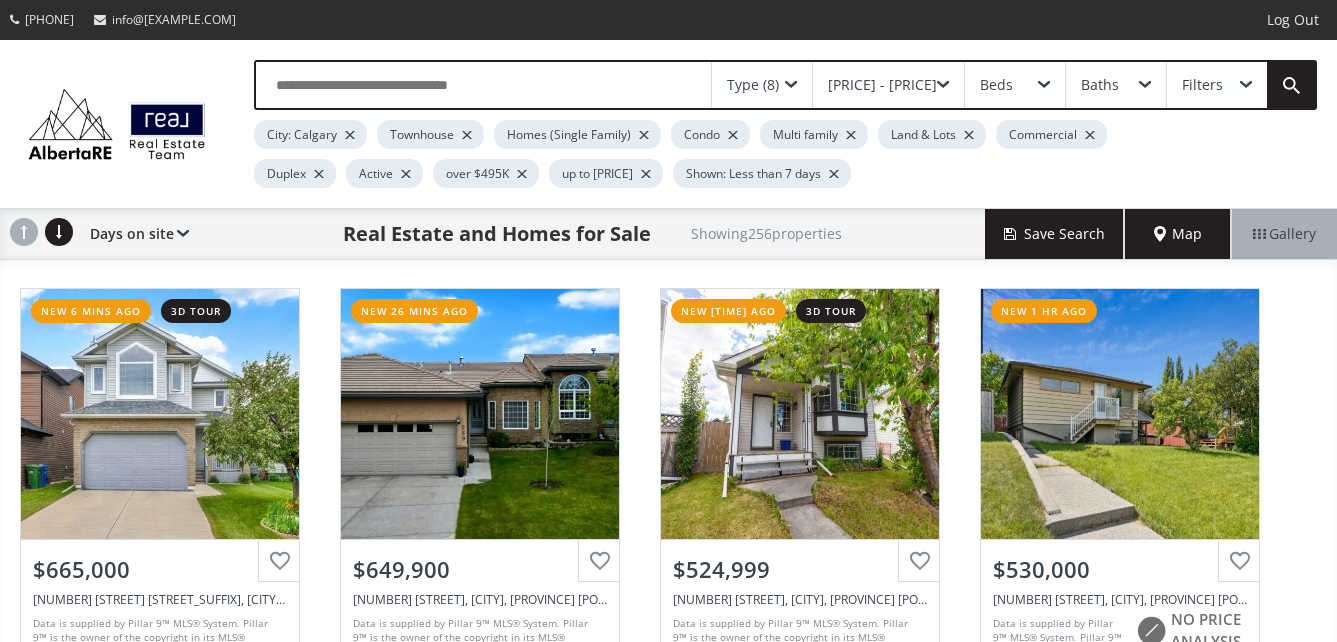 scroll, scrollTop: 0, scrollLeft: 0, axis: both 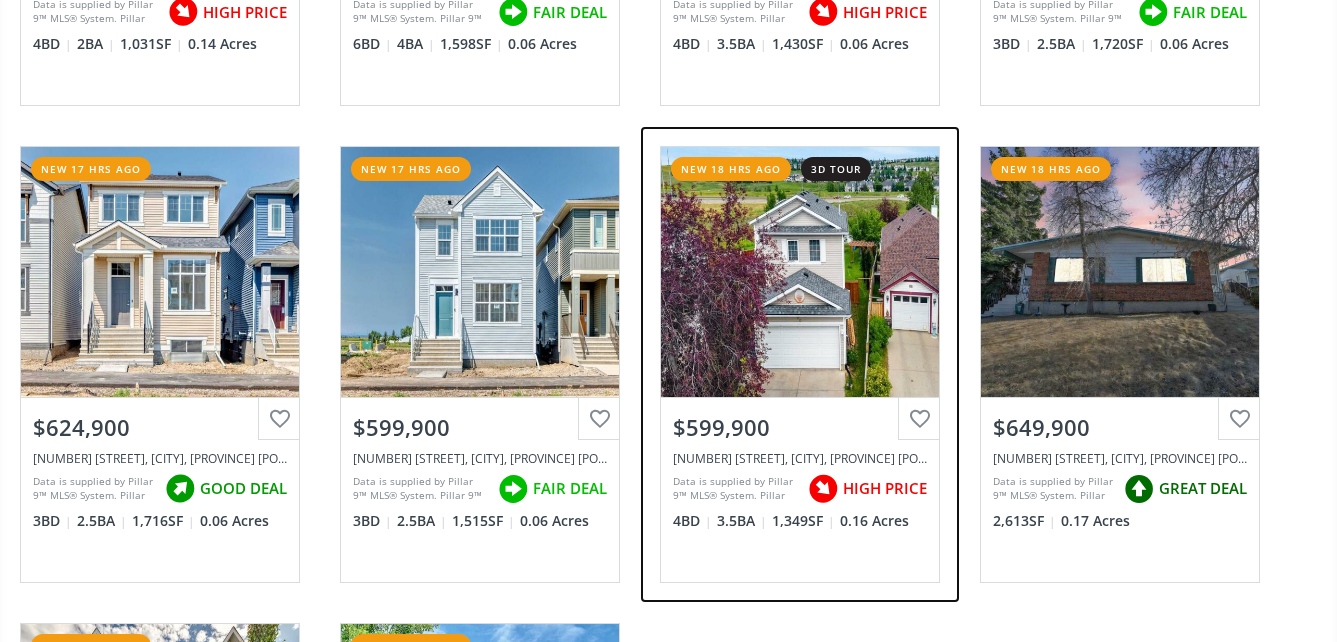 click on "View Photos & Details" at bounding box center (800, 272) 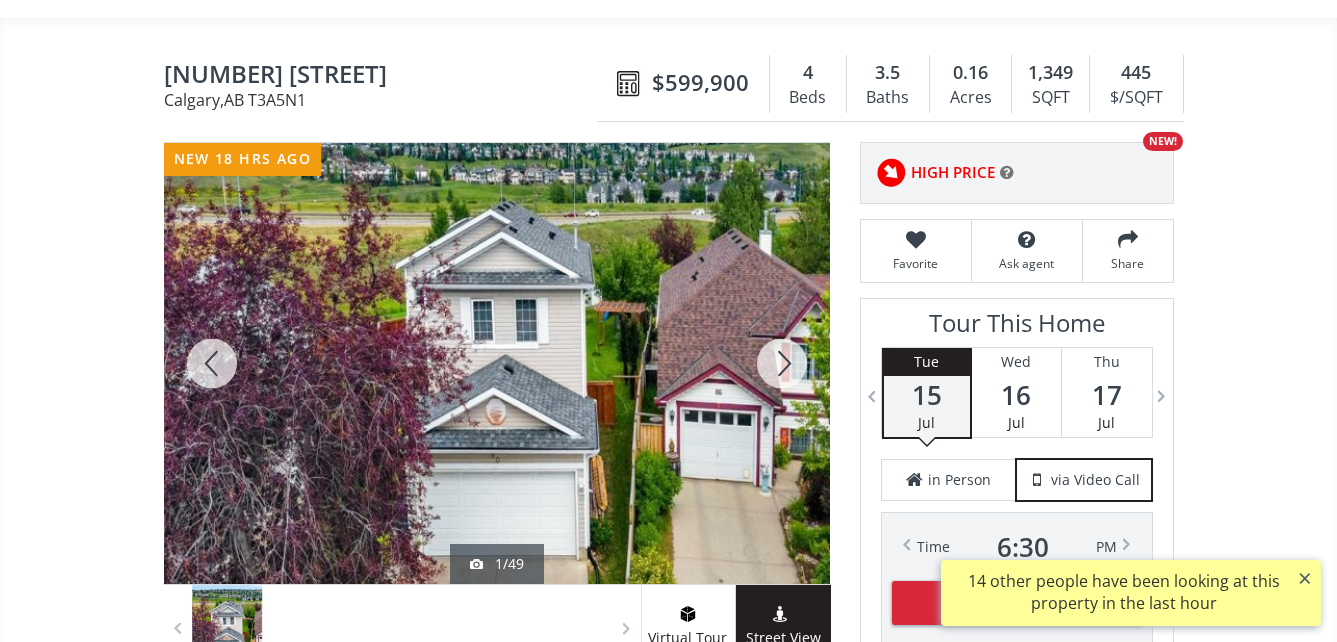 scroll, scrollTop: 200, scrollLeft: 0, axis: vertical 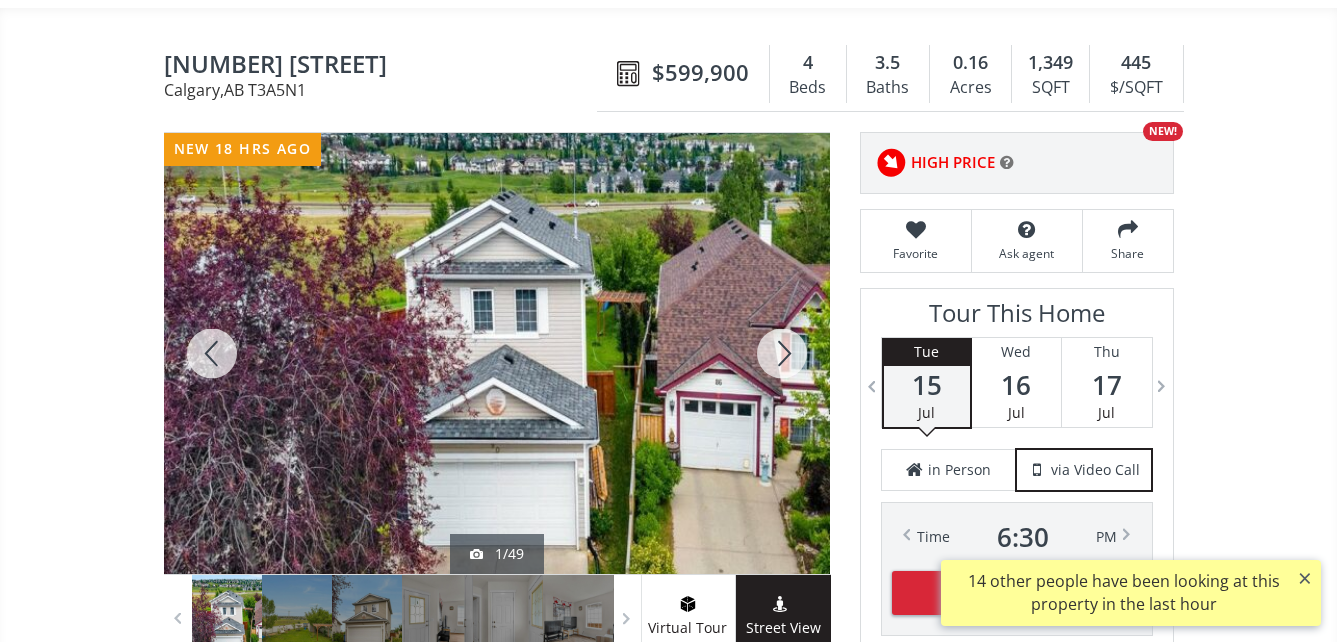 click at bounding box center (497, 353) 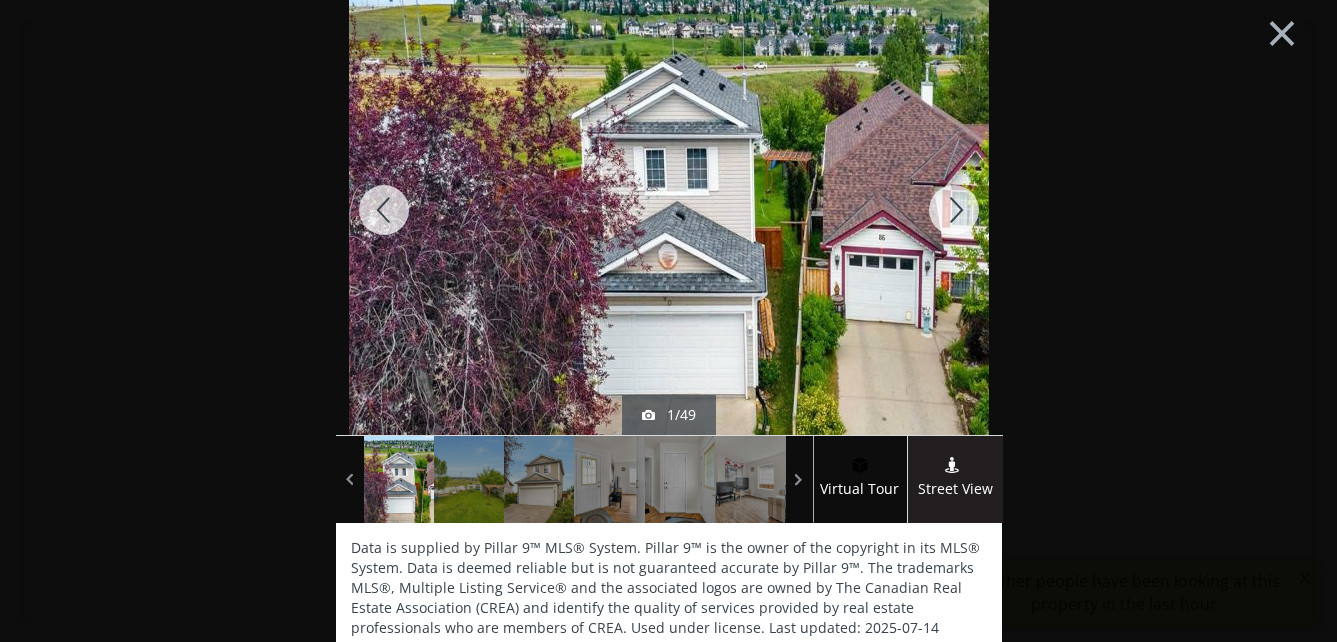 scroll, scrollTop: 0, scrollLeft: 0, axis: both 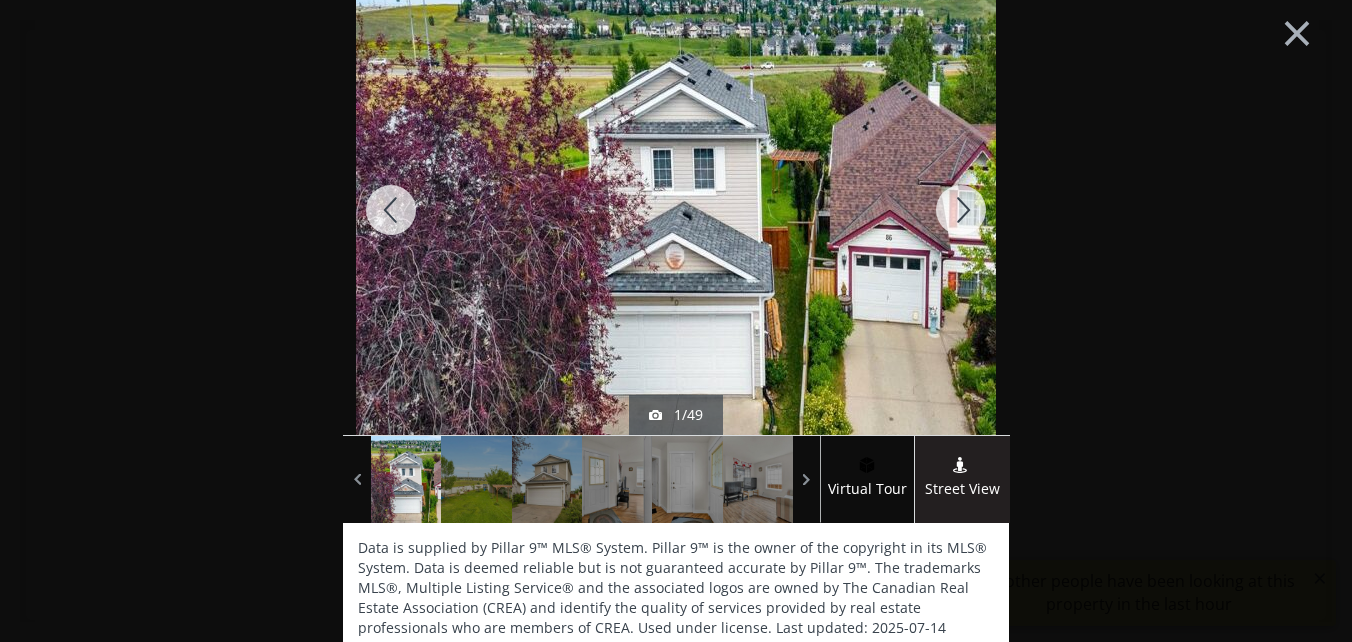 click at bounding box center [961, 210] 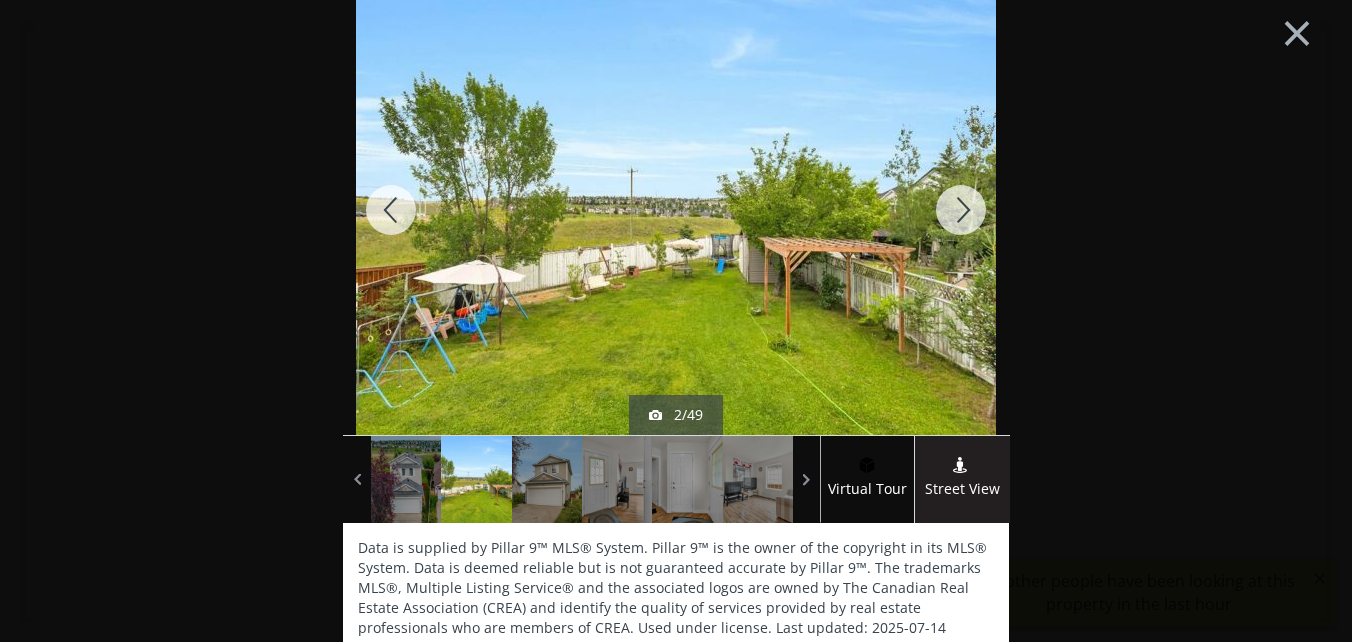 click at bounding box center [961, 210] 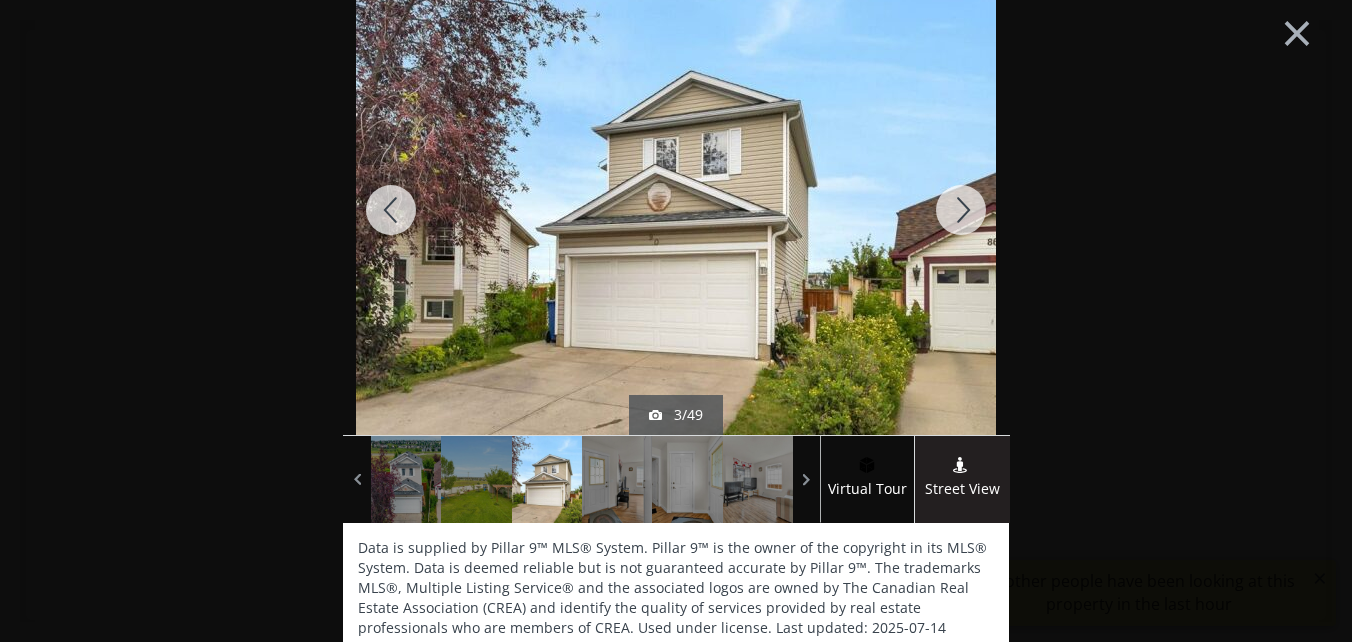 click at bounding box center [961, 210] 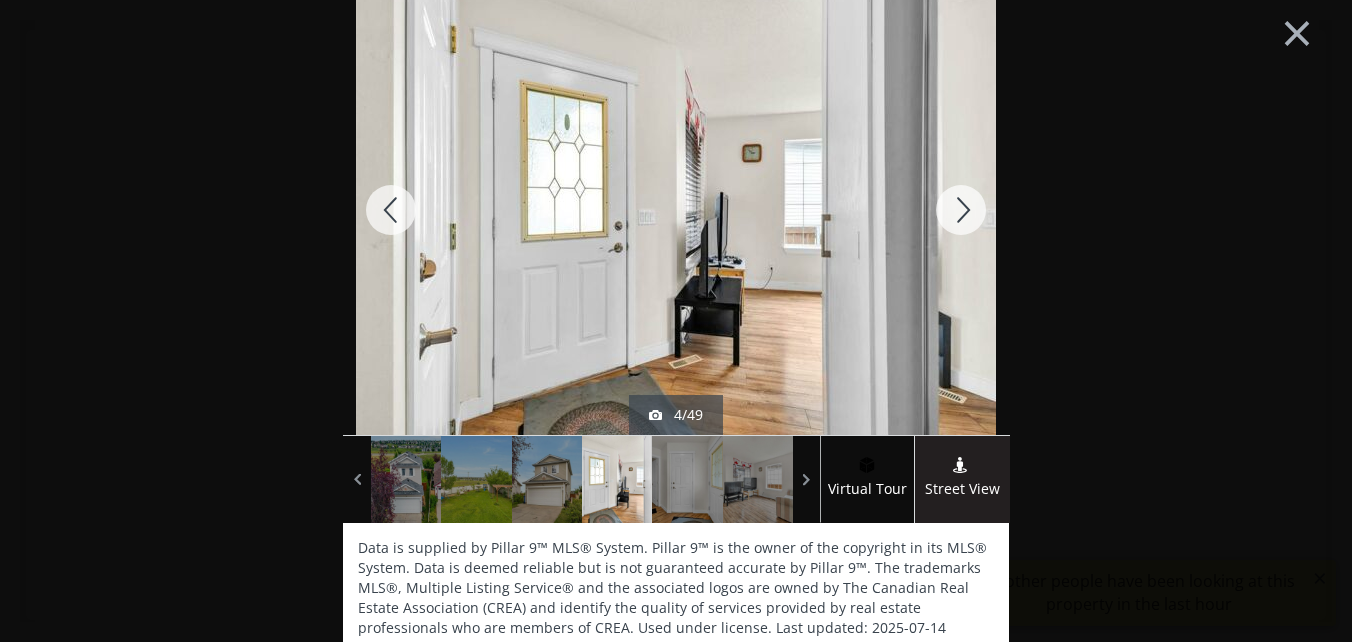 click at bounding box center [961, 210] 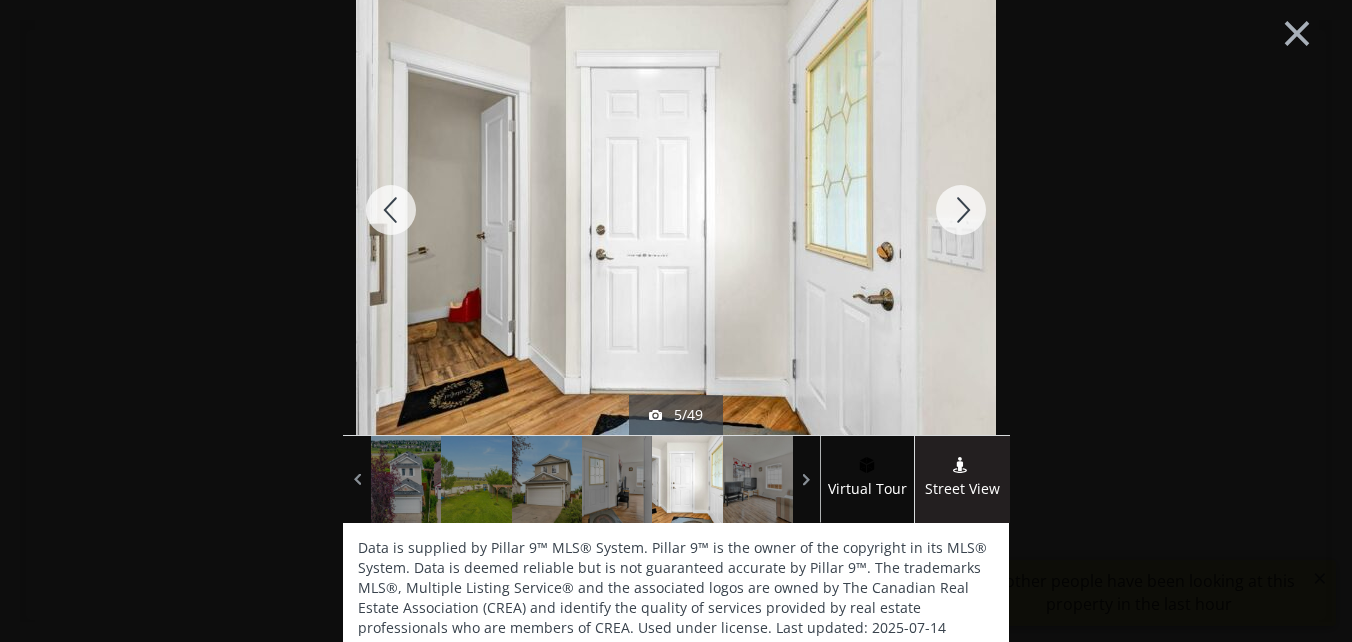 click at bounding box center (961, 210) 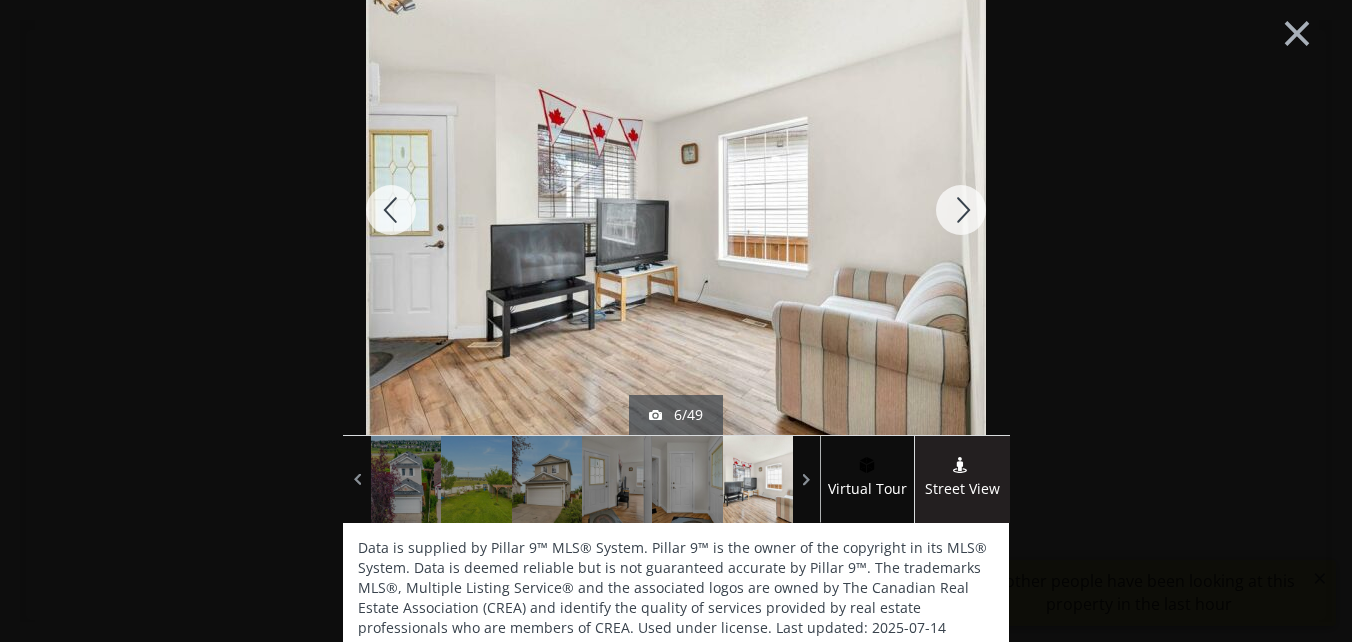 click at bounding box center [961, 210] 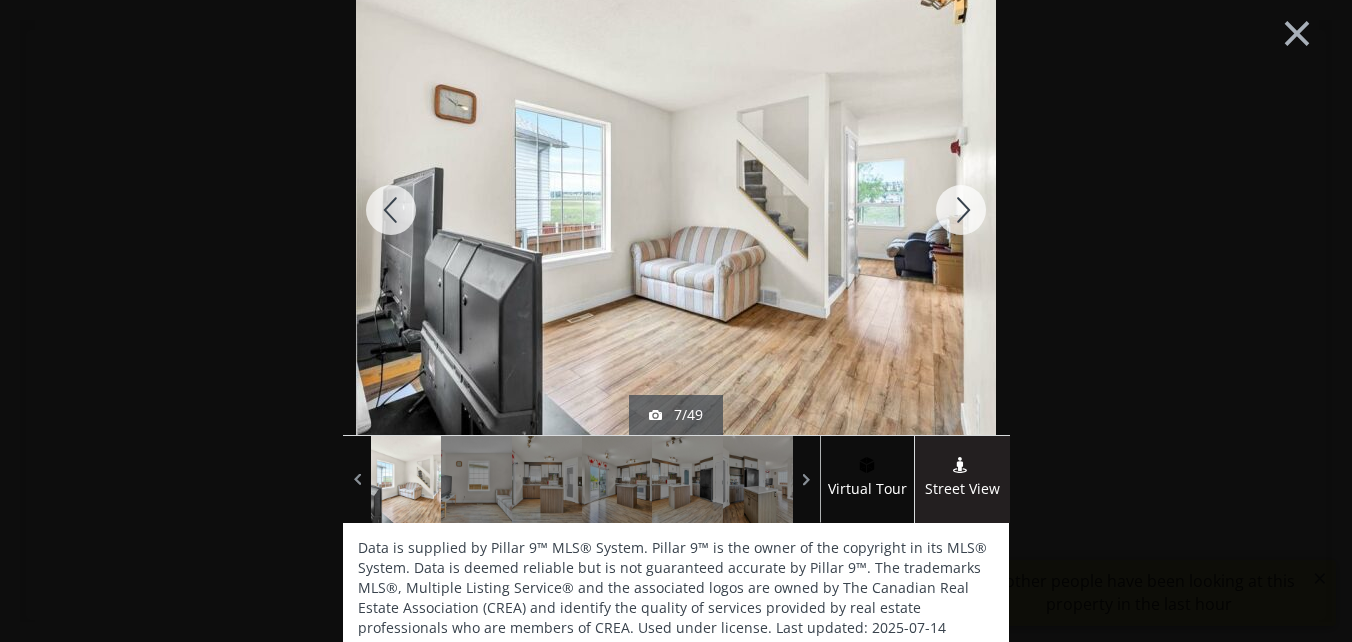 click at bounding box center [961, 210] 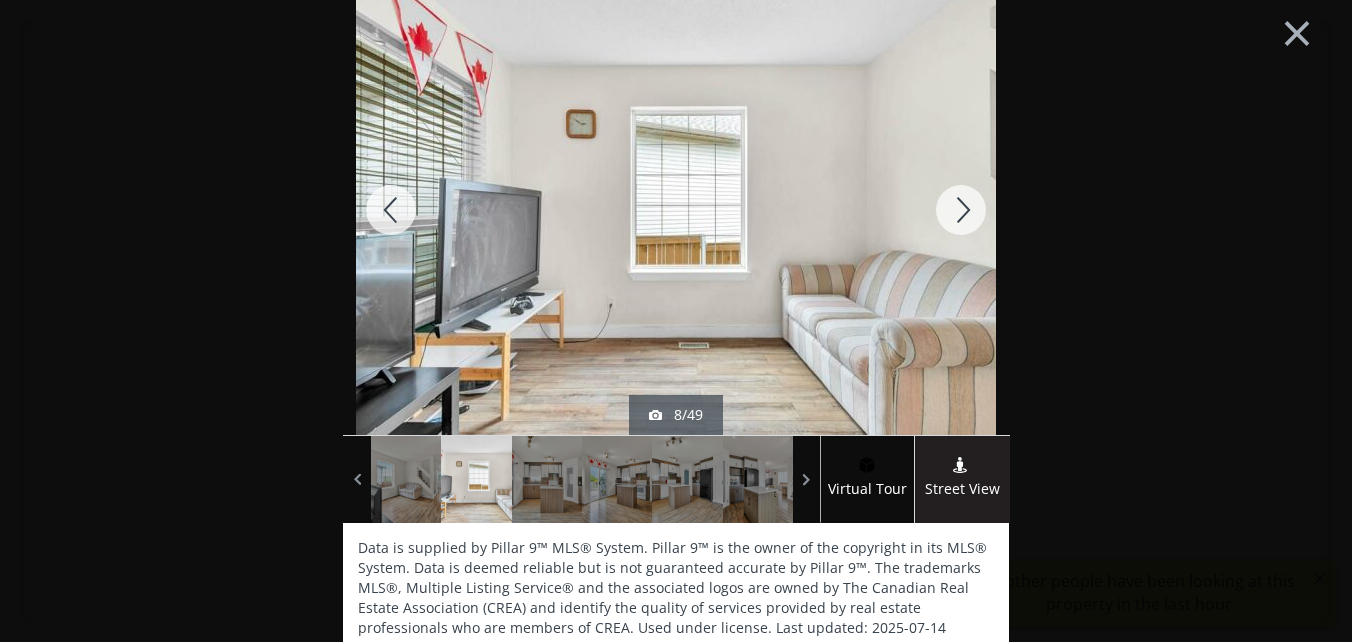 click at bounding box center [961, 210] 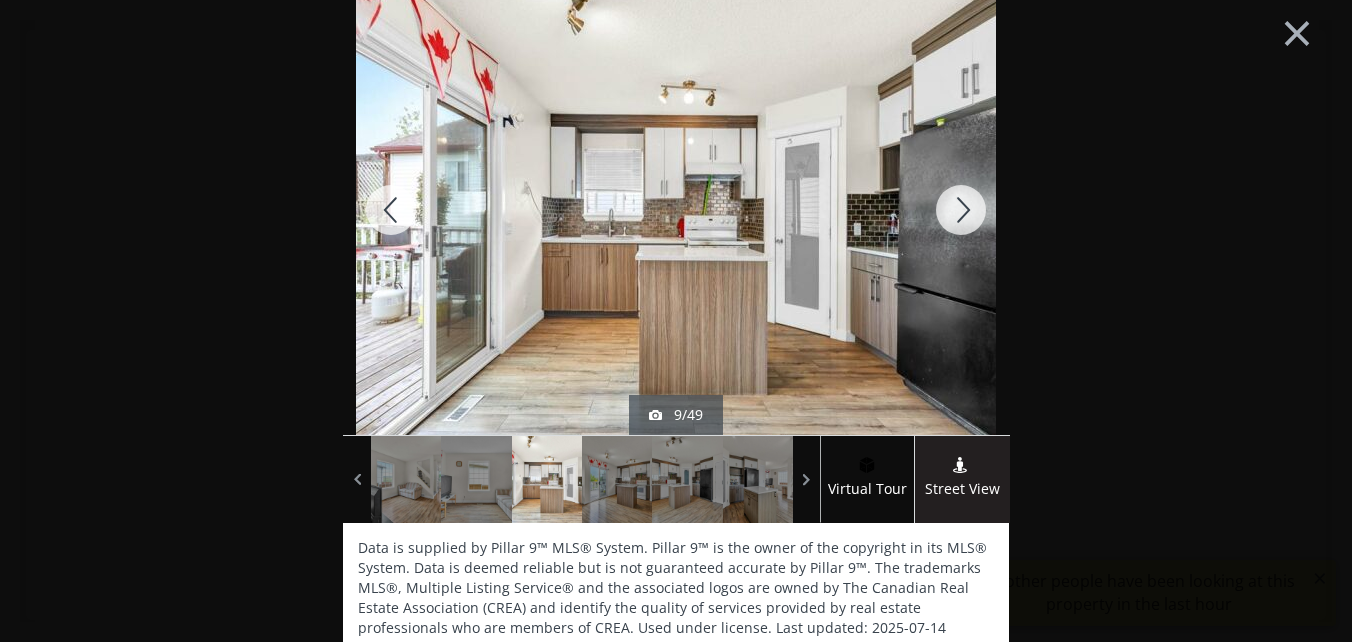 click at bounding box center (961, 210) 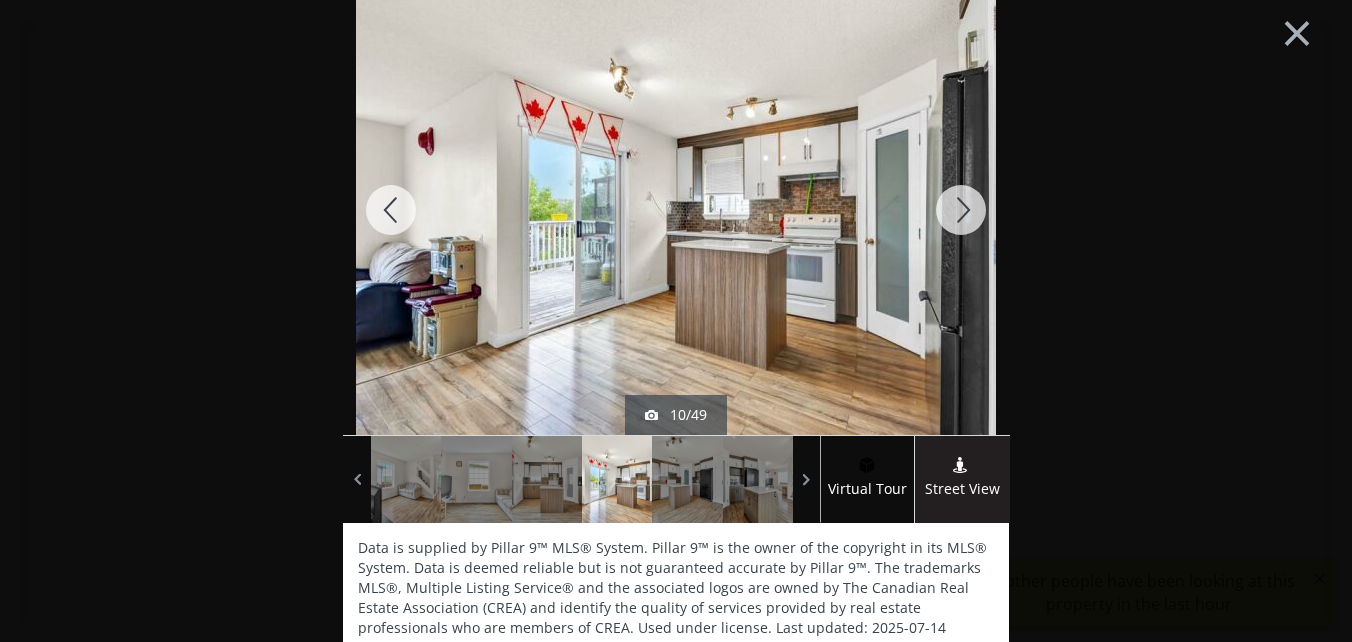 click at bounding box center (961, 210) 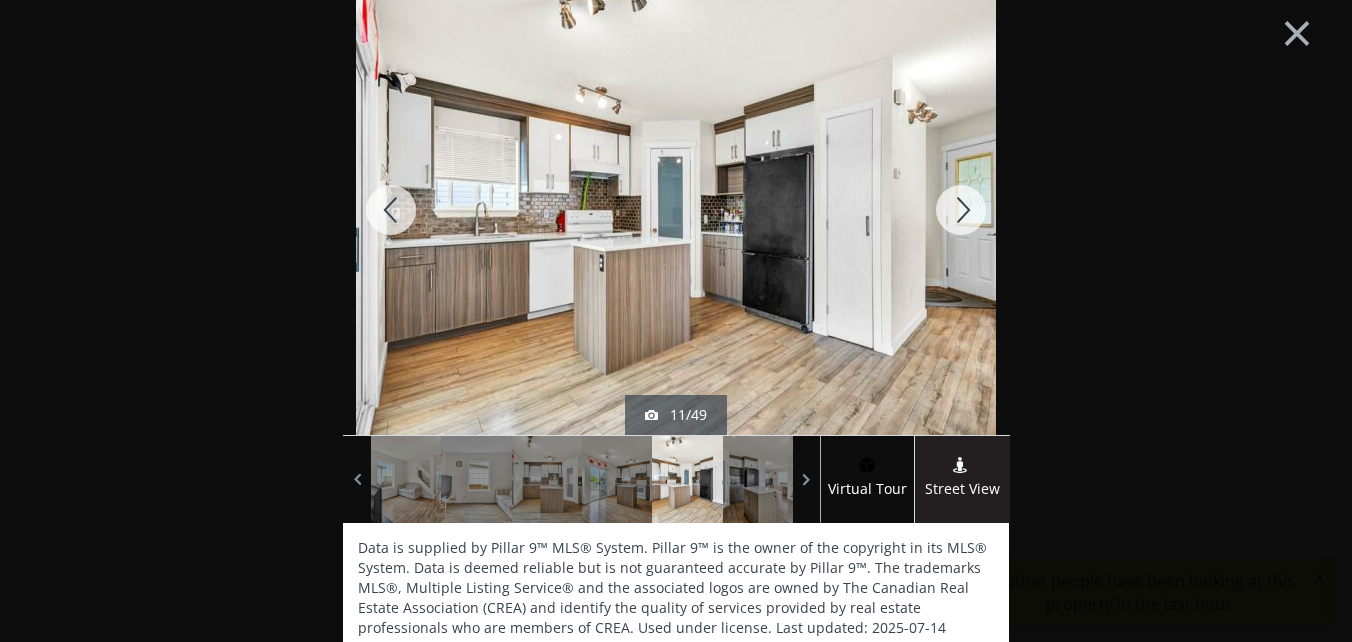 click at bounding box center [961, 210] 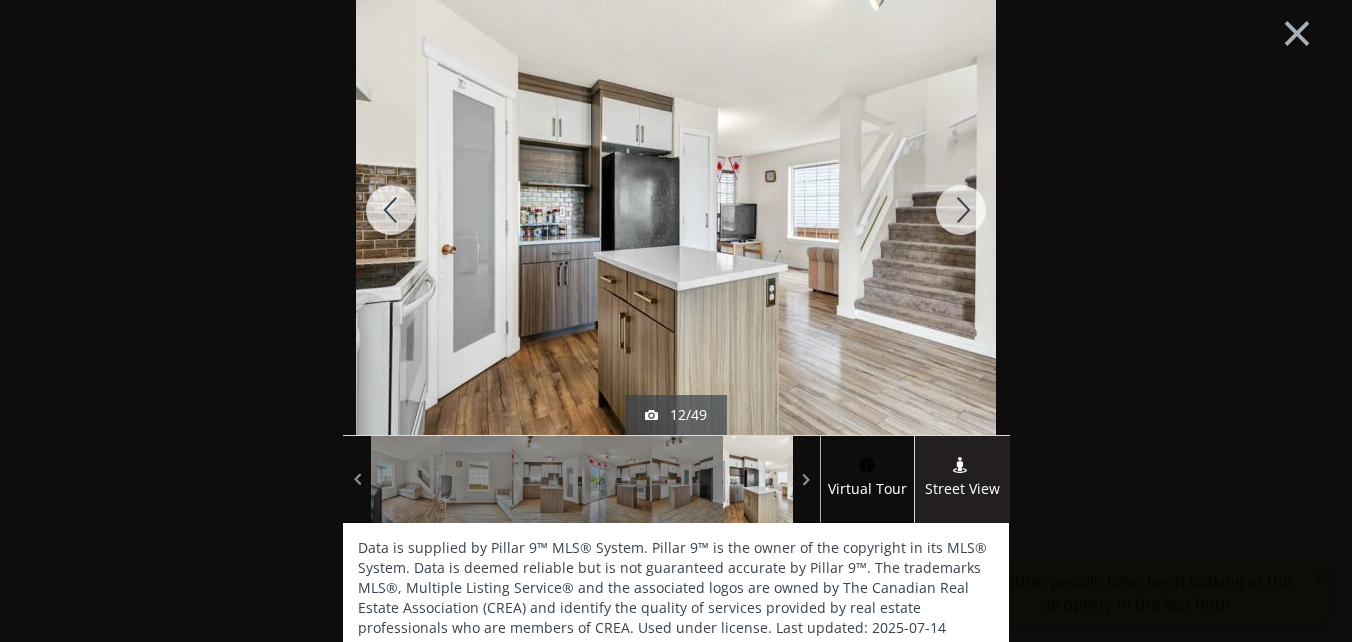 click at bounding box center [961, 210] 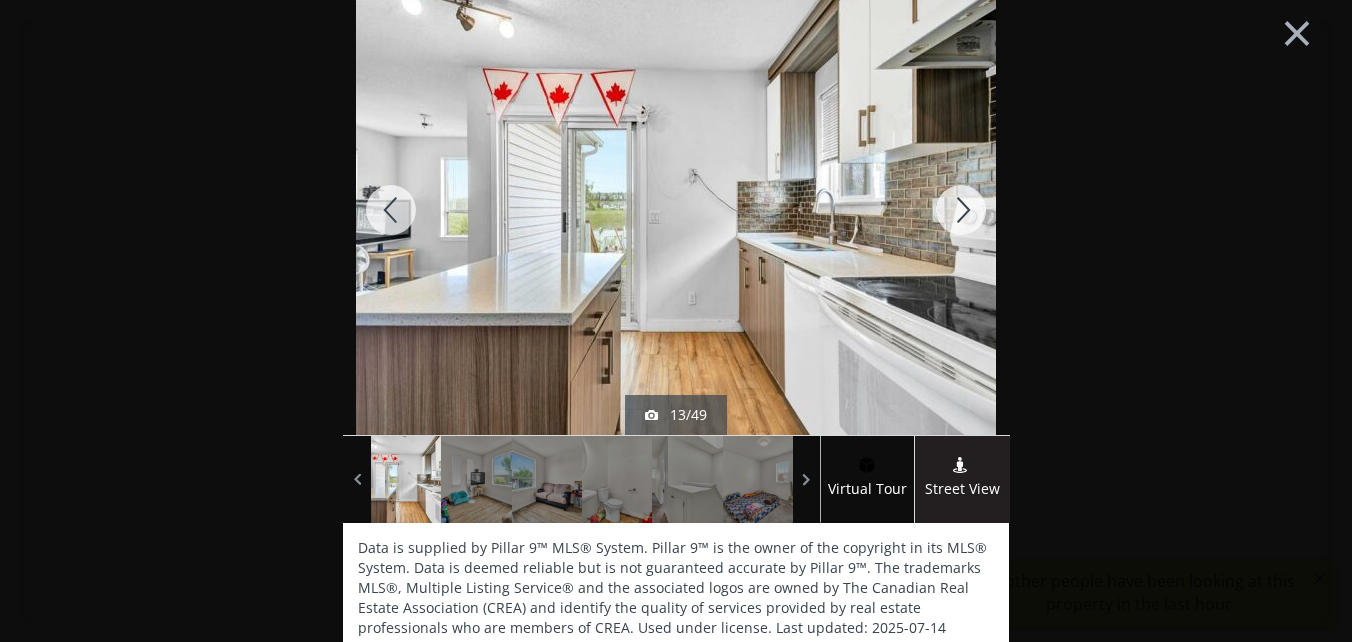click at bounding box center (961, 210) 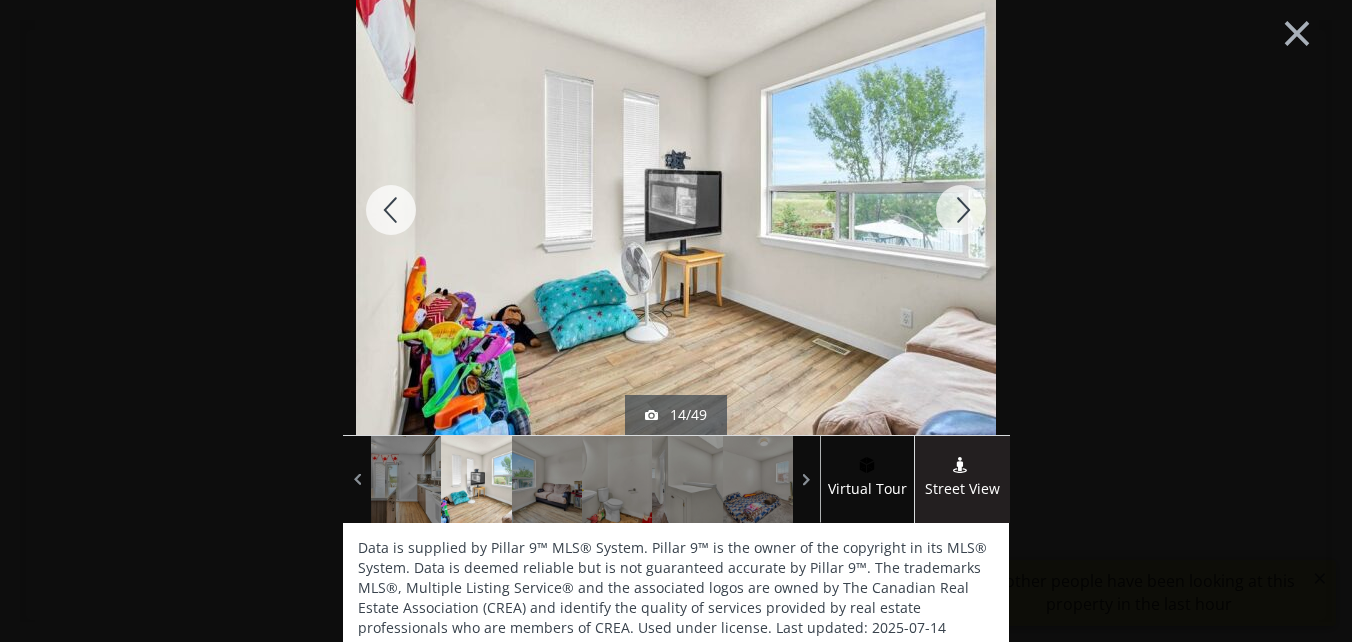click at bounding box center (961, 210) 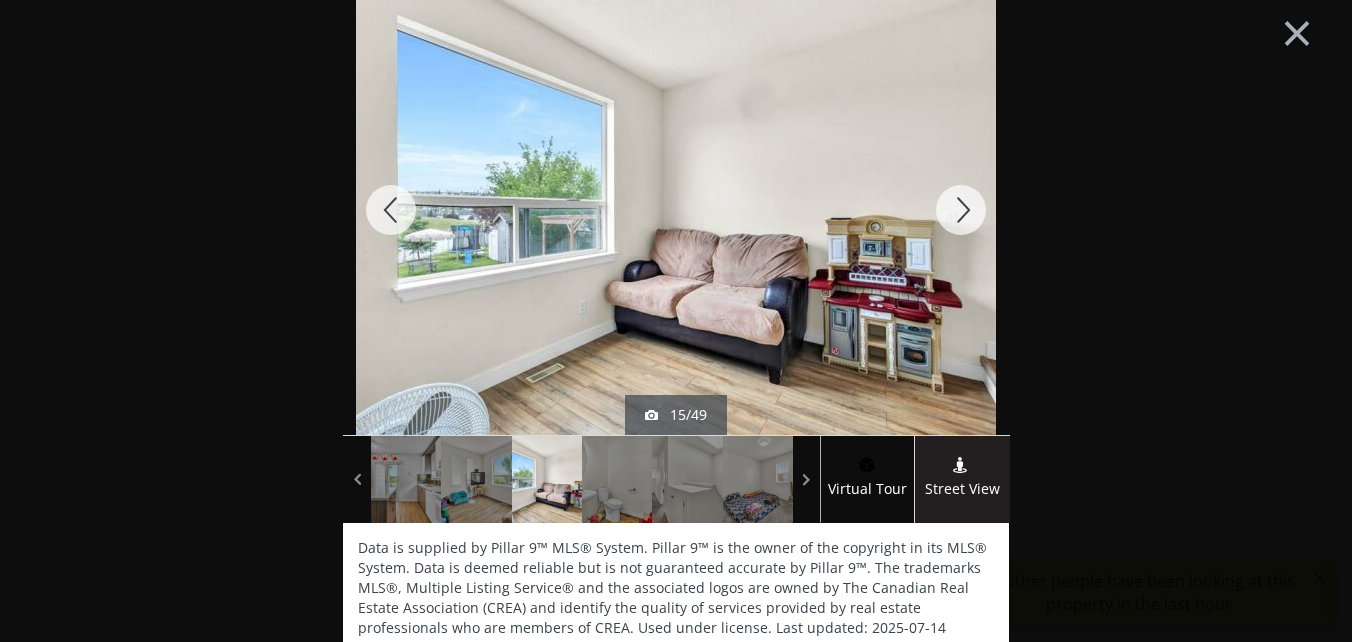 click at bounding box center [961, 210] 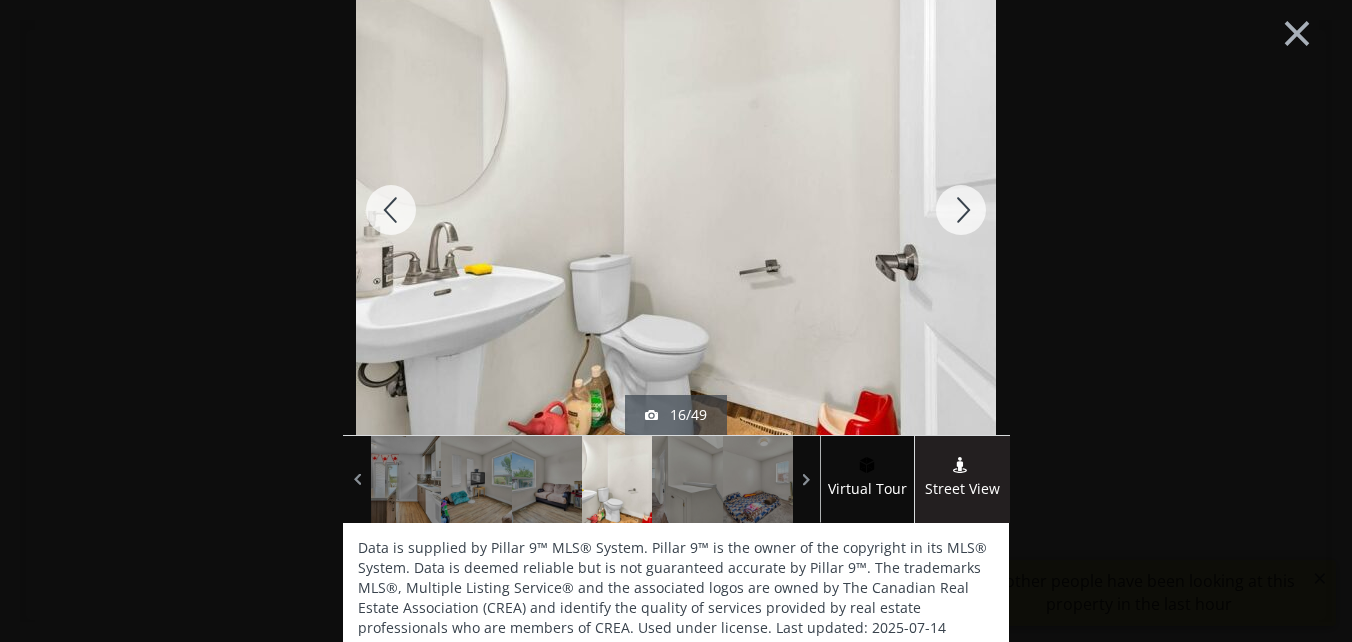click at bounding box center (961, 210) 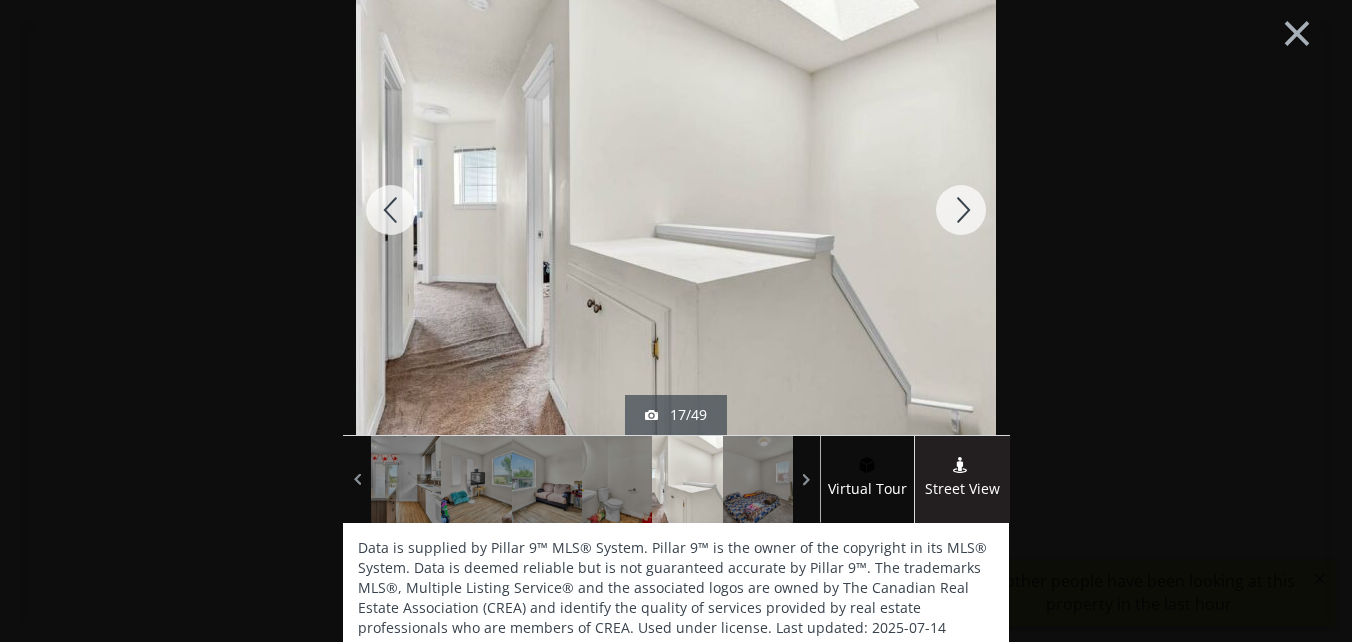 click at bounding box center (961, 210) 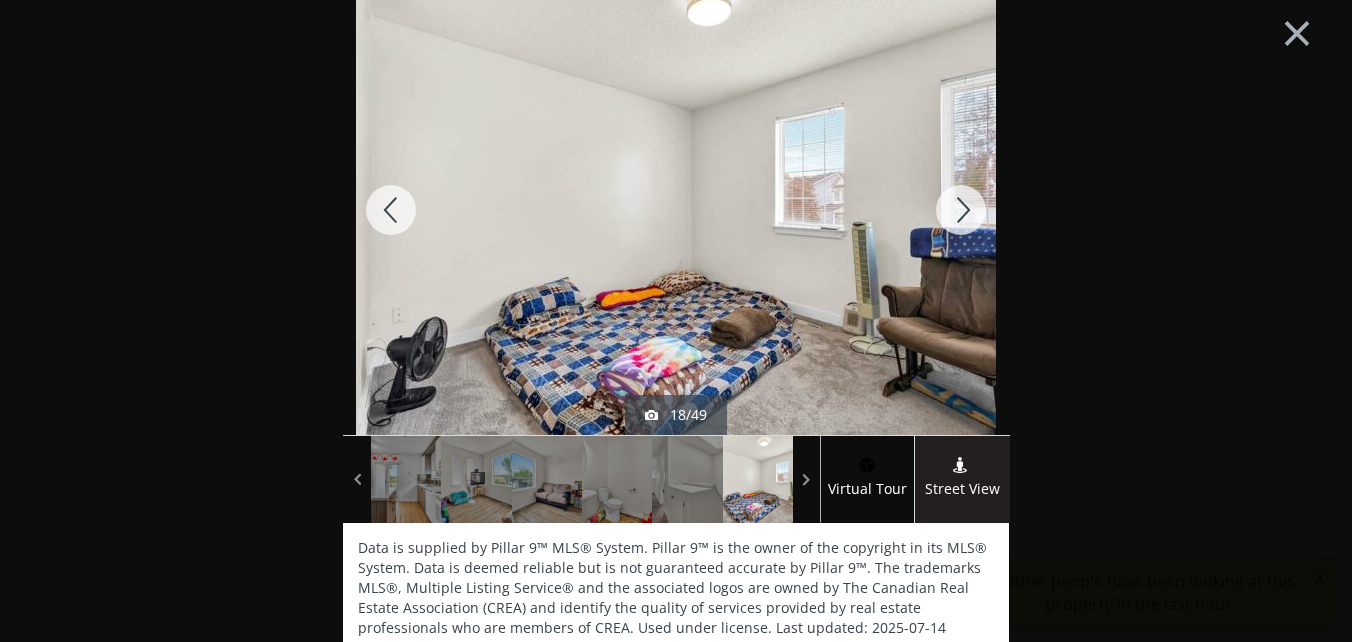 click at bounding box center (961, 210) 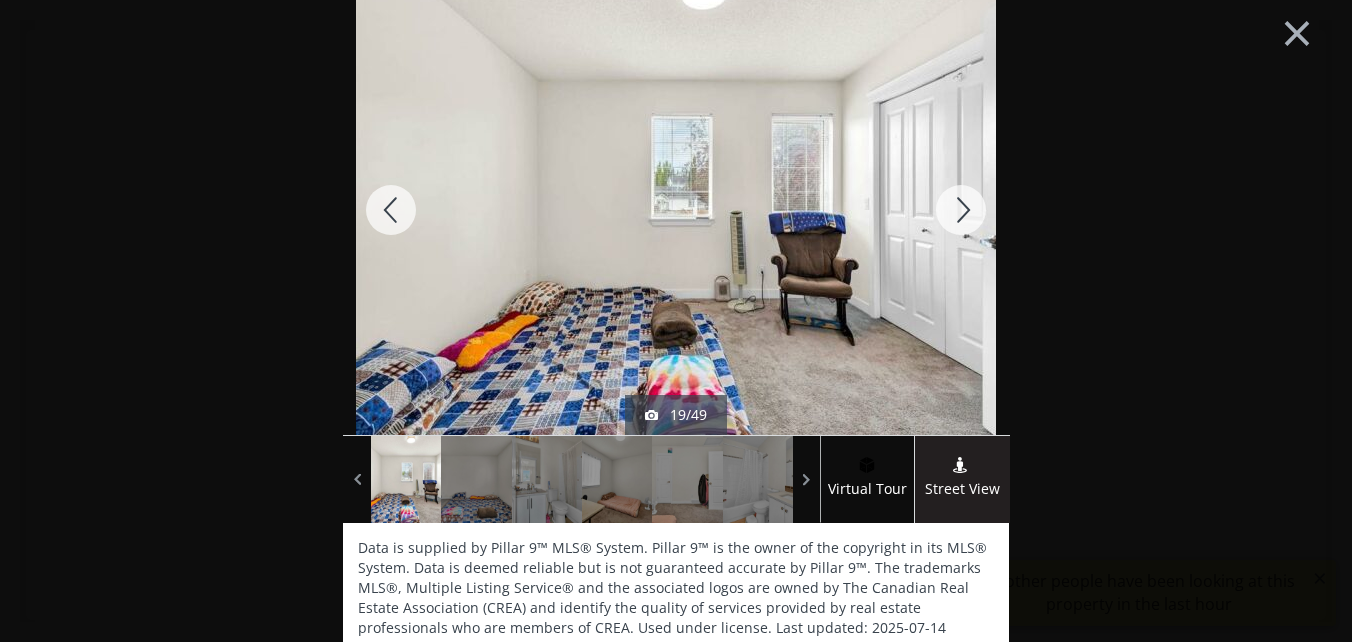 click at bounding box center (961, 210) 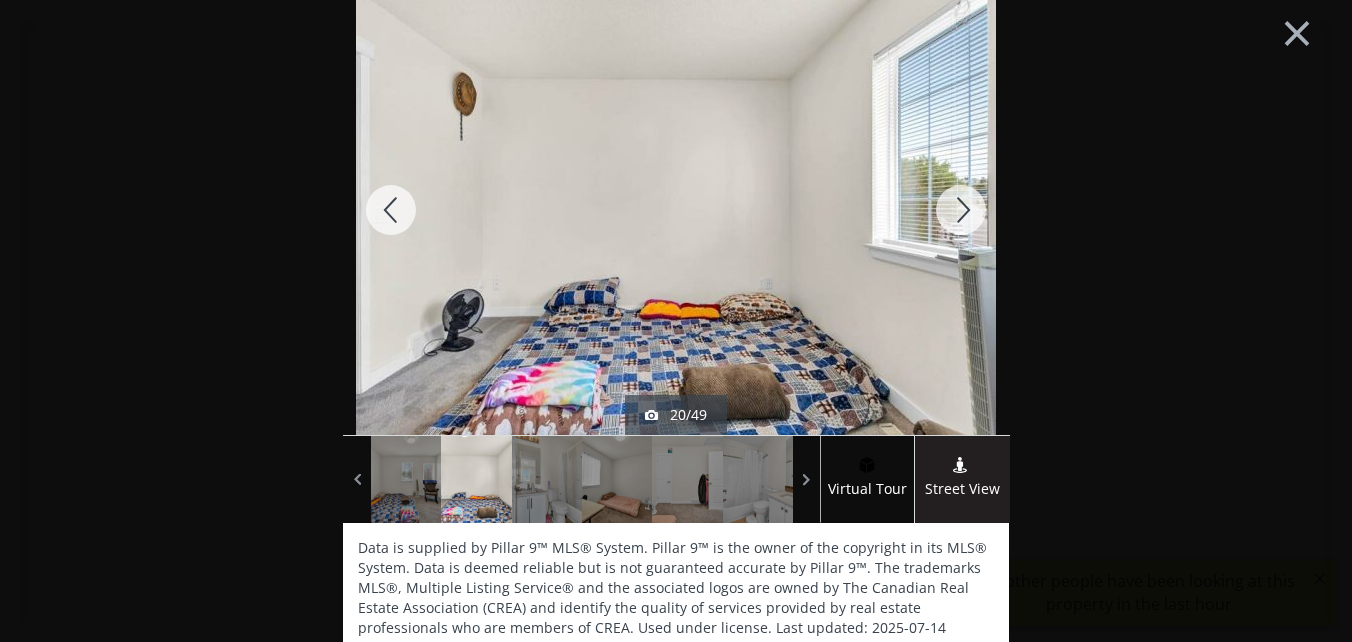 click at bounding box center [961, 210] 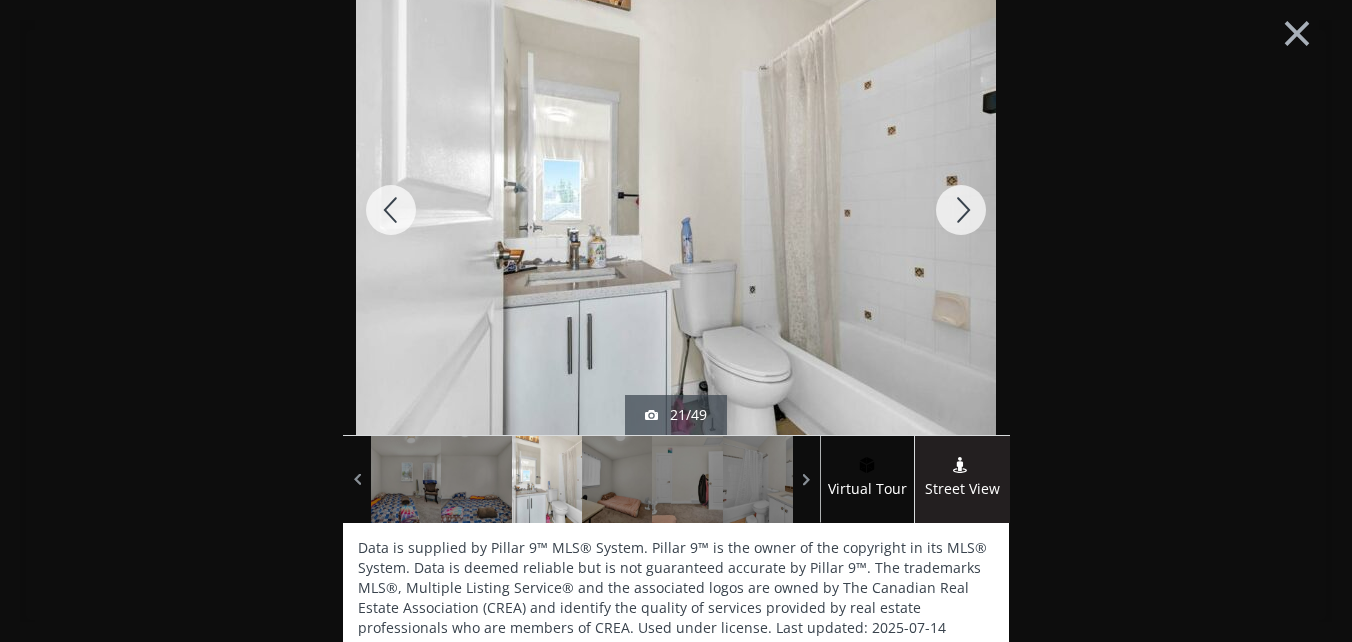 click at bounding box center (961, 210) 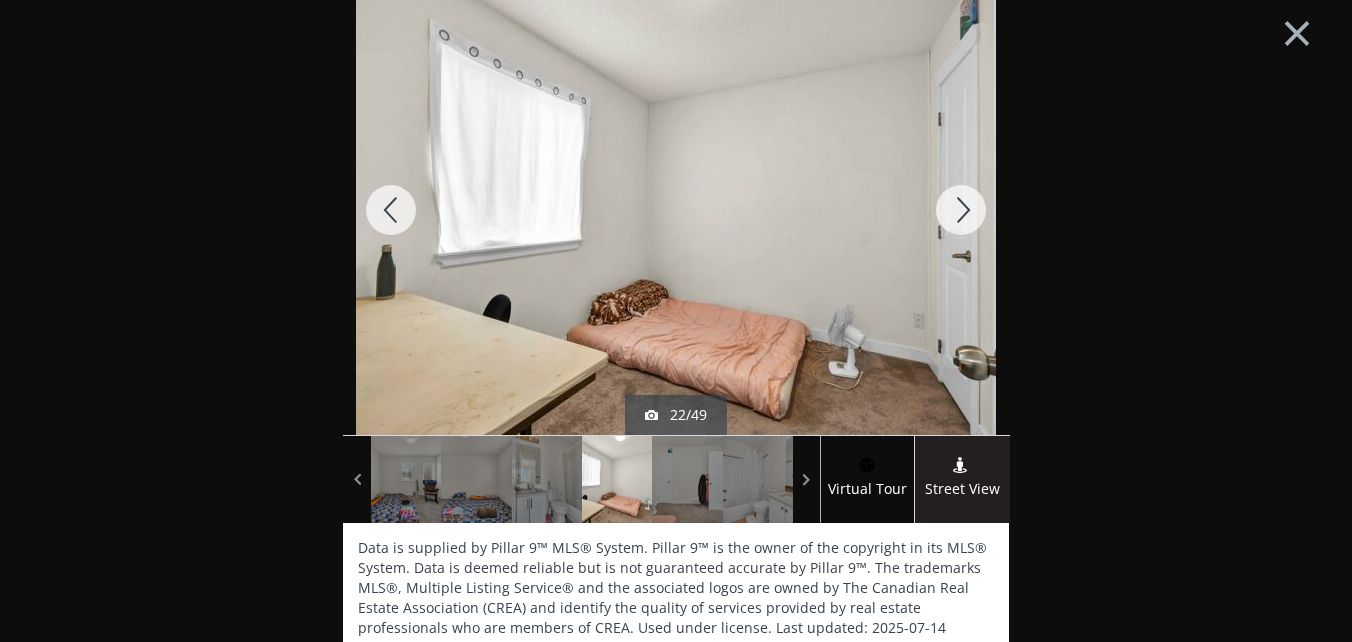 click at bounding box center (961, 210) 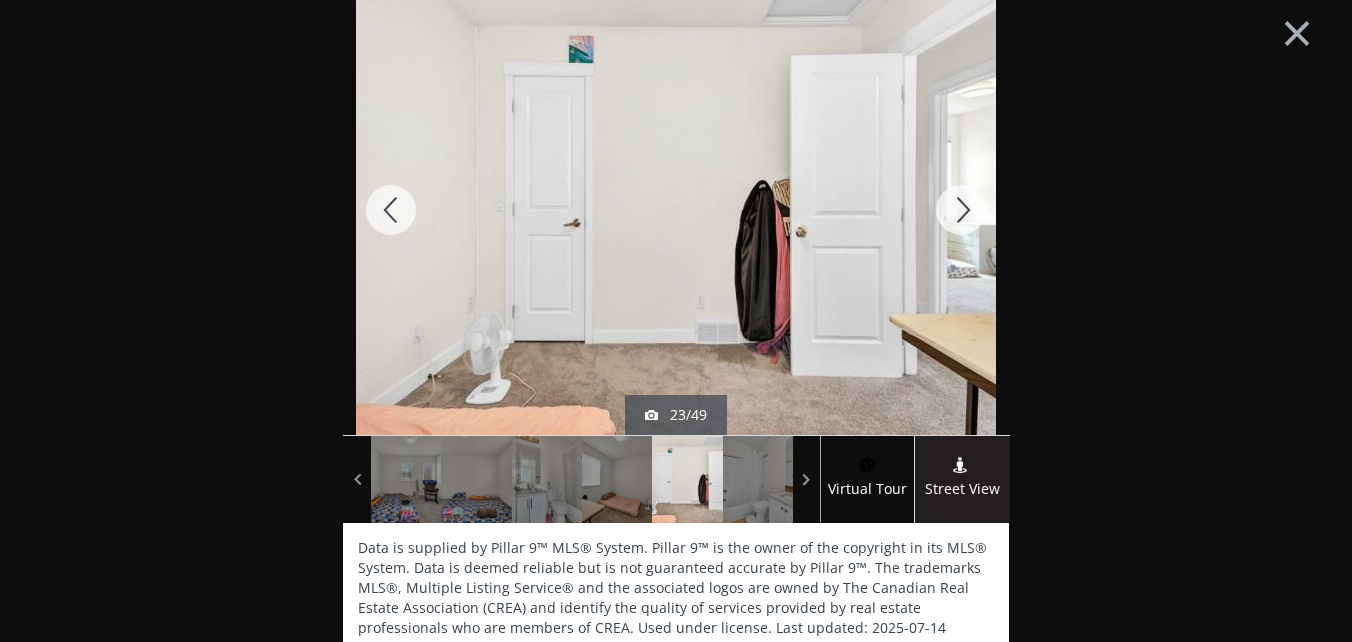 click at bounding box center [961, 210] 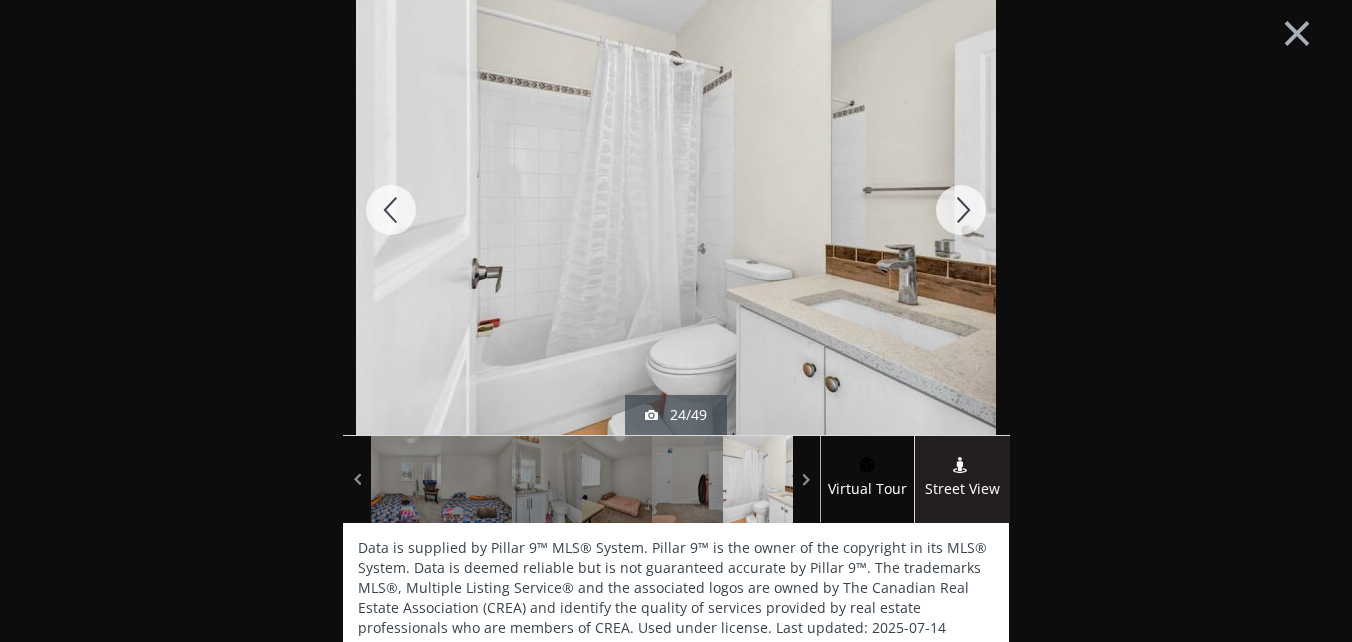 click at bounding box center [961, 210] 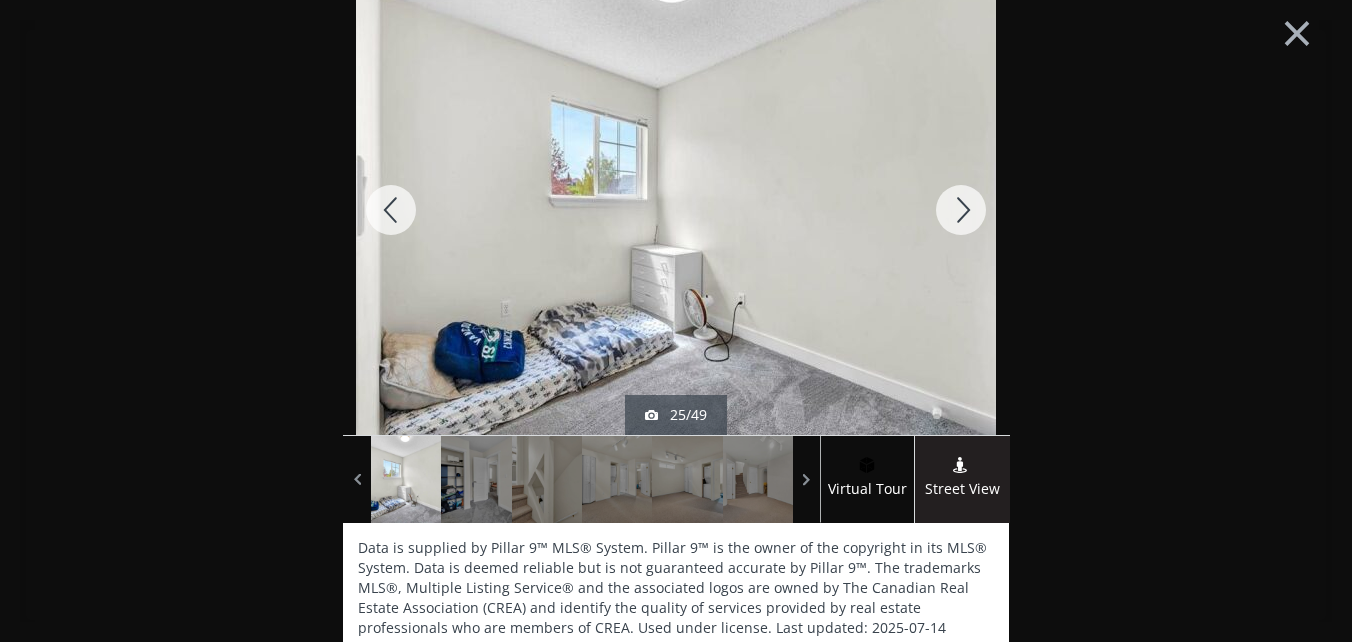 click at bounding box center (961, 210) 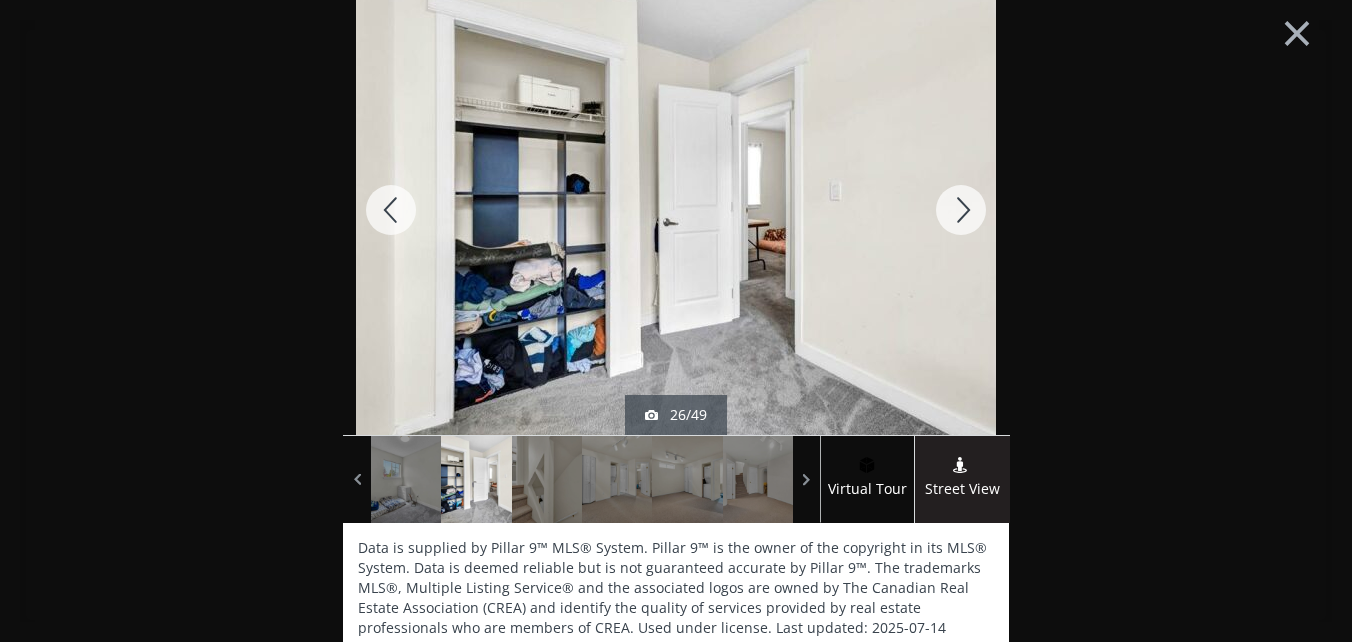 click at bounding box center [961, 210] 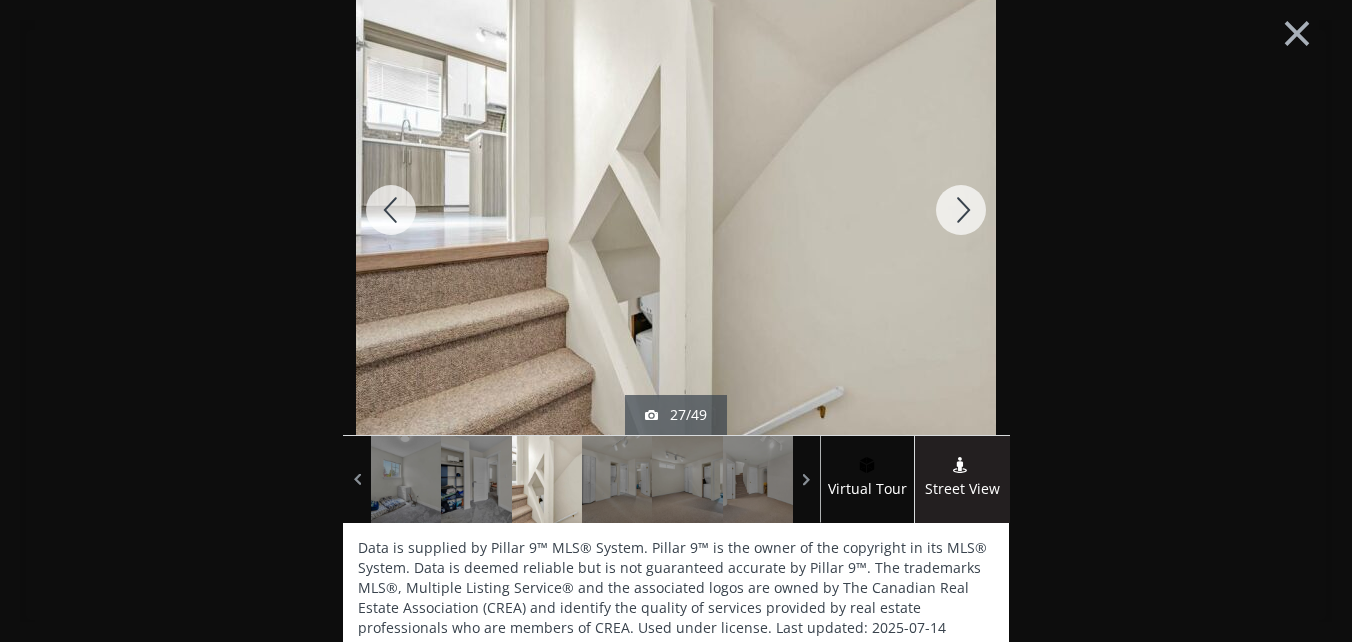 click at bounding box center [961, 210] 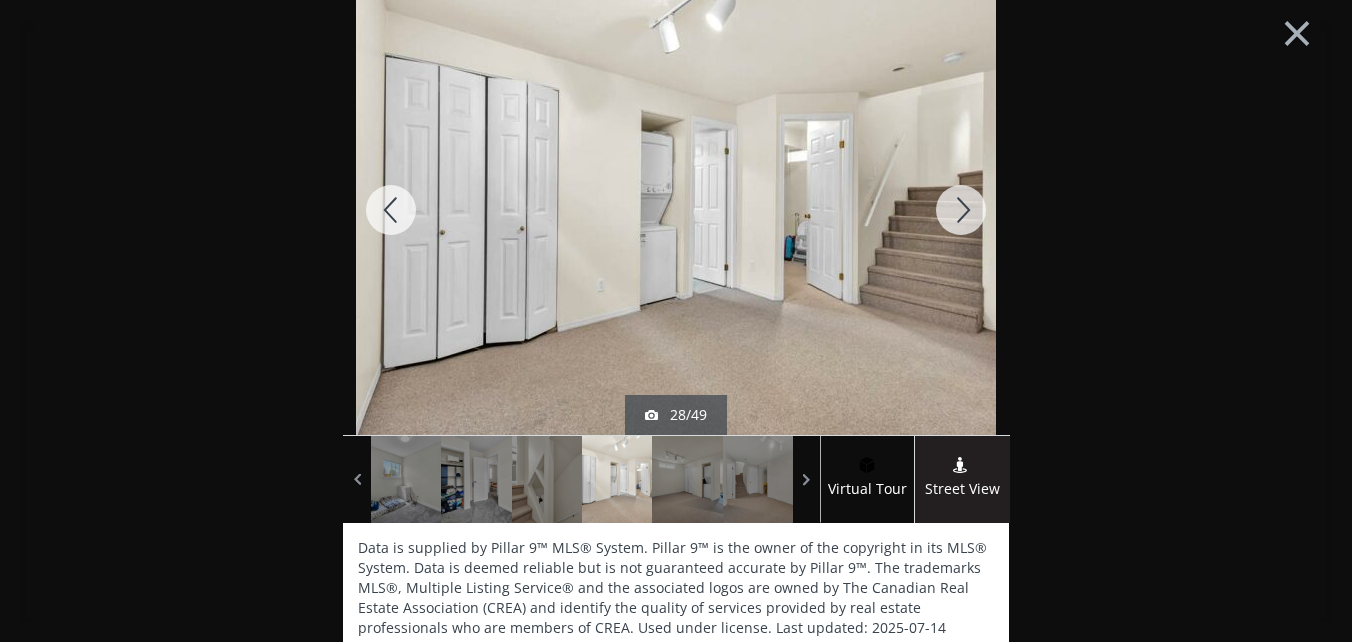 click at bounding box center [961, 210] 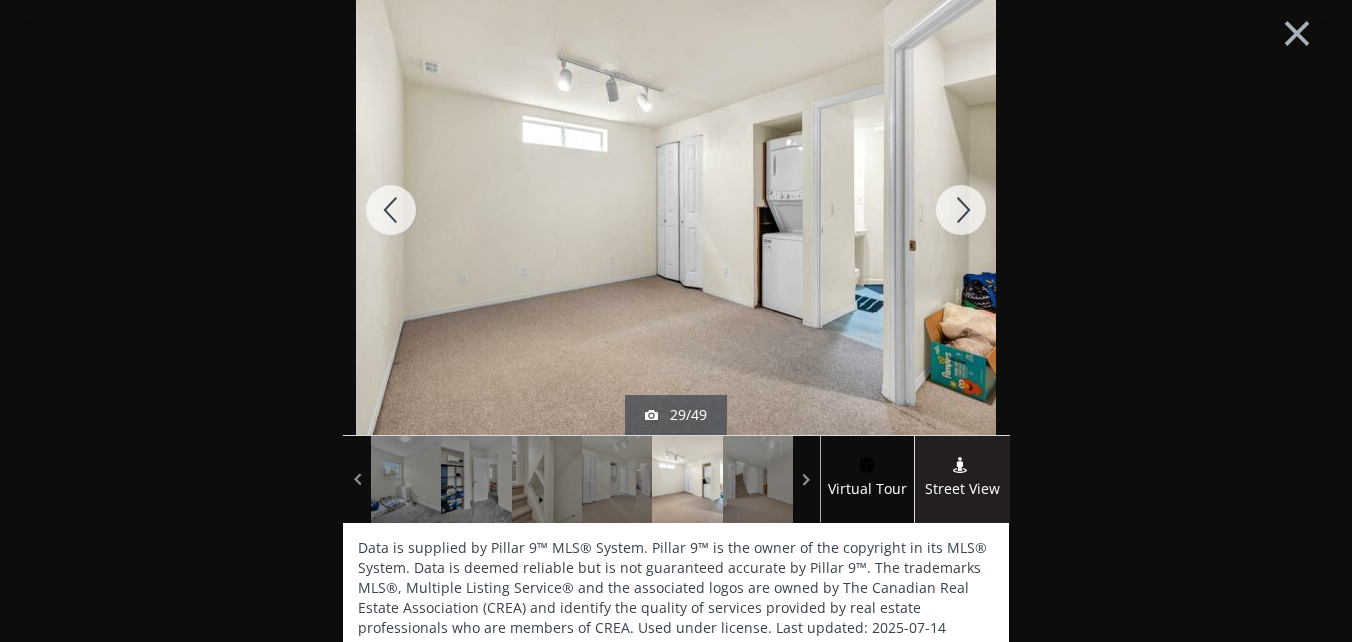 click at bounding box center (961, 210) 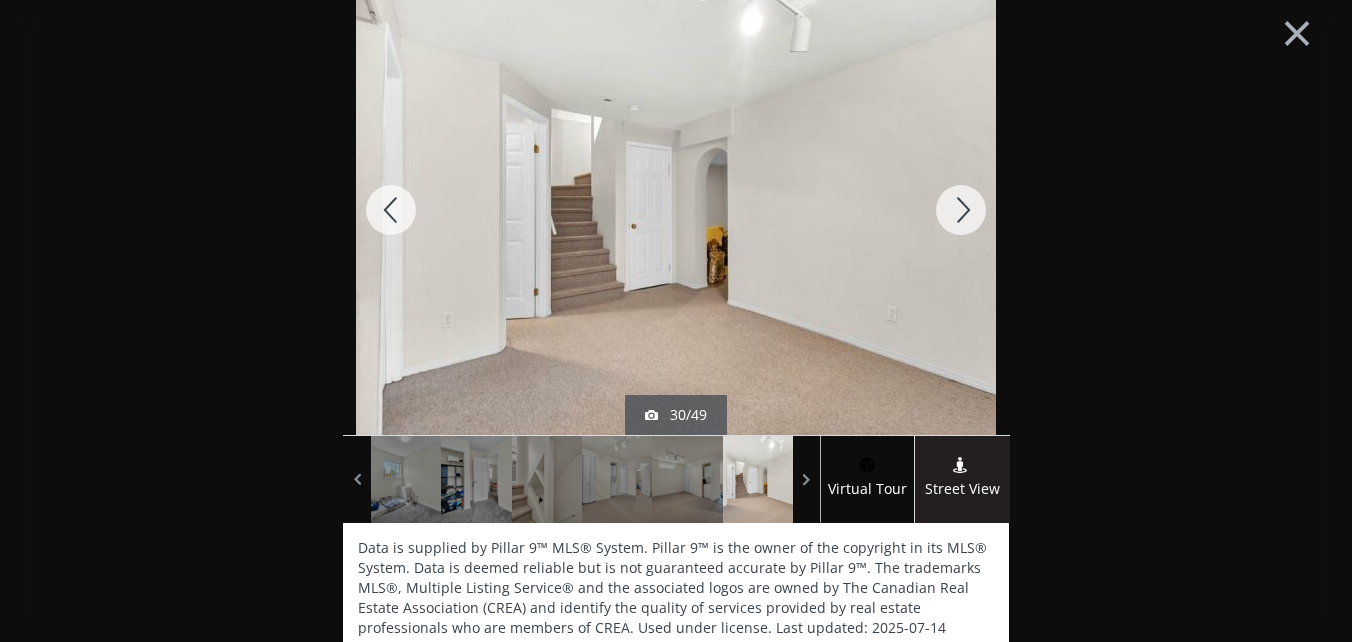 click at bounding box center [961, 210] 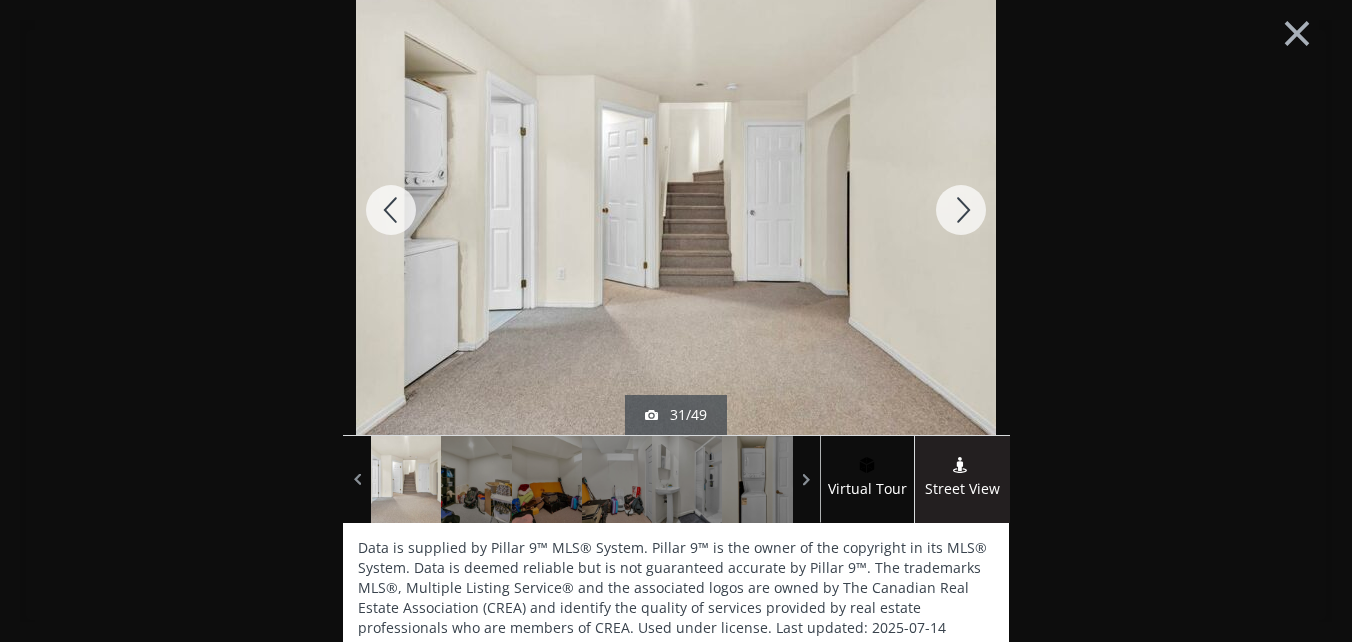 click at bounding box center [961, 210] 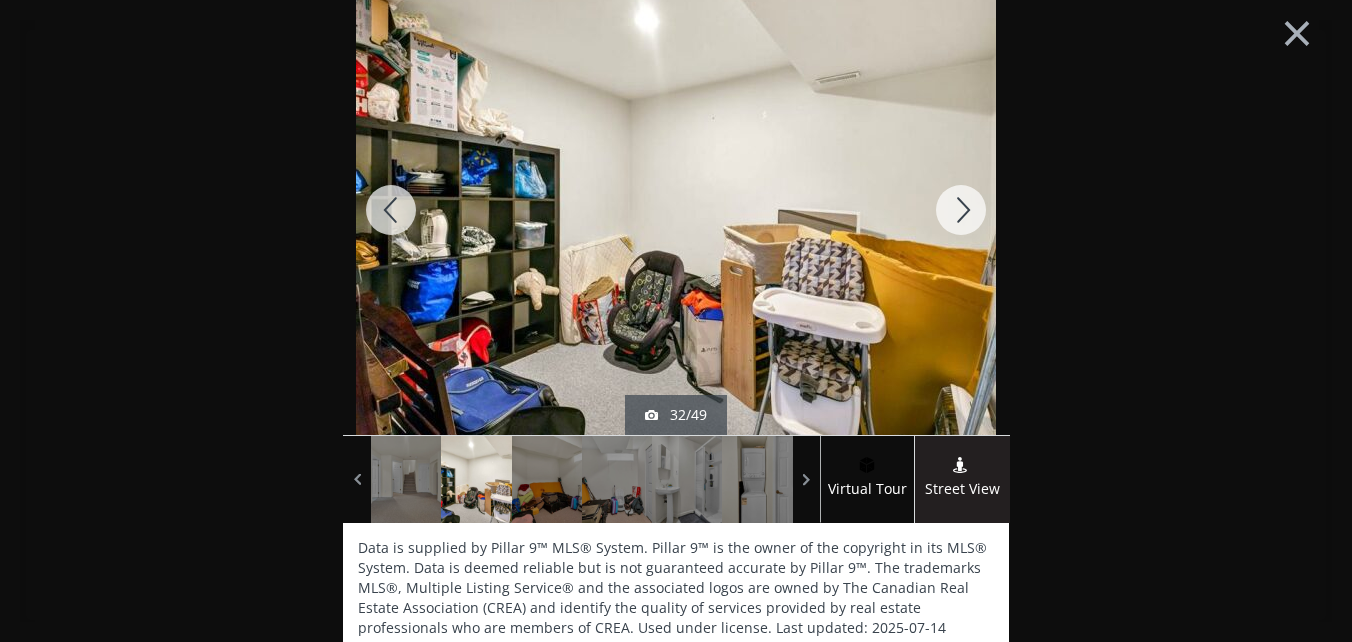 click at bounding box center [961, 210] 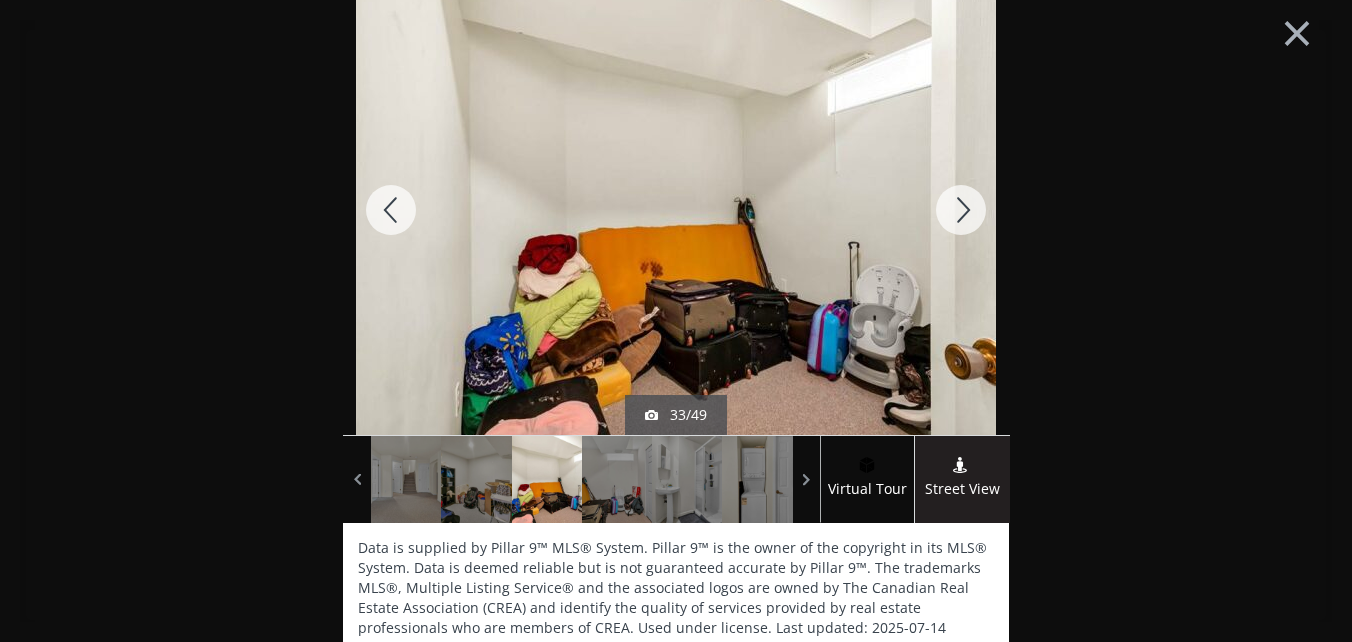 click at bounding box center (961, 210) 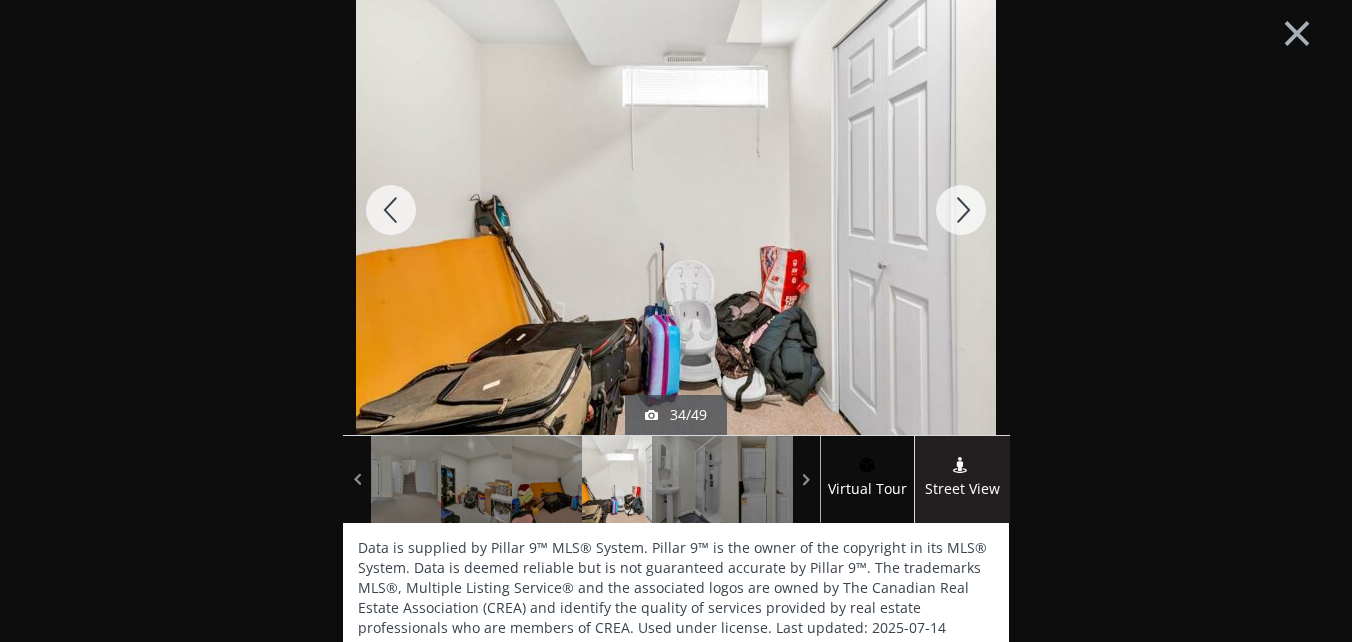 click at bounding box center (961, 210) 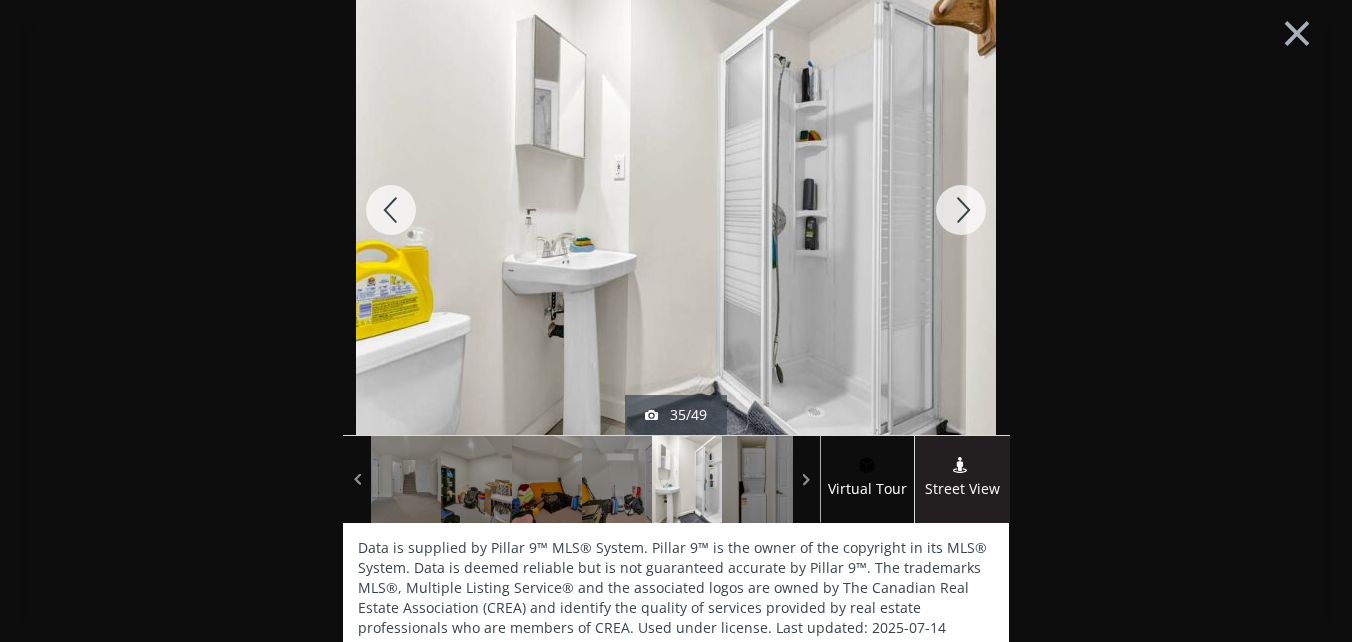 click at bounding box center (961, 210) 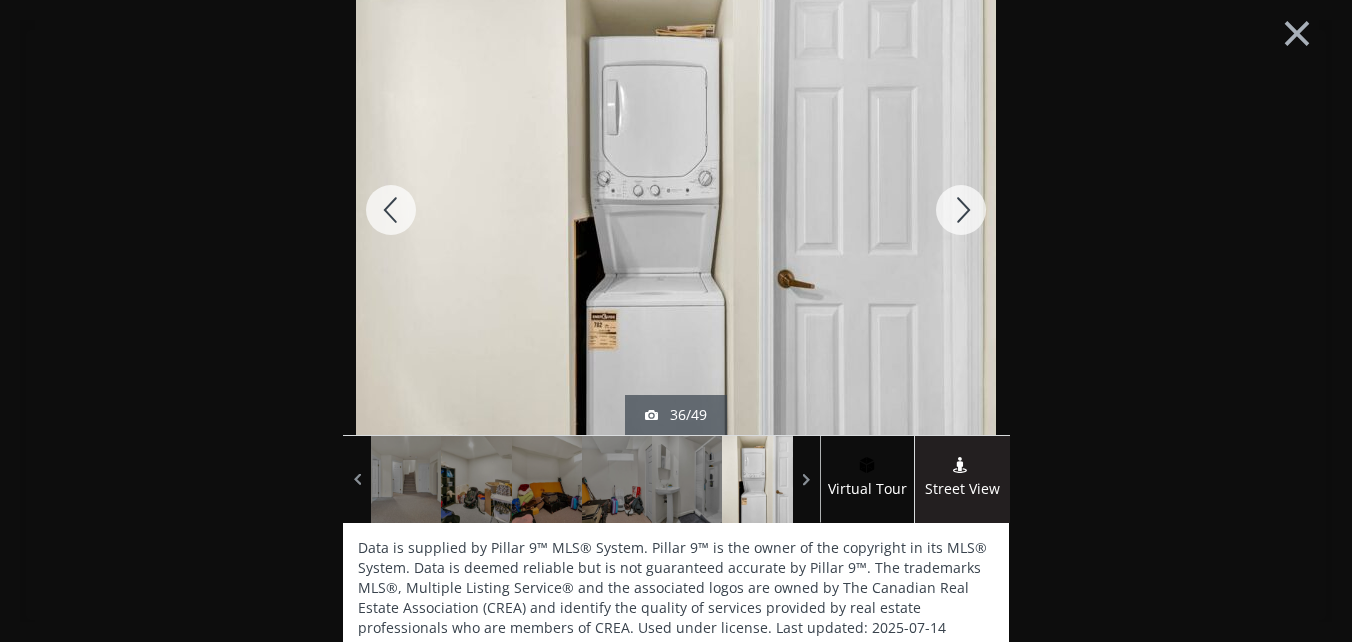click at bounding box center (961, 210) 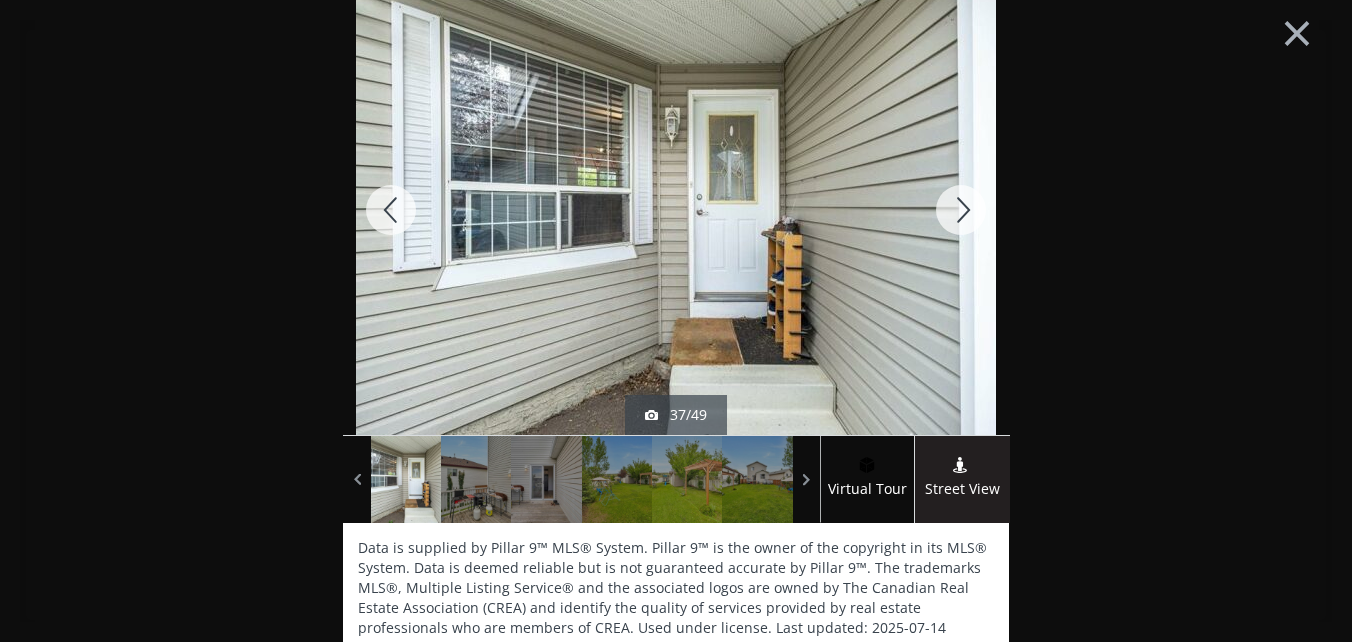 click at bounding box center (961, 210) 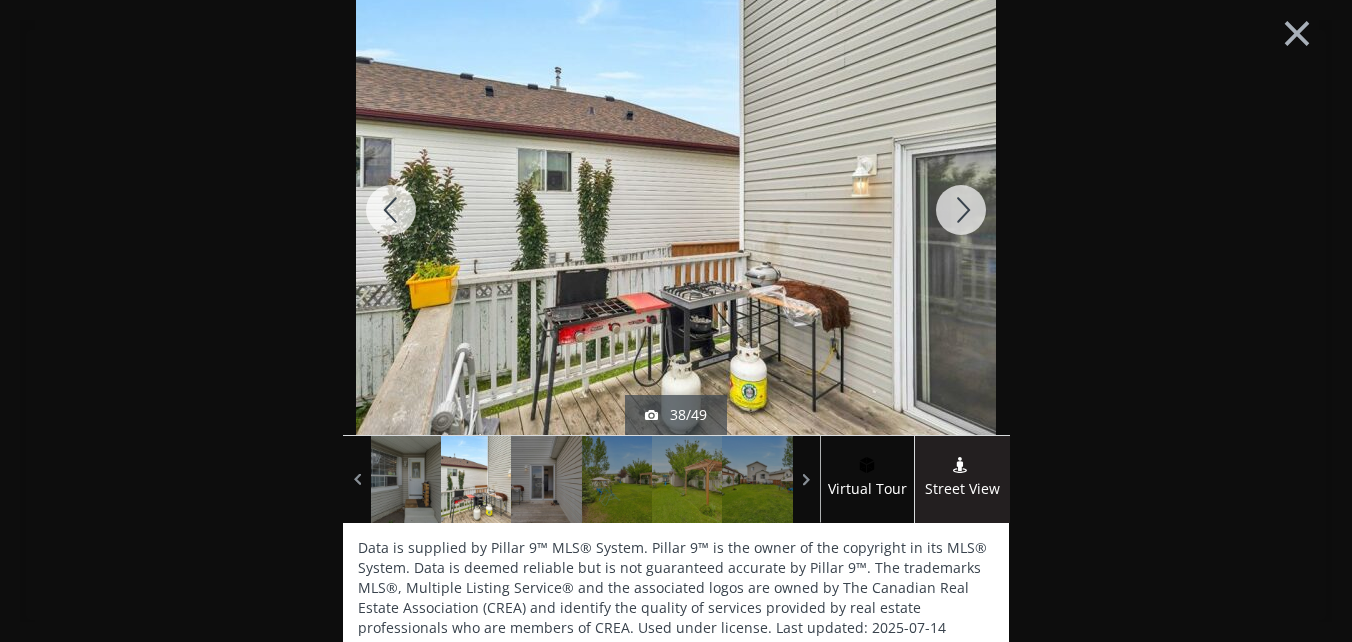 click at bounding box center [961, 210] 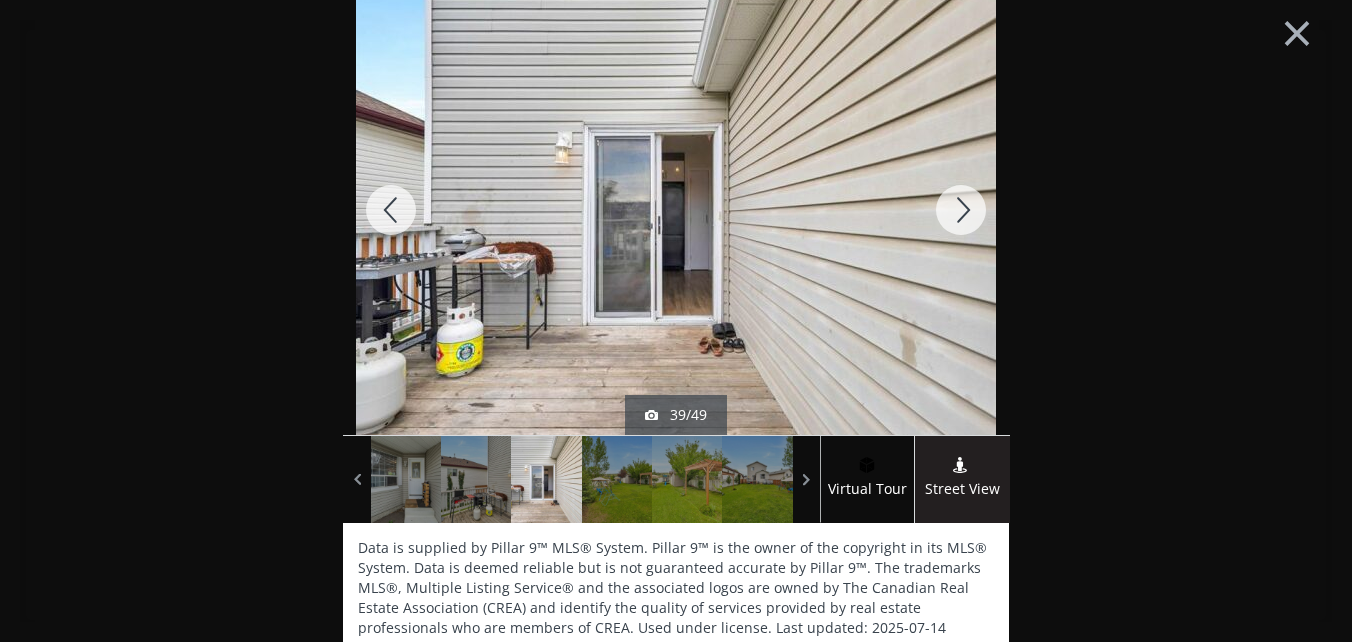 click at bounding box center (961, 210) 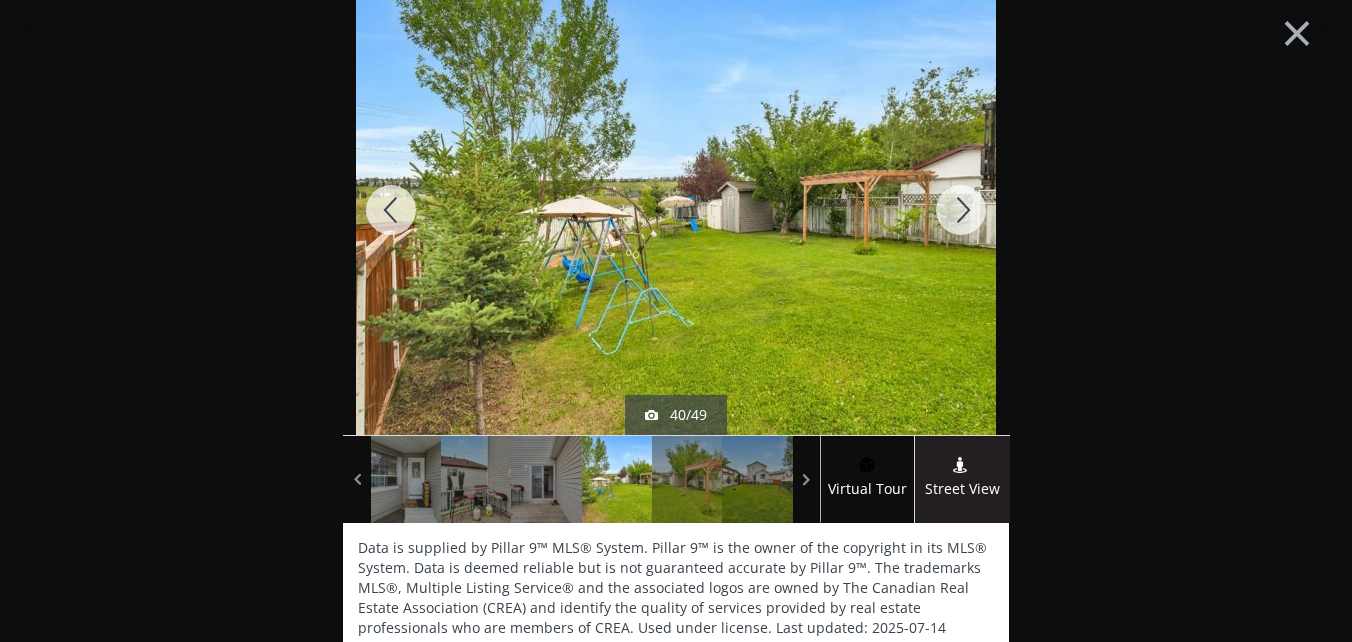 click at bounding box center [961, 210] 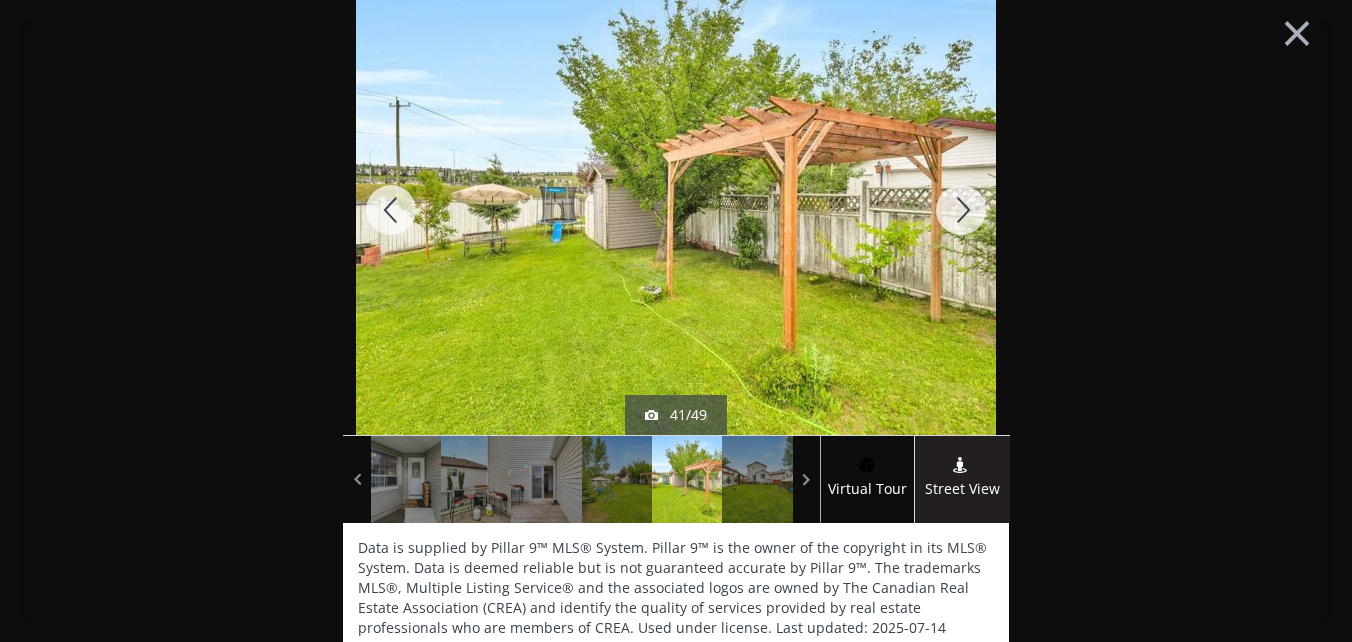 click at bounding box center (961, 210) 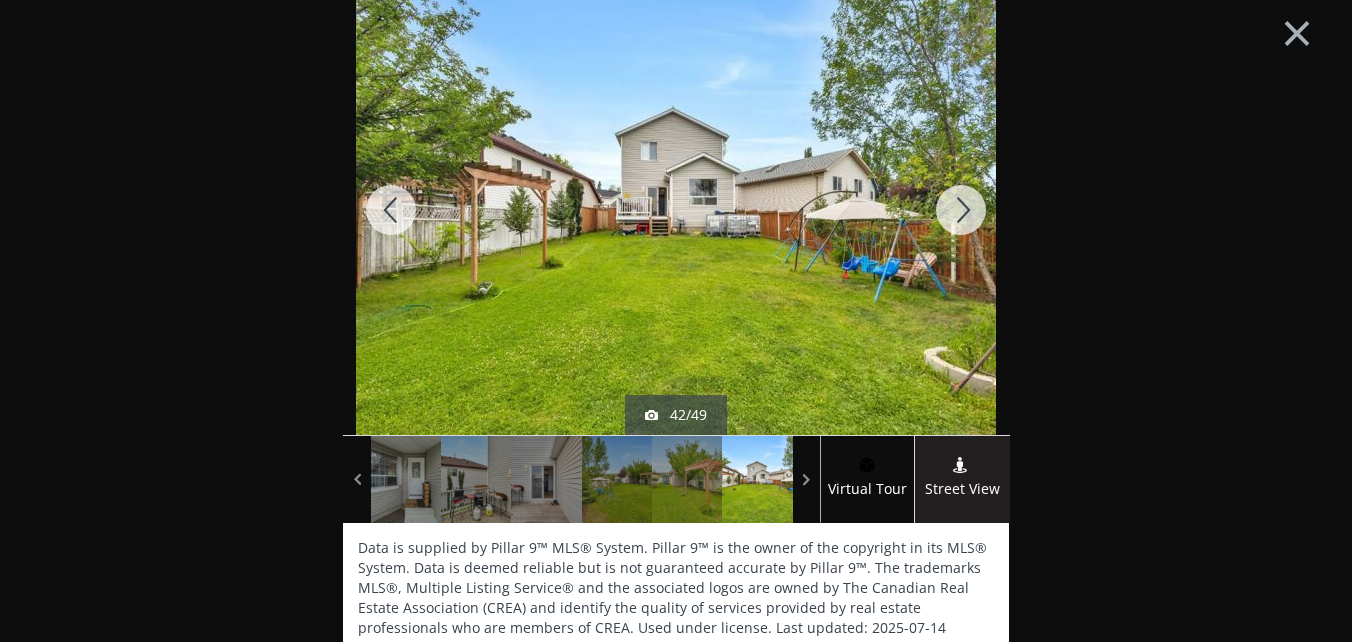click at bounding box center [961, 210] 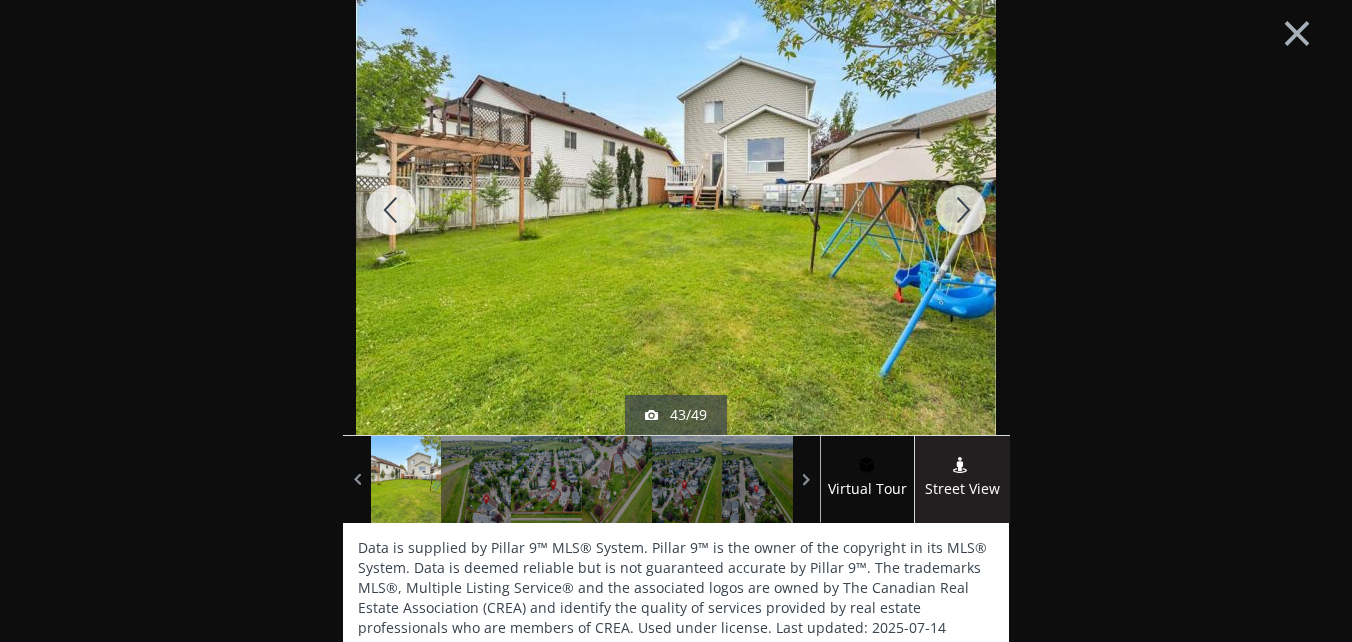 click at bounding box center [961, 210] 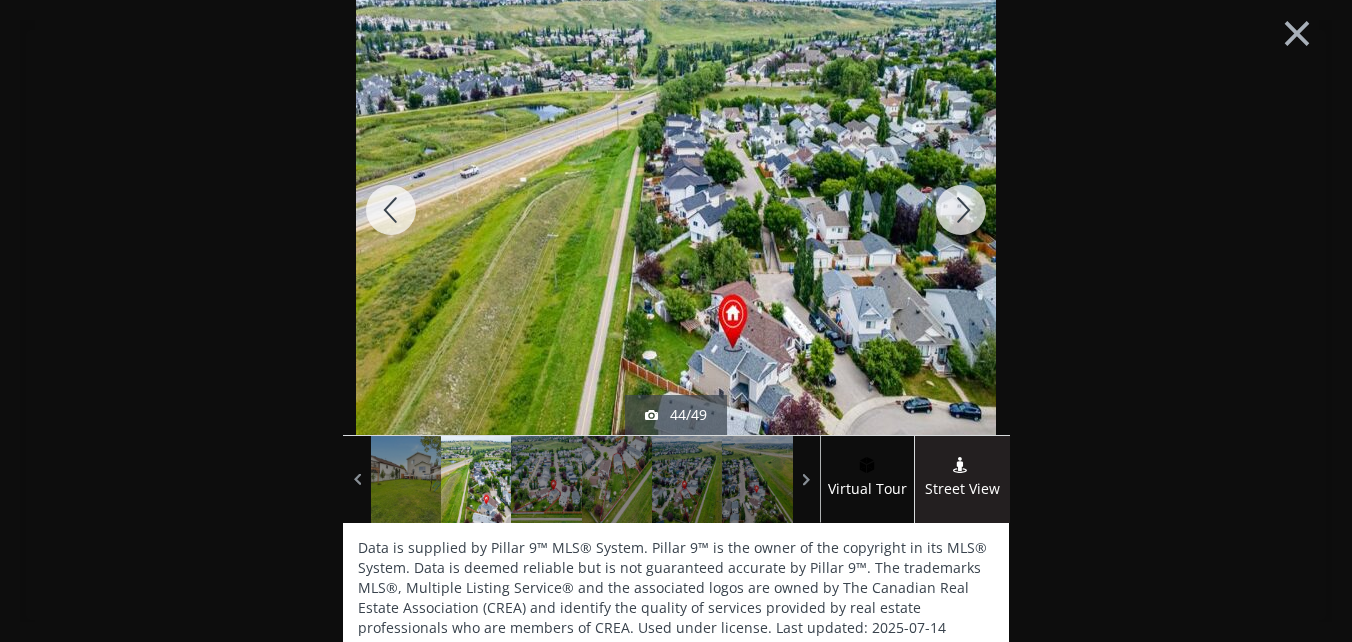 click at bounding box center [961, 210] 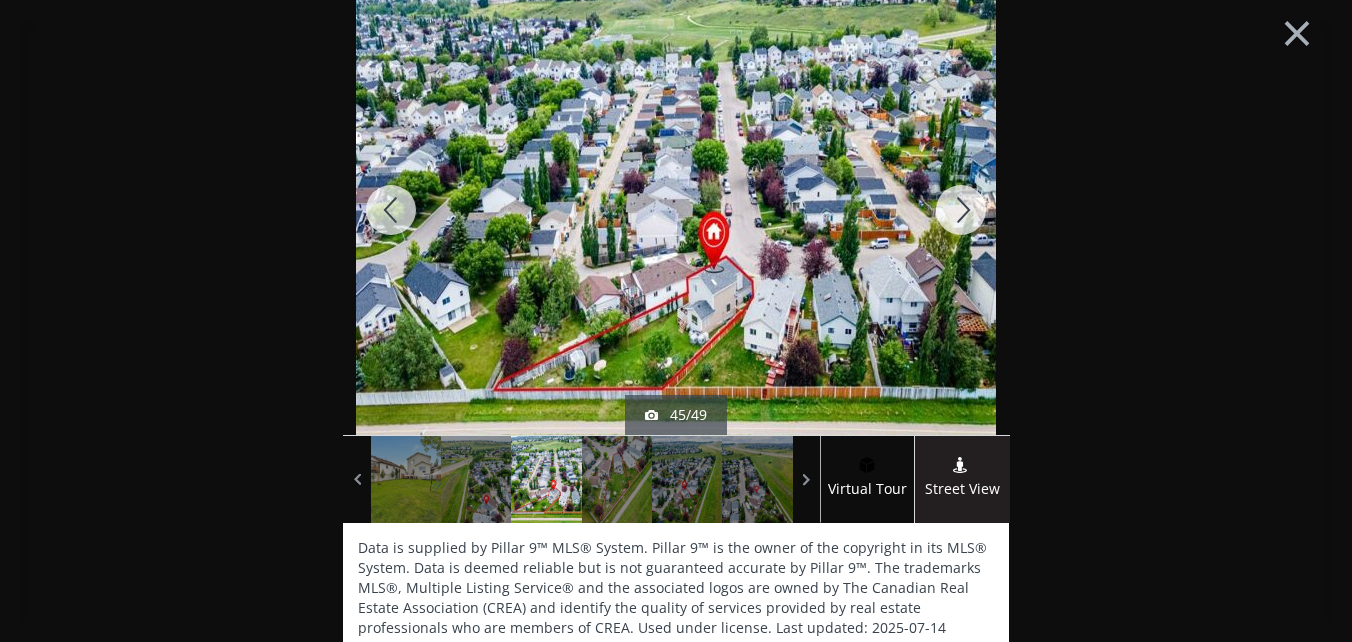 click at bounding box center [961, 210] 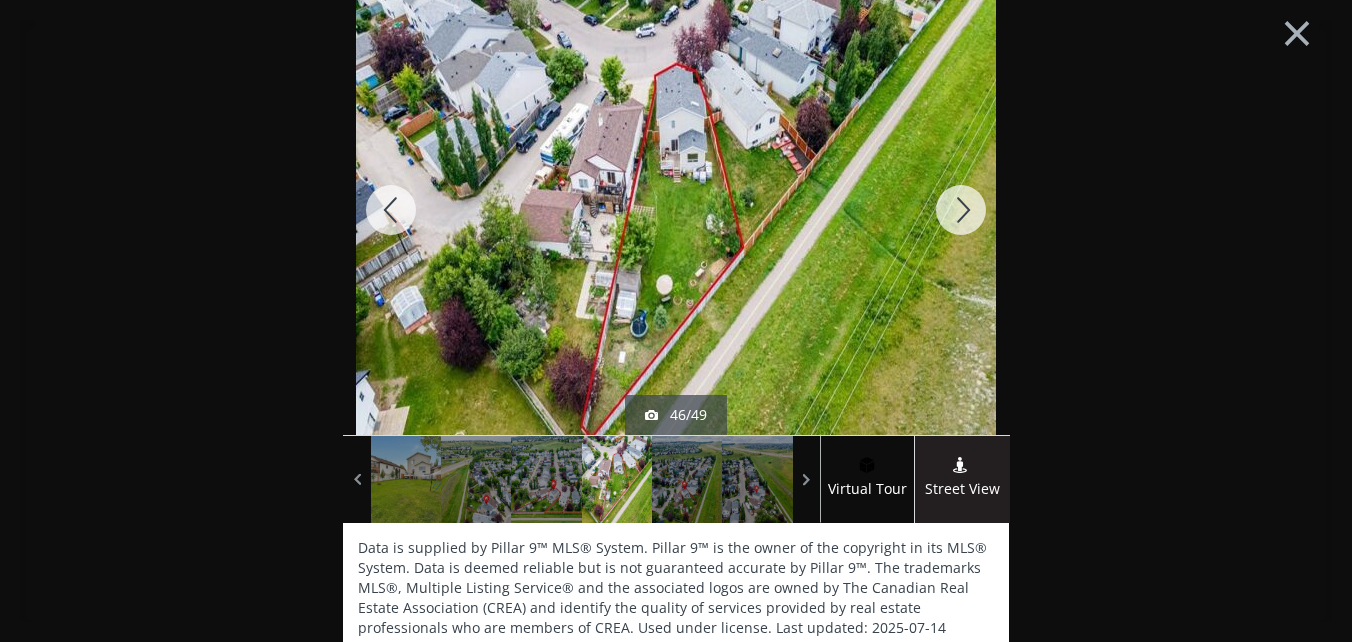 click at bounding box center (961, 210) 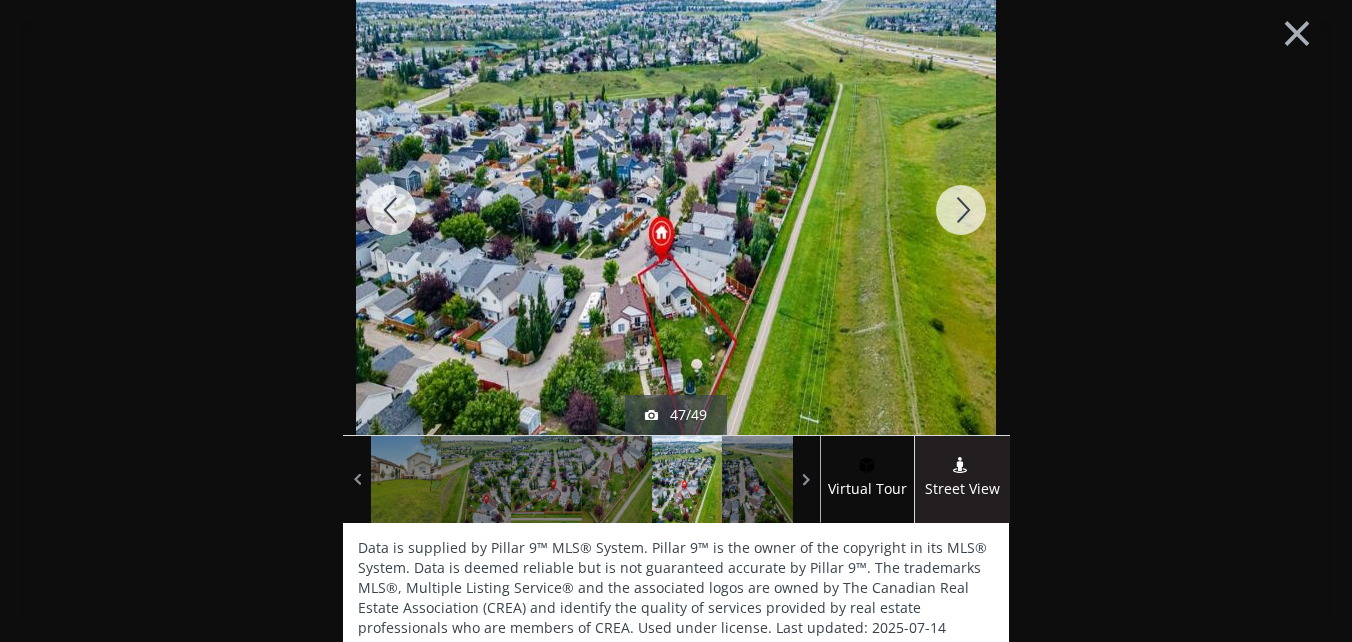 click at bounding box center (961, 210) 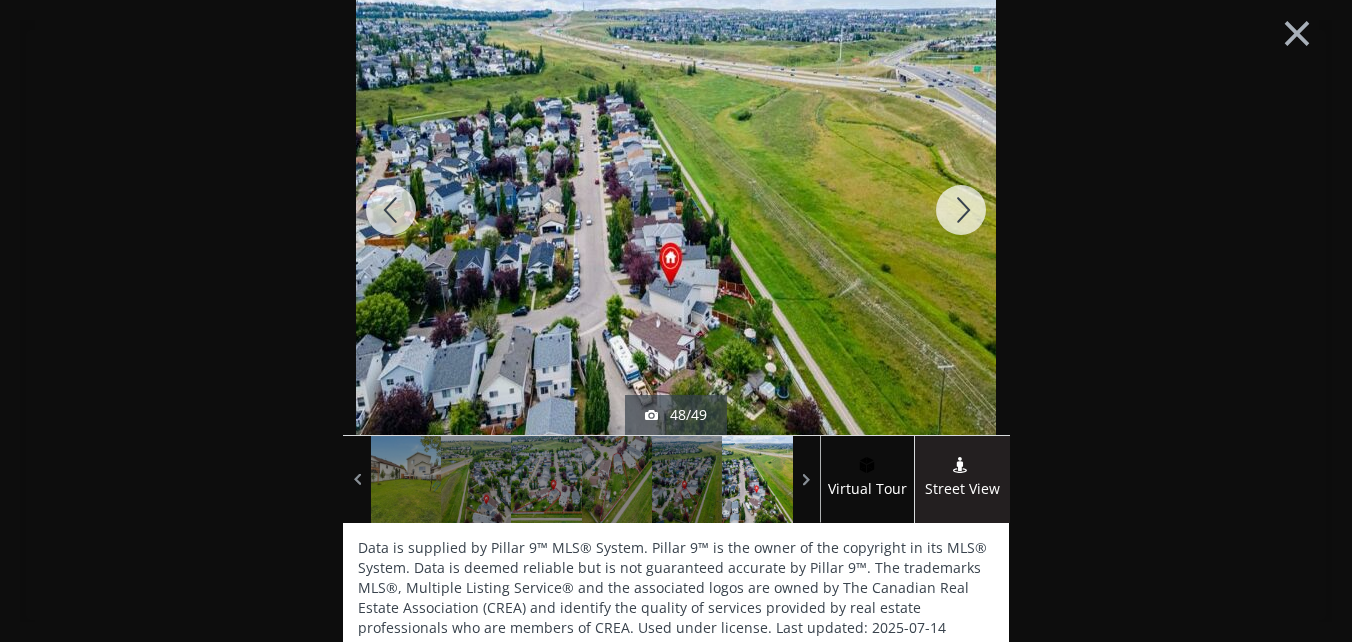 click at bounding box center [961, 210] 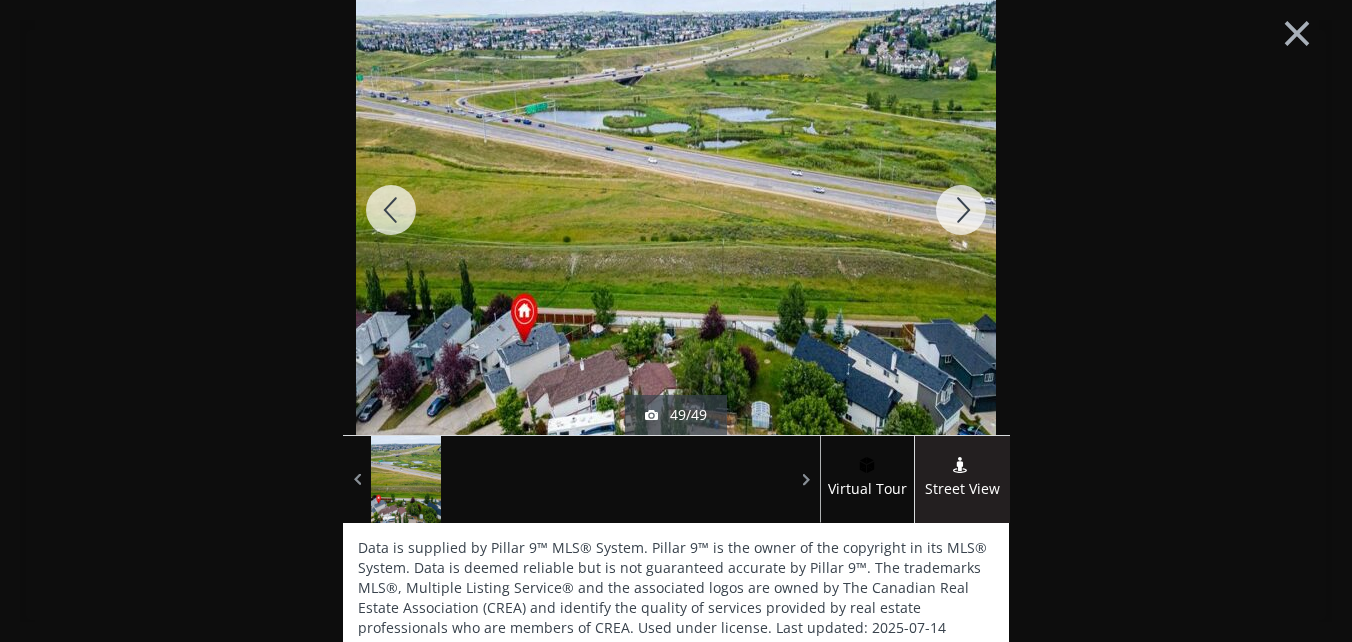 click at bounding box center [961, 210] 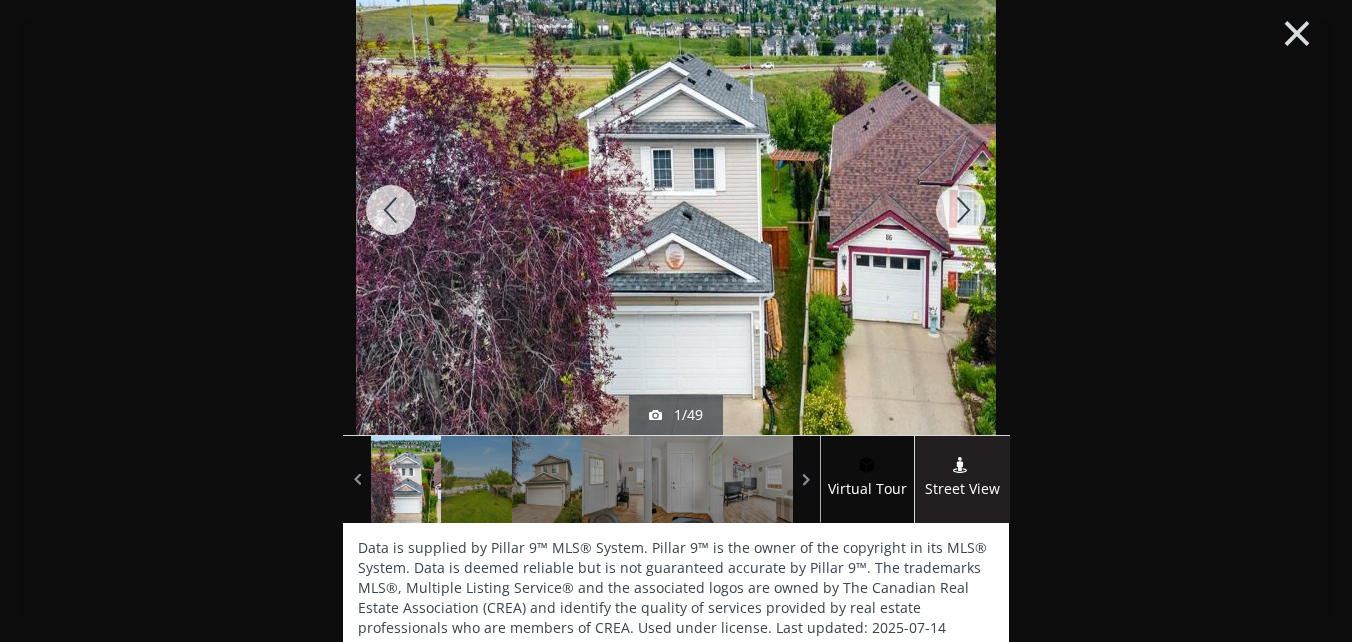click on "×" at bounding box center [1297, 31] 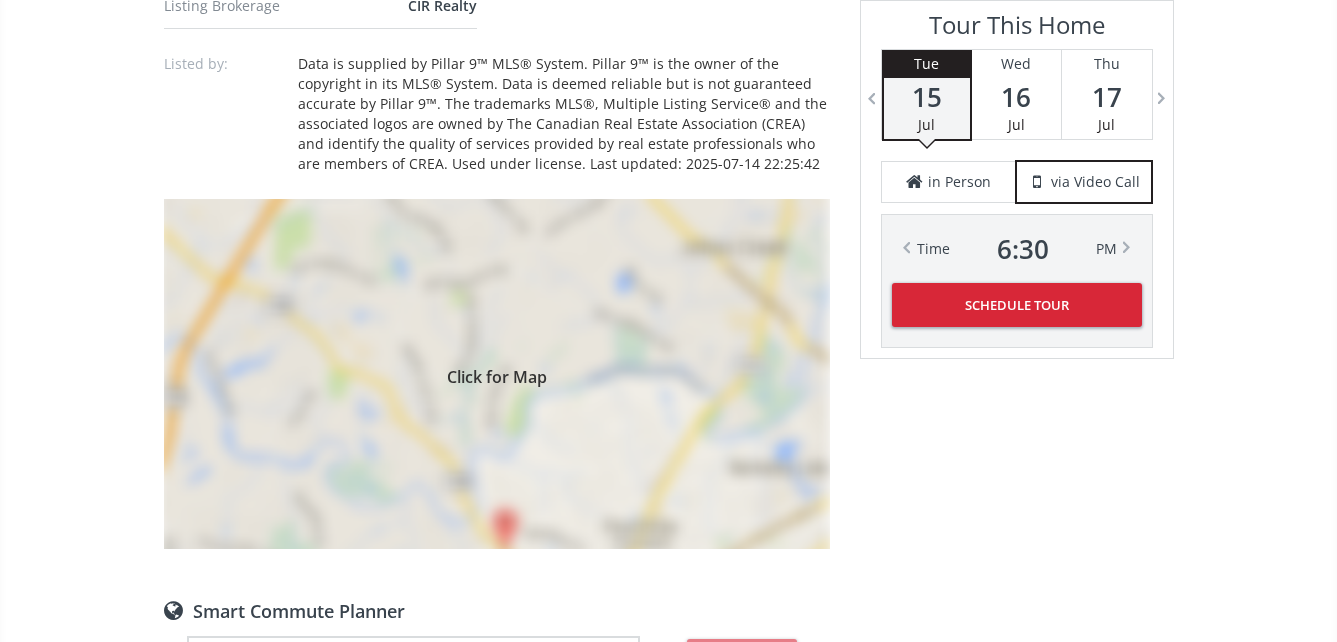 scroll, scrollTop: 1800, scrollLeft: 0, axis: vertical 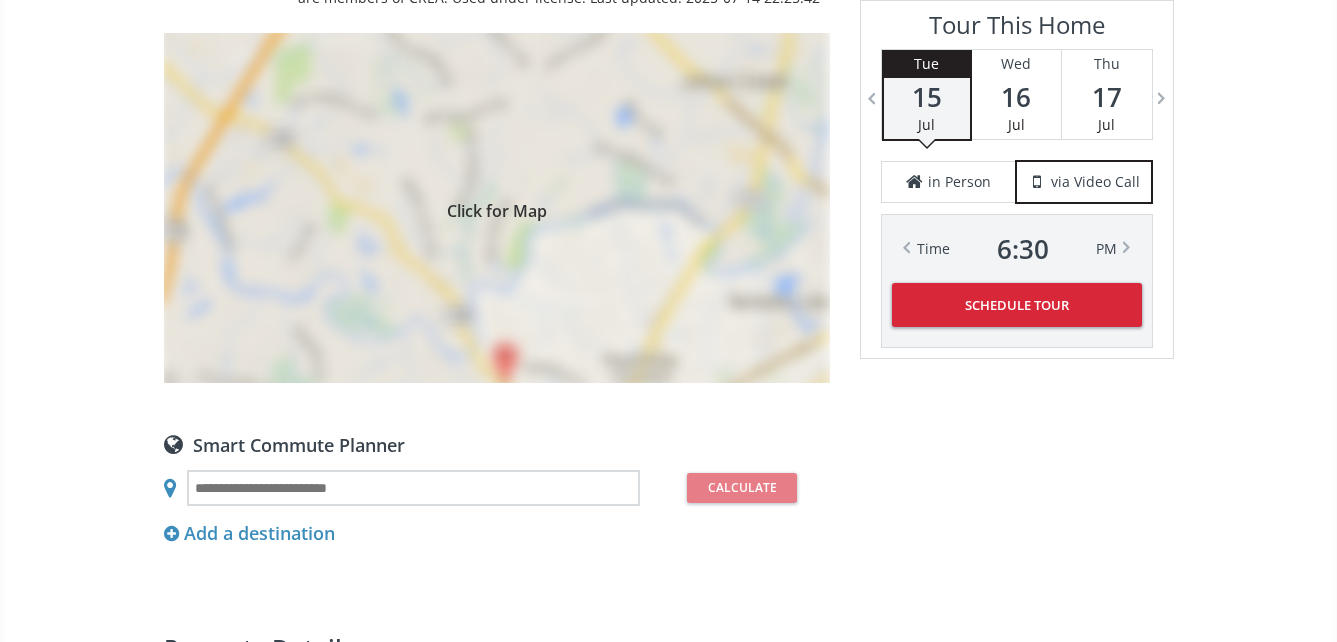 click on "Click for Map" at bounding box center [497, 208] 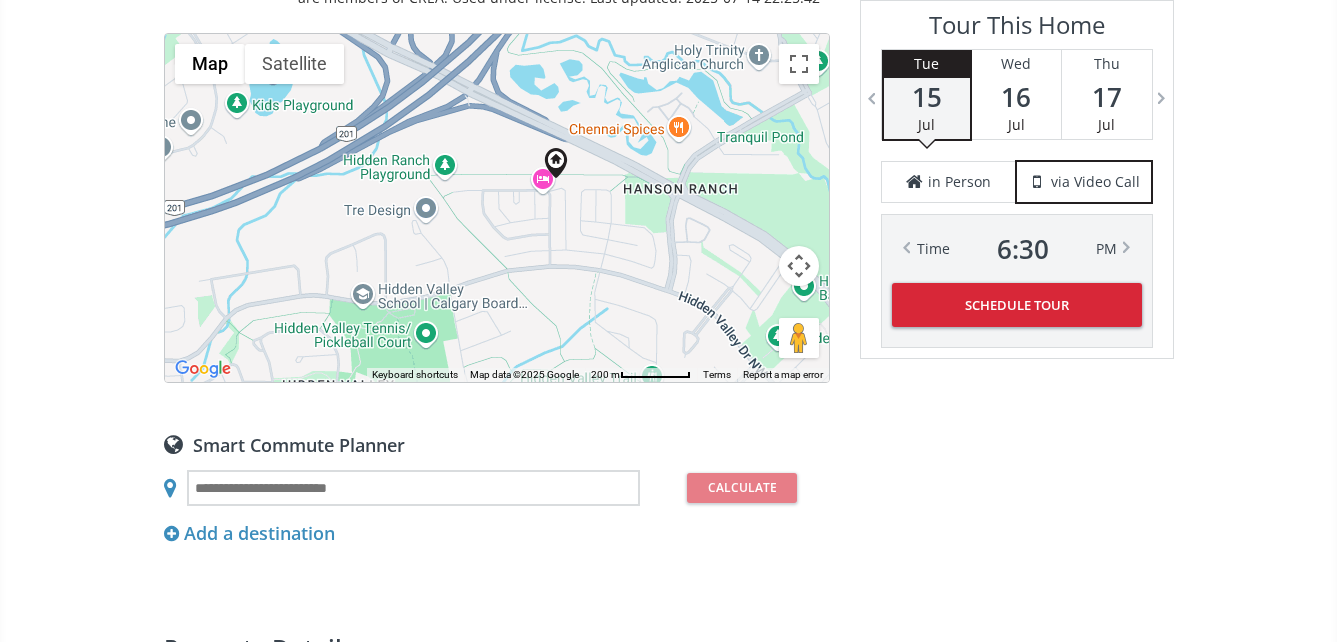 drag, startPoint x: 458, startPoint y: 253, endPoint x: 519, endPoint y: 229, distance: 65.551506 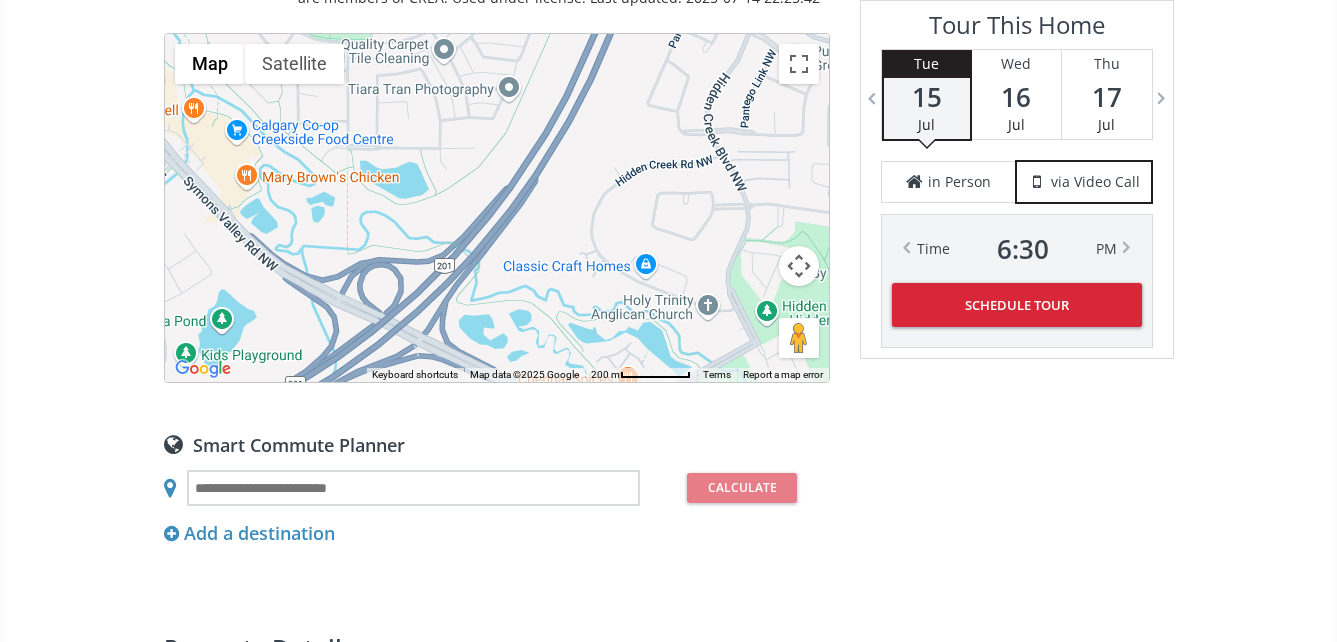 drag, startPoint x: 677, startPoint y: 205, endPoint x: 629, endPoint y: 455, distance: 254.5663 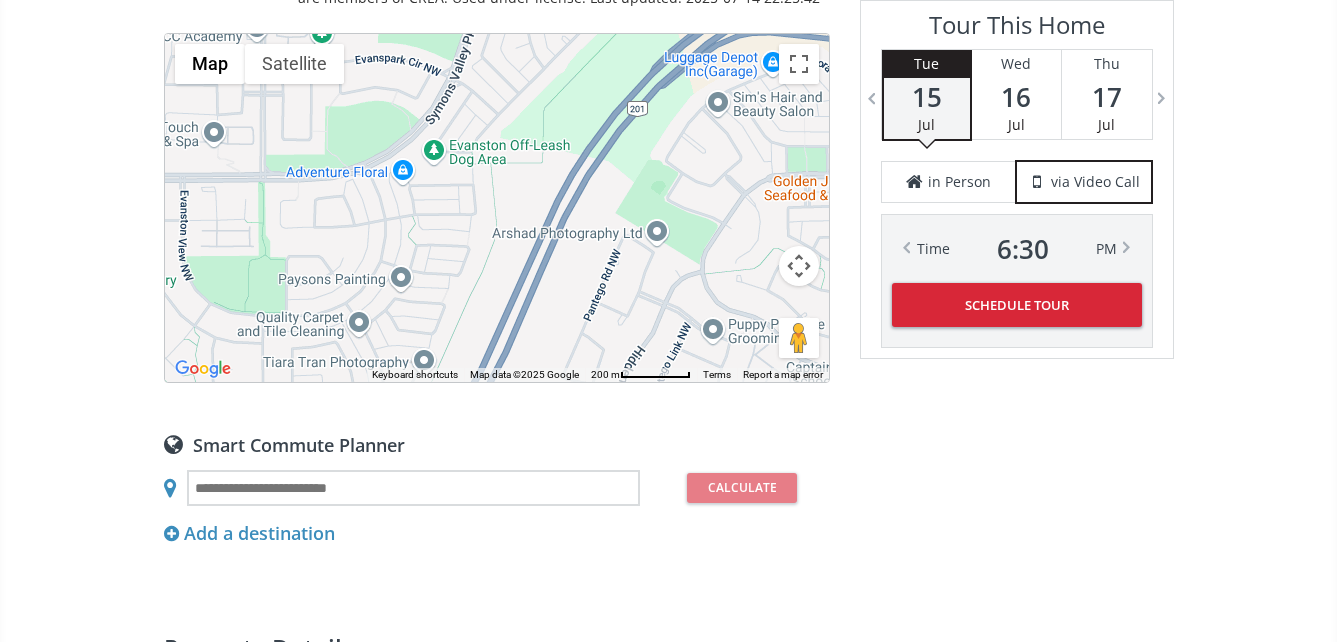 drag, startPoint x: 612, startPoint y: 181, endPoint x: 632, endPoint y: 317, distance: 137.46272 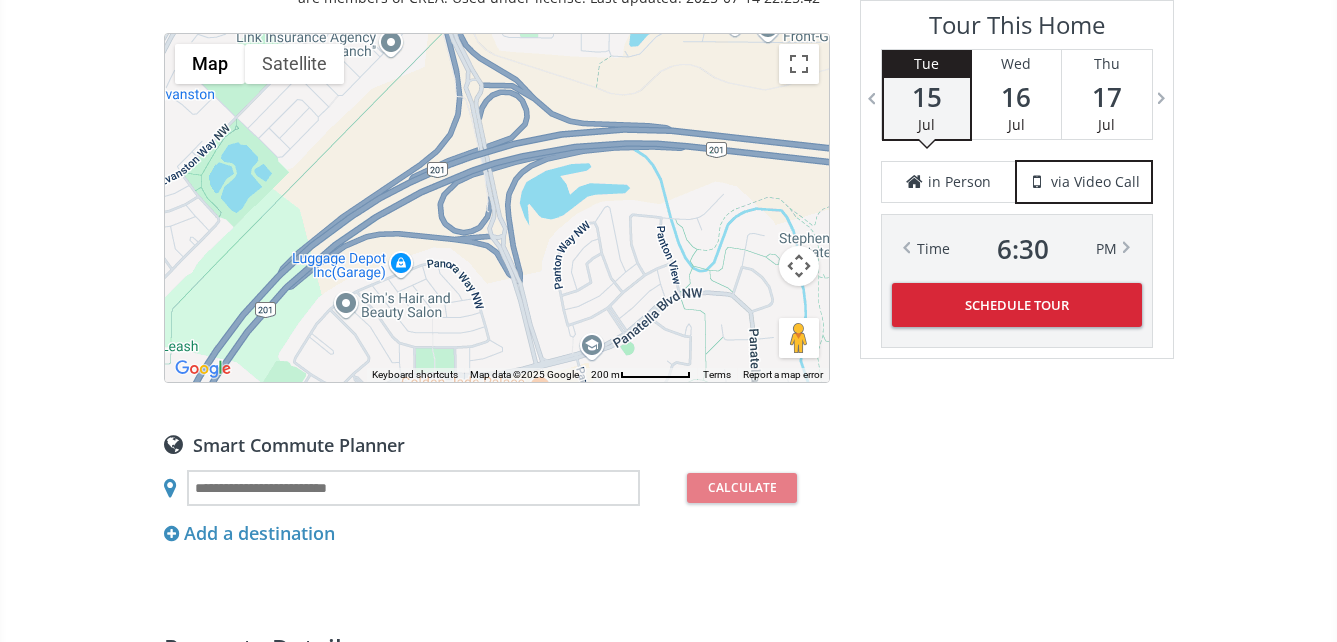 drag, startPoint x: 705, startPoint y: 174, endPoint x: 323, endPoint y: 389, distance: 438.34802 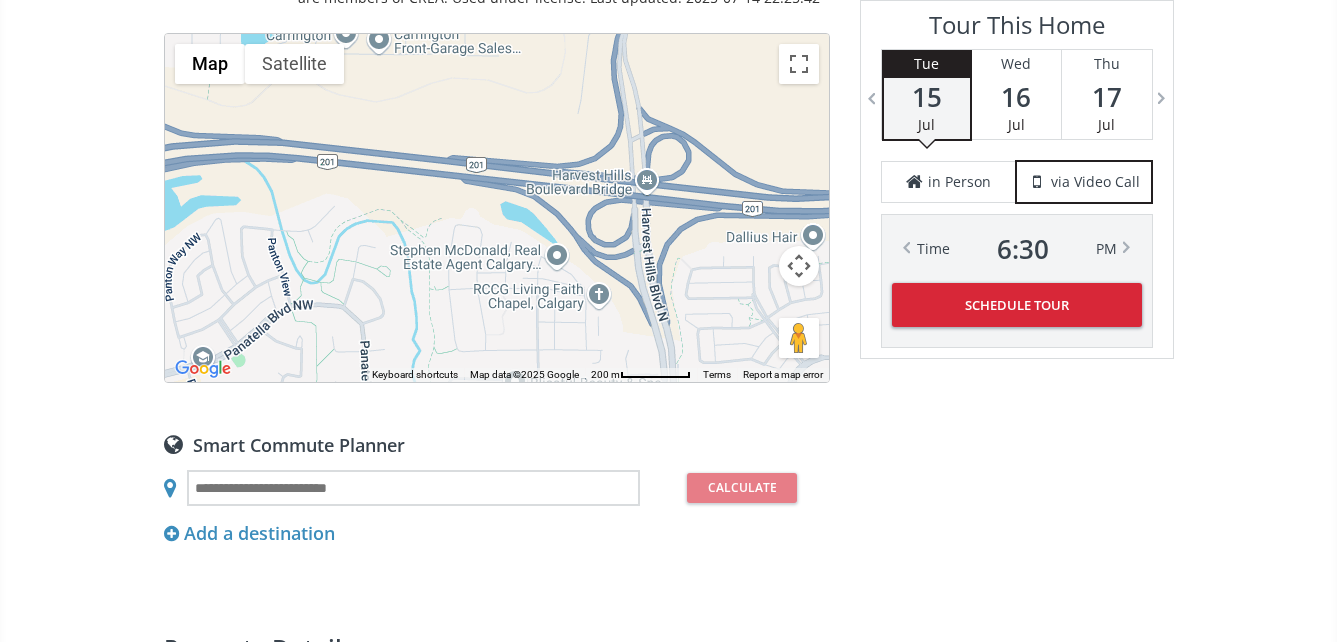 drag, startPoint x: 575, startPoint y: 231, endPoint x: 184, endPoint y: 240, distance: 391.10358 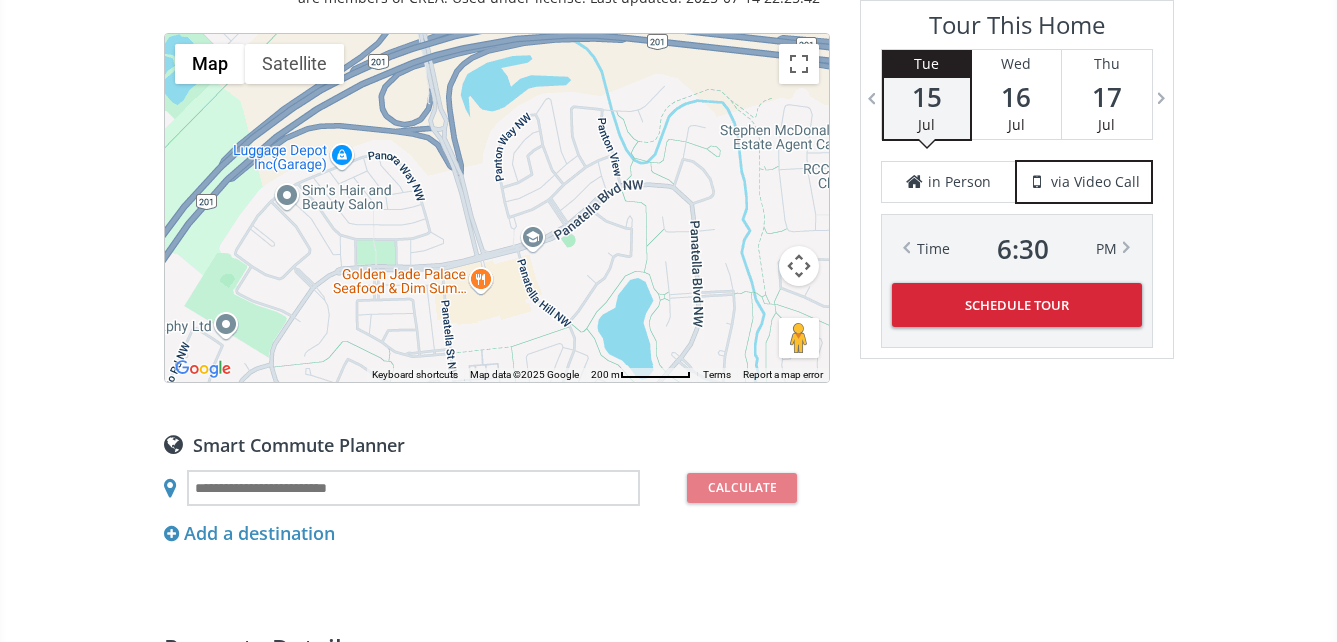 drag, startPoint x: 615, startPoint y: 273, endPoint x: 944, endPoint y: 157, distance: 348.85098 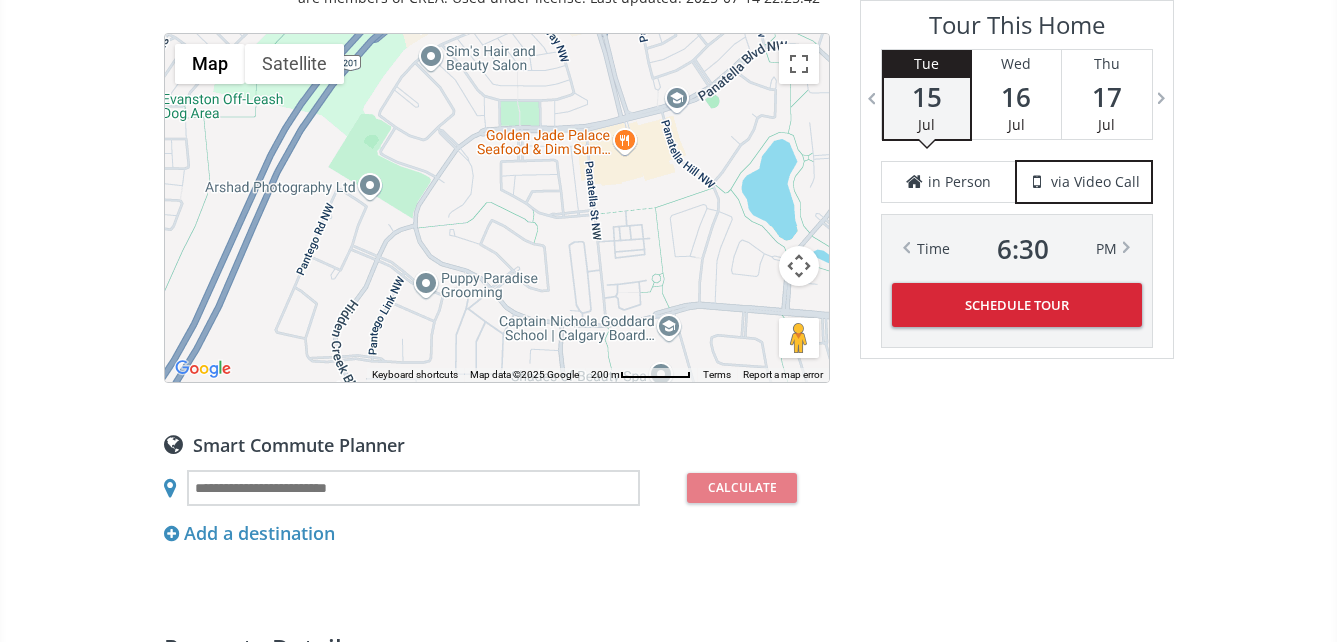 drag, startPoint x: 556, startPoint y: 270, endPoint x: 717, endPoint y: 123, distance: 218.01376 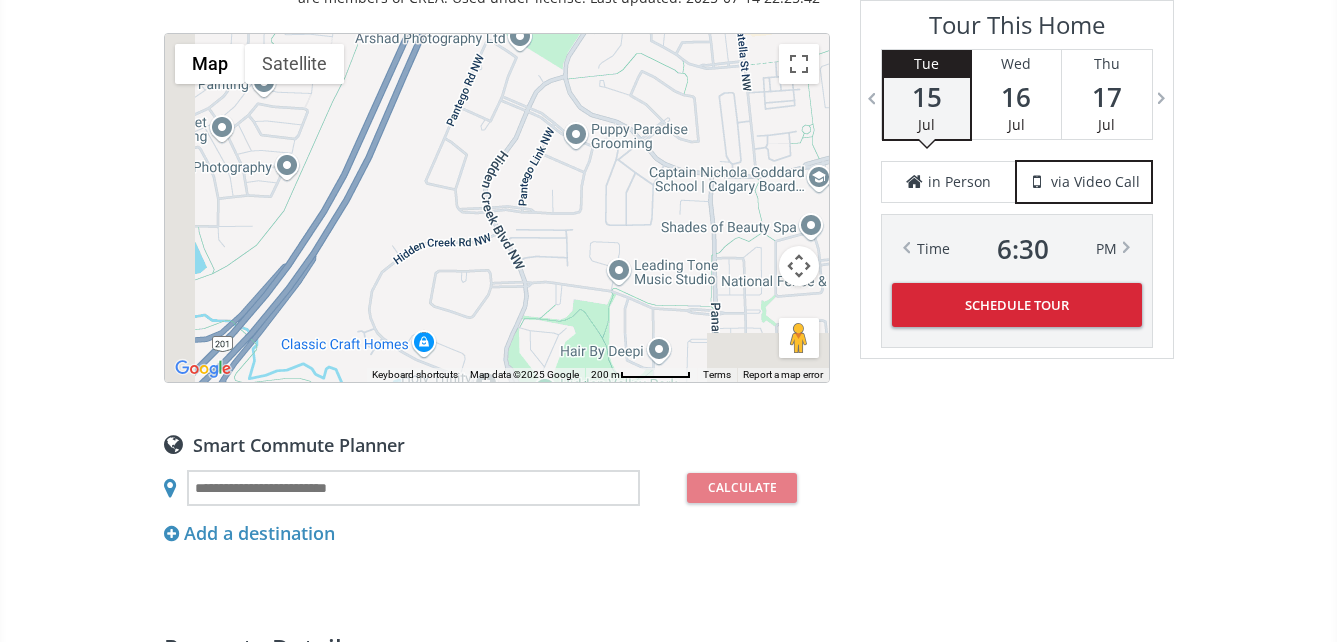 drag, startPoint x: 563, startPoint y: 272, endPoint x: 740, endPoint y: 82, distance: 259.67096 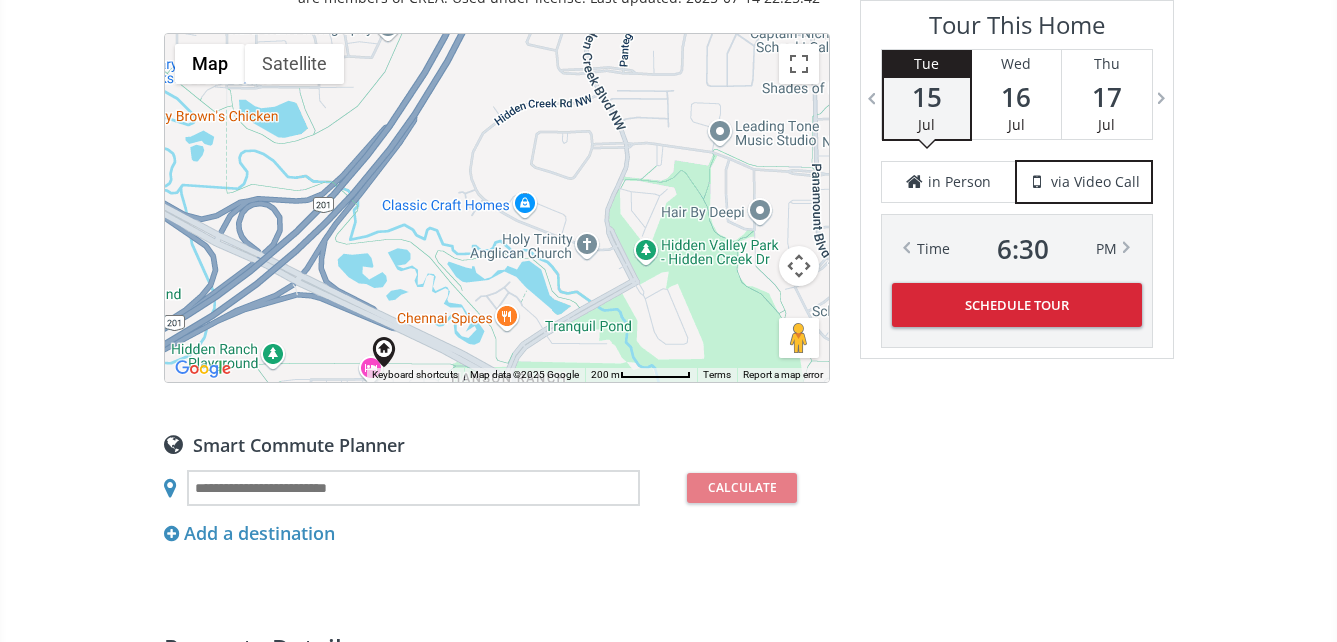 drag, startPoint x: 600, startPoint y: 234, endPoint x: 613, endPoint y: 65, distance: 169.49927 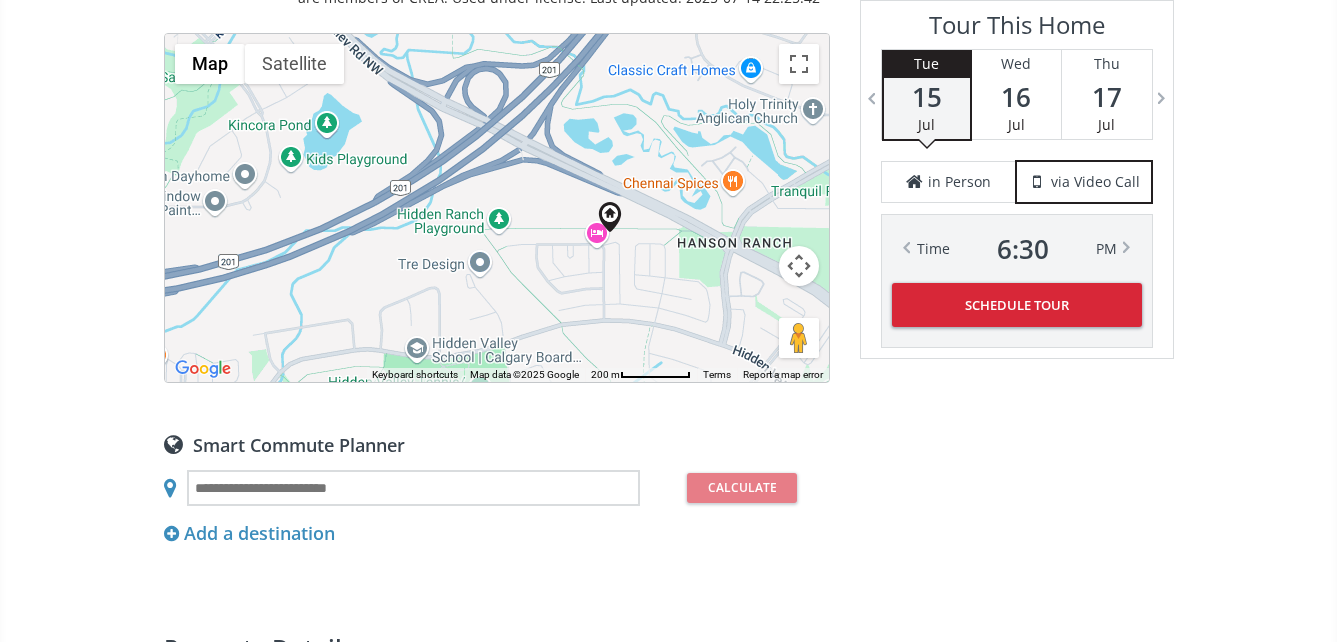 drag, startPoint x: 504, startPoint y: 198, endPoint x: 710, endPoint y: 306, distance: 232.59407 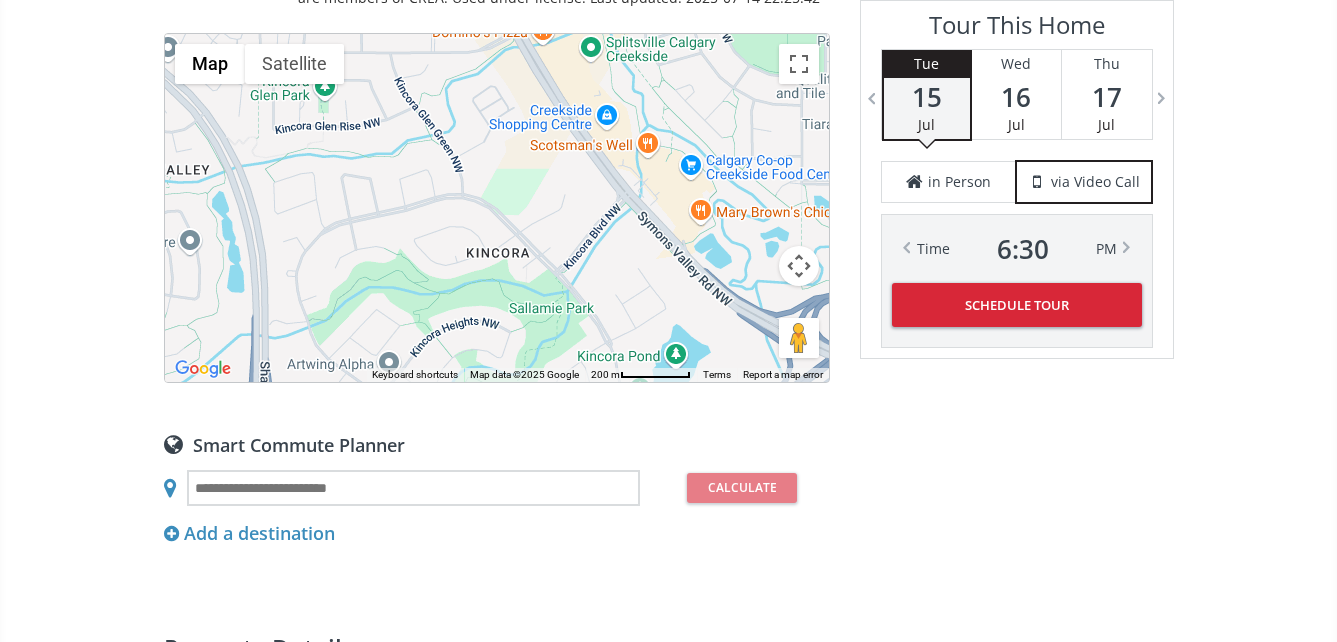 drag, startPoint x: 514, startPoint y: 202, endPoint x: 862, endPoint y: 435, distance: 418.79947 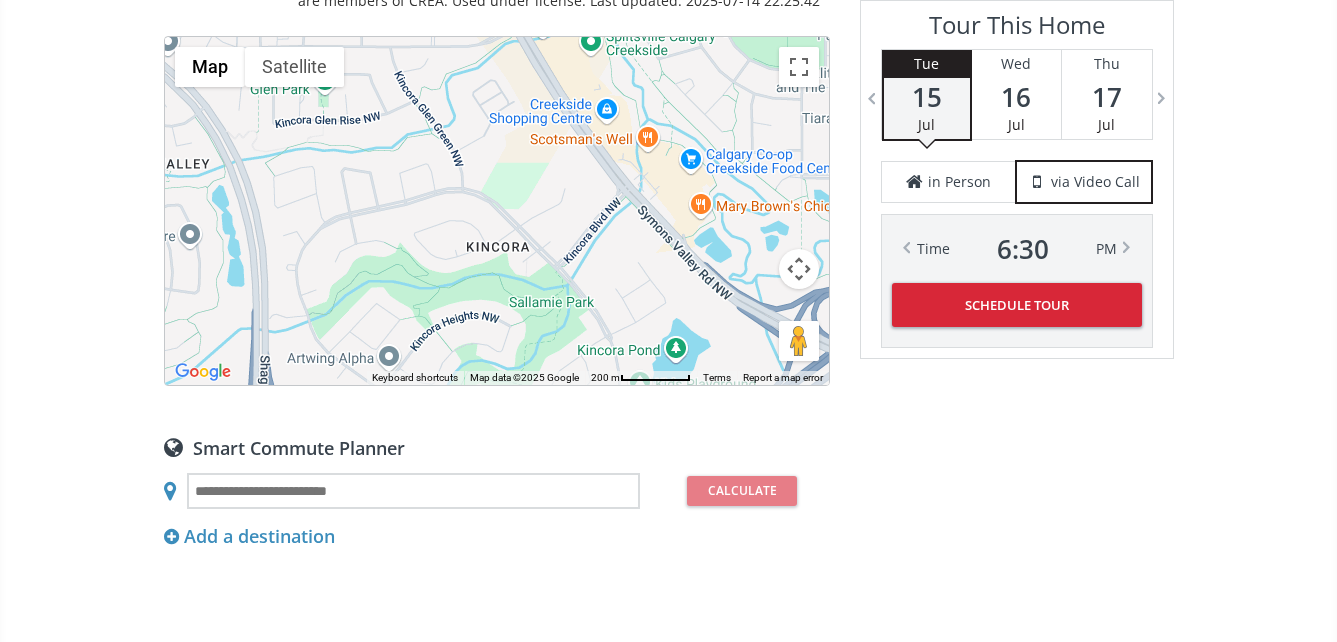 scroll, scrollTop: 1800, scrollLeft: 0, axis: vertical 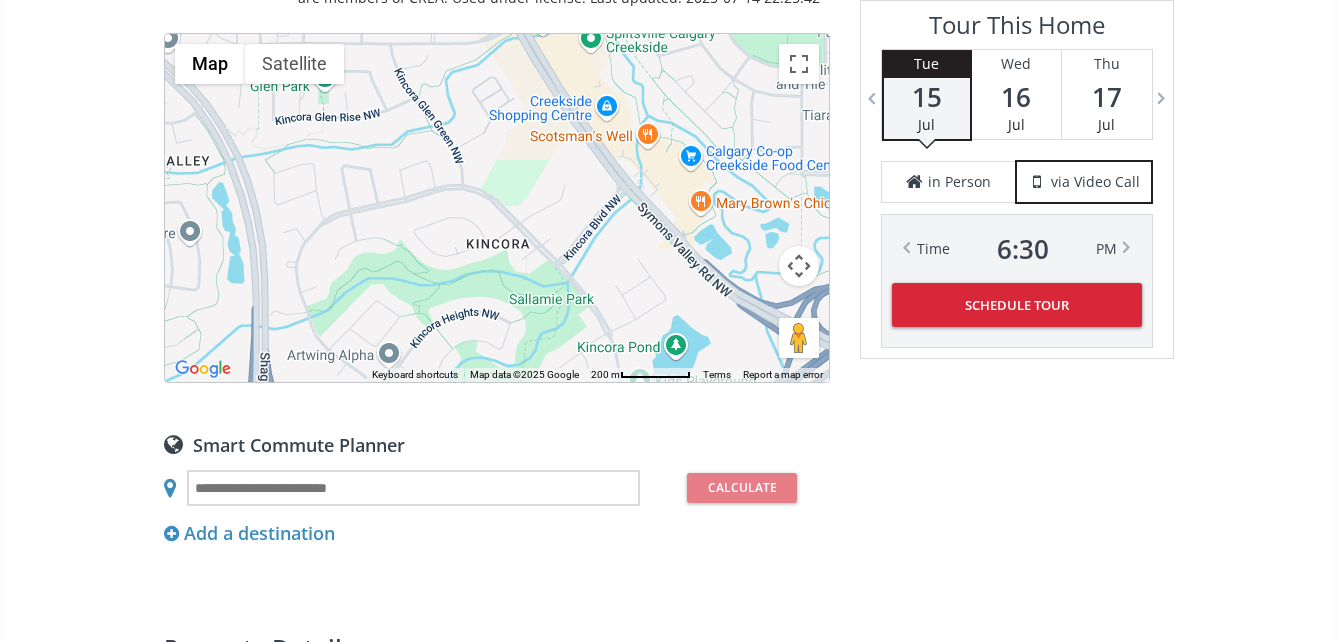 click on "To navigate, press the arrow keys." at bounding box center (497, 208) 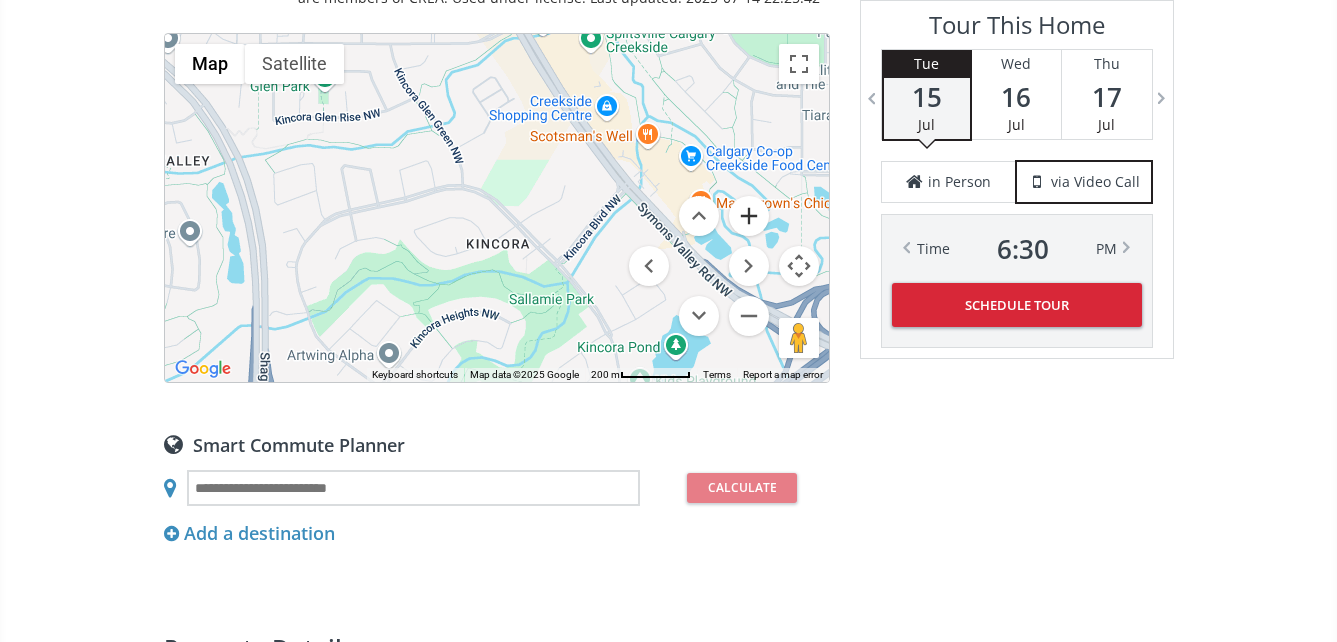click at bounding box center (749, 216) 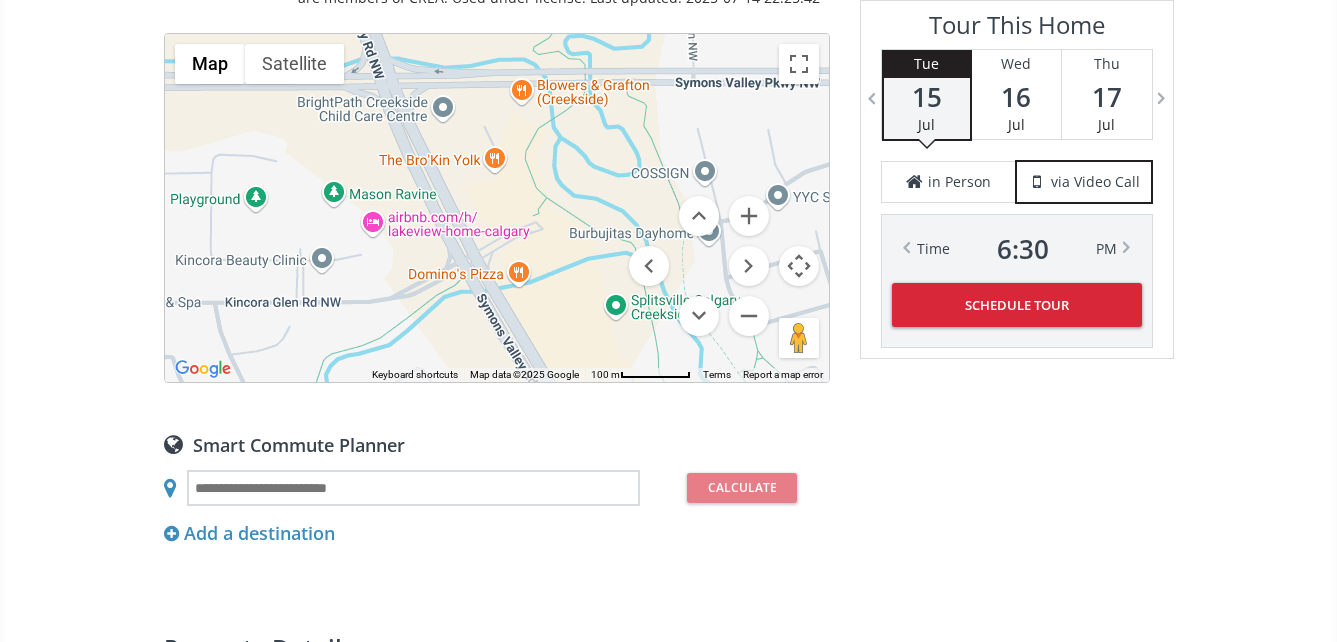 drag, startPoint x: 569, startPoint y: 148, endPoint x: 506, endPoint y: 569, distance: 425.68768 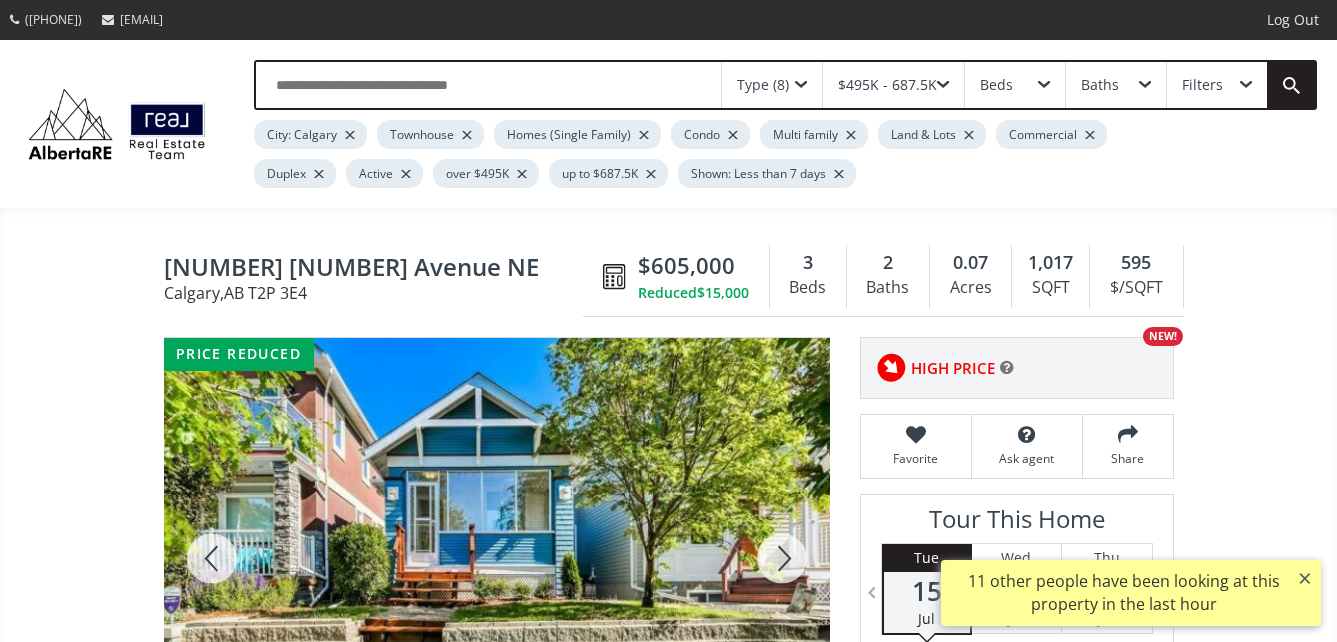 scroll, scrollTop: 0, scrollLeft: 0, axis: both 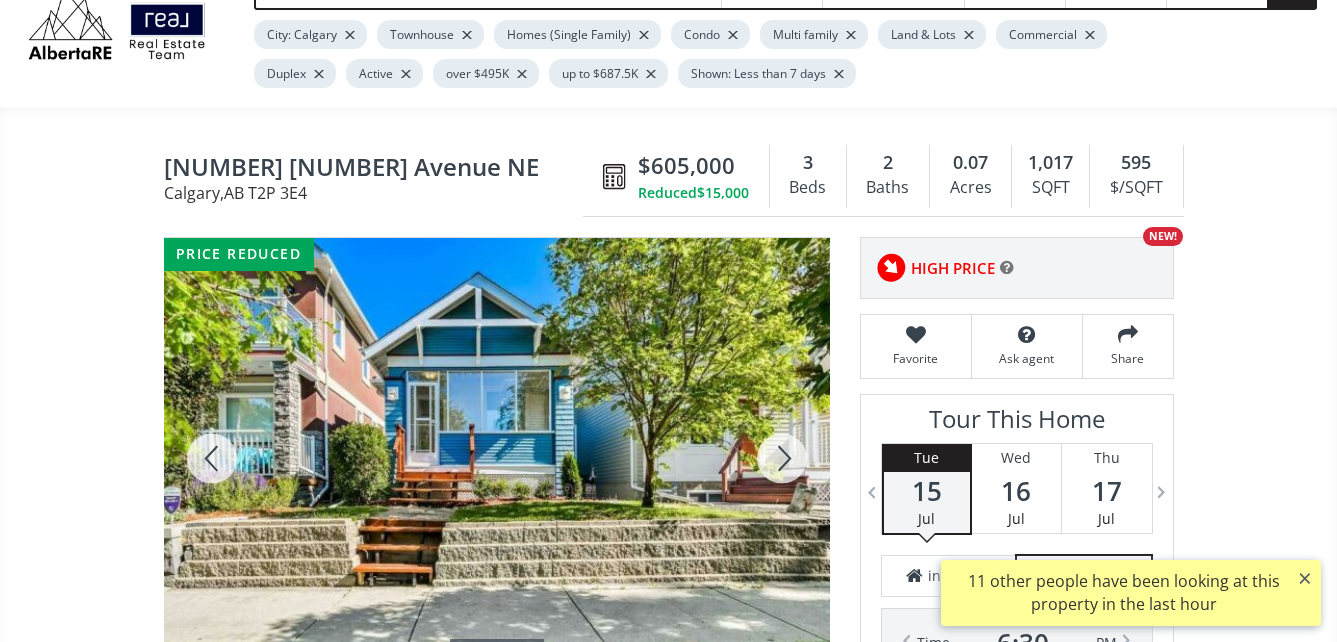 click at bounding box center [497, 458] 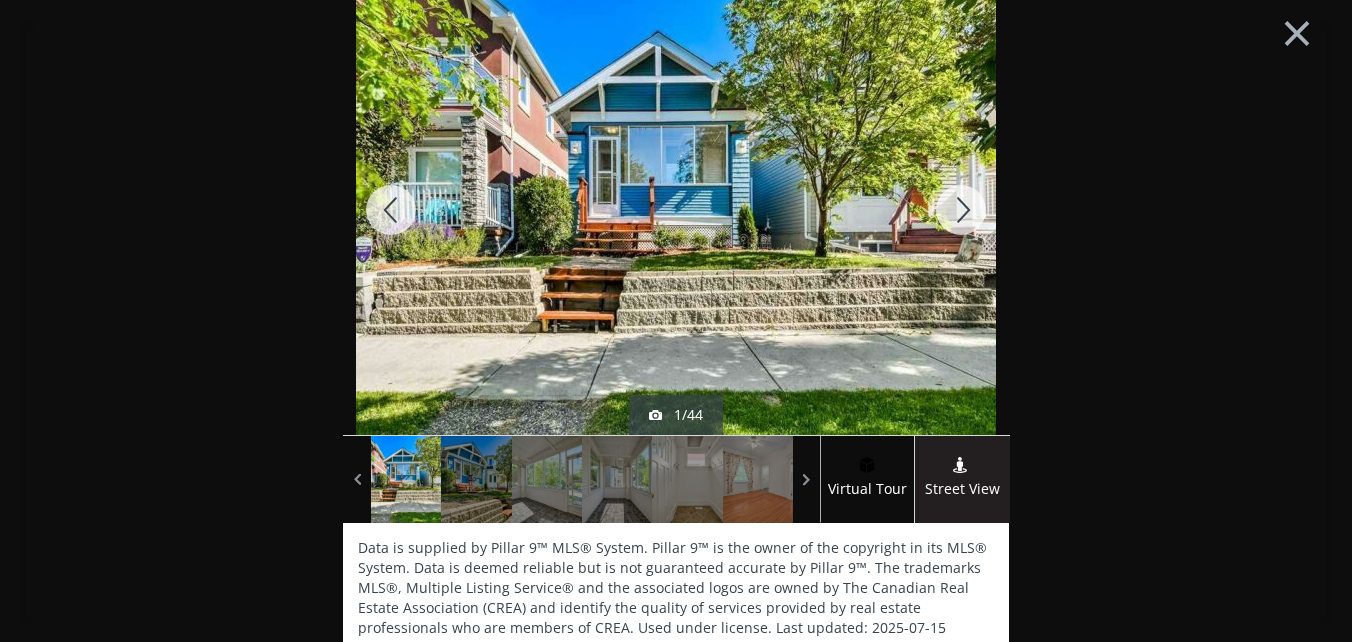 click at bounding box center [961, 210] 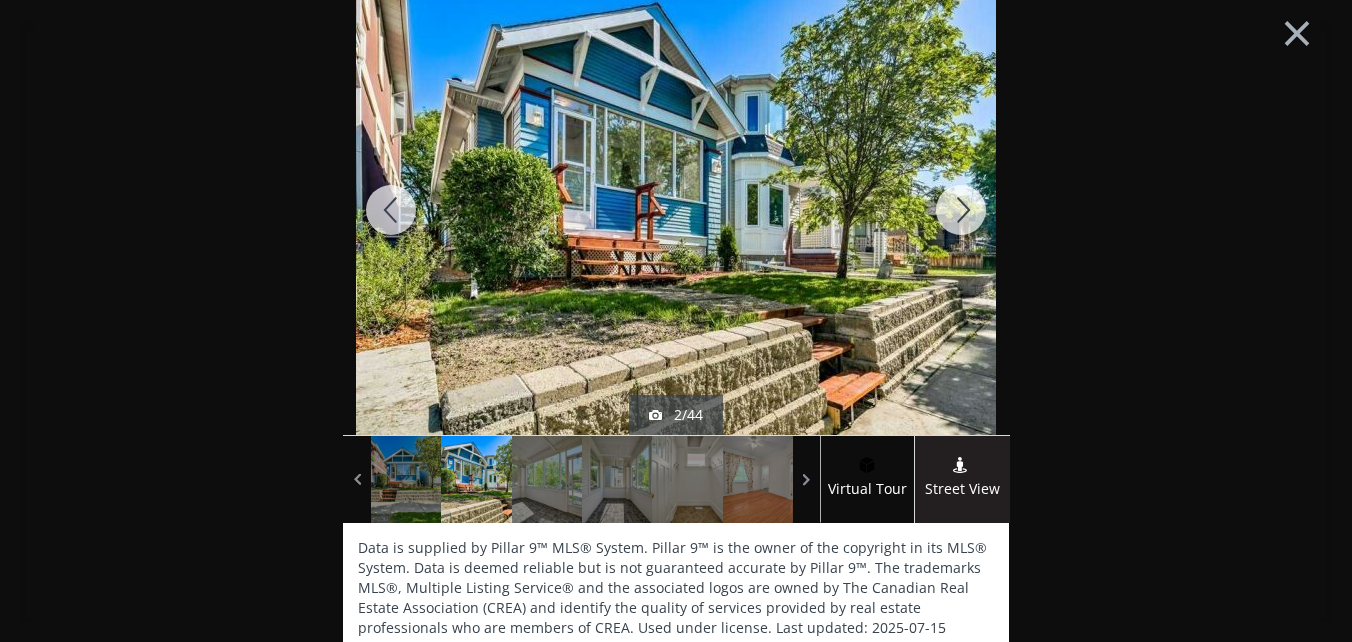 click at bounding box center [961, 210] 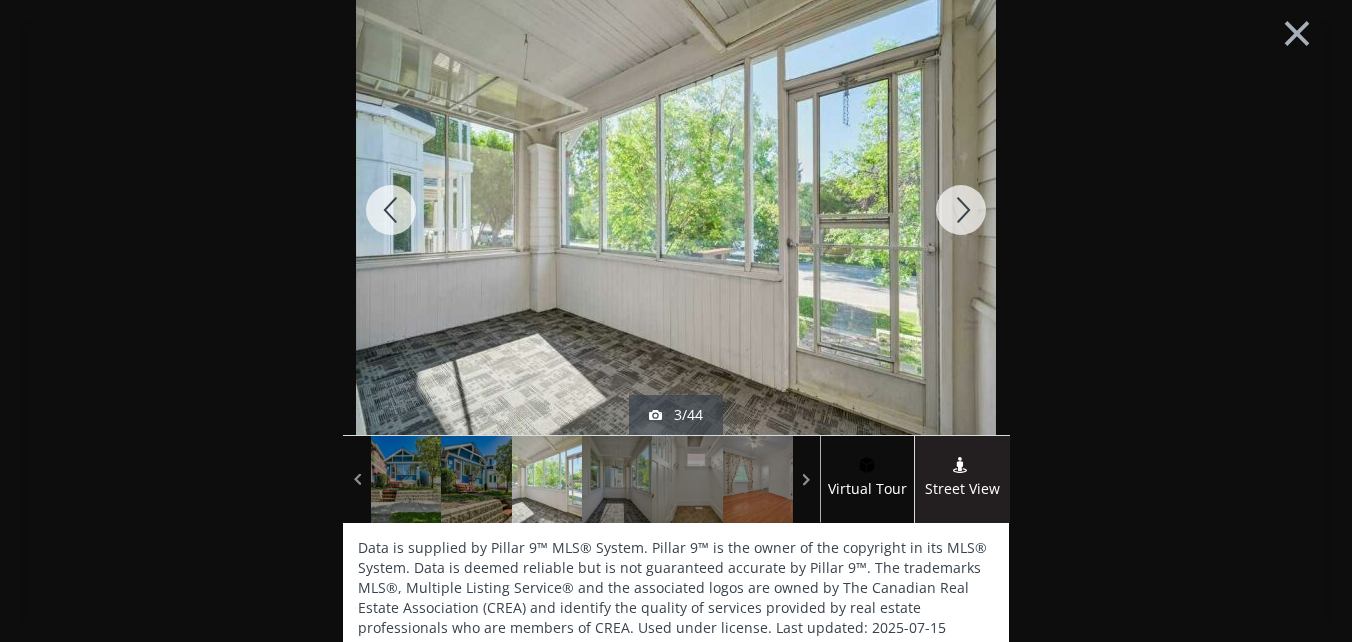 click at bounding box center [961, 210] 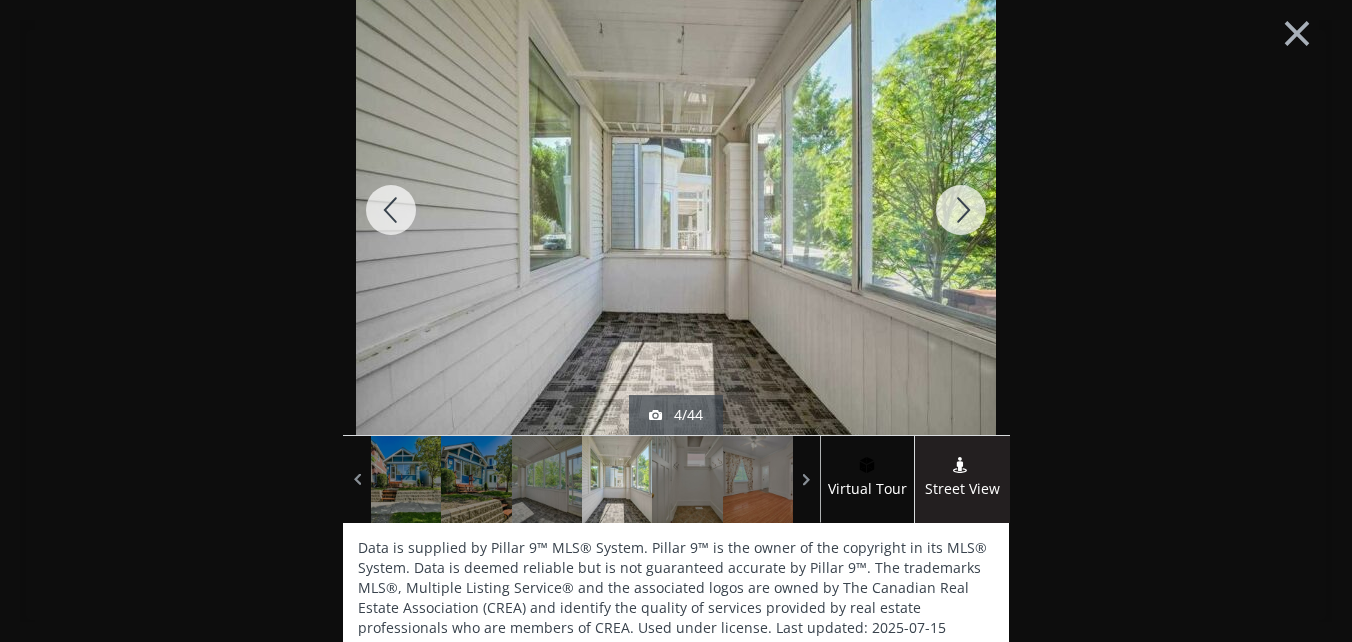 click at bounding box center (961, 210) 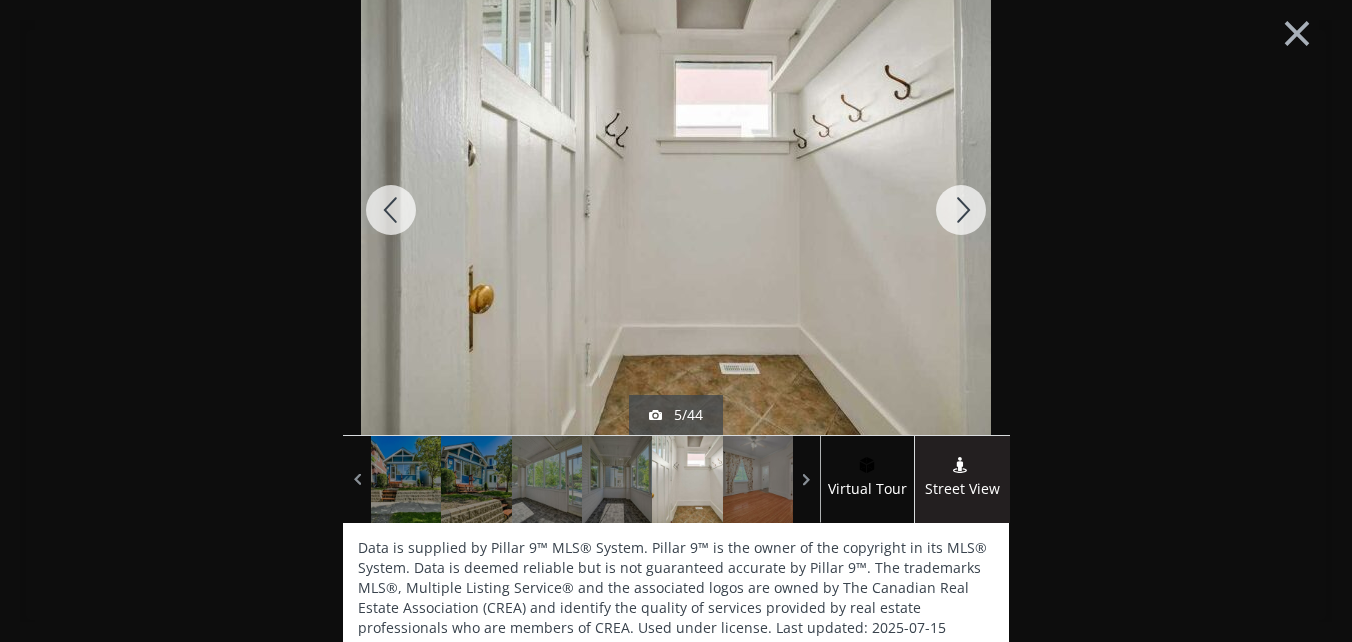 click at bounding box center (961, 210) 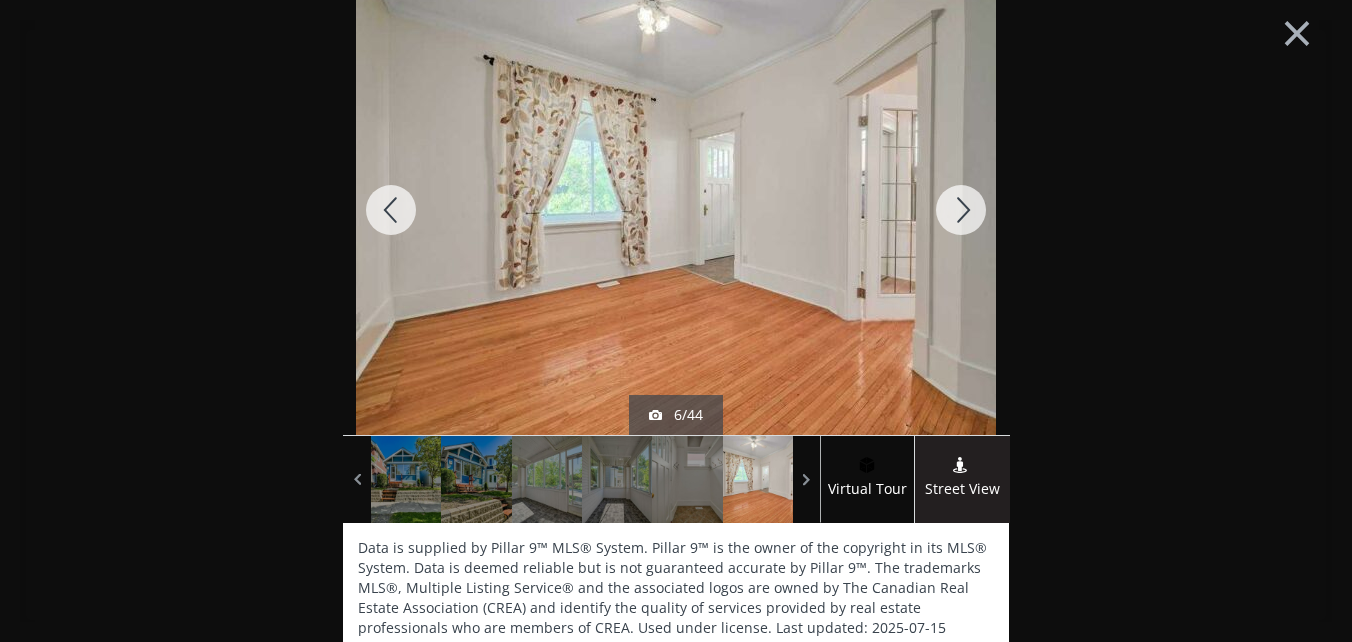 click at bounding box center [961, 210] 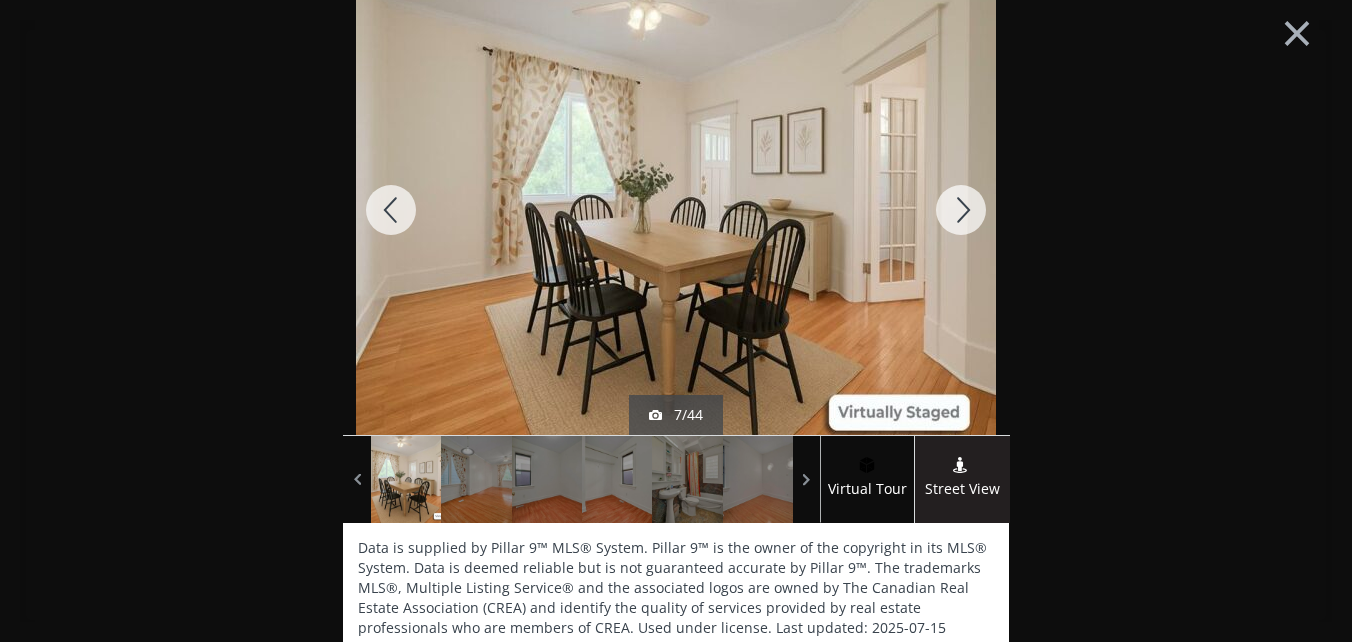 click at bounding box center [961, 210] 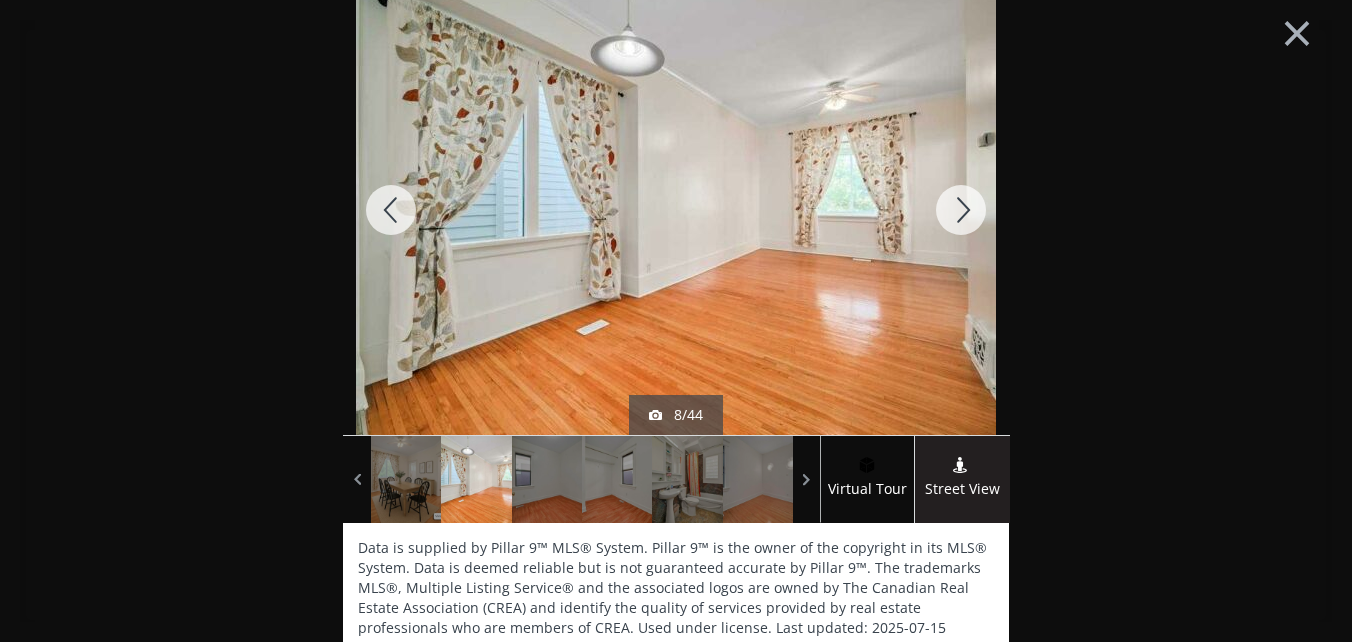 click at bounding box center (961, 210) 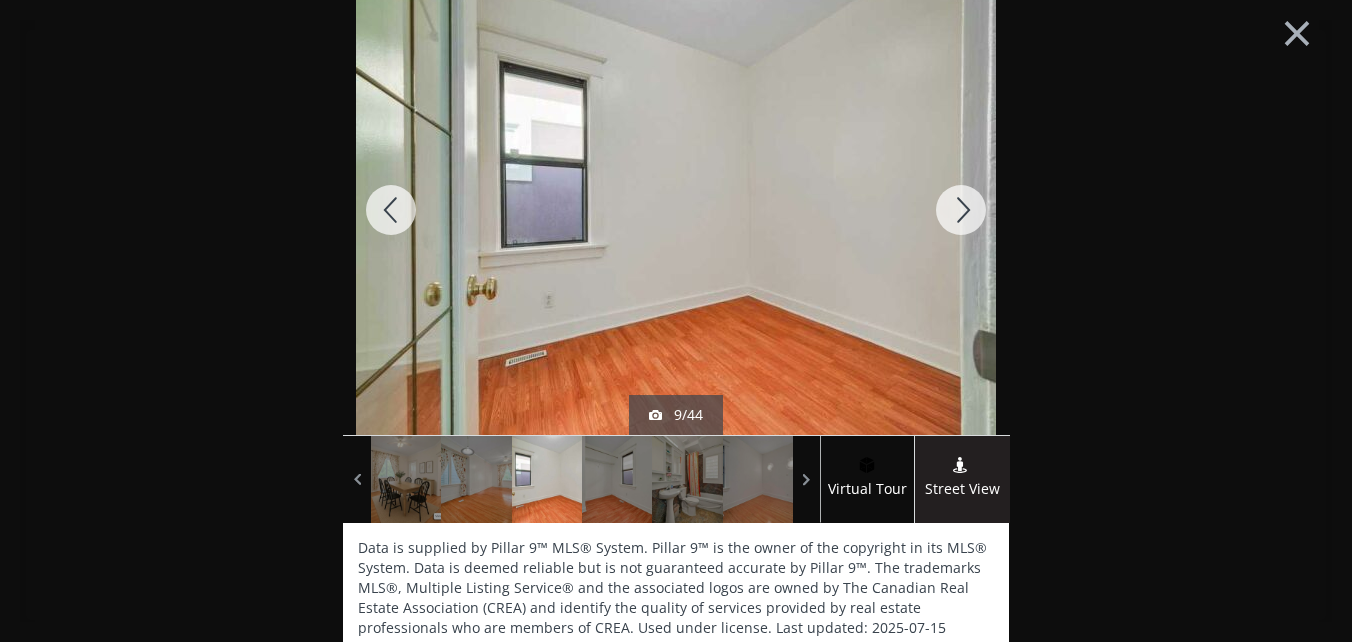click at bounding box center [961, 210] 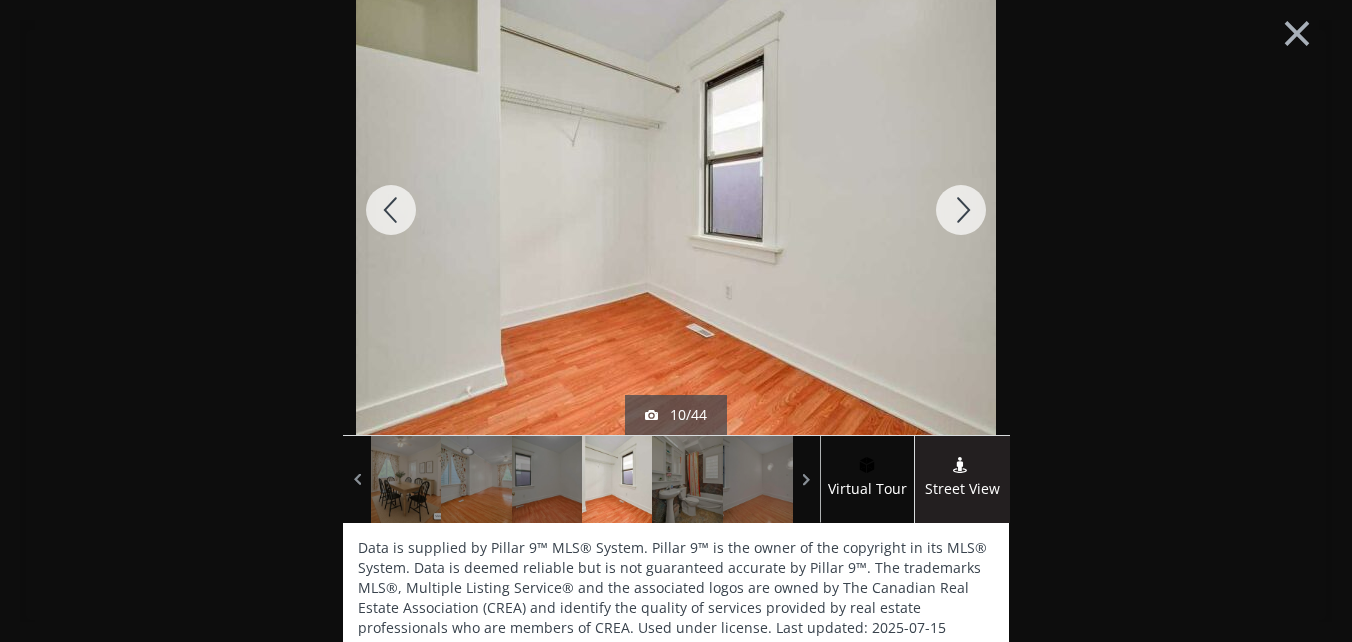 click at bounding box center [961, 210] 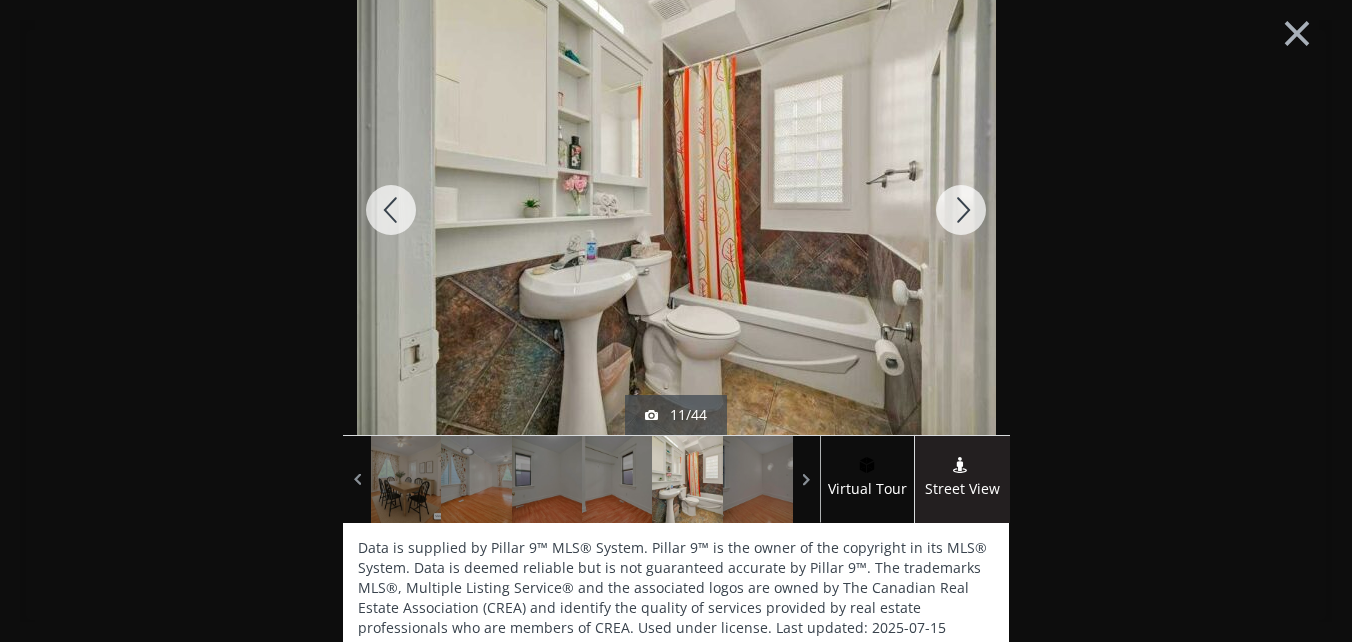 click at bounding box center [961, 210] 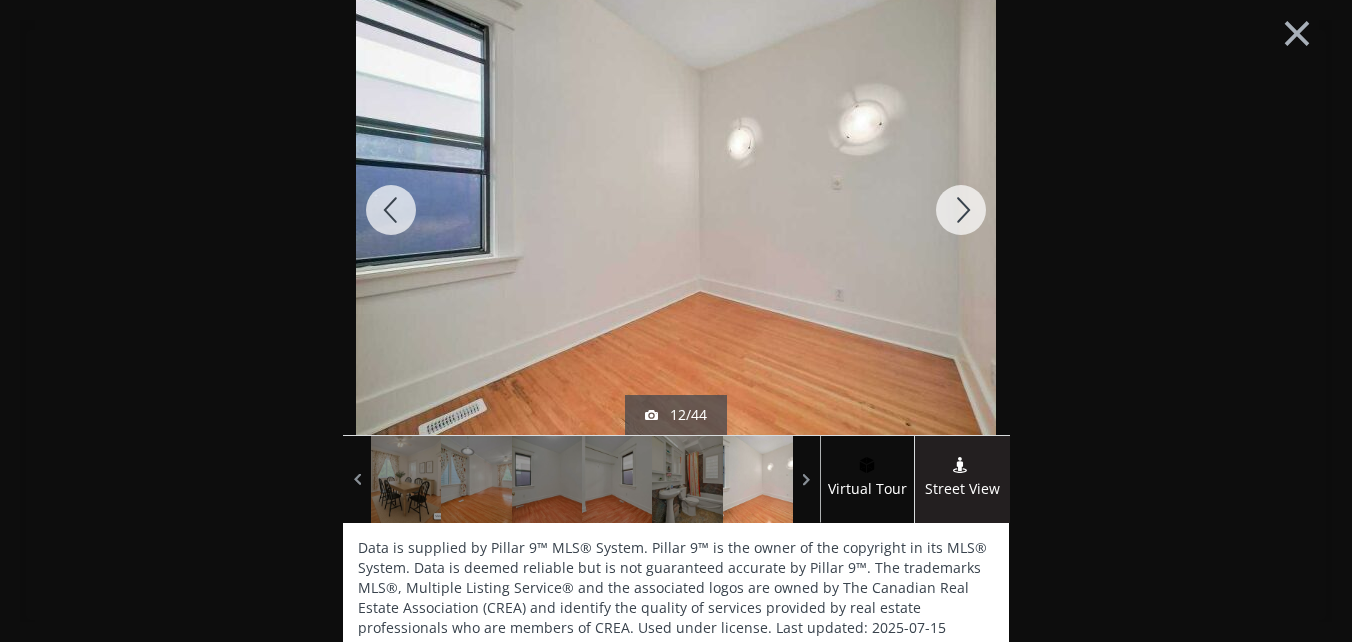 click at bounding box center (961, 210) 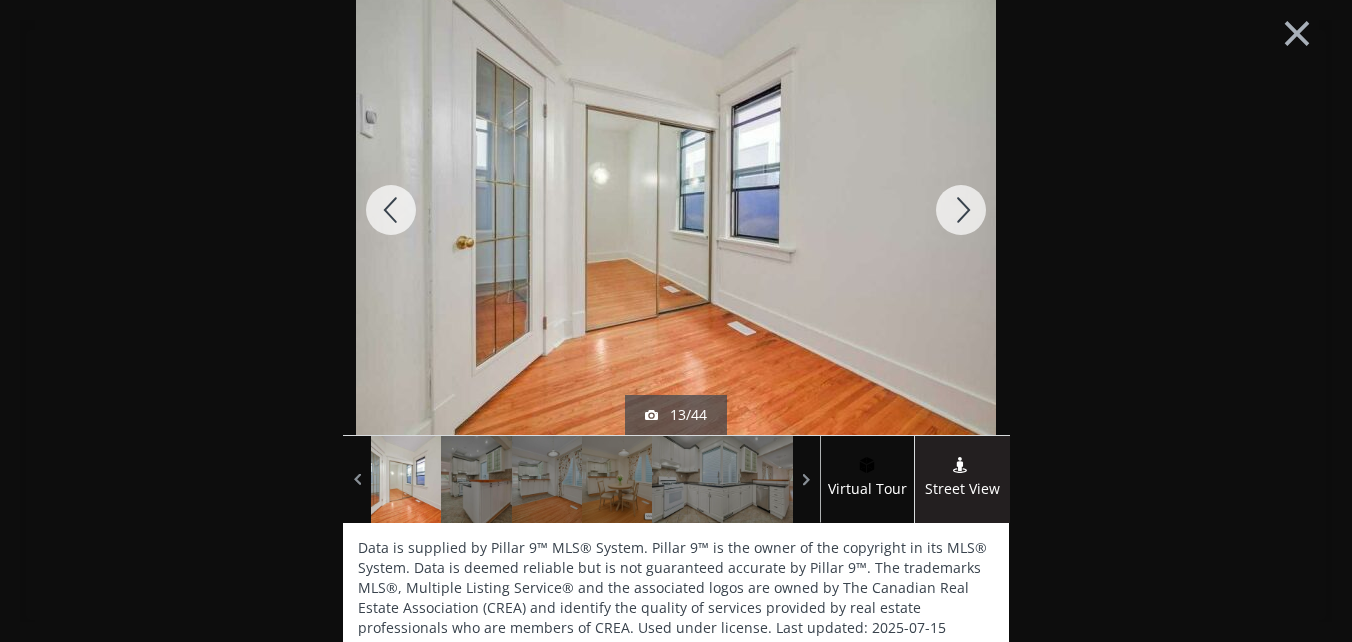 click at bounding box center [961, 210] 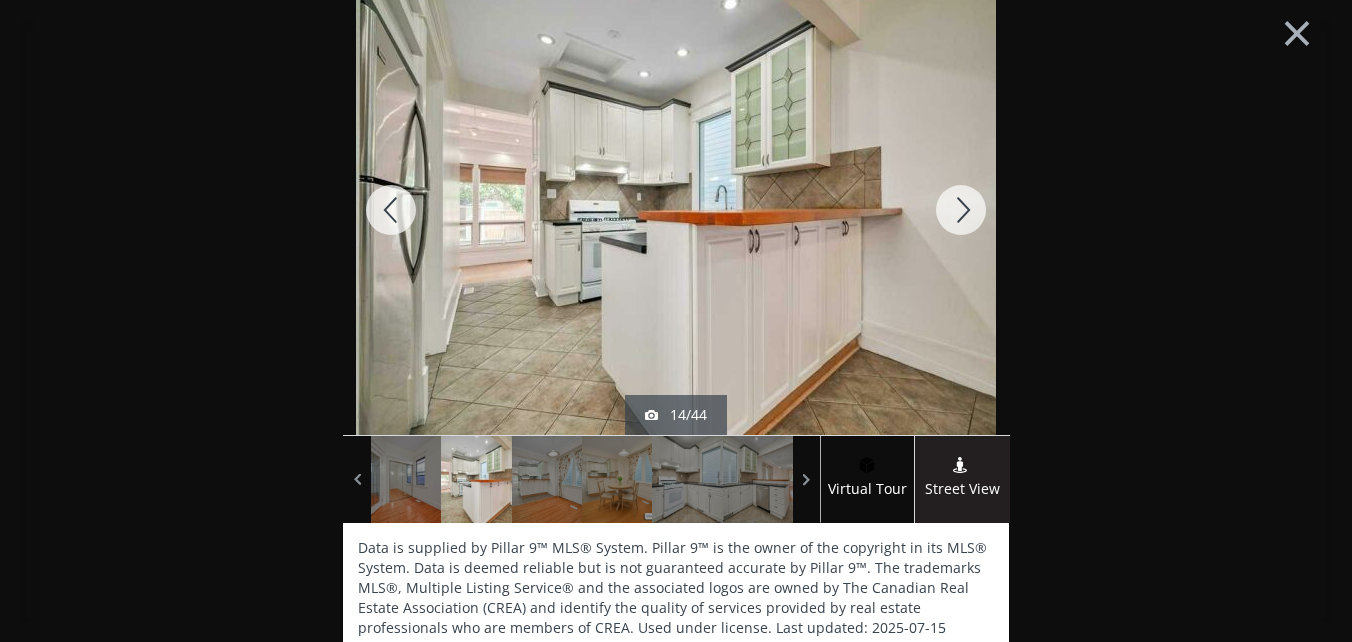 click at bounding box center (961, 210) 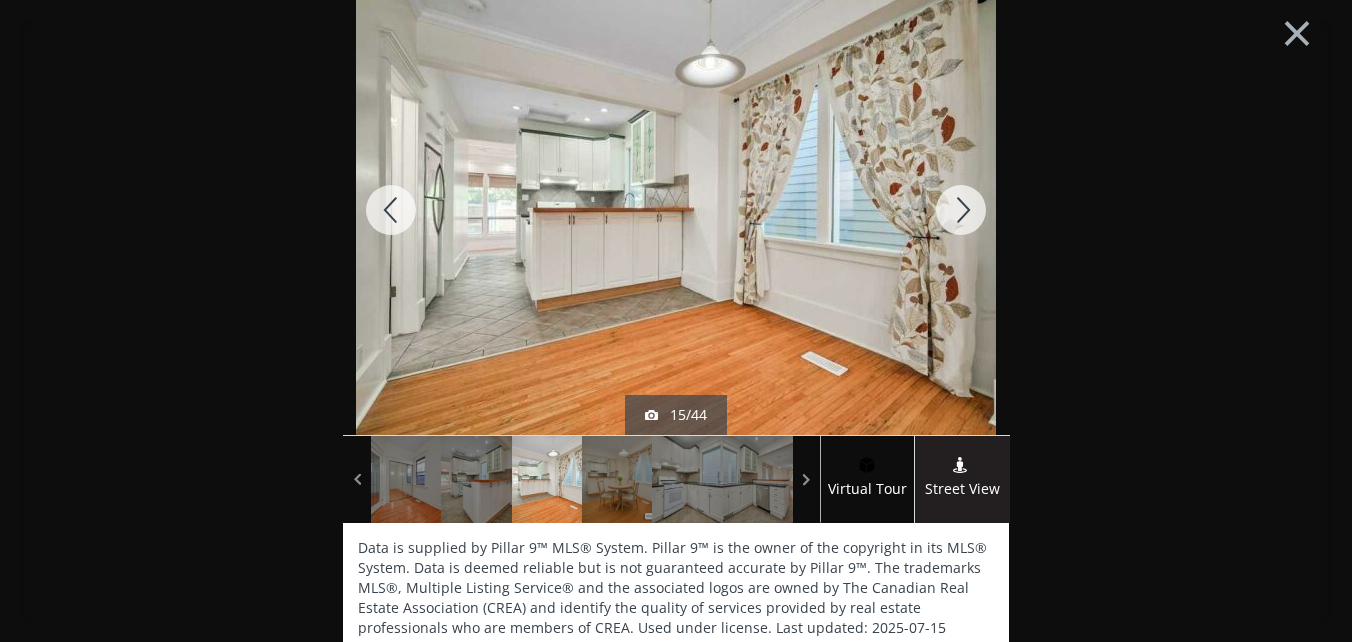 click at bounding box center [961, 210] 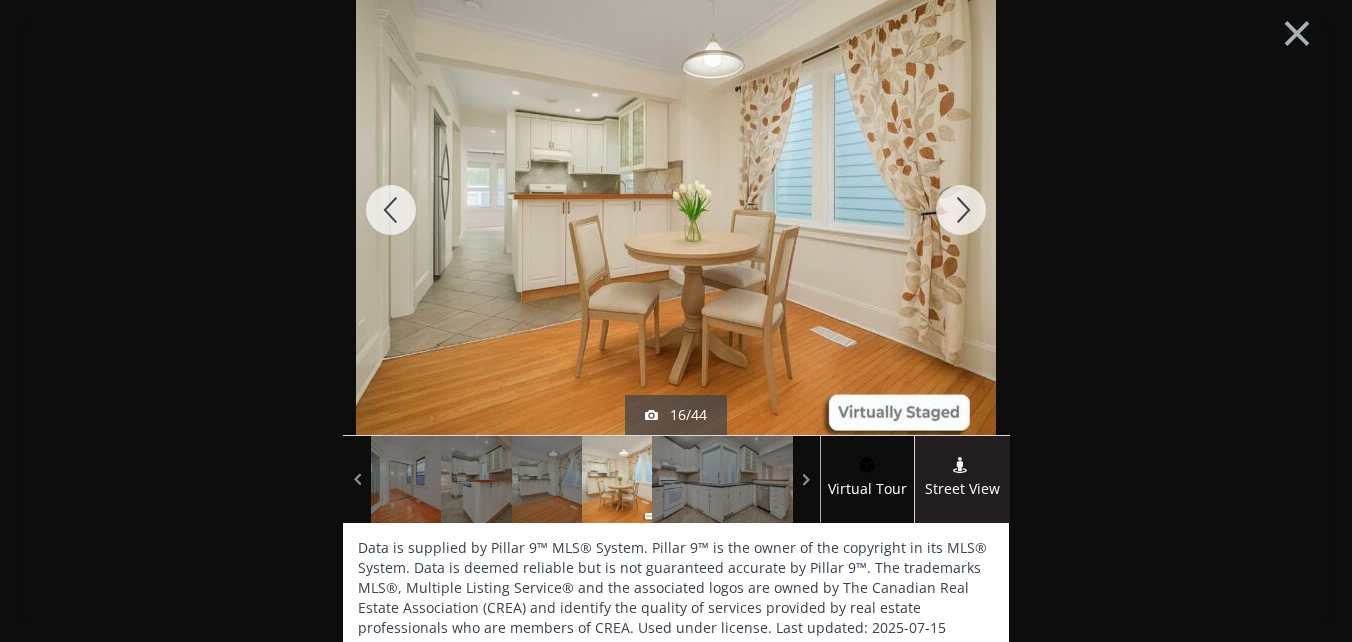 click at bounding box center (961, 210) 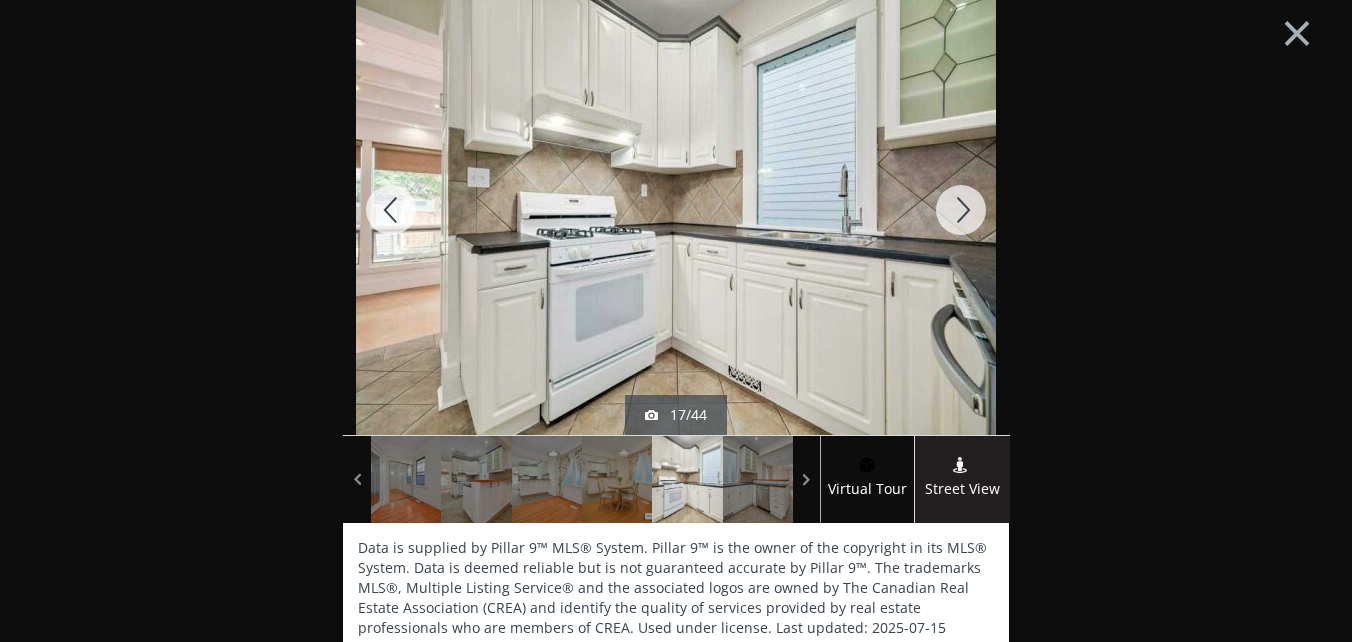 click at bounding box center (961, 210) 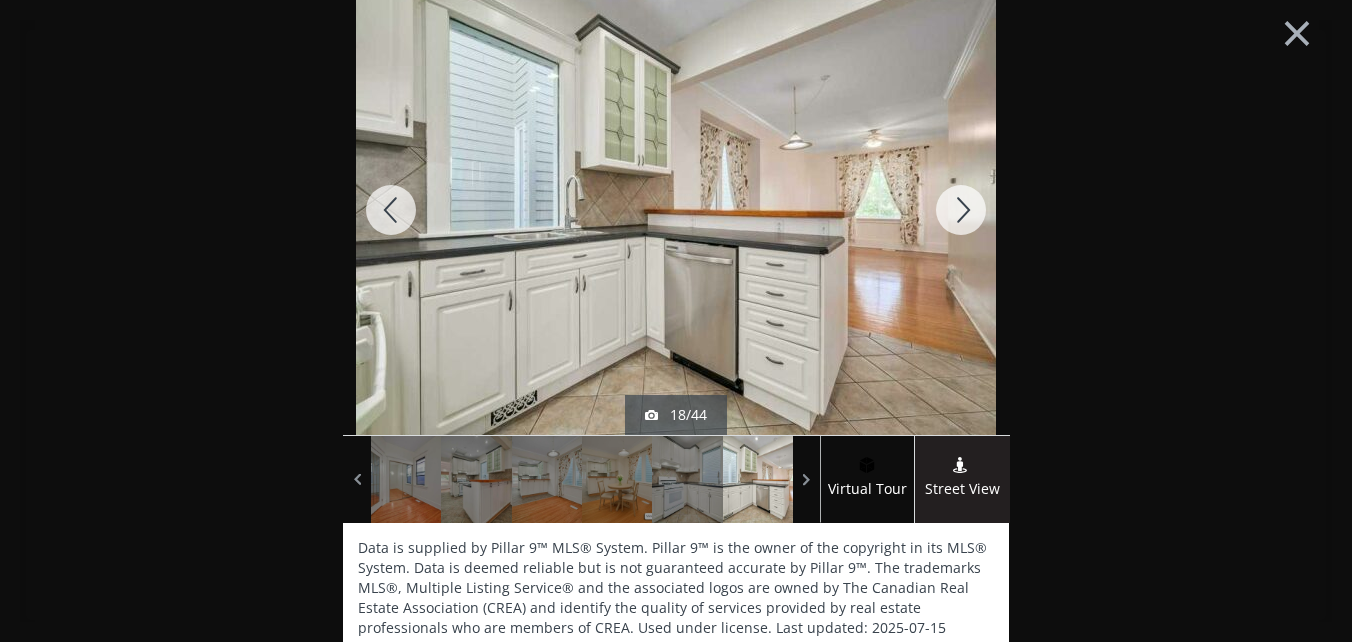 click at bounding box center (961, 210) 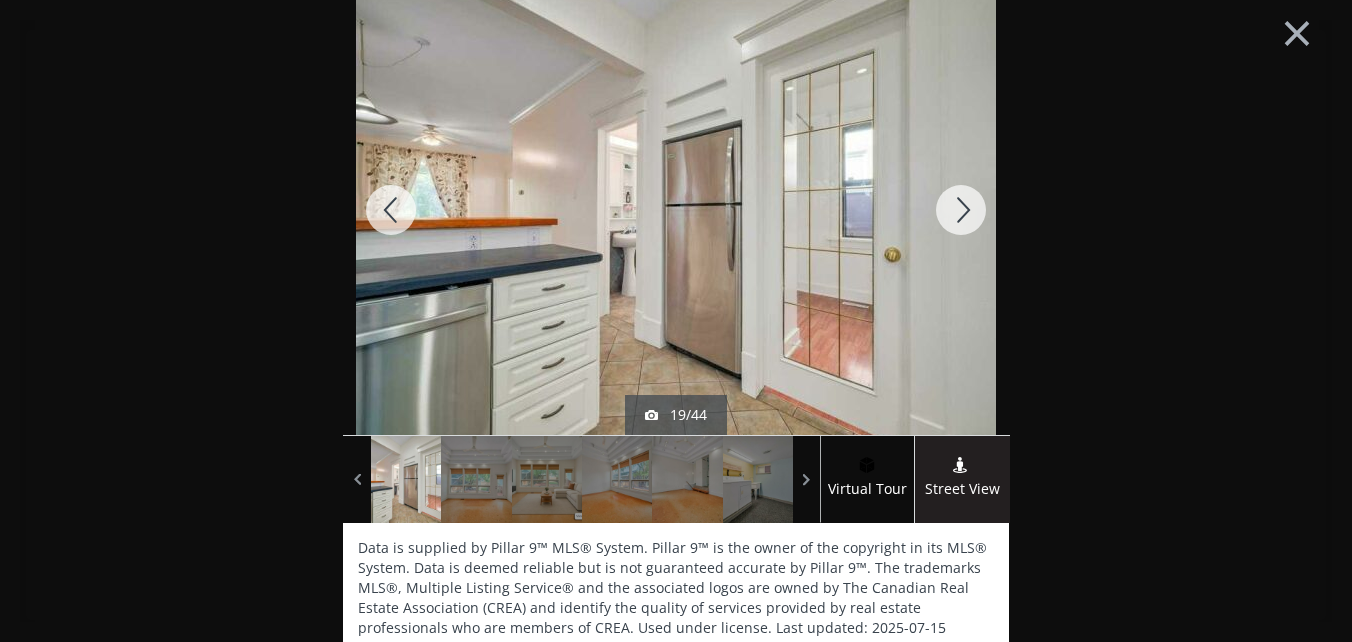 click at bounding box center (961, 210) 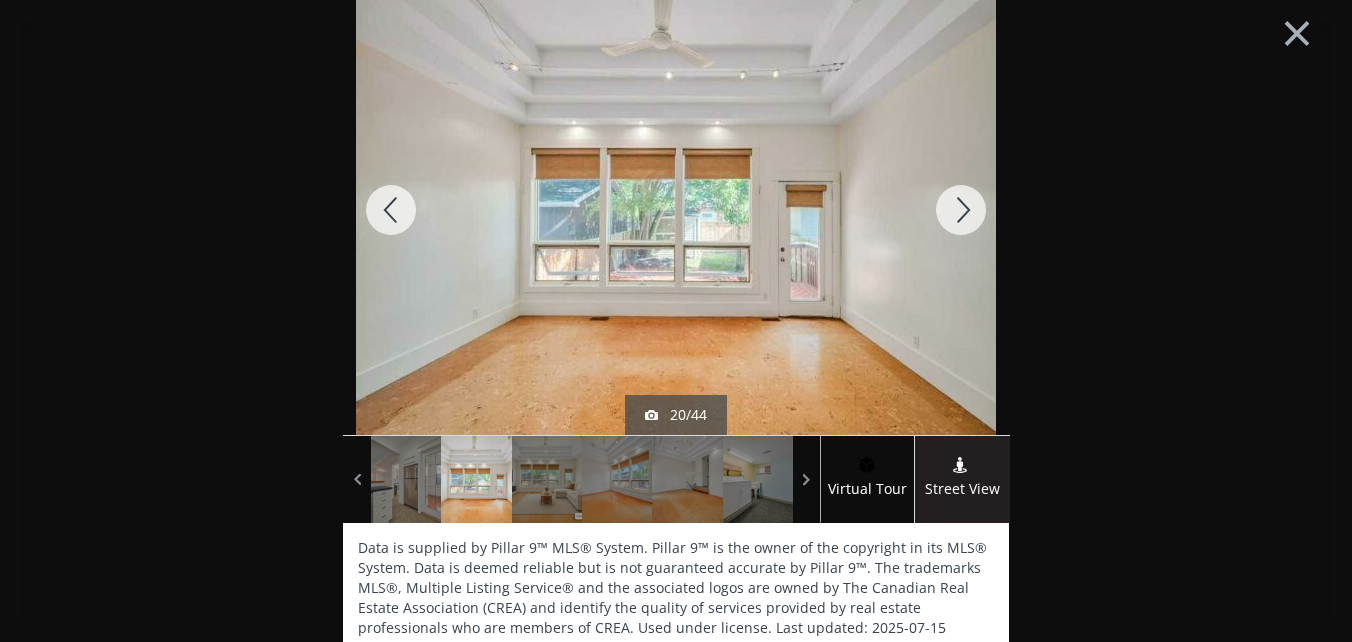 click at bounding box center (961, 210) 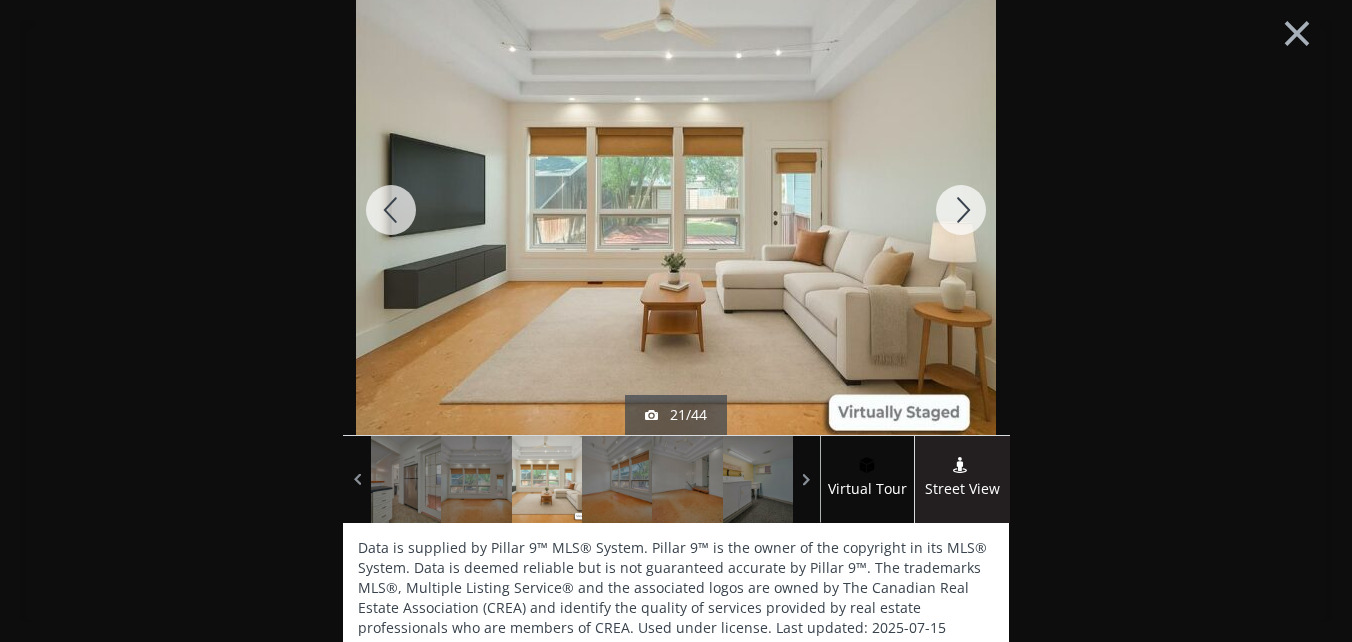 click at bounding box center [961, 210] 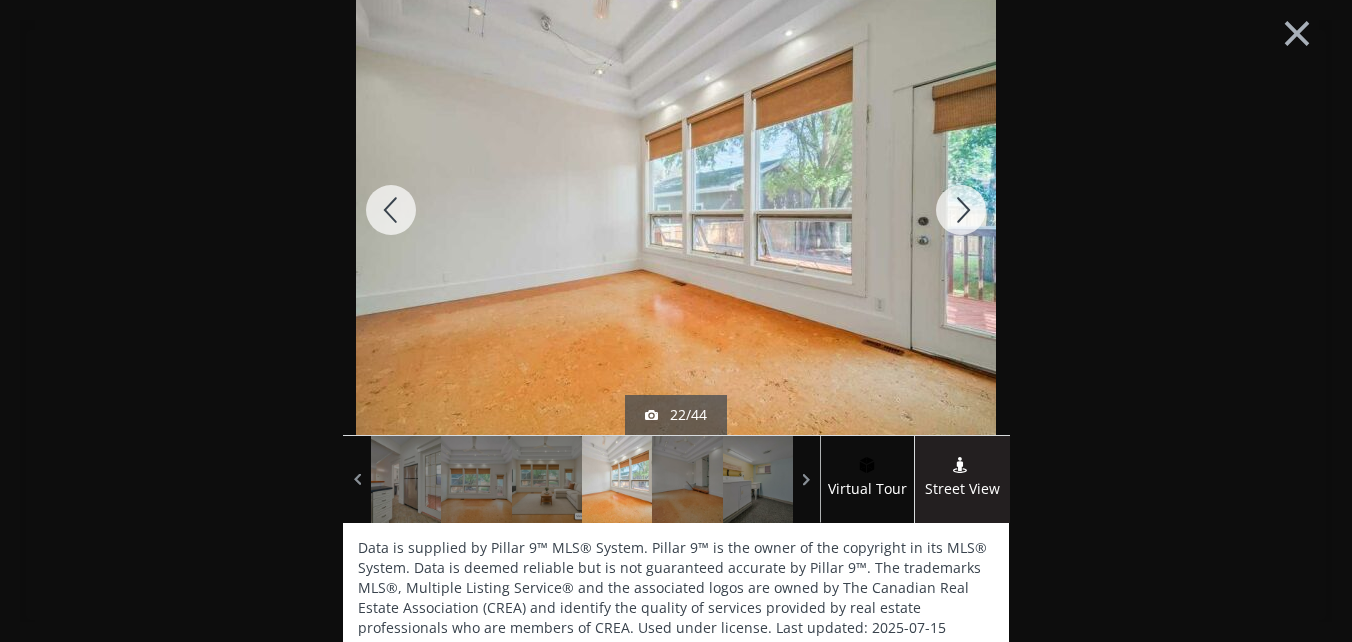 click at bounding box center (961, 210) 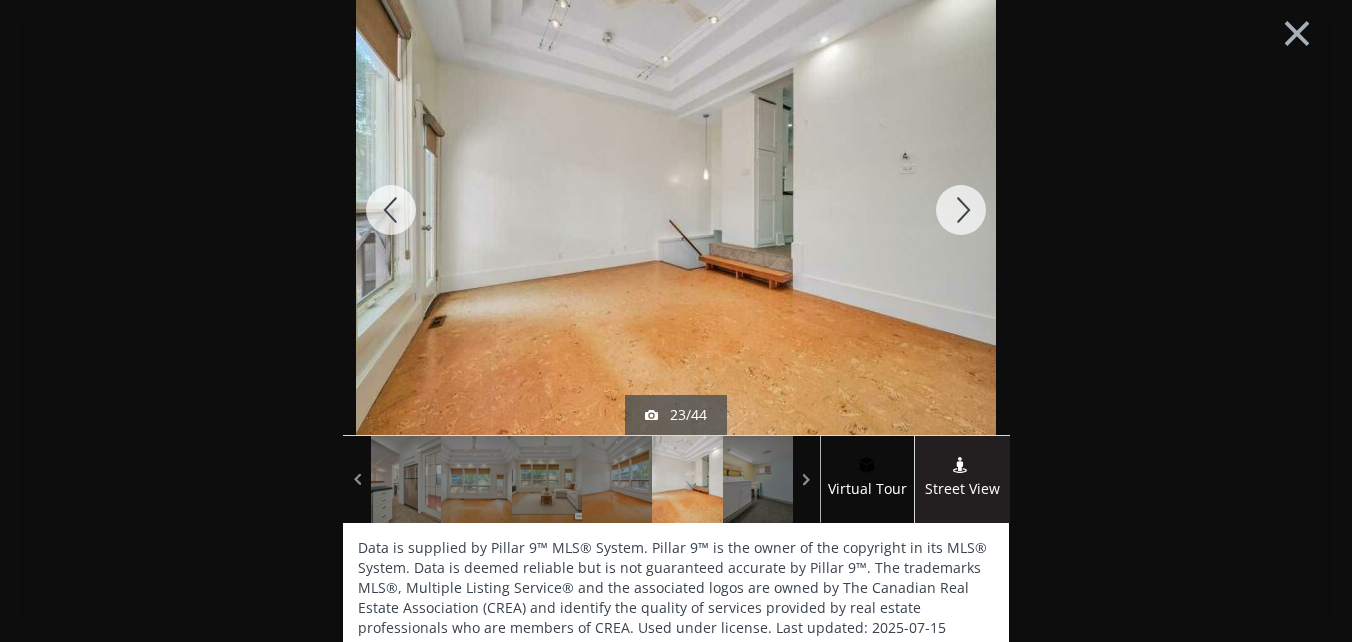 click at bounding box center (961, 210) 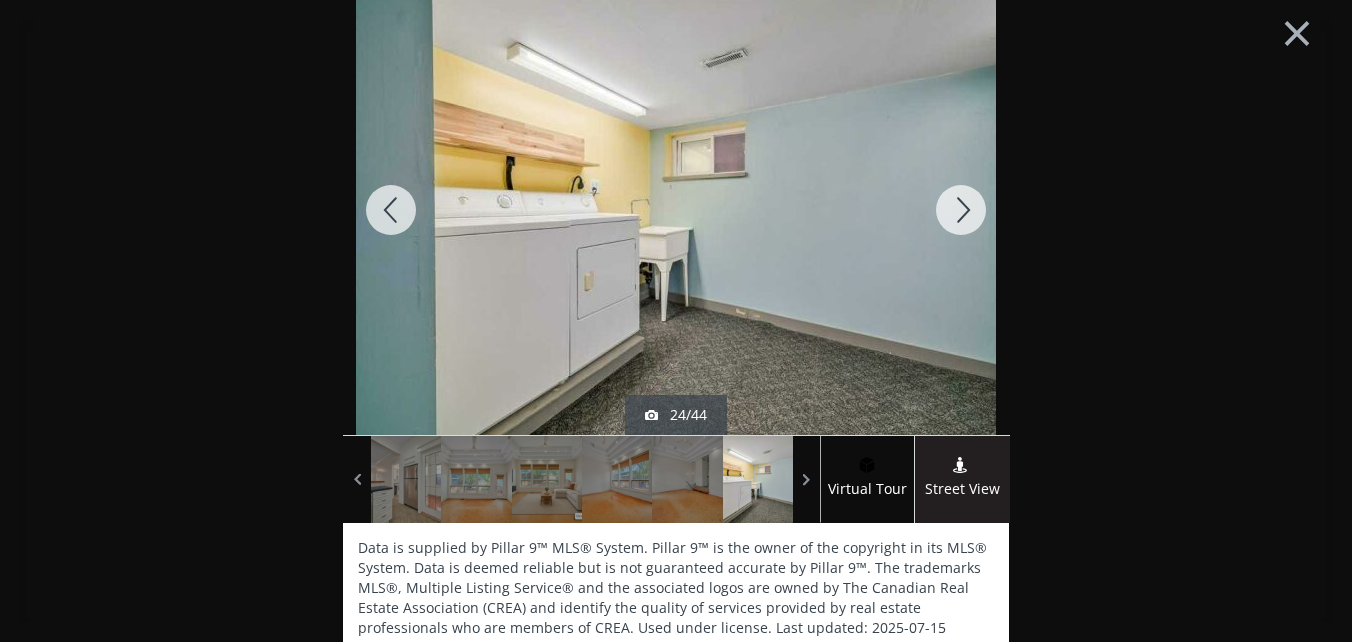 click at bounding box center [961, 210] 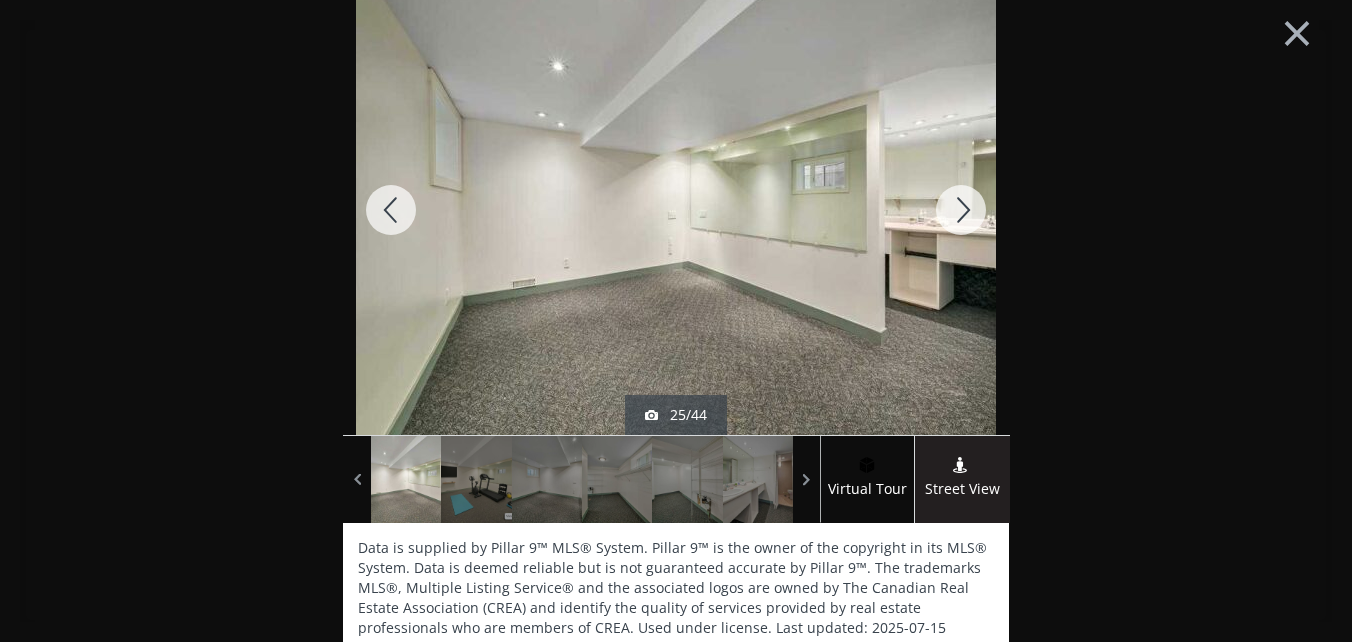 click at bounding box center [961, 210] 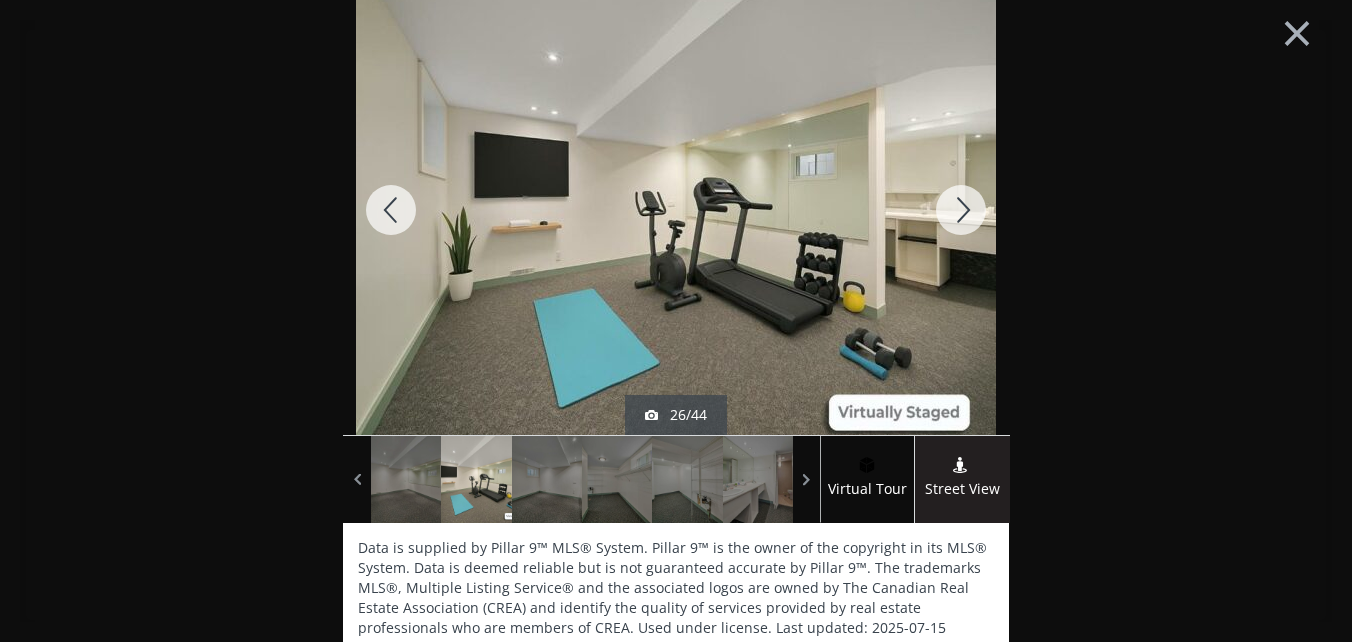 click at bounding box center [961, 210] 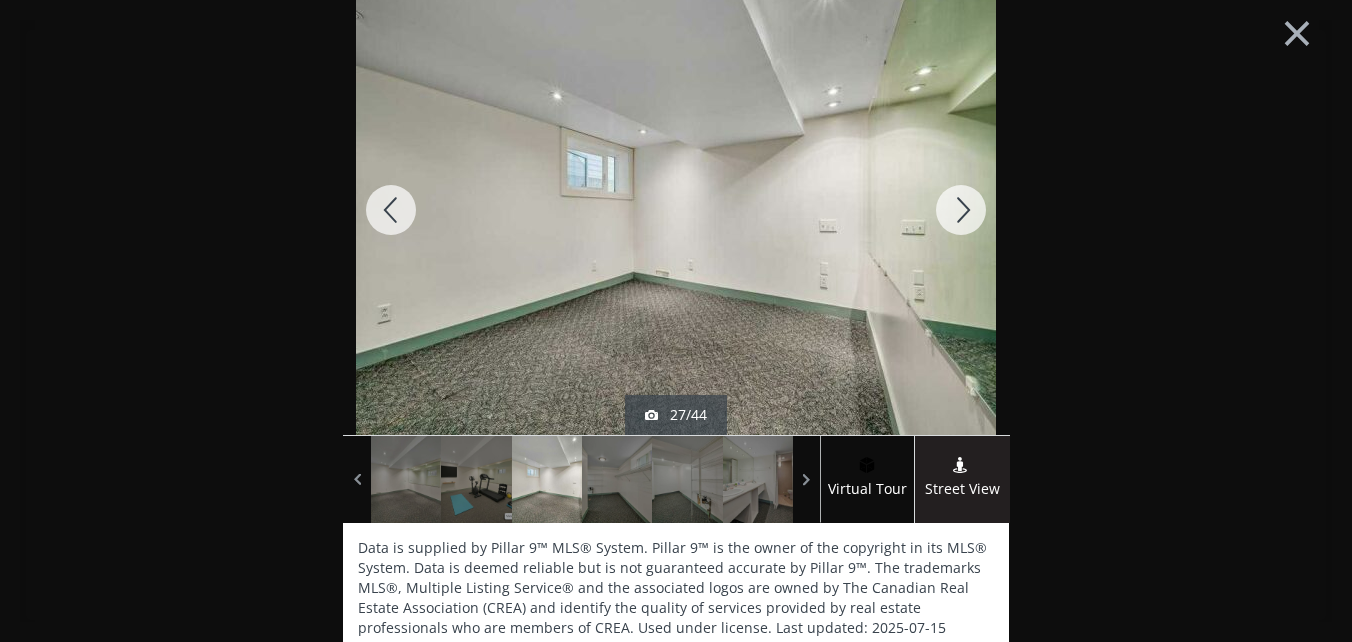 click at bounding box center (961, 210) 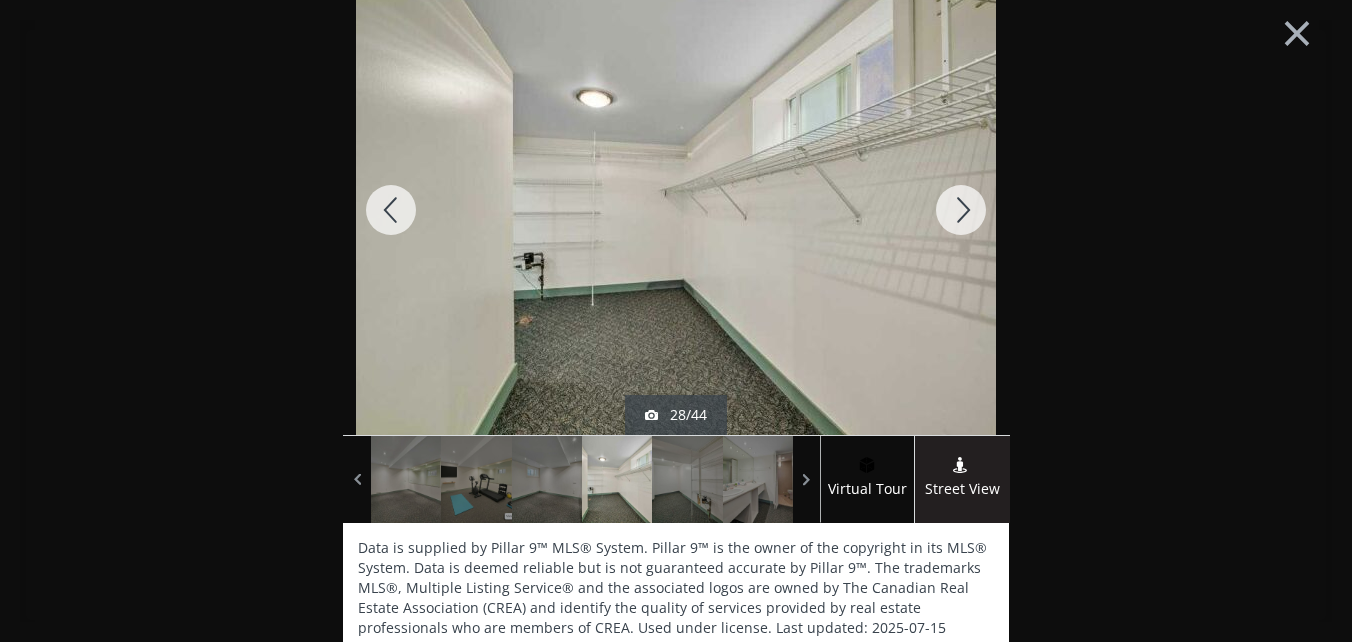 click at bounding box center (961, 210) 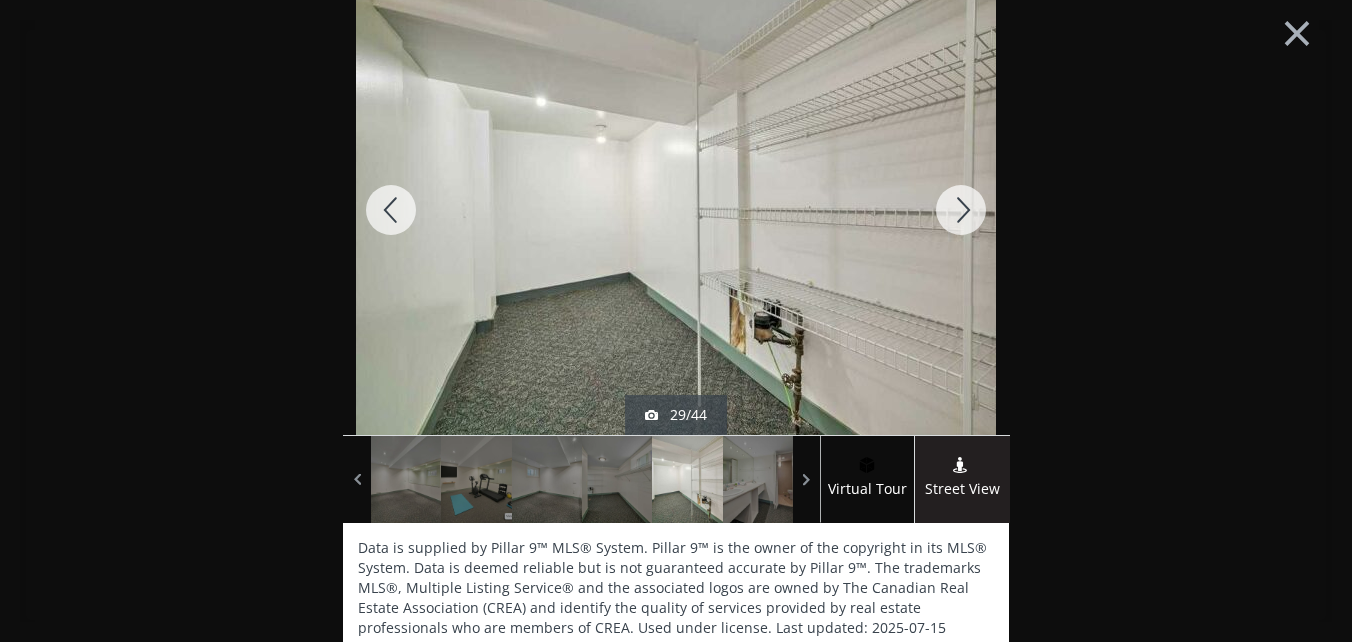 click at bounding box center [961, 210] 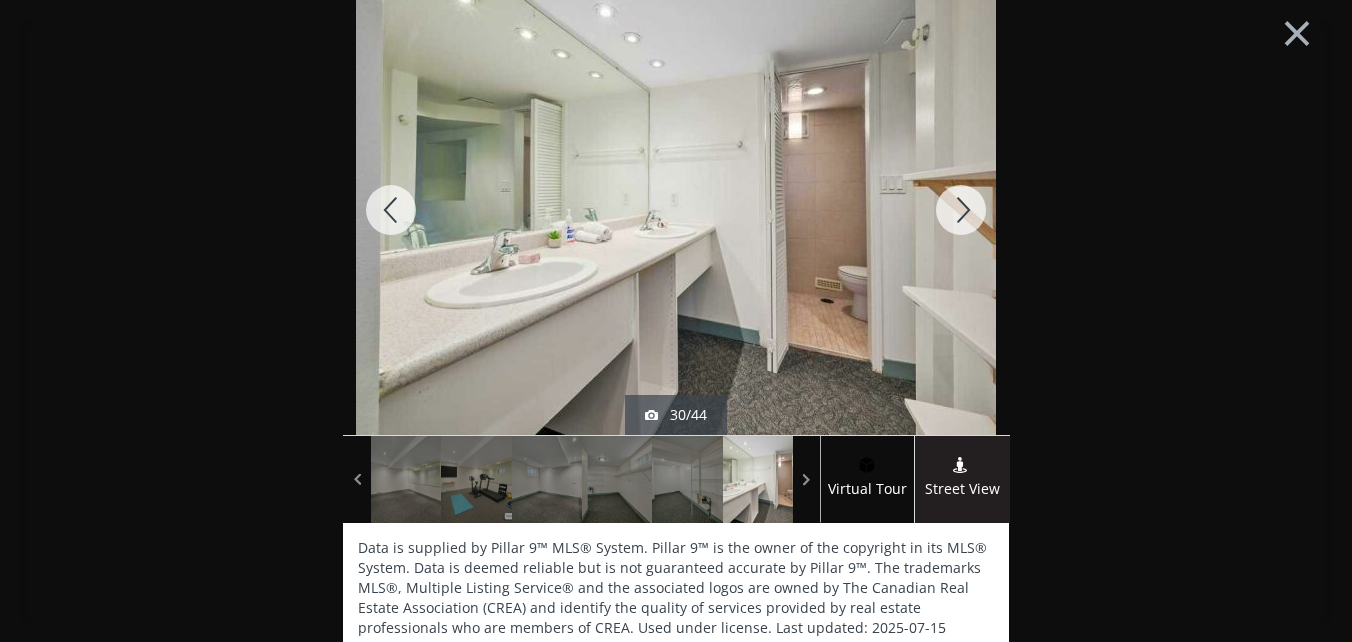 click at bounding box center [961, 210] 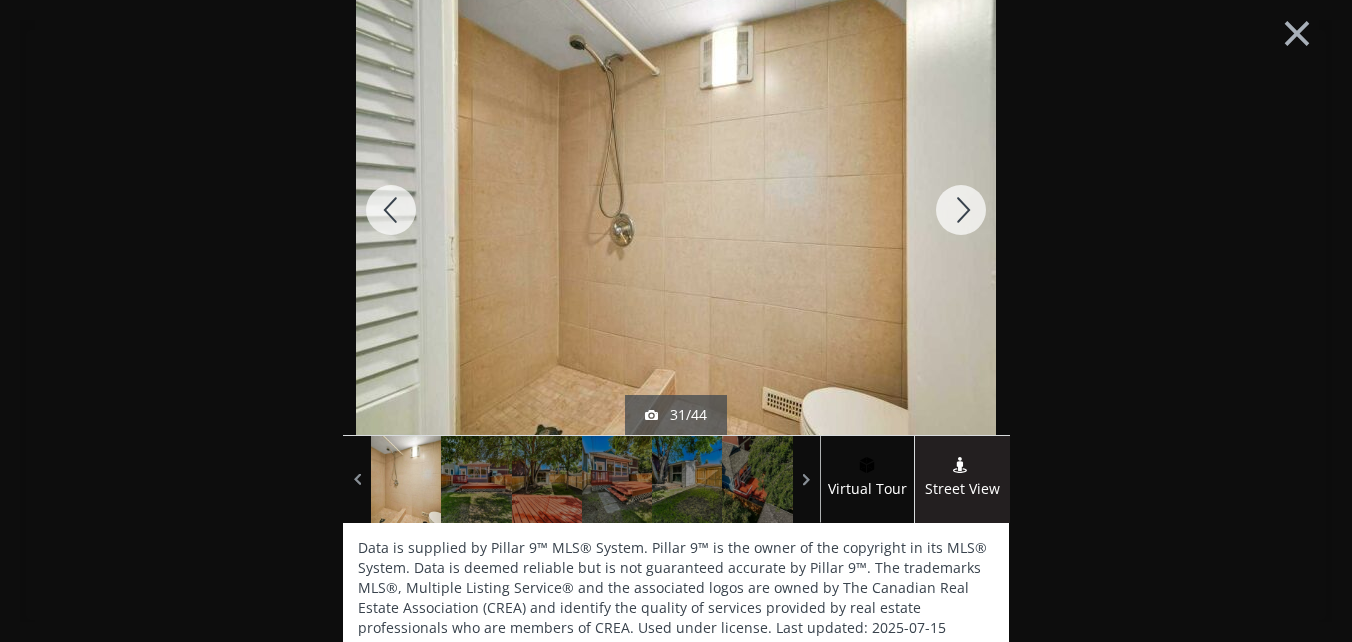 click at bounding box center [961, 210] 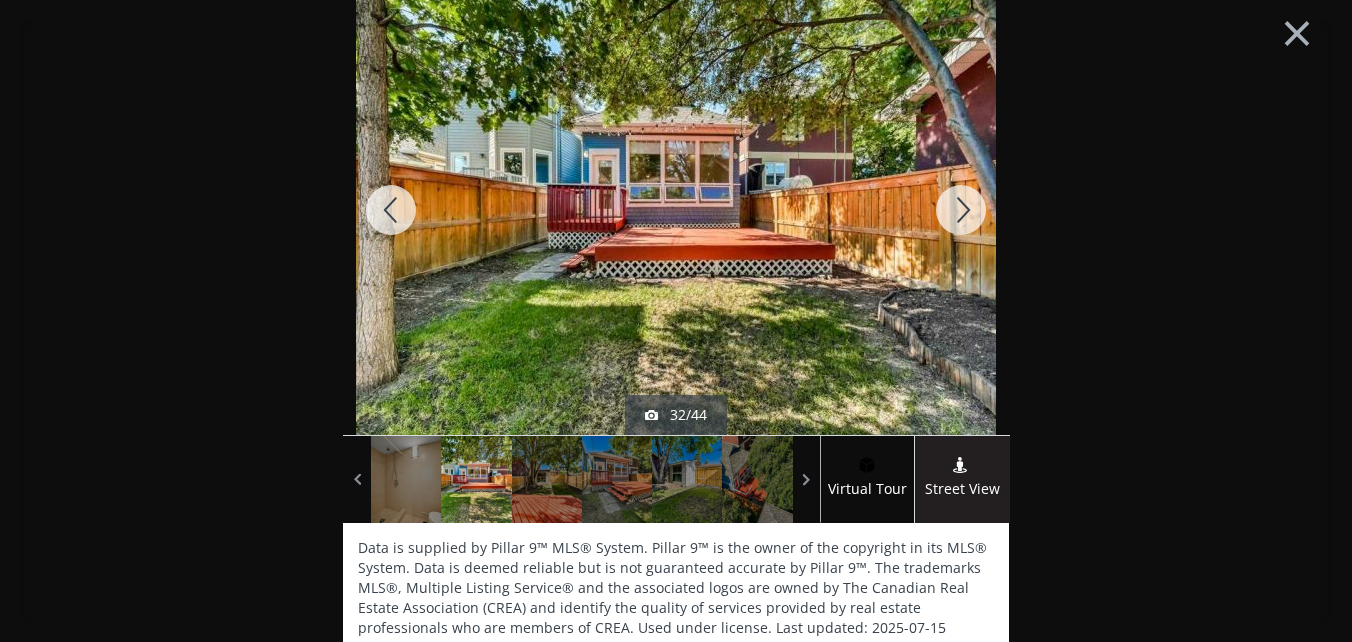 click at bounding box center (961, 210) 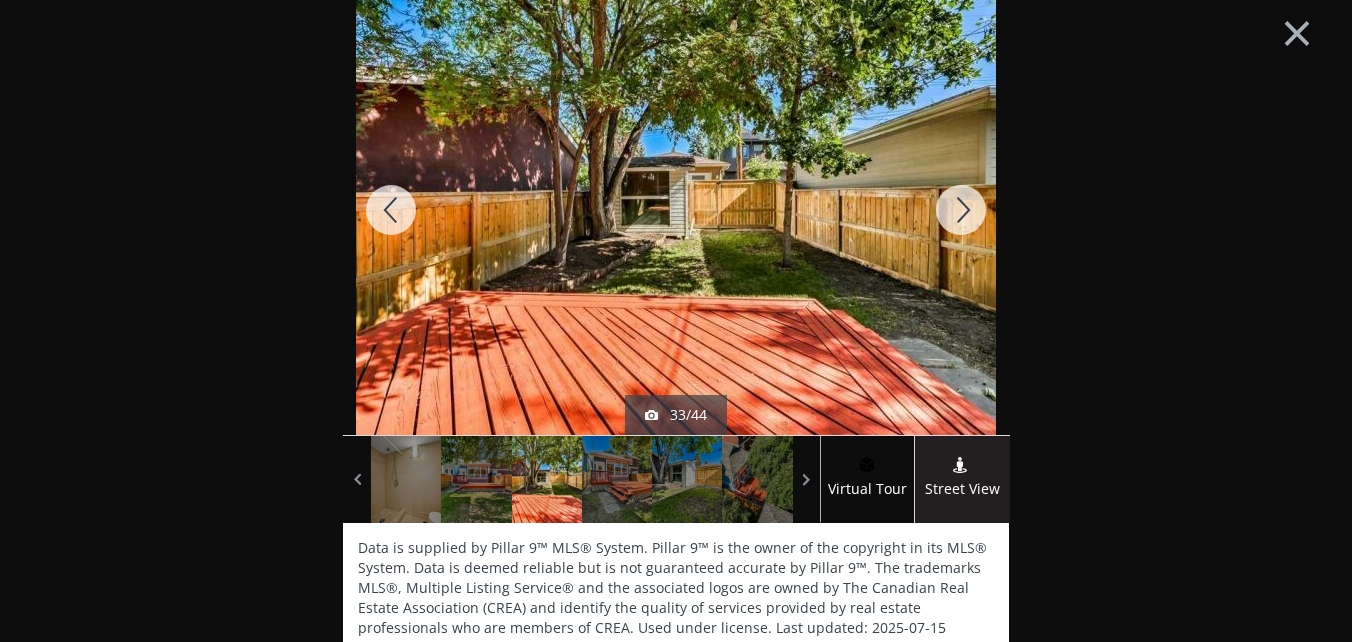 click at bounding box center (961, 210) 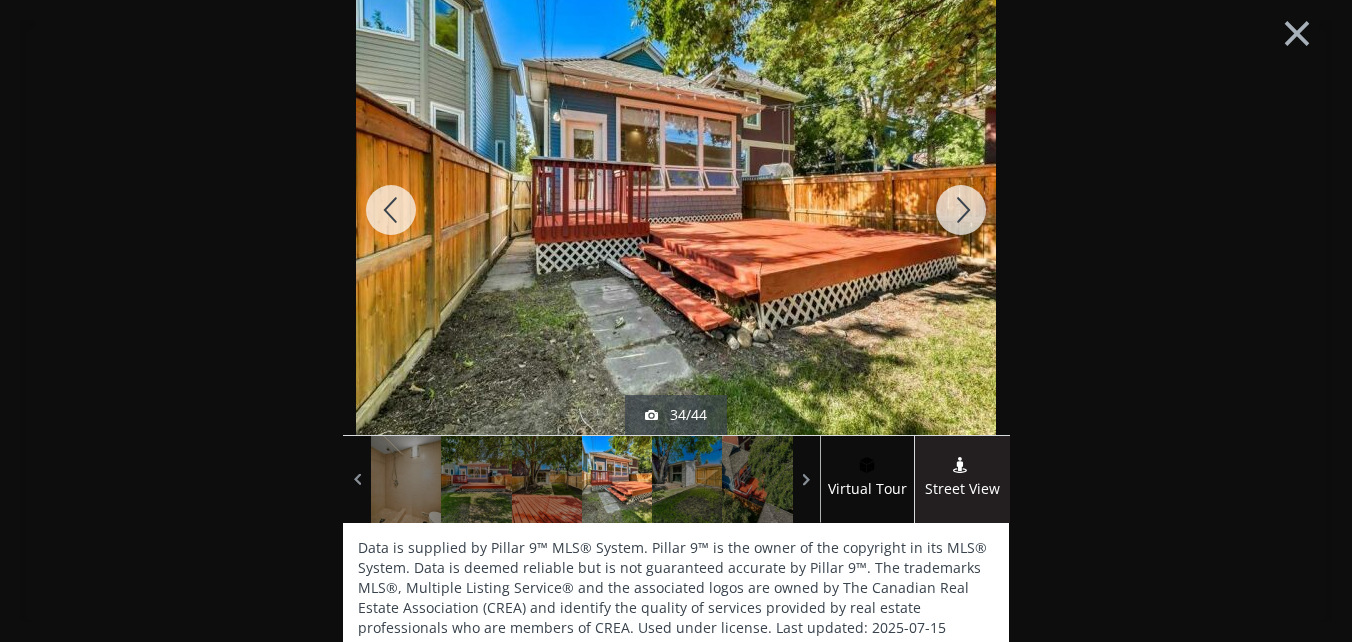 click at bounding box center (961, 210) 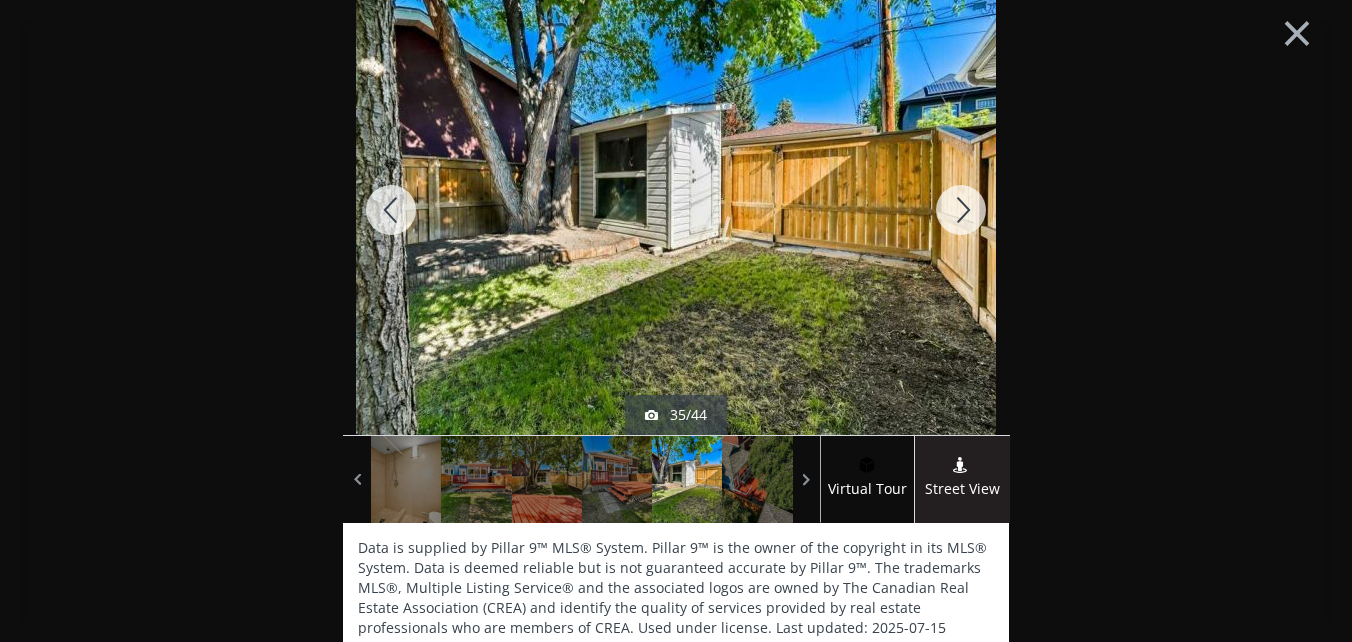 click at bounding box center (961, 210) 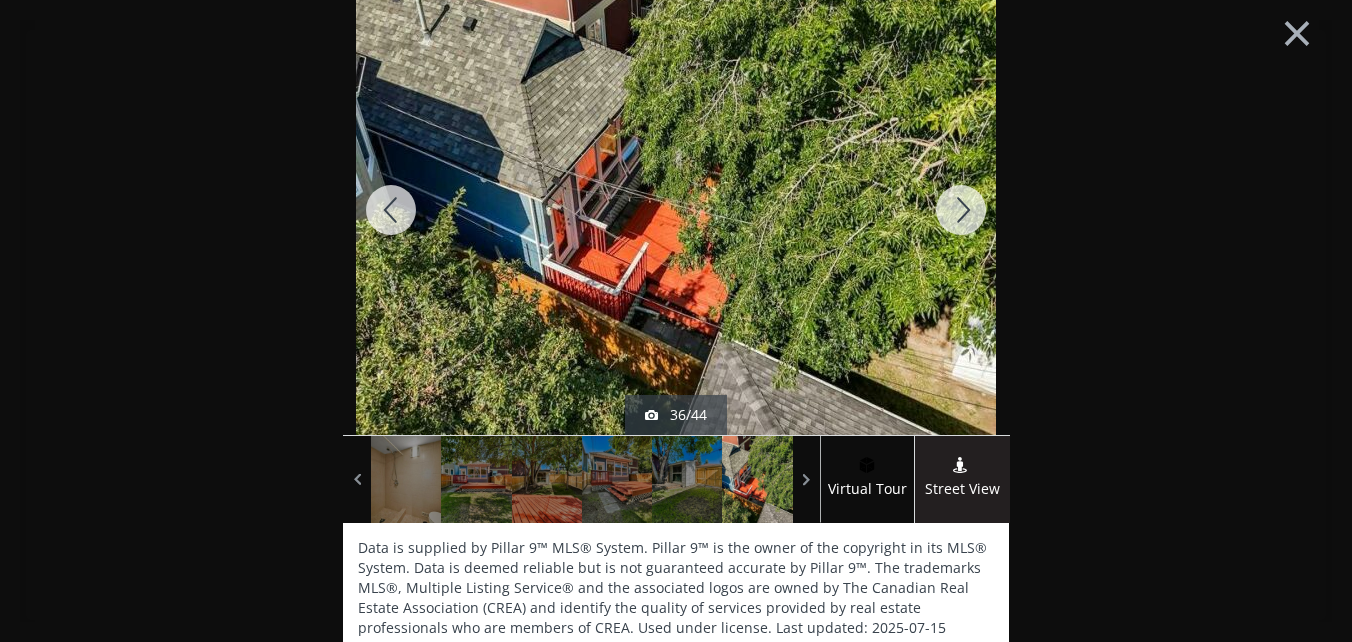 click at bounding box center [961, 210] 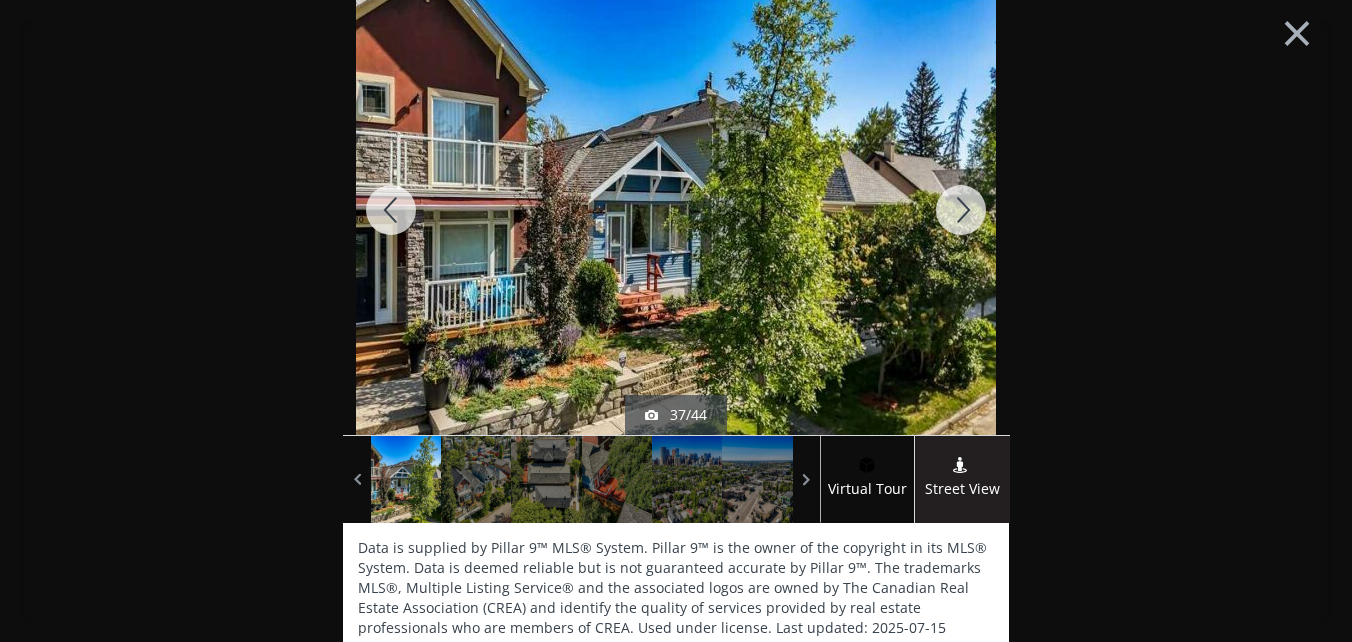click at bounding box center [961, 210] 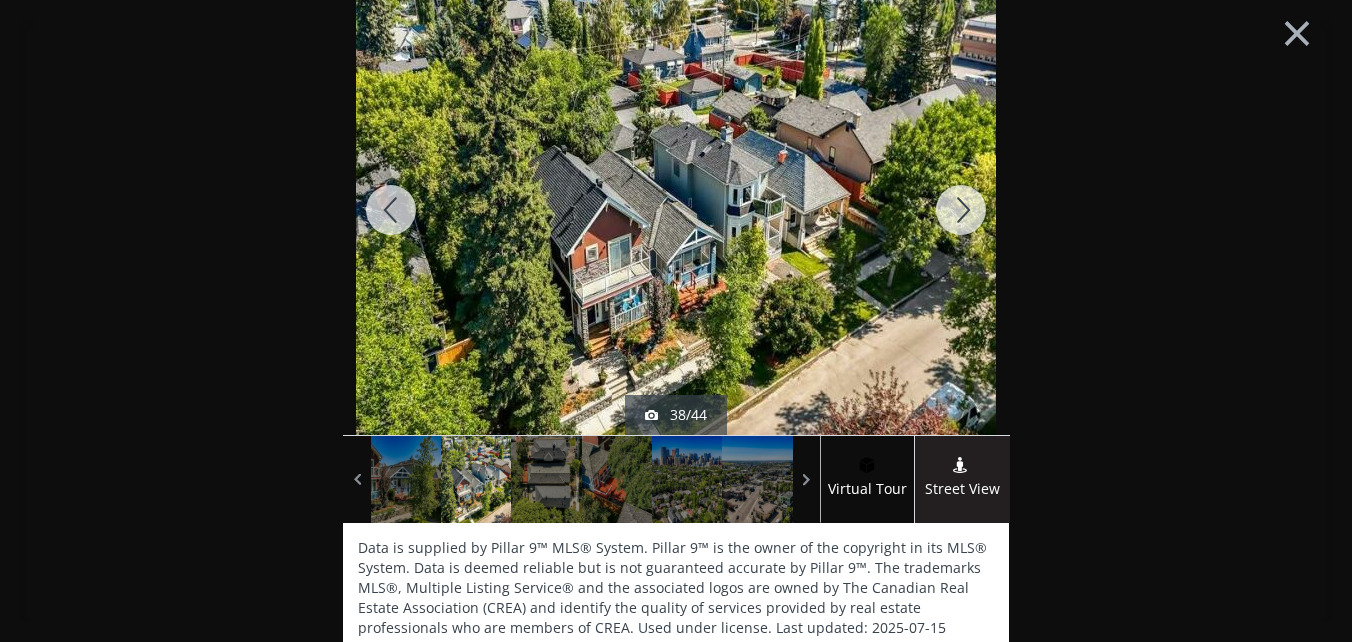 click at bounding box center [961, 210] 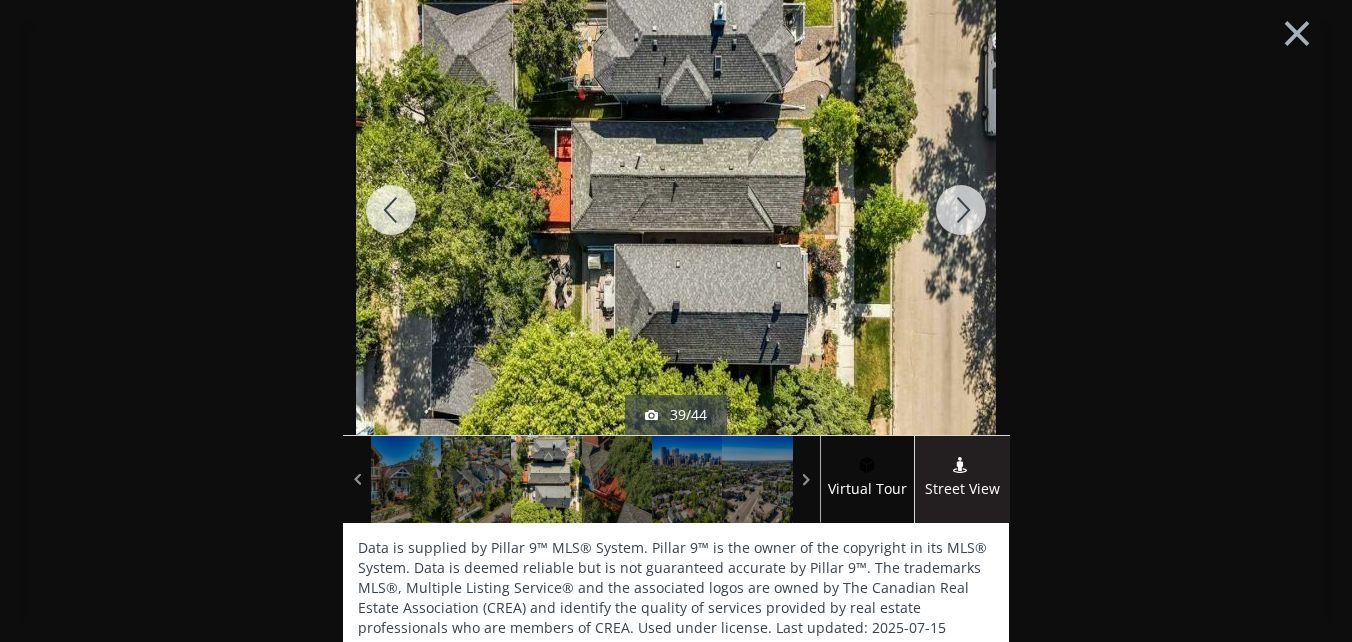 click at bounding box center (961, 210) 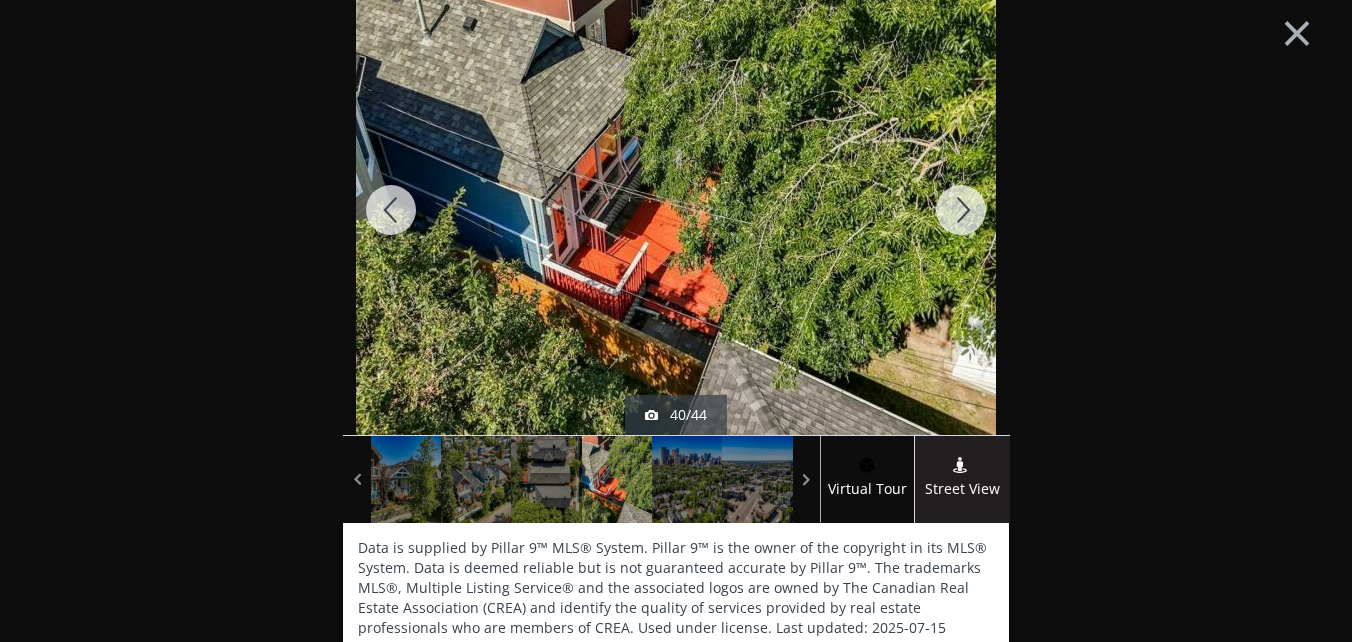 click at bounding box center (961, 210) 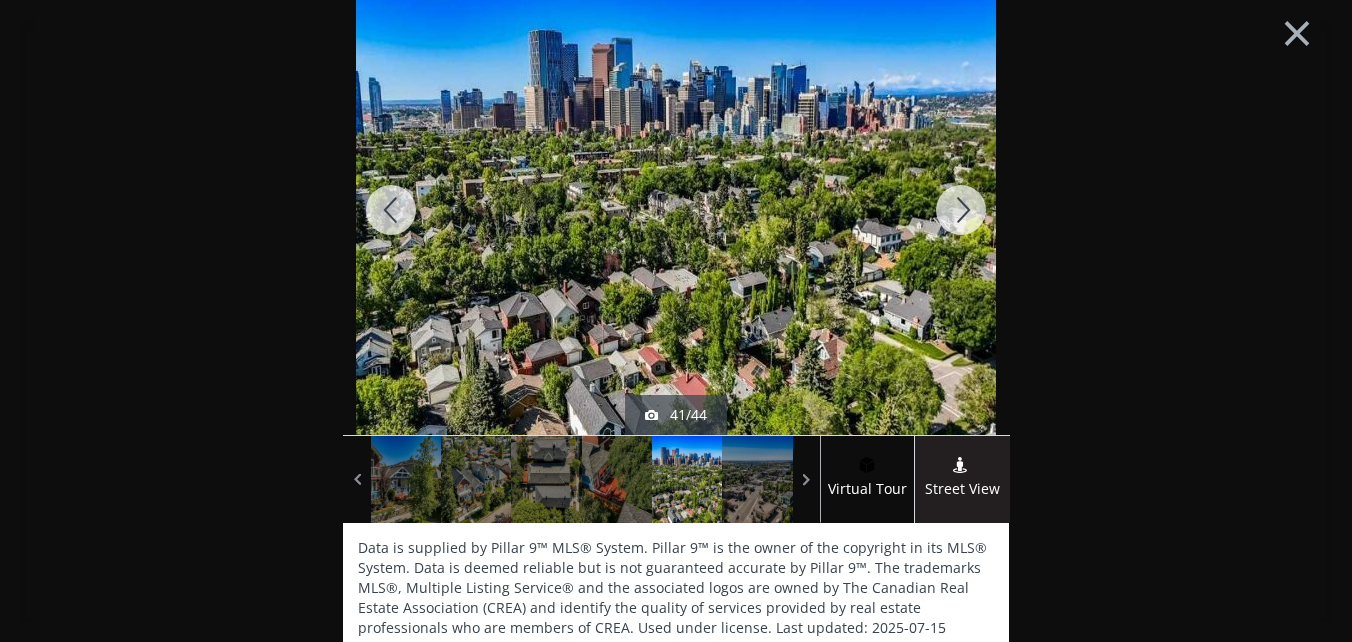 click at bounding box center (961, 210) 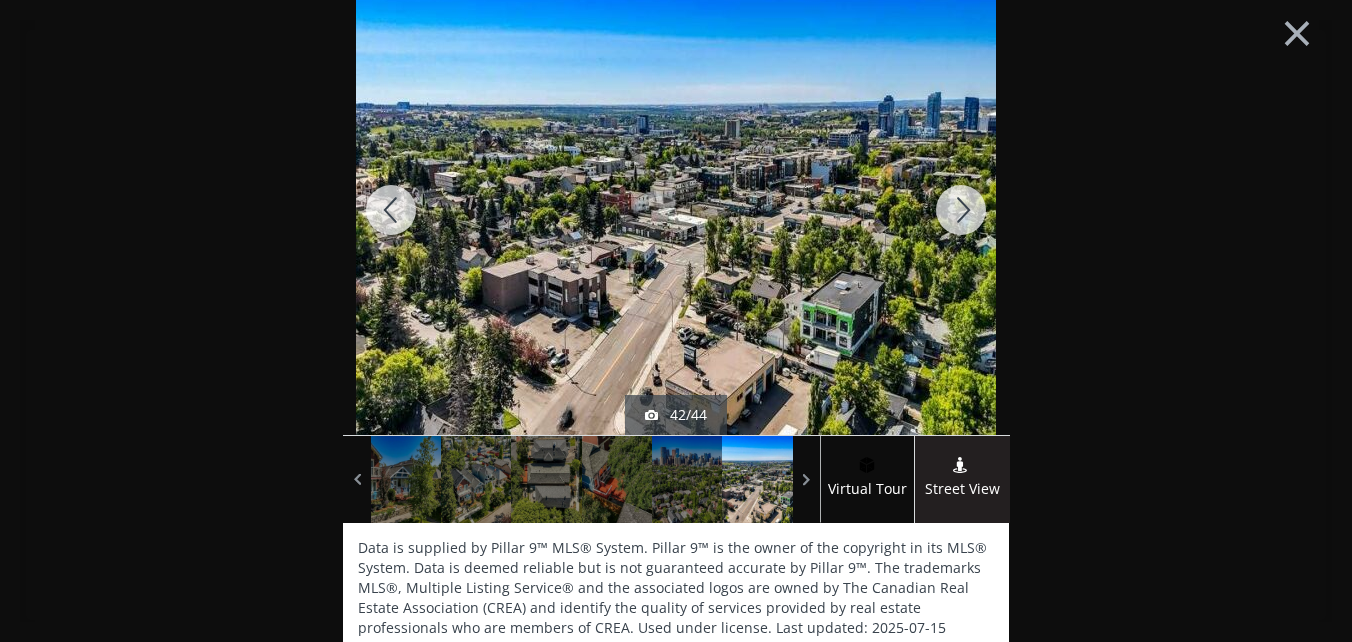 click at bounding box center [961, 210] 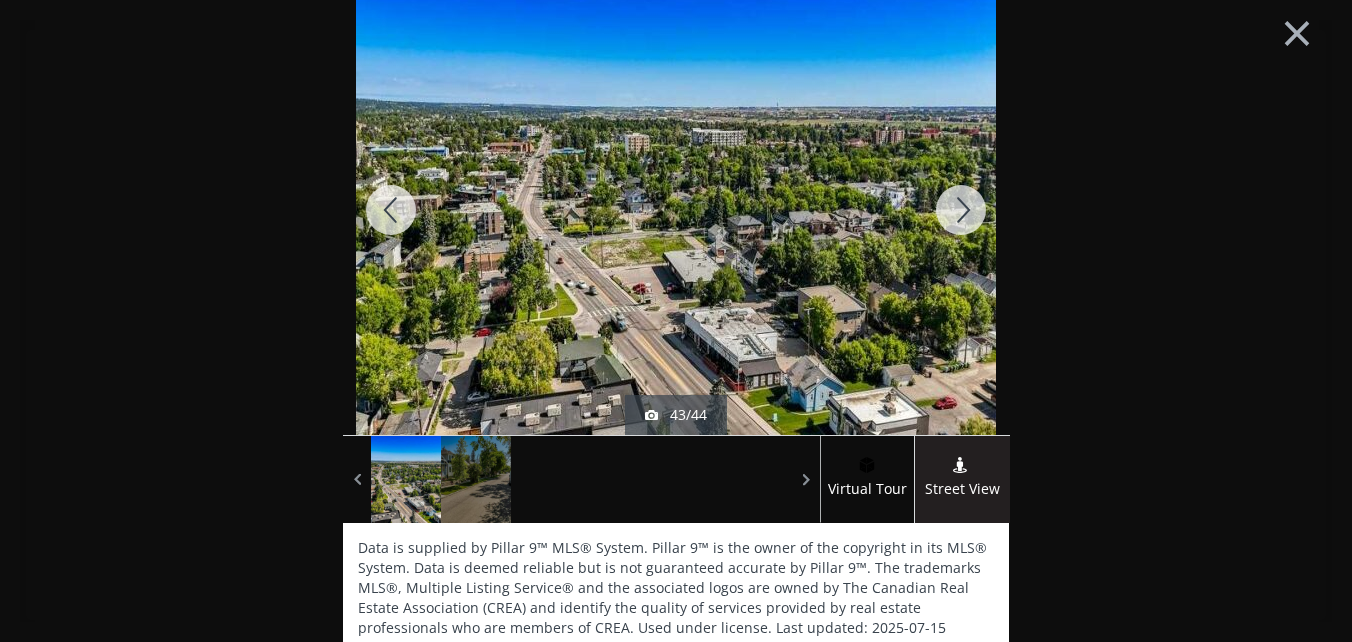 click at bounding box center (961, 210) 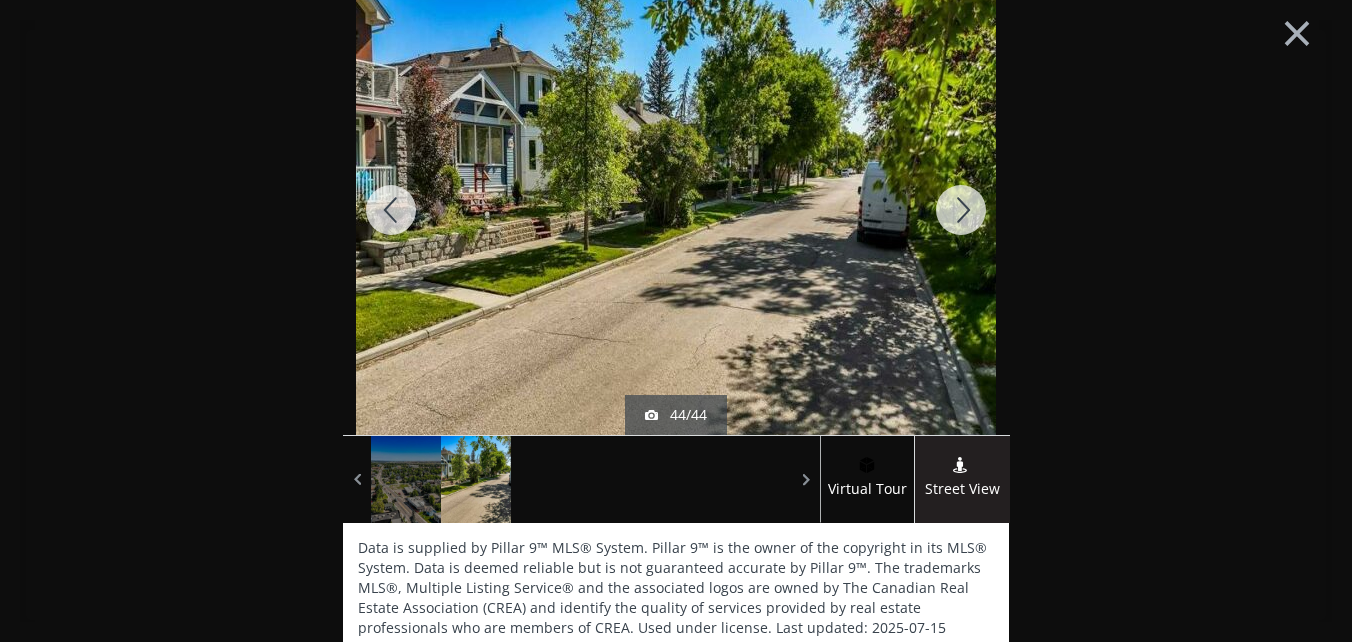 click at bounding box center (961, 210) 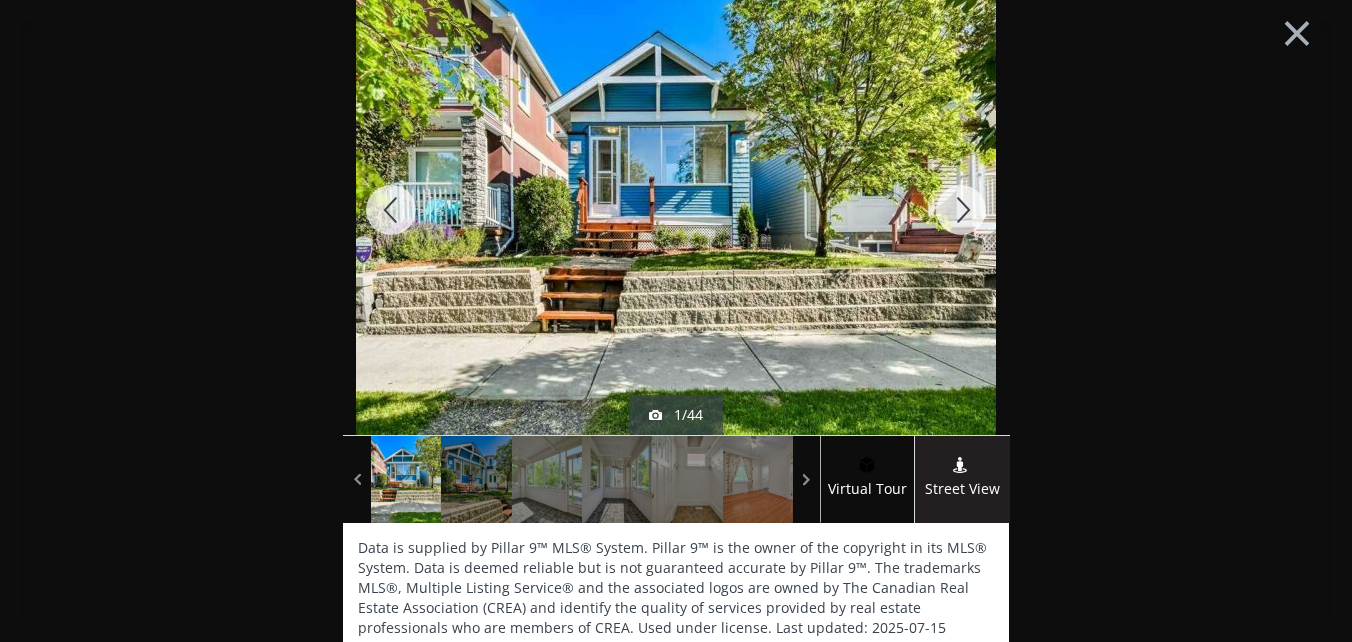 click at bounding box center (961, 210) 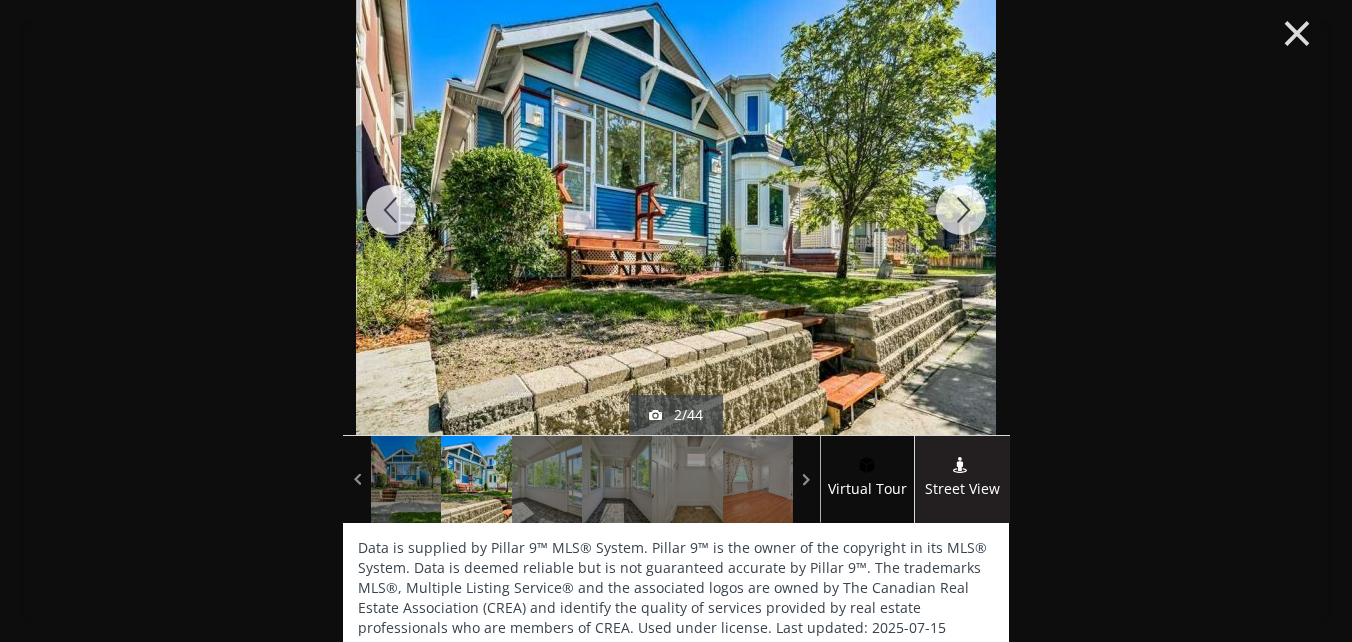 click on "×" at bounding box center (1297, 31) 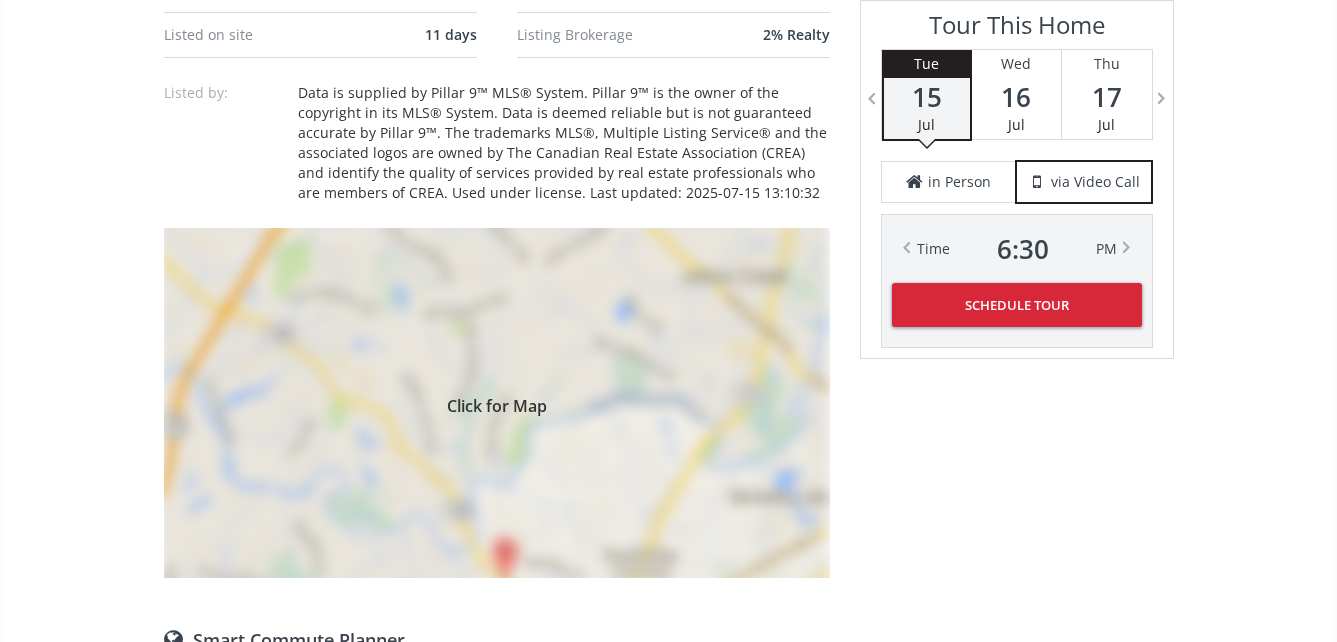 scroll, scrollTop: 1500, scrollLeft: 0, axis: vertical 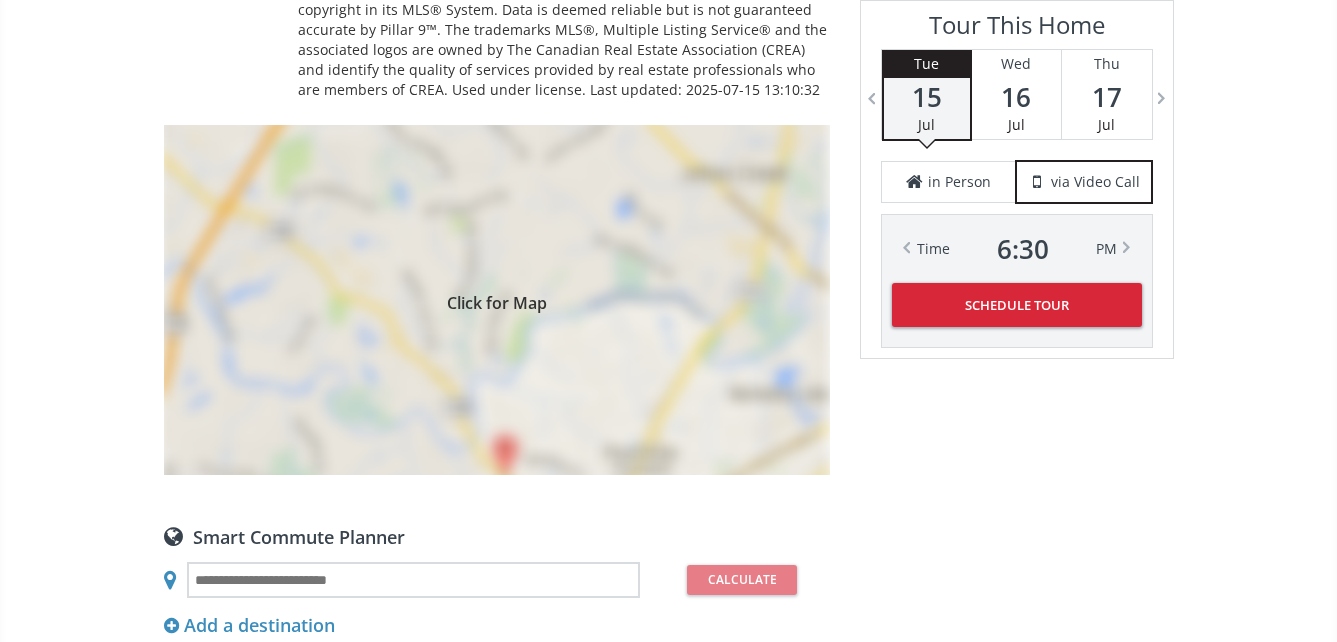 click on "Click for Map" at bounding box center [497, 300] 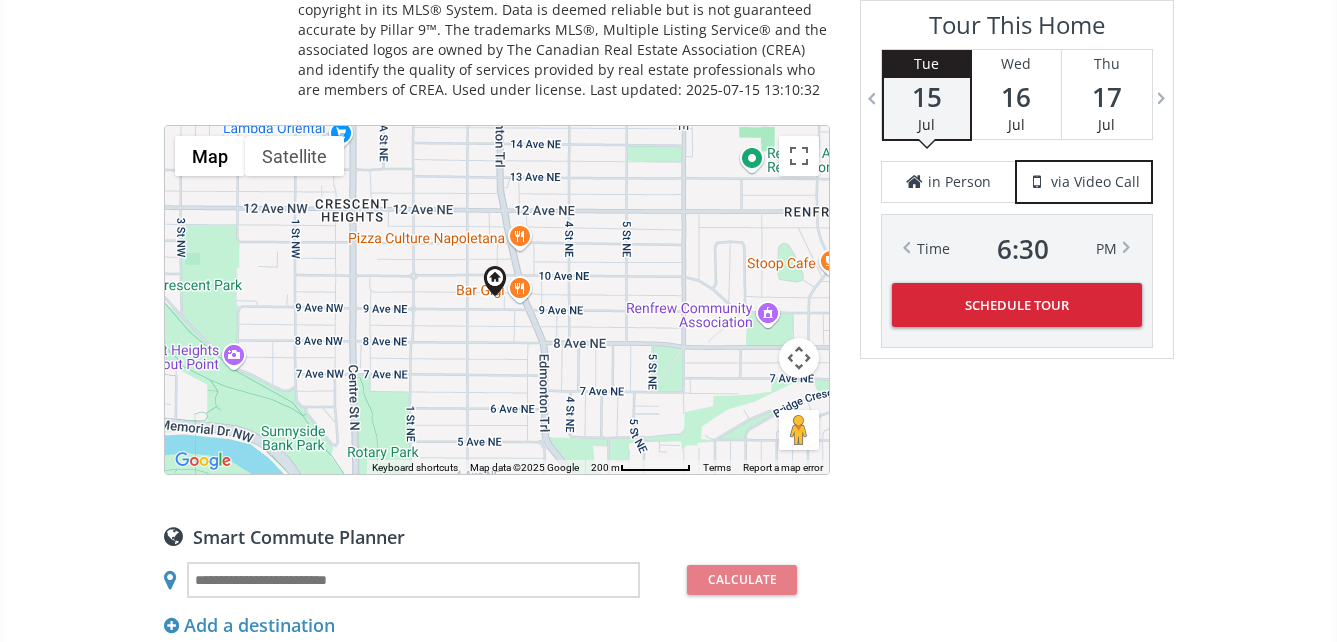 click on "To navigate, press the arrow keys." at bounding box center (497, 300) 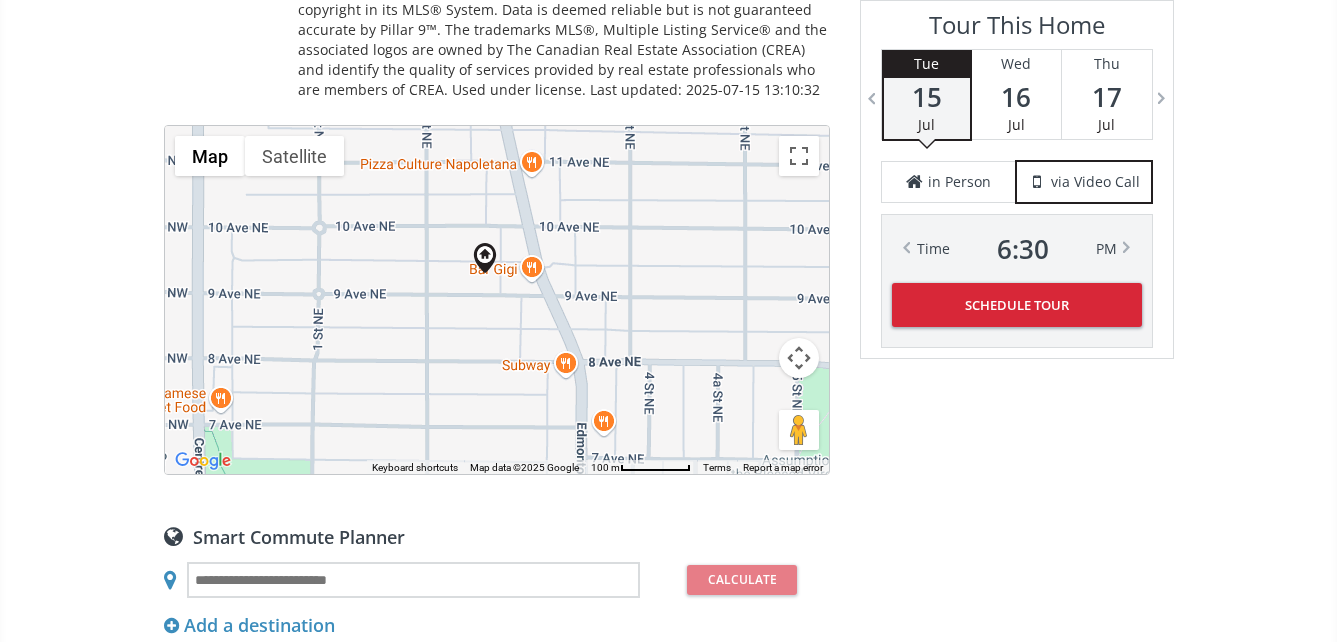 click on "To navigate, press the arrow keys." at bounding box center (497, 300) 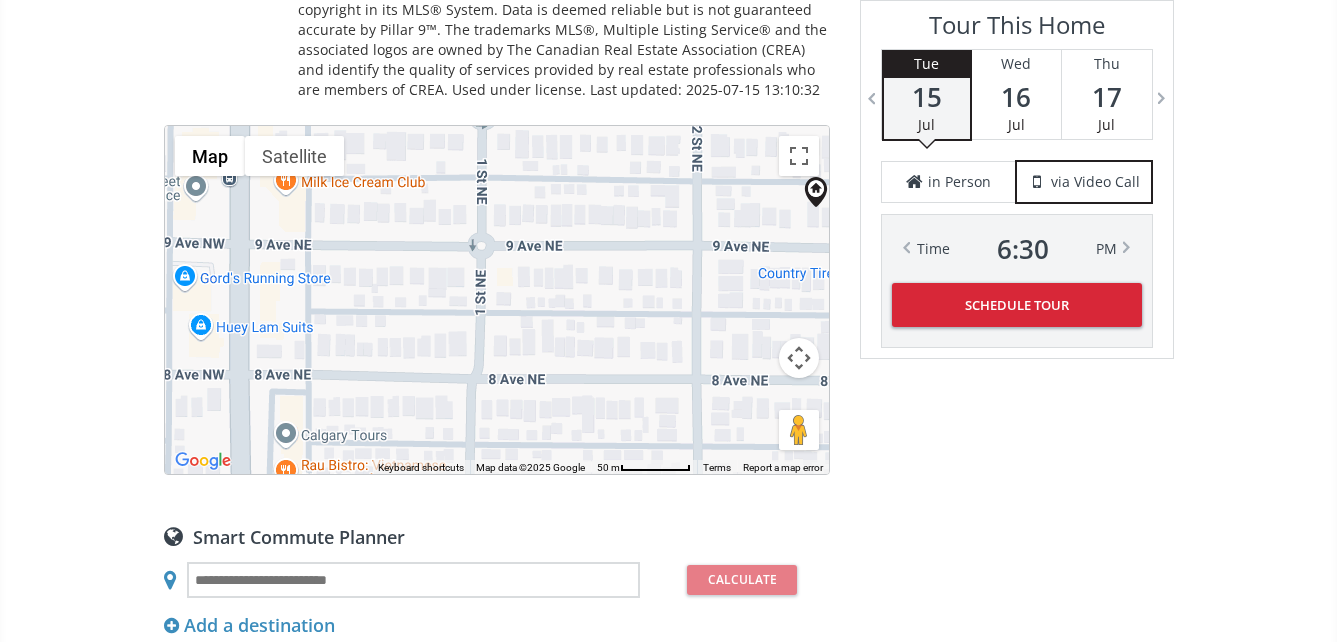 drag, startPoint x: 430, startPoint y: 300, endPoint x: 764, endPoint y: 274, distance: 335.01044 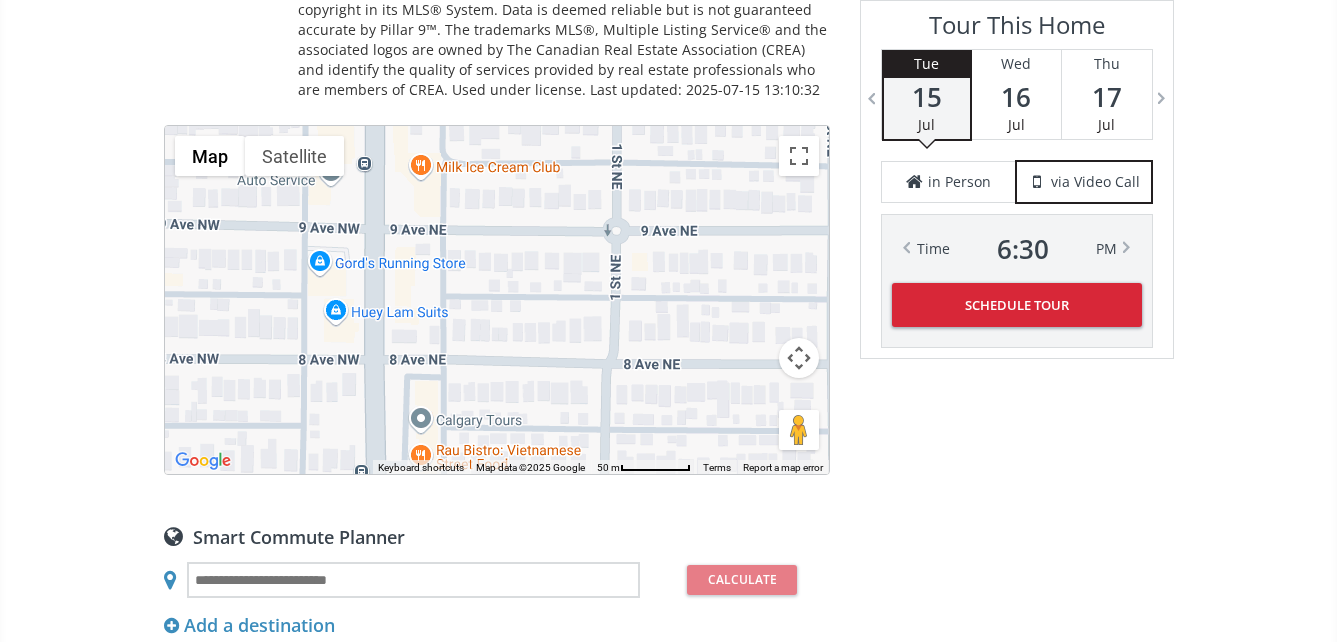 drag, startPoint x: 419, startPoint y: 383, endPoint x: 557, endPoint y: 368, distance: 138.81282 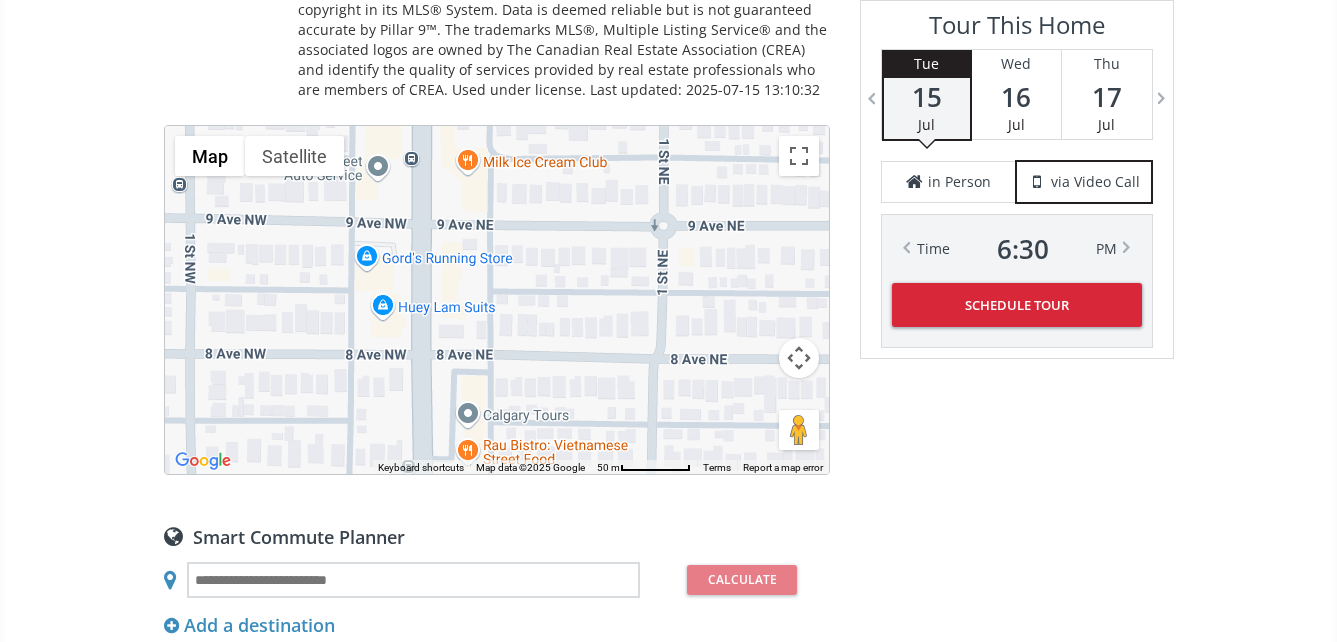 drag, startPoint x: 367, startPoint y: 342, endPoint x: 417, endPoint y: 337, distance: 50.24938 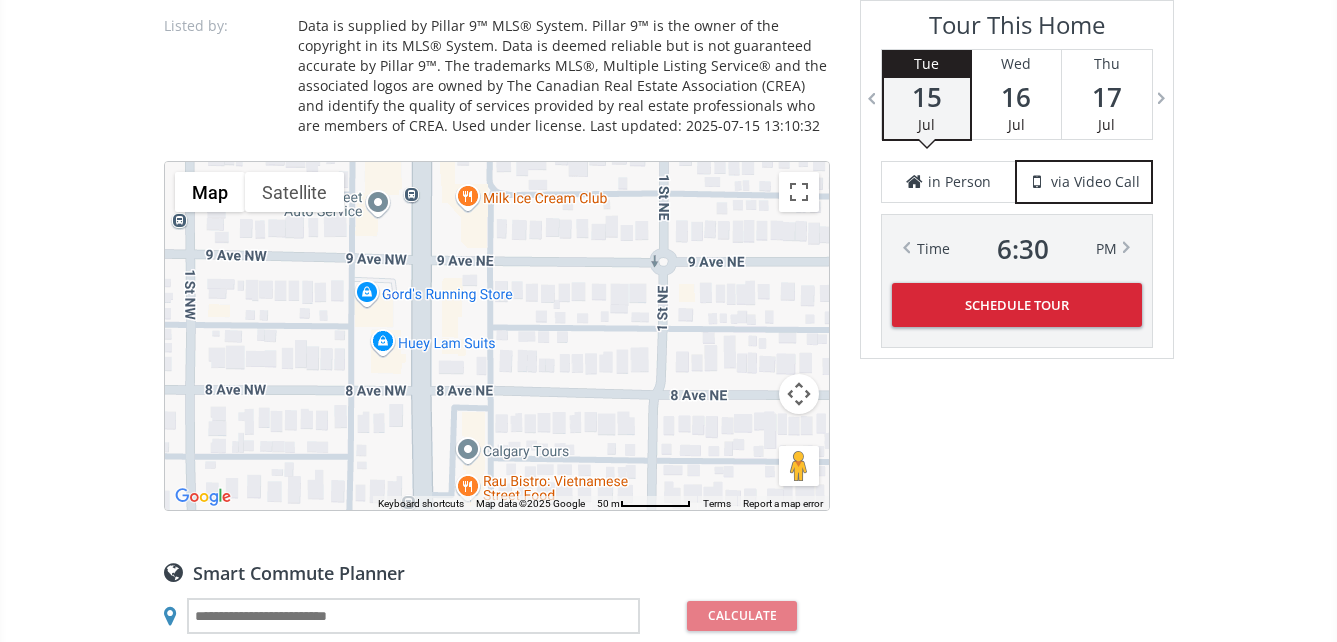 scroll, scrollTop: 1500, scrollLeft: 0, axis: vertical 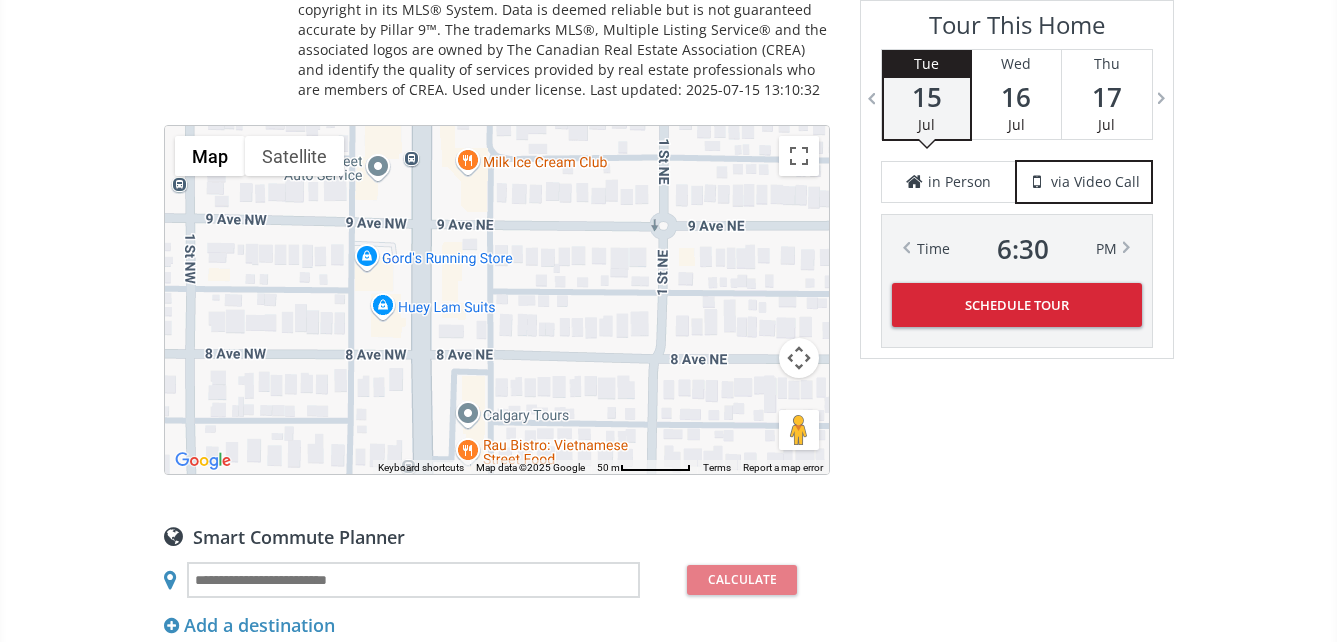 click on "To navigate, press the arrow keys." at bounding box center (497, 300) 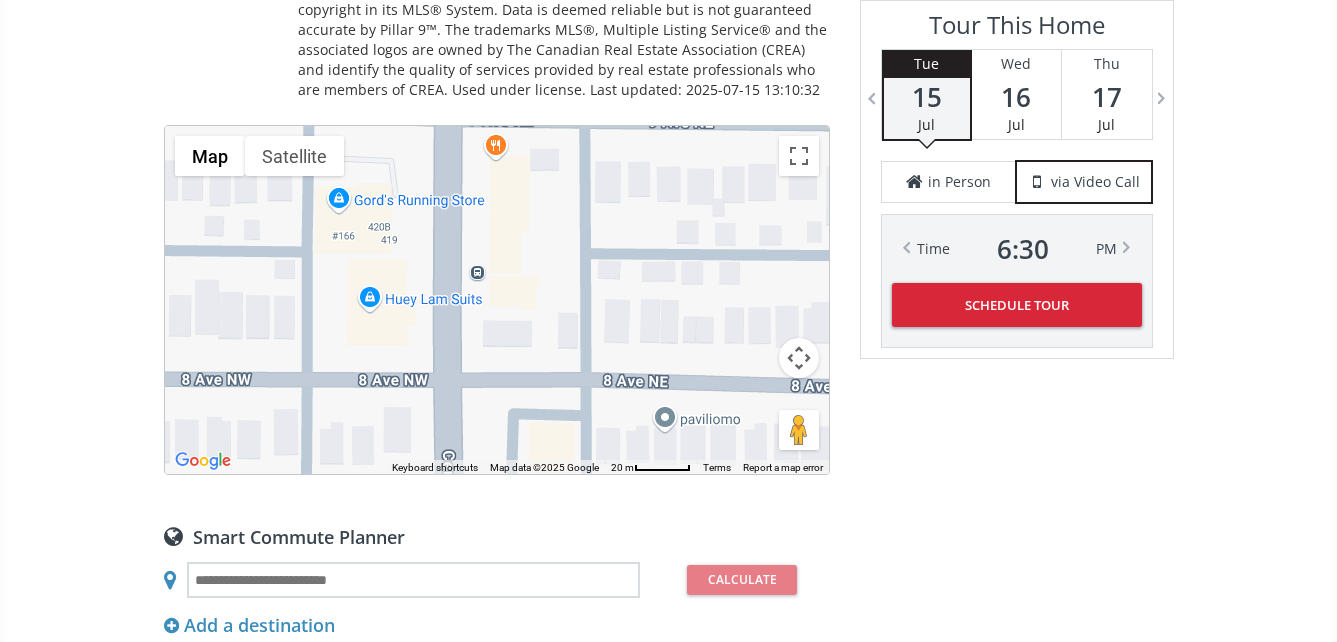 click on "To navigate, press the arrow keys." at bounding box center (497, 300) 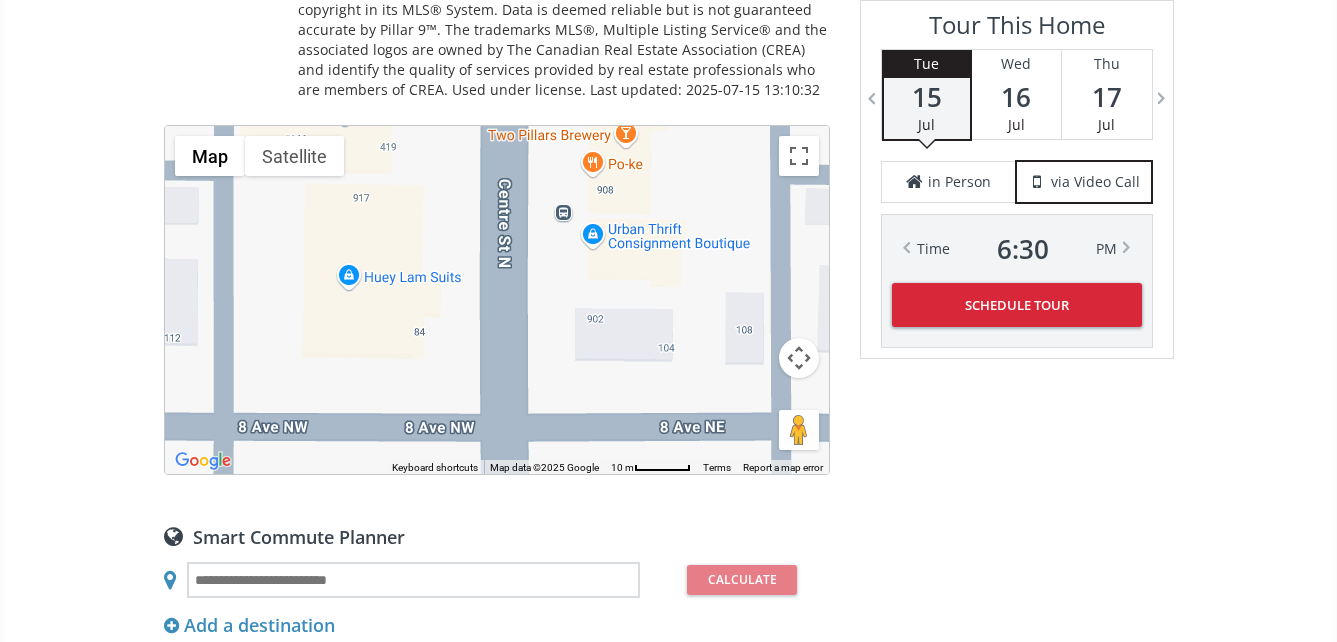 click on "To navigate, press the arrow keys." at bounding box center (497, 300) 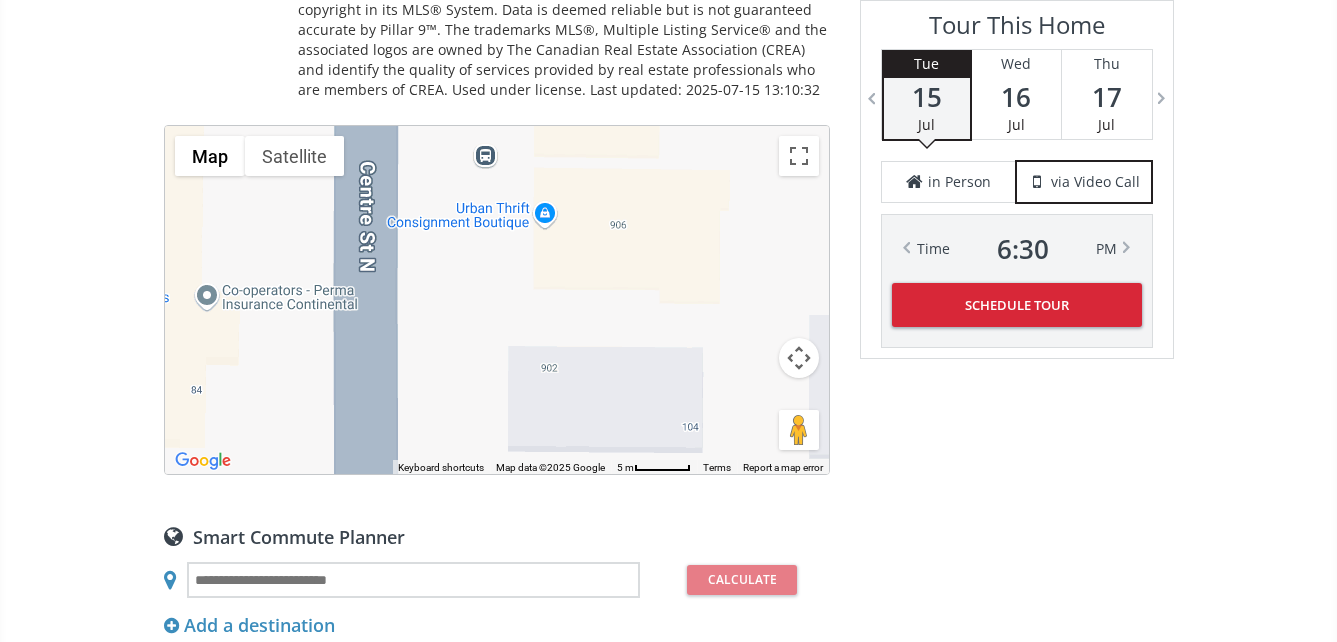 drag, startPoint x: 487, startPoint y: 334, endPoint x: 360, endPoint y: 206, distance: 180.31361 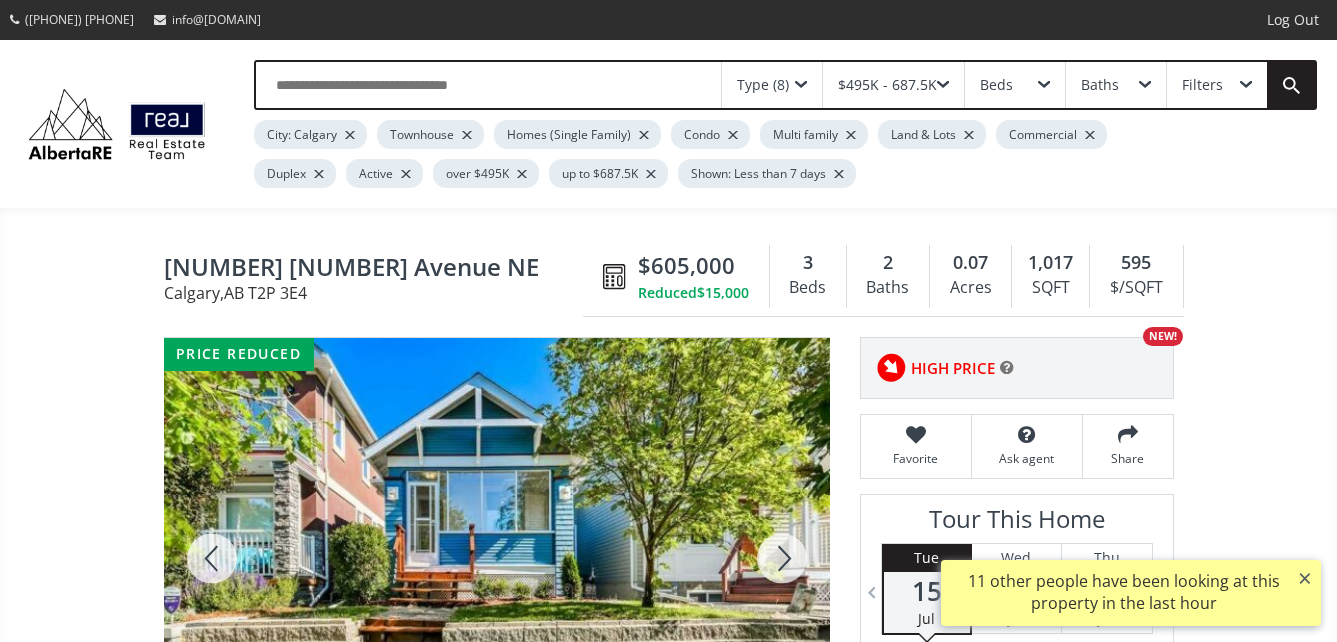 scroll, scrollTop: 0, scrollLeft: 0, axis: both 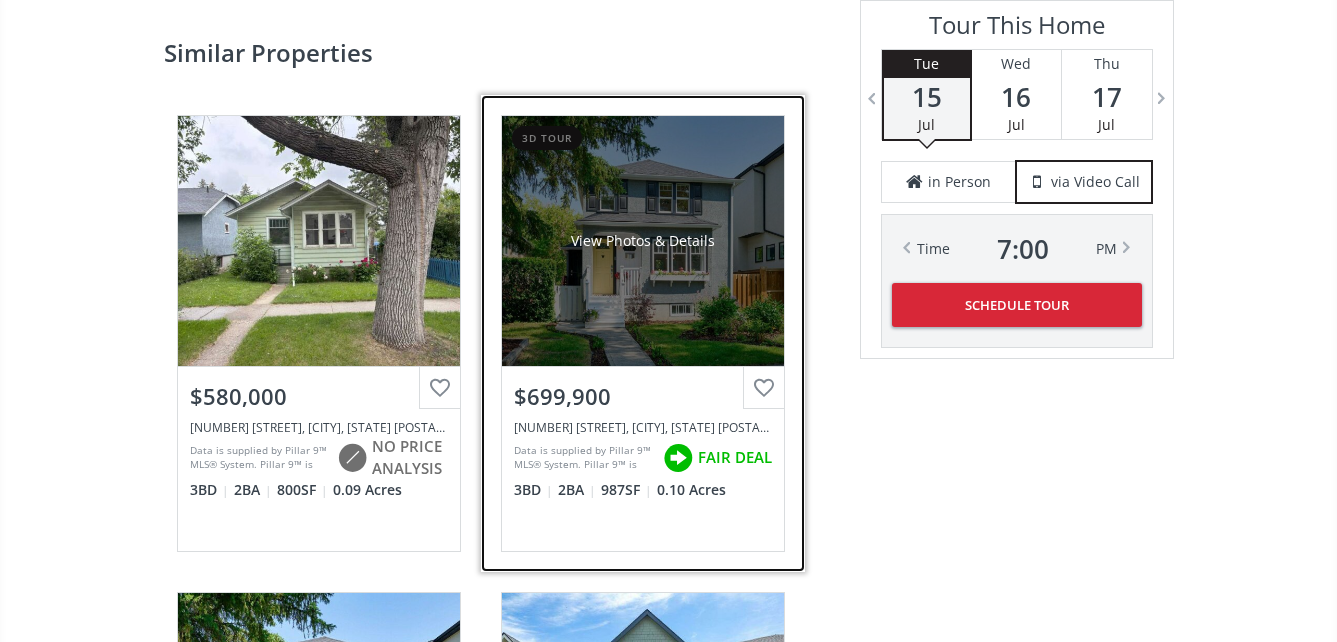 click on "View Photos & Details" at bounding box center (643, 241) 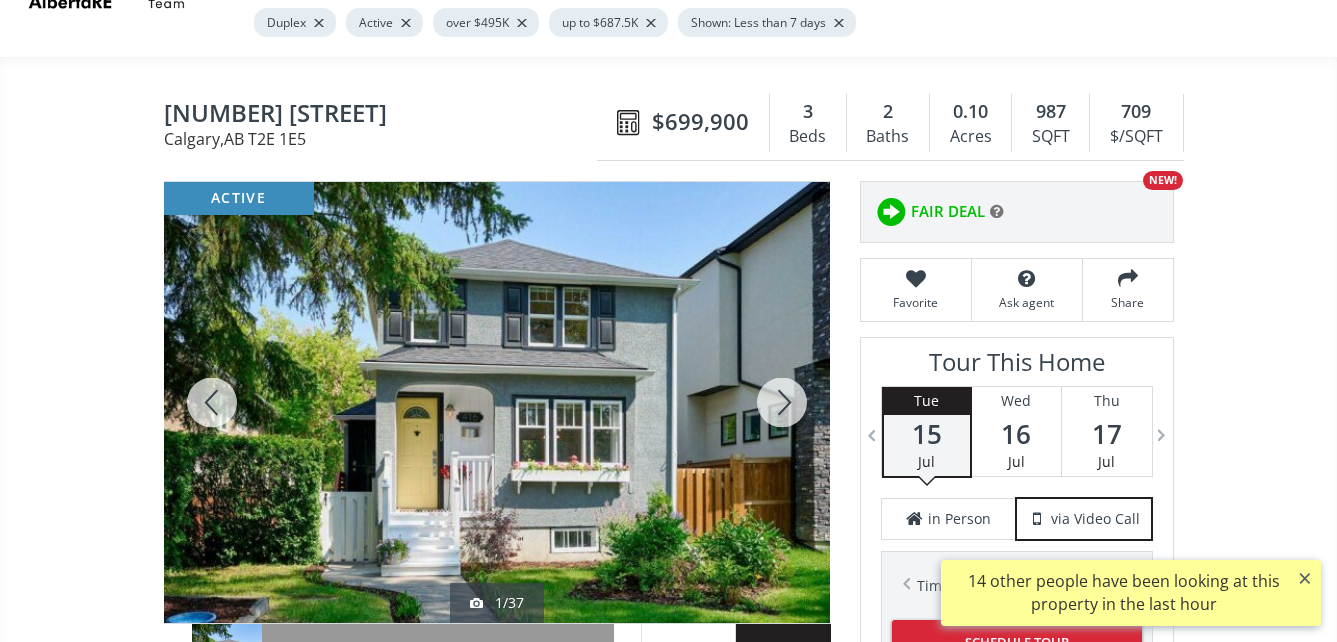 scroll, scrollTop: 200, scrollLeft: 0, axis: vertical 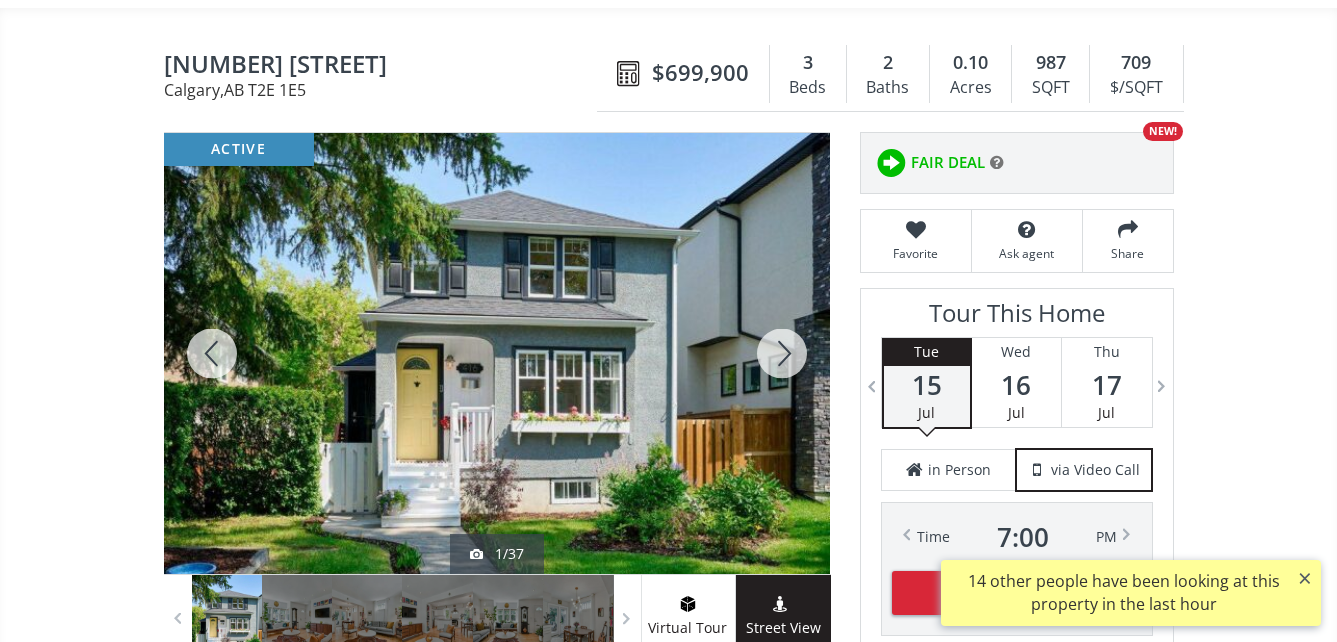 click at bounding box center [497, 353] 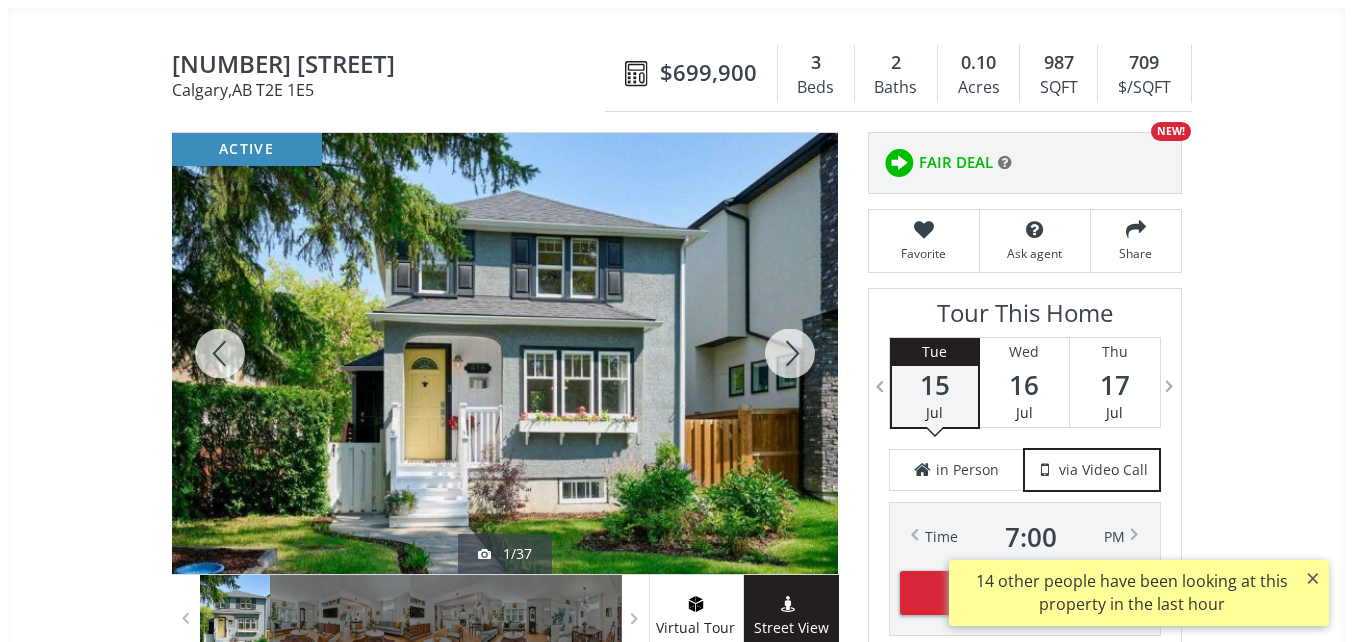 scroll, scrollTop: 0, scrollLeft: 0, axis: both 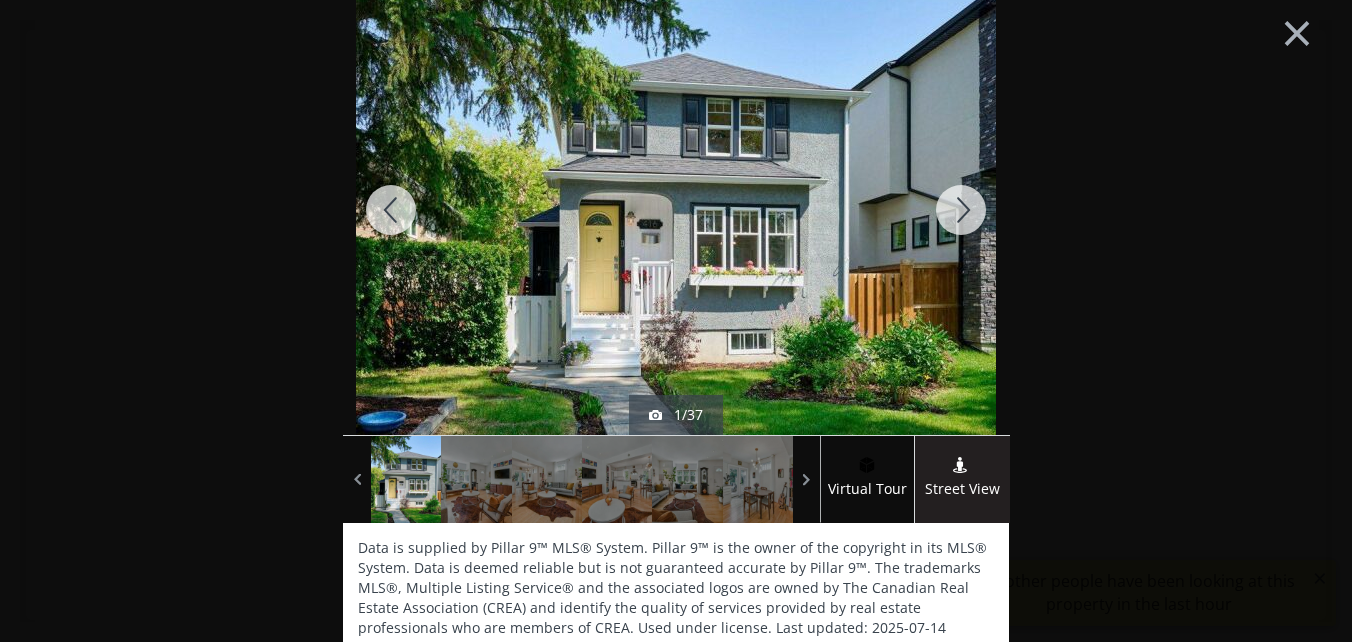click at bounding box center [961, 210] 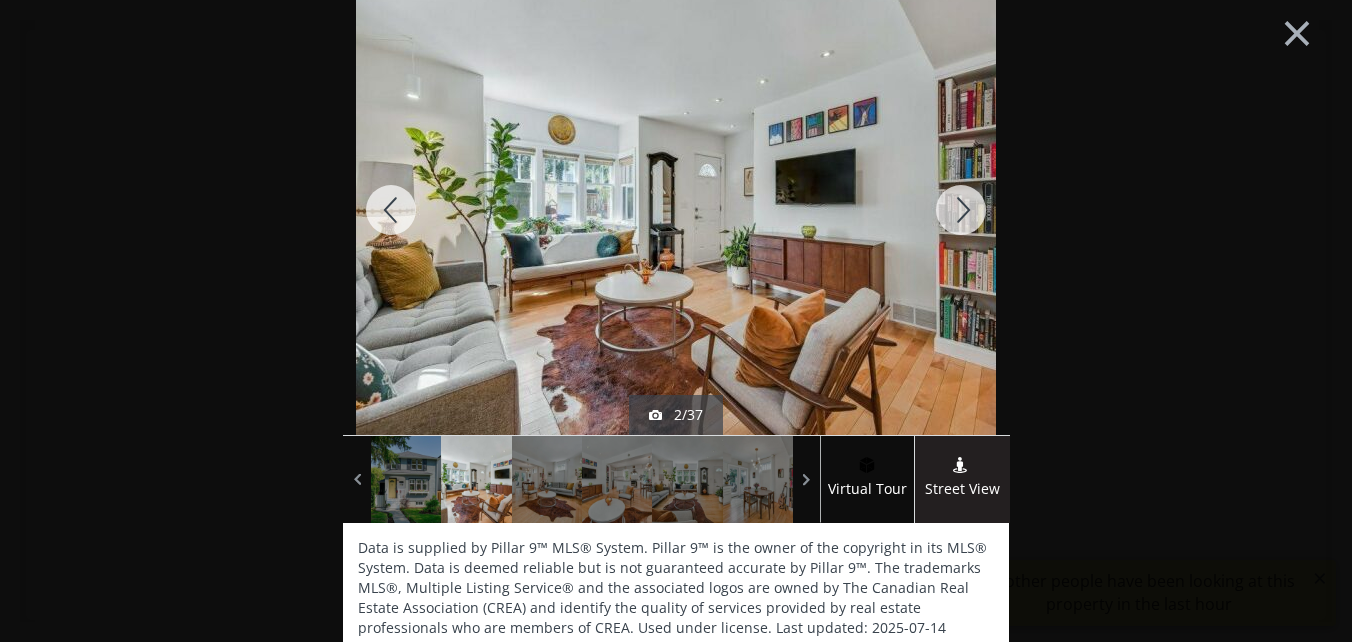 click at bounding box center [961, 210] 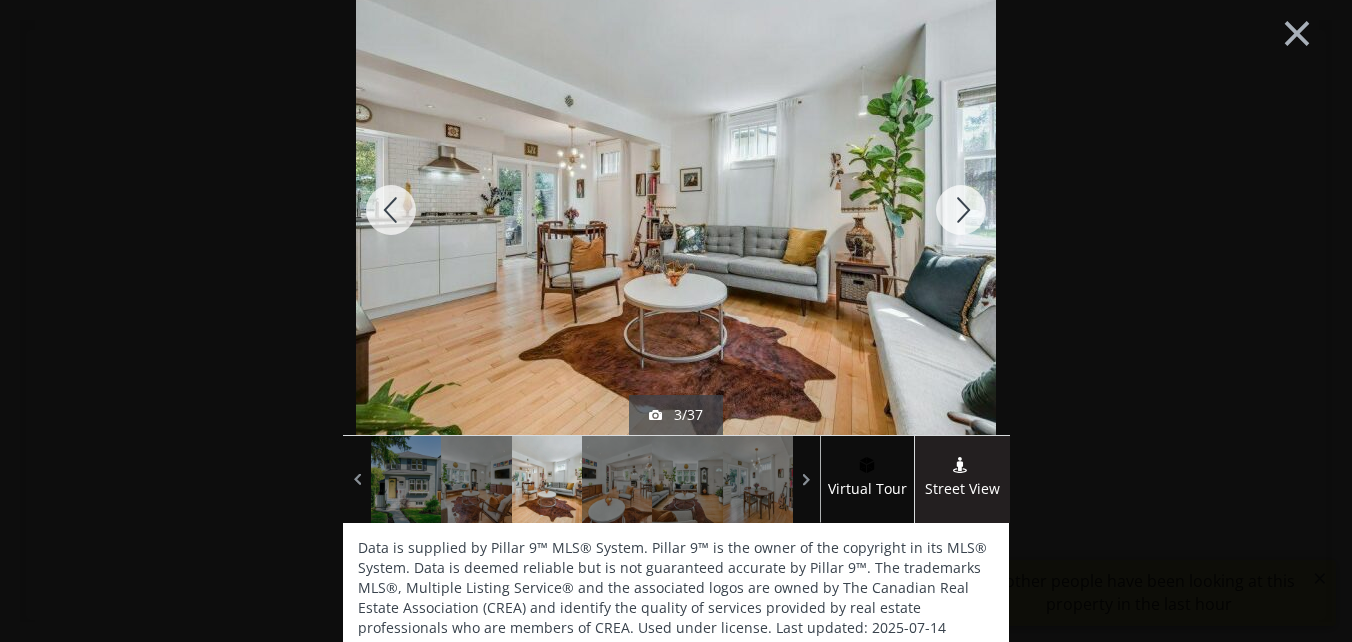 click at bounding box center (961, 210) 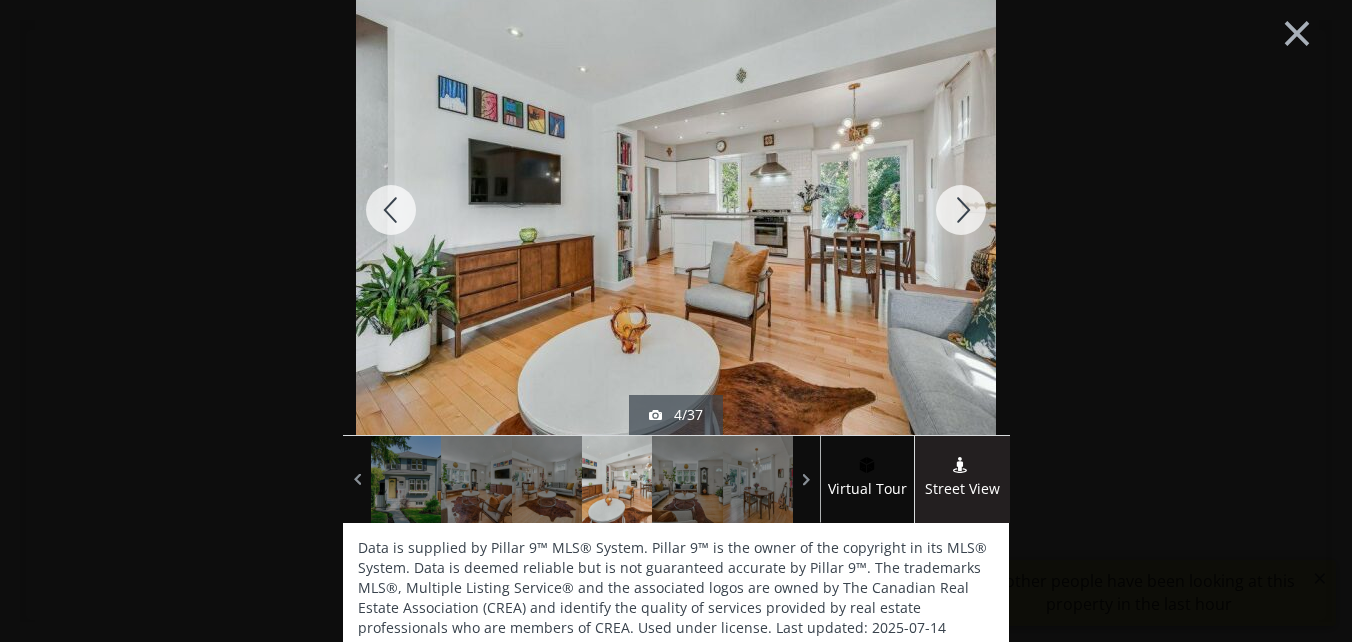 click at bounding box center (961, 210) 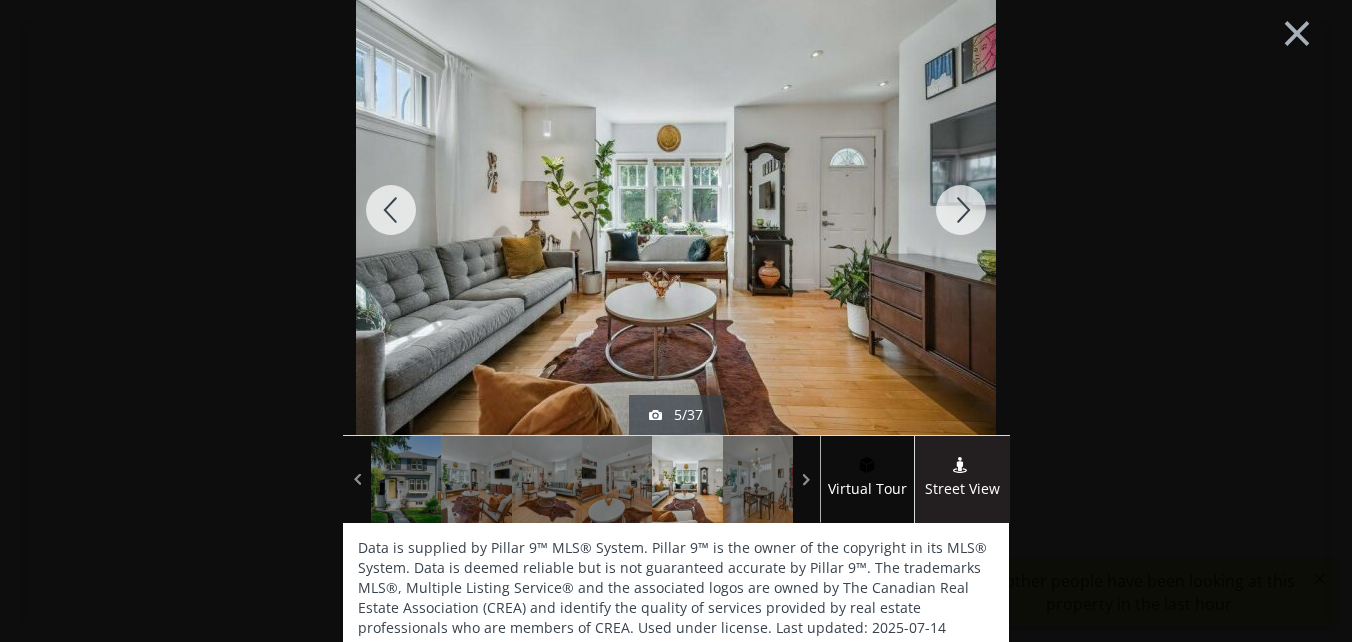 click at bounding box center (961, 210) 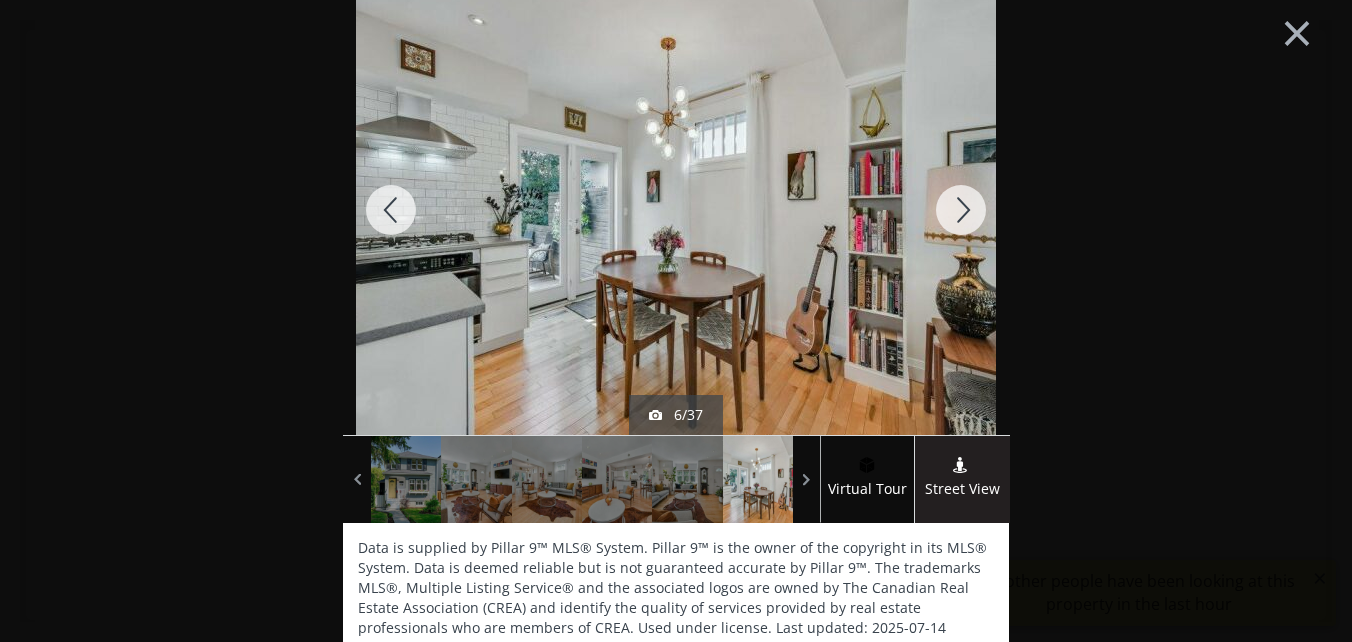 click at bounding box center [961, 210] 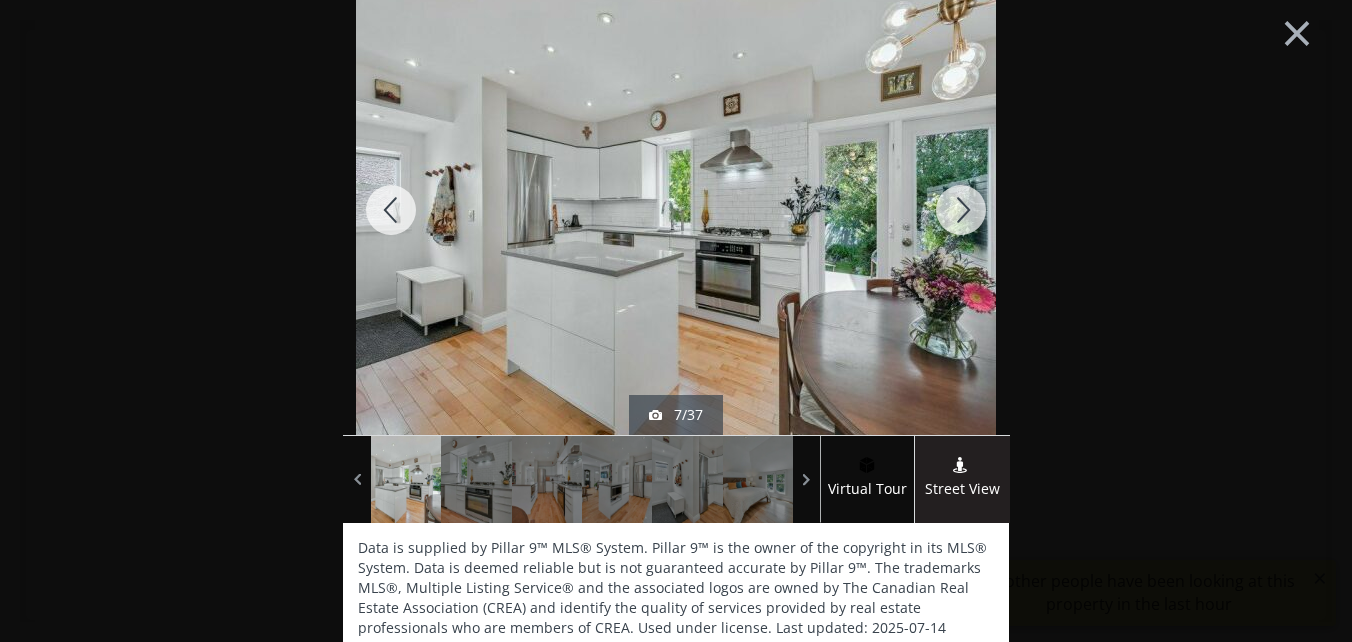 click at bounding box center [961, 210] 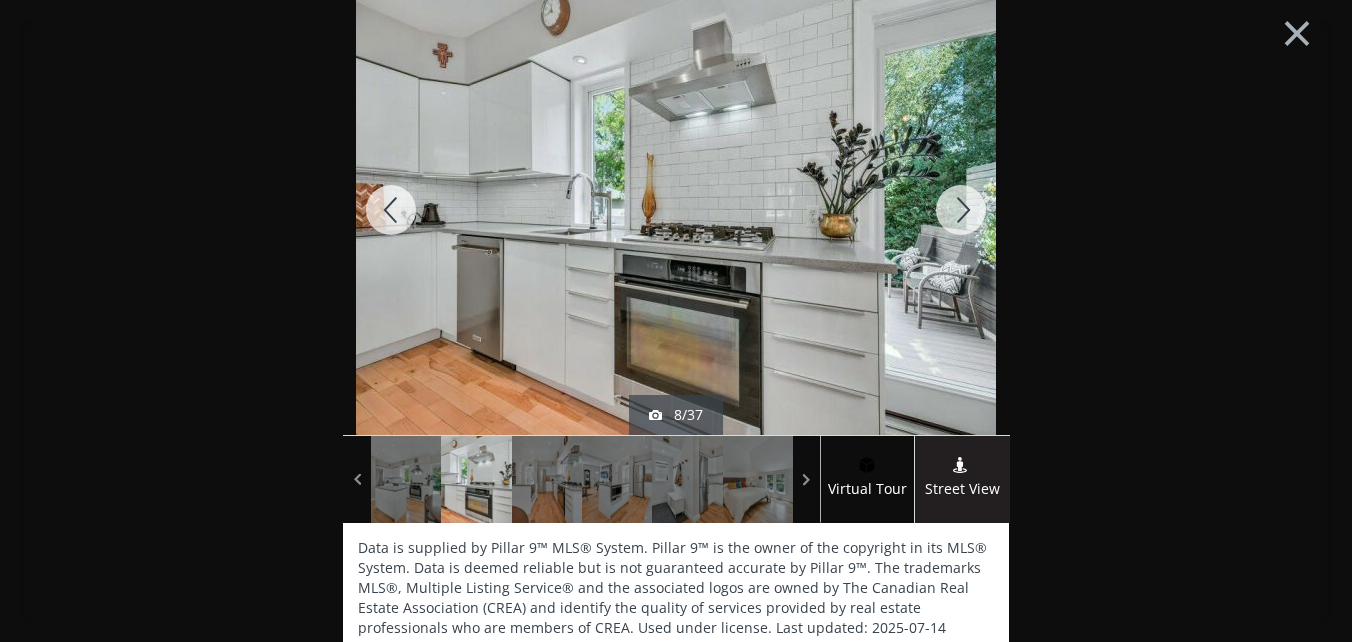 click at bounding box center (961, 210) 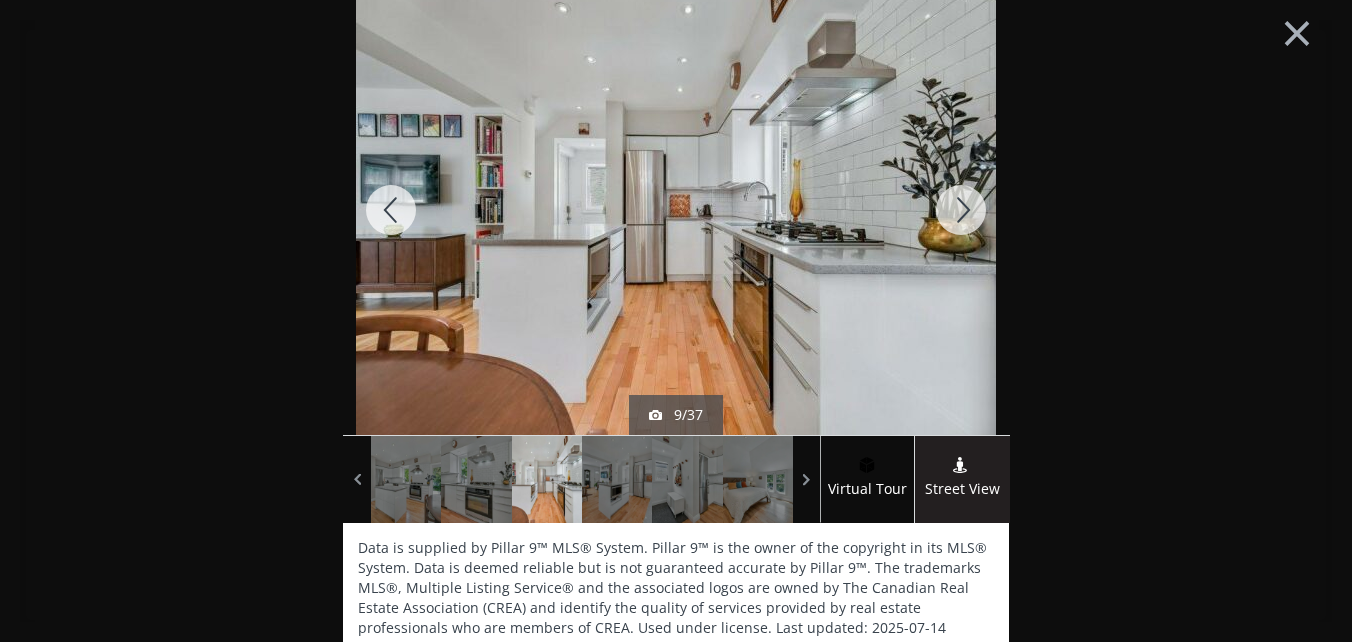 click at bounding box center (961, 210) 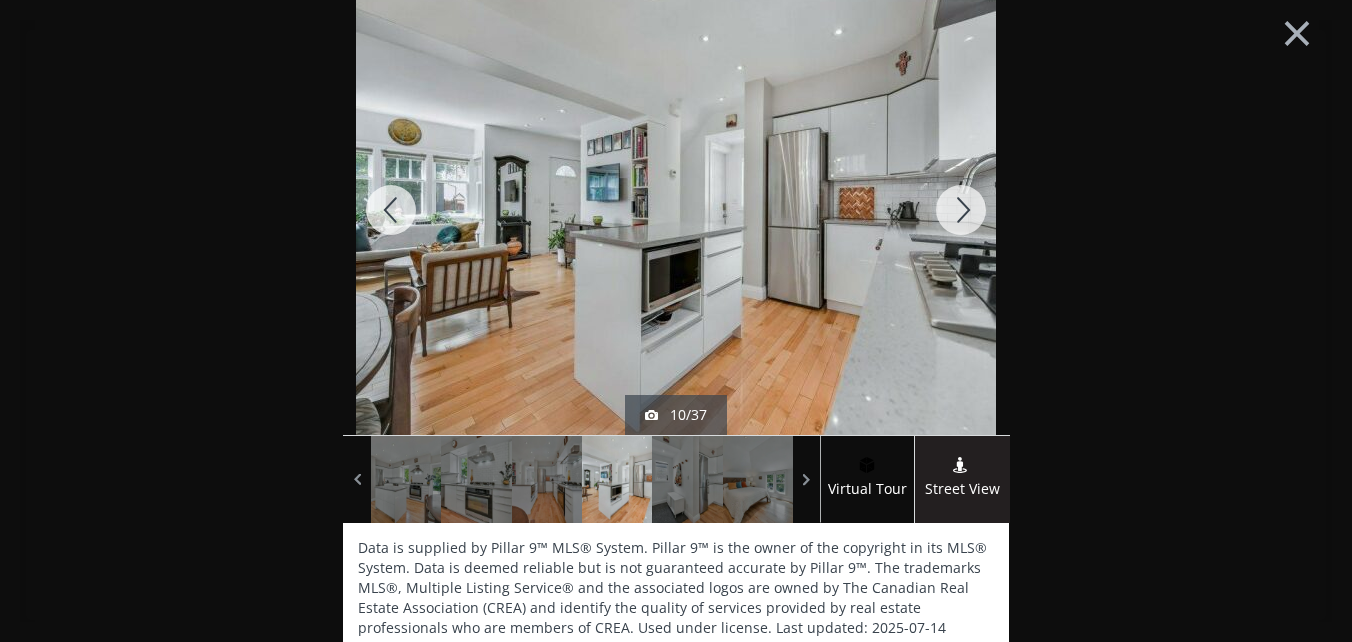 click at bounding box center [961, 210] 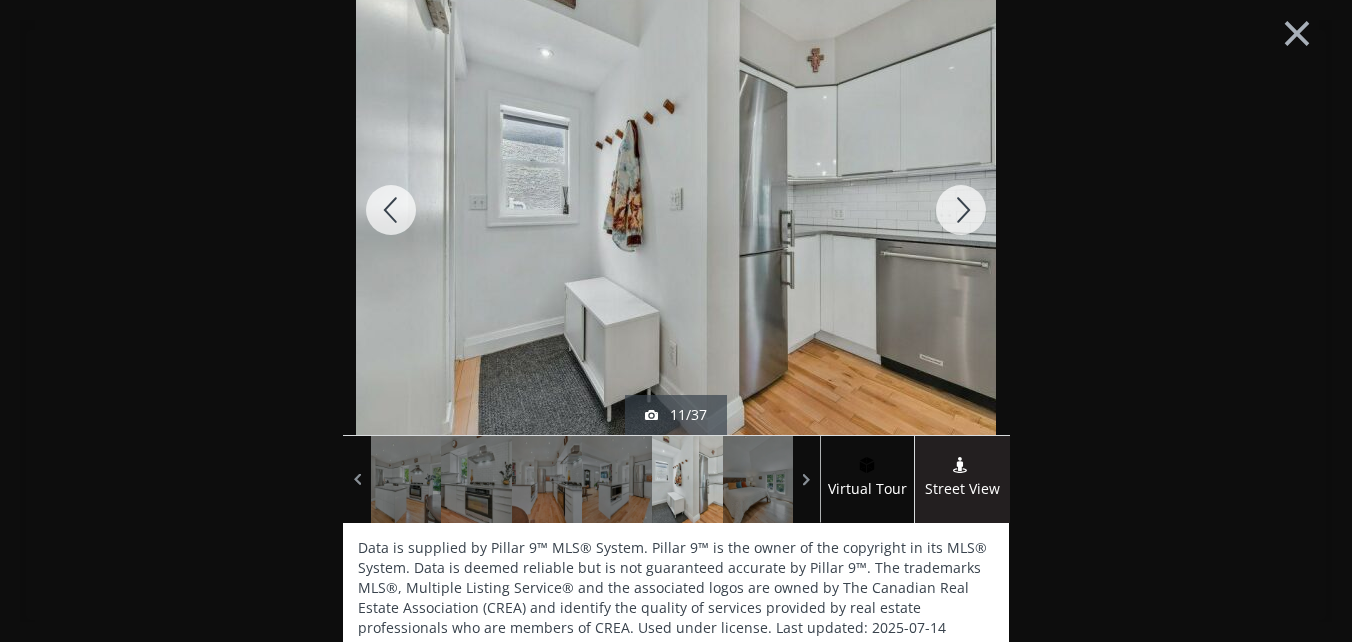 click at bounding box center [961, 210] 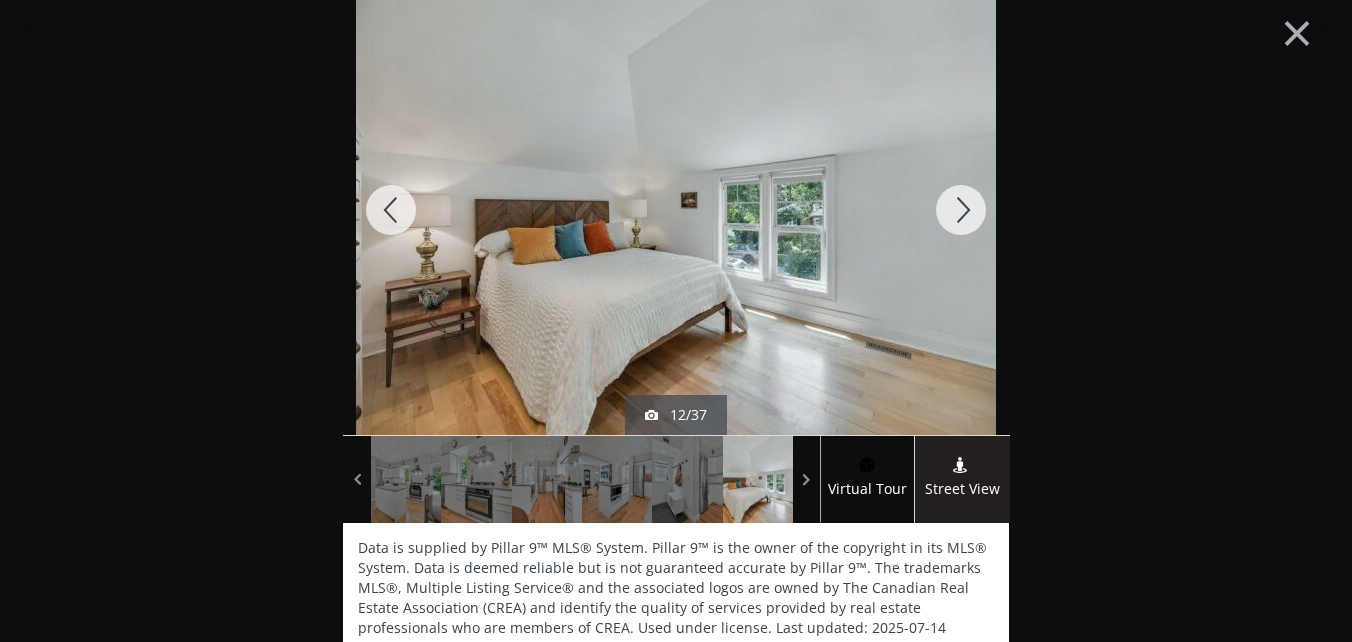click at bounding box center [961, 210] 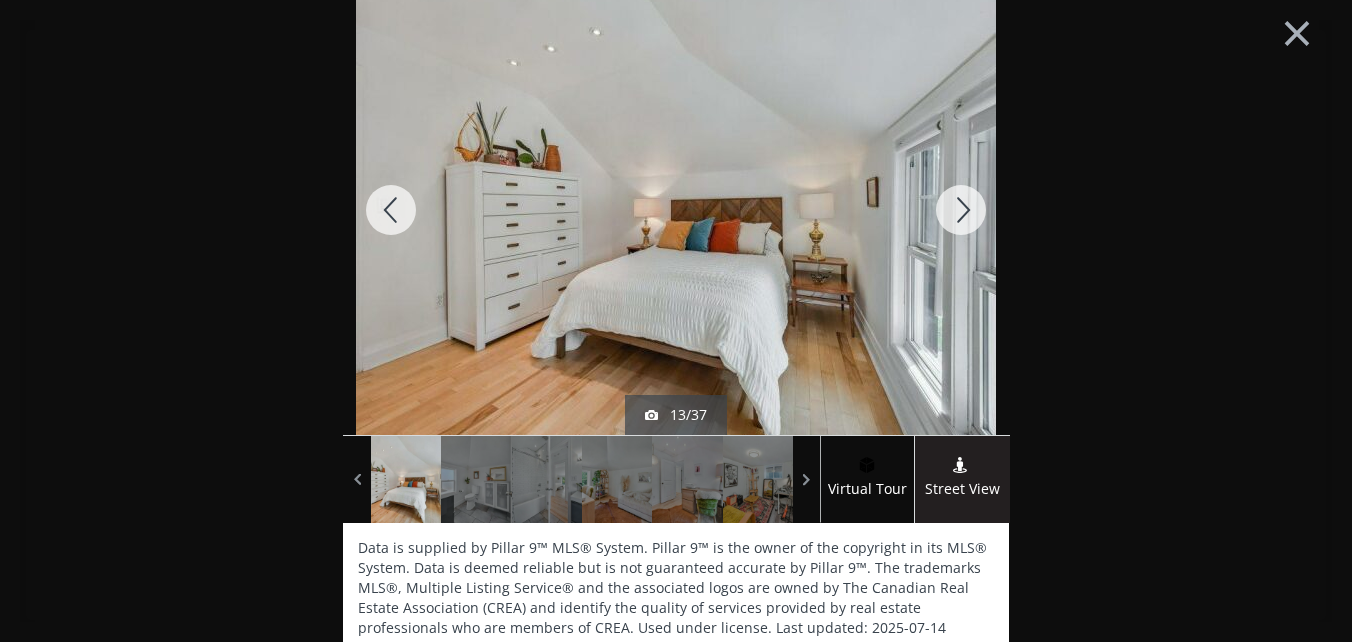 click at bounding box center [961, 210] 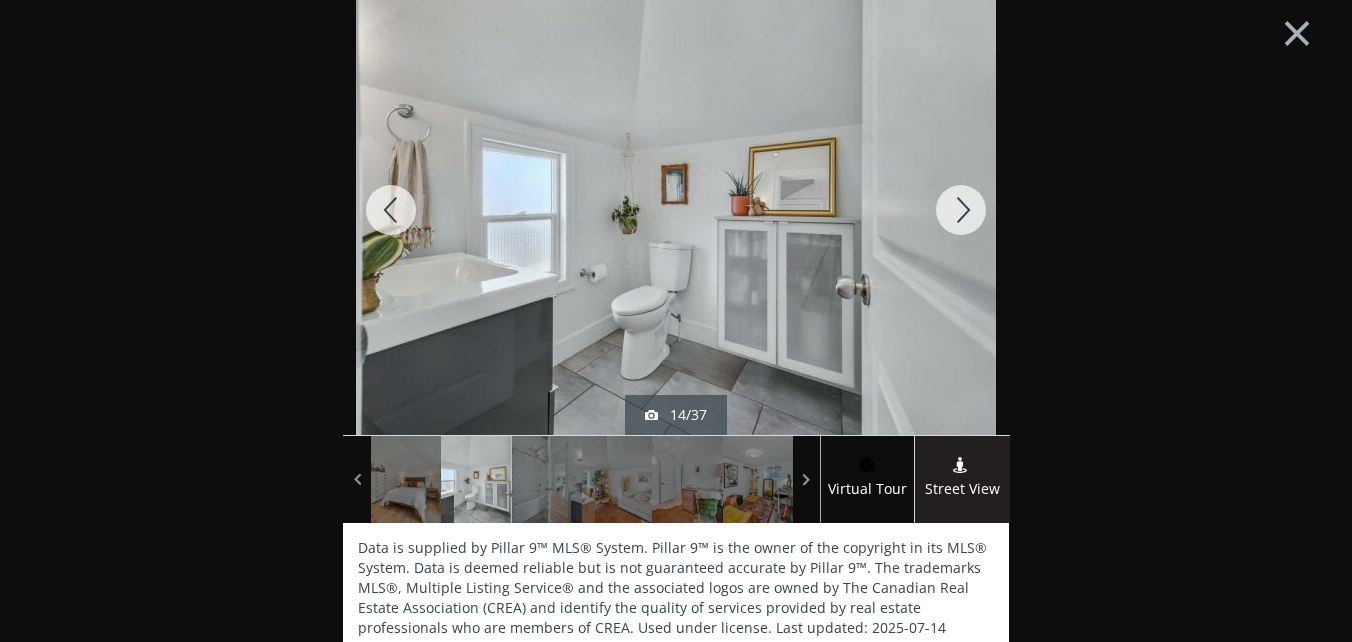 click at bounding box center (961, 210) 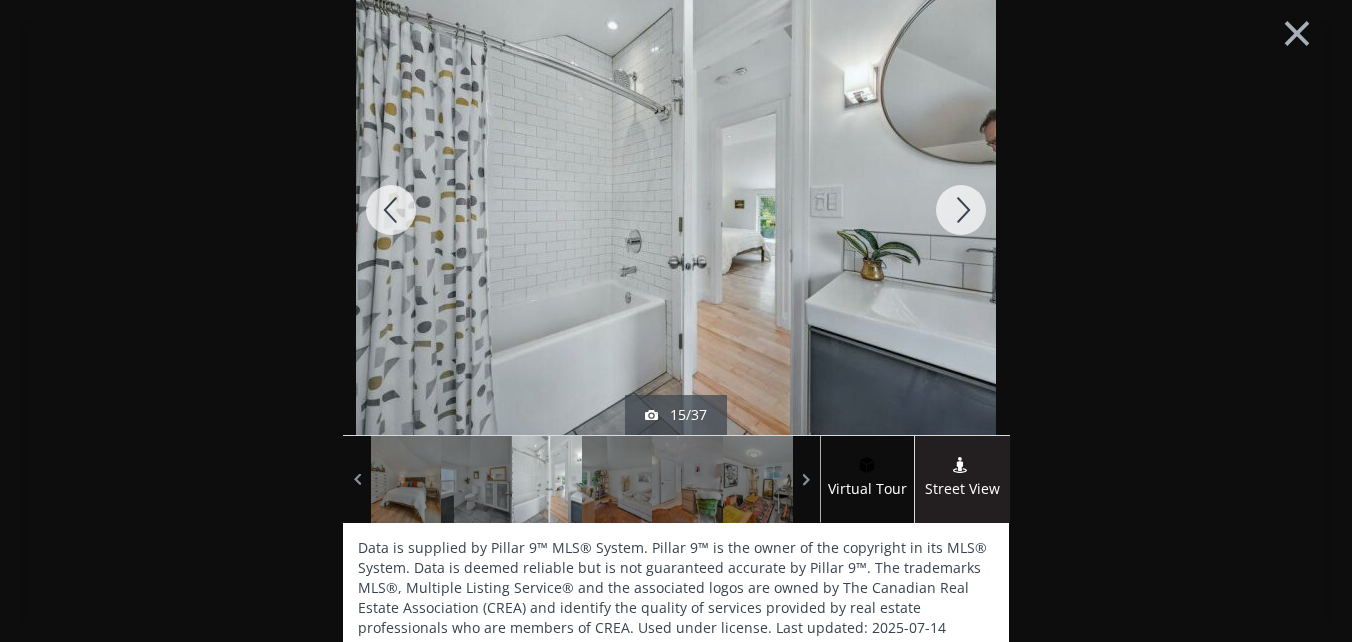click at bounding box center (961, 210) 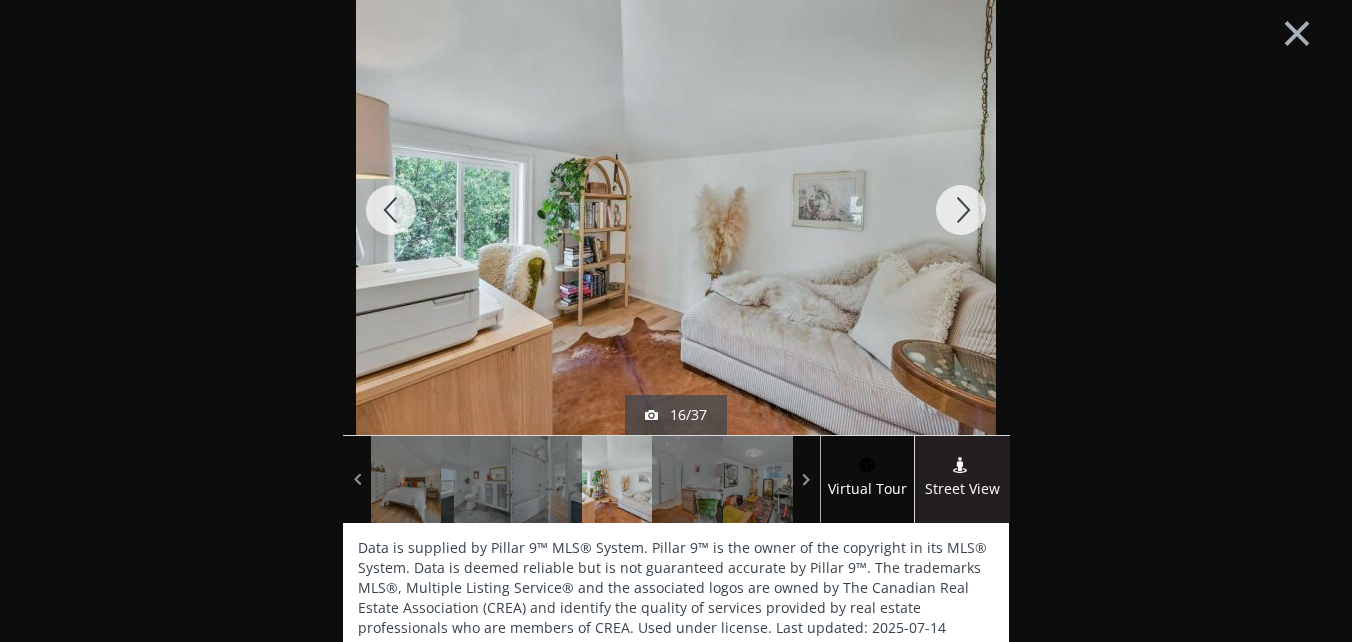 click at bounding box center [961, 210] 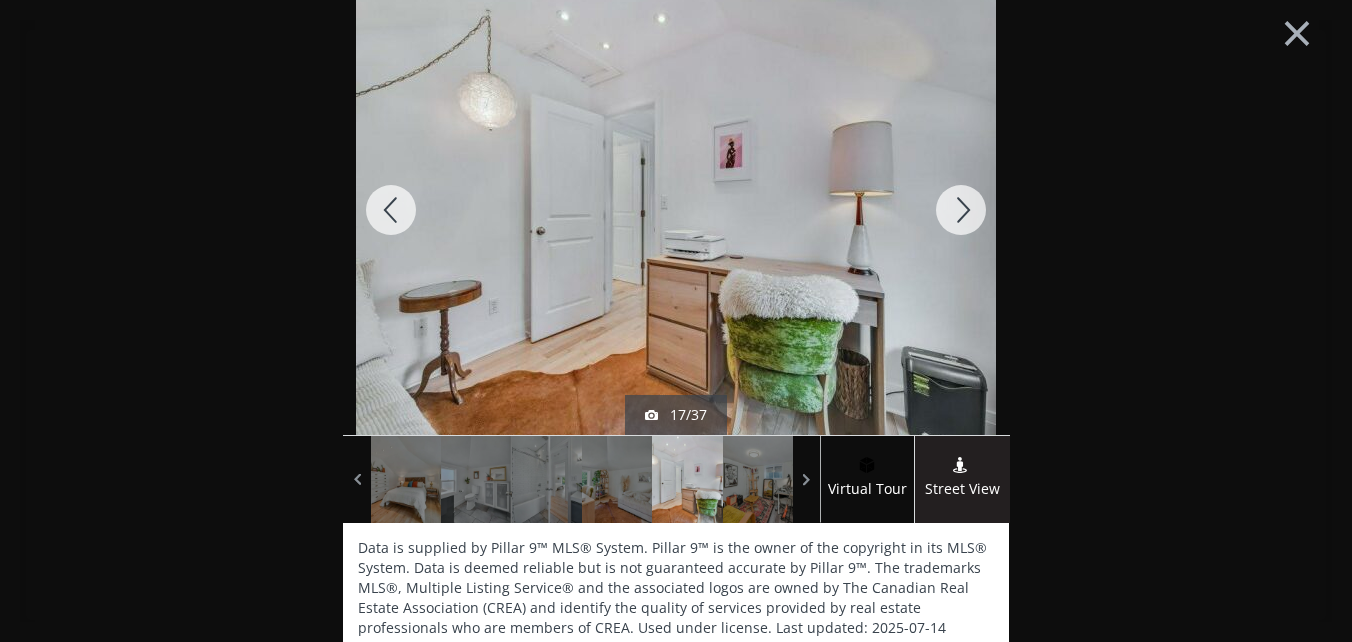 click at bounding box center [961, 210] 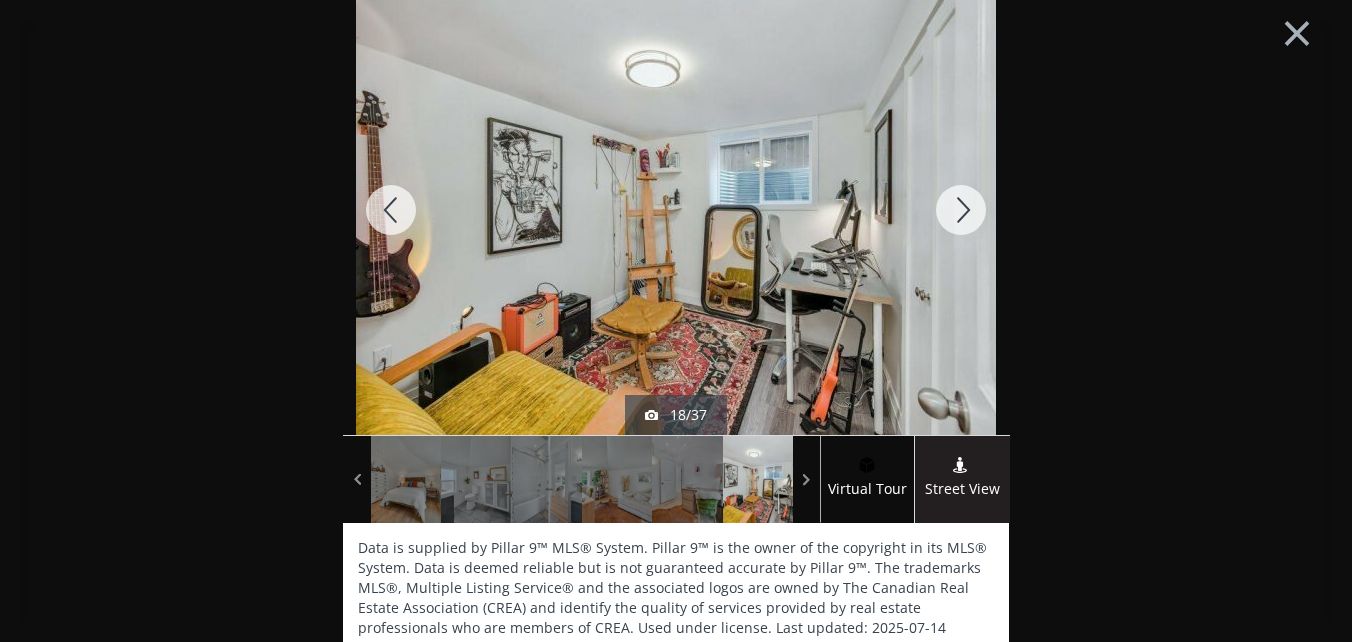 click at bounding box center (961, 210) 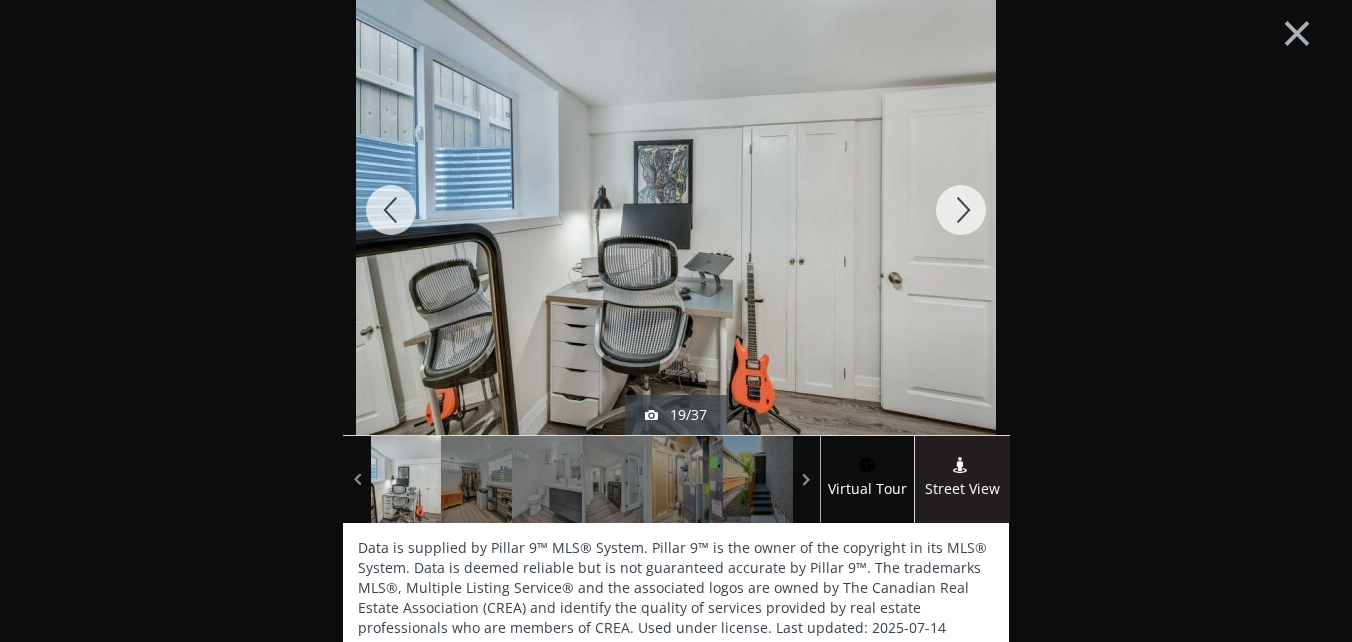 click at bounding box center (961, 210) 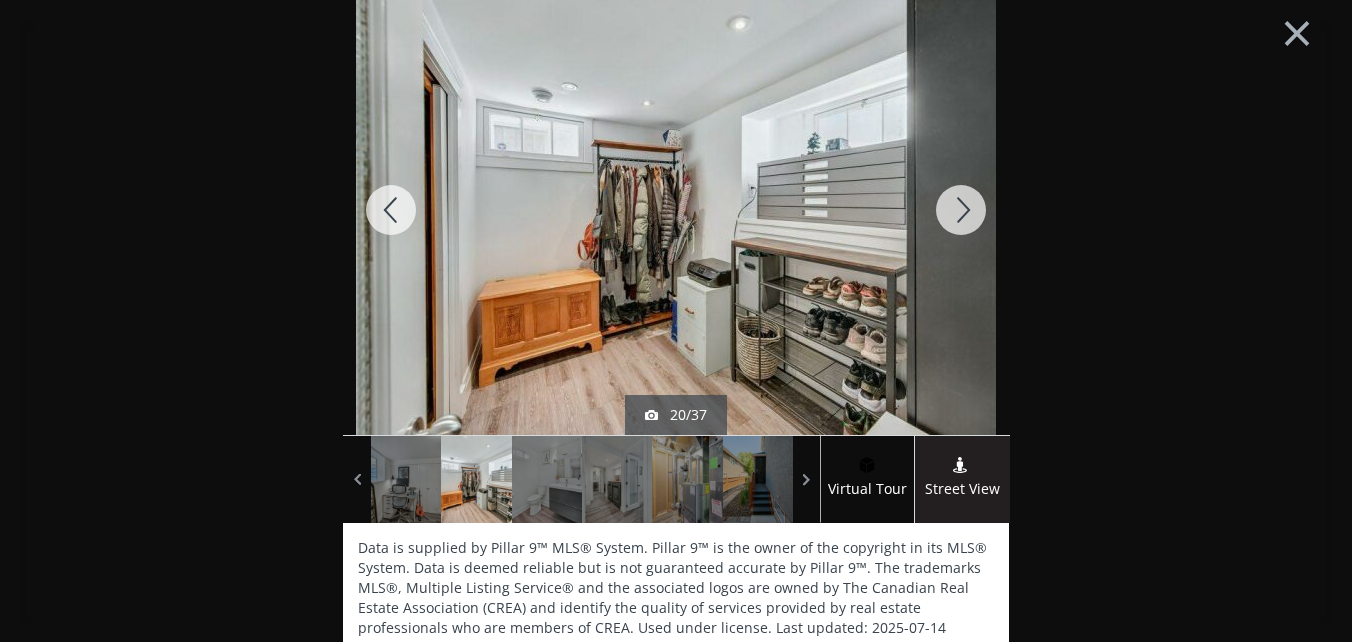 click at bounding box center [961, 210] 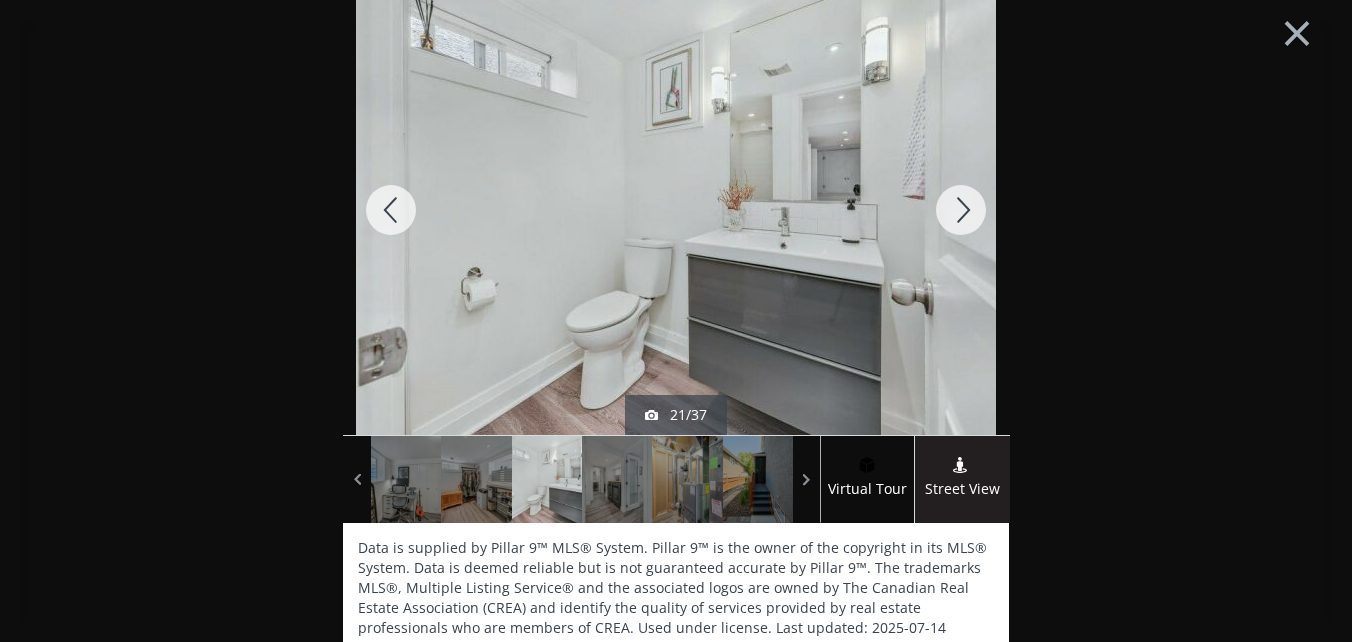 click at bounding box center (961, 210) 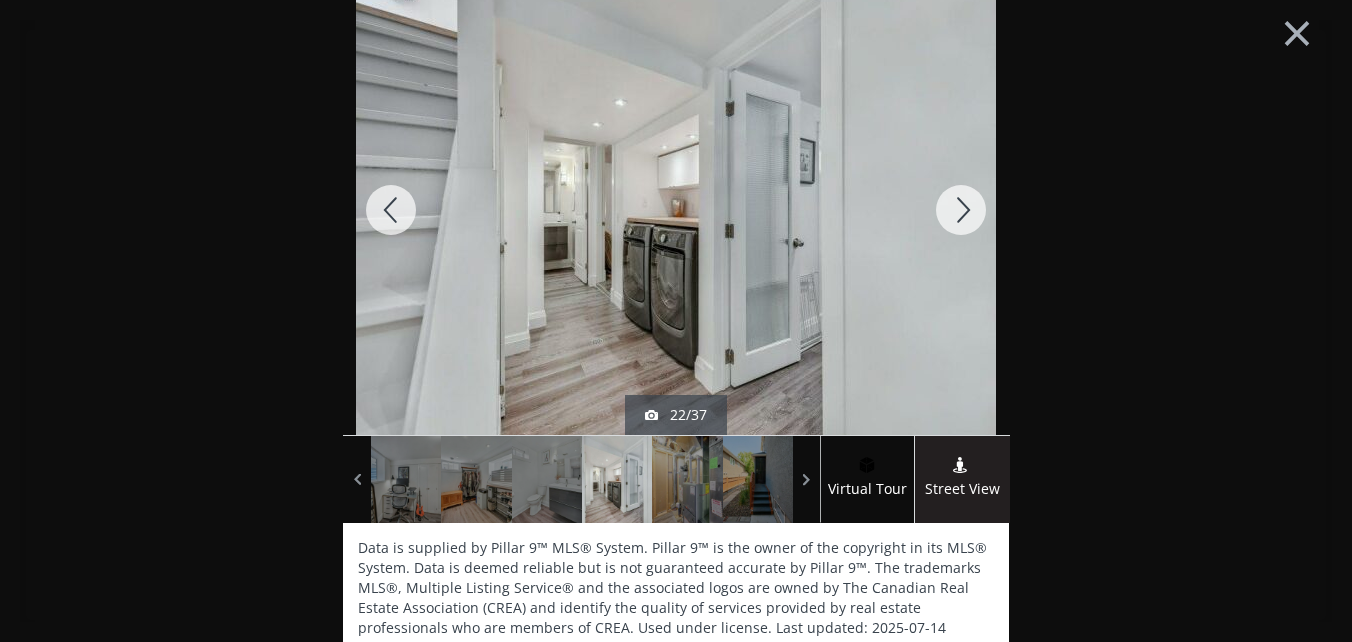 click at bounding box center (961, 210) 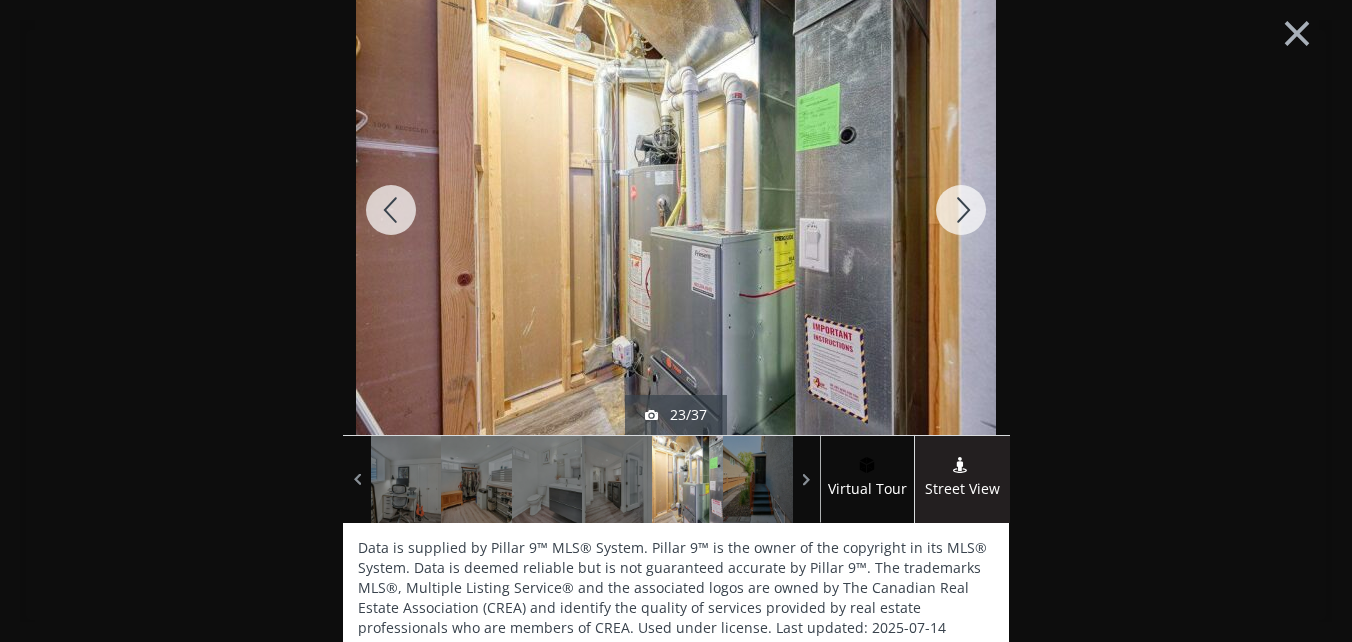 click at bounding box center (961, 210) 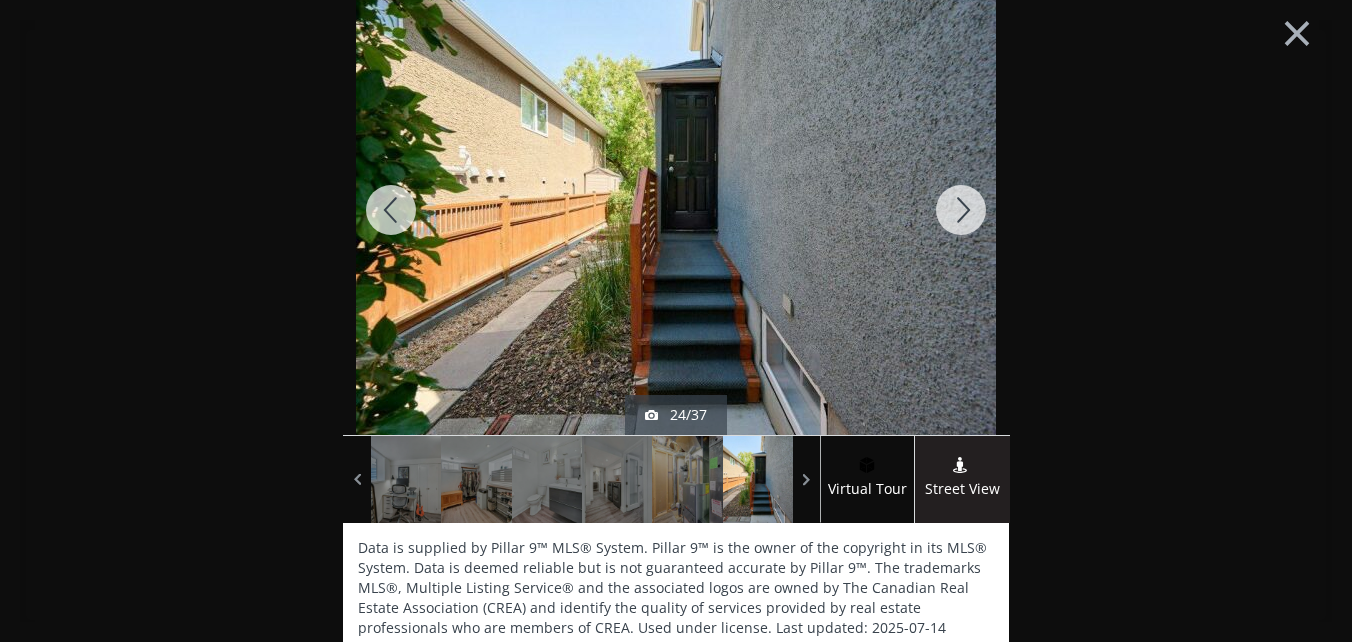 click at bounding box center (961, 210) 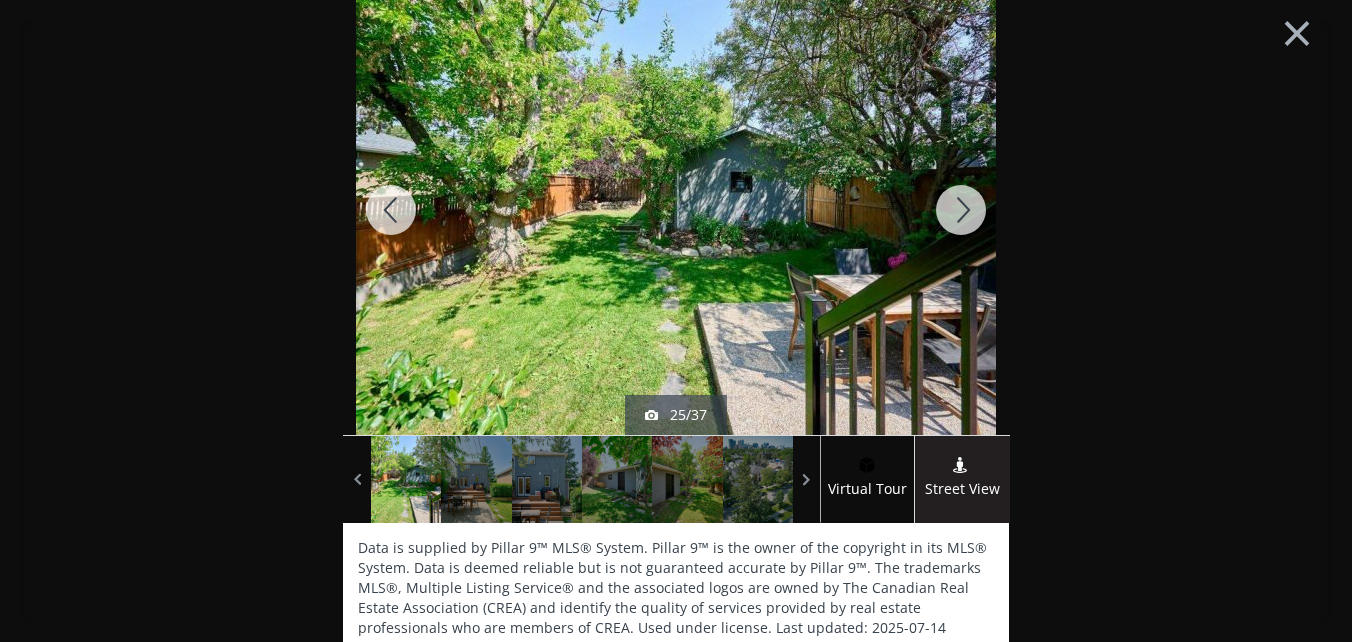 click at bounding box center (961, 210) 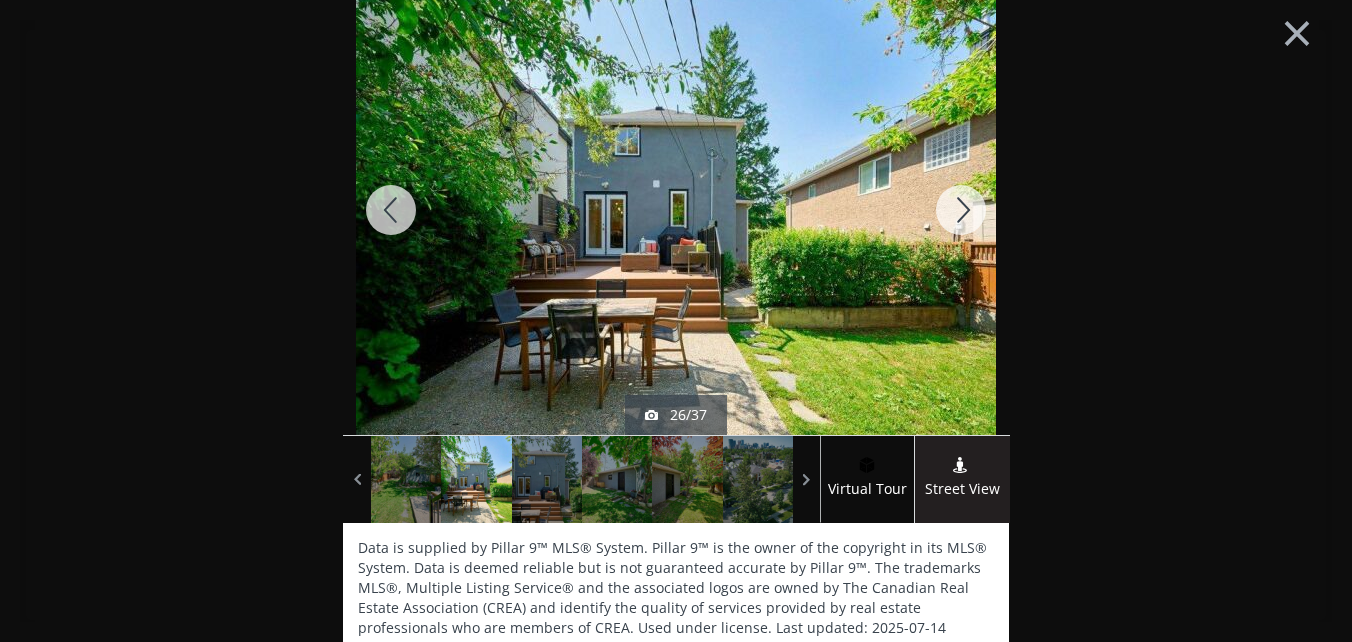 click at bounding box center (961, 210) 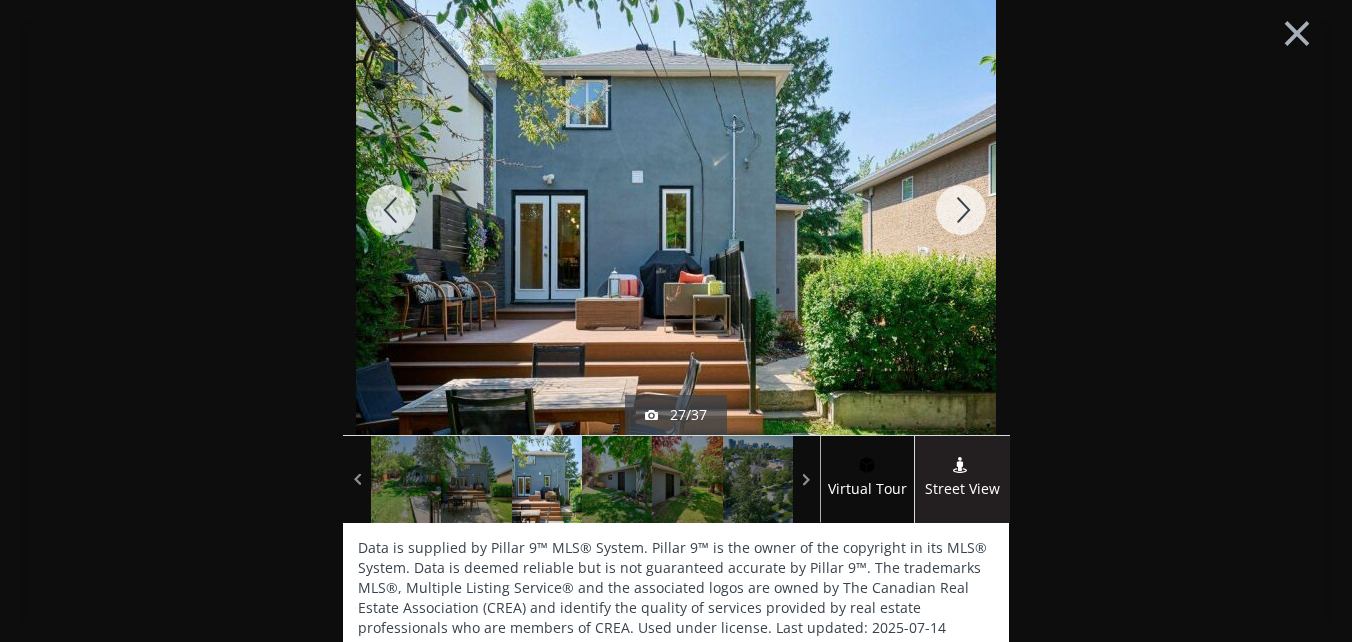 click at bounding box center [961, 210] 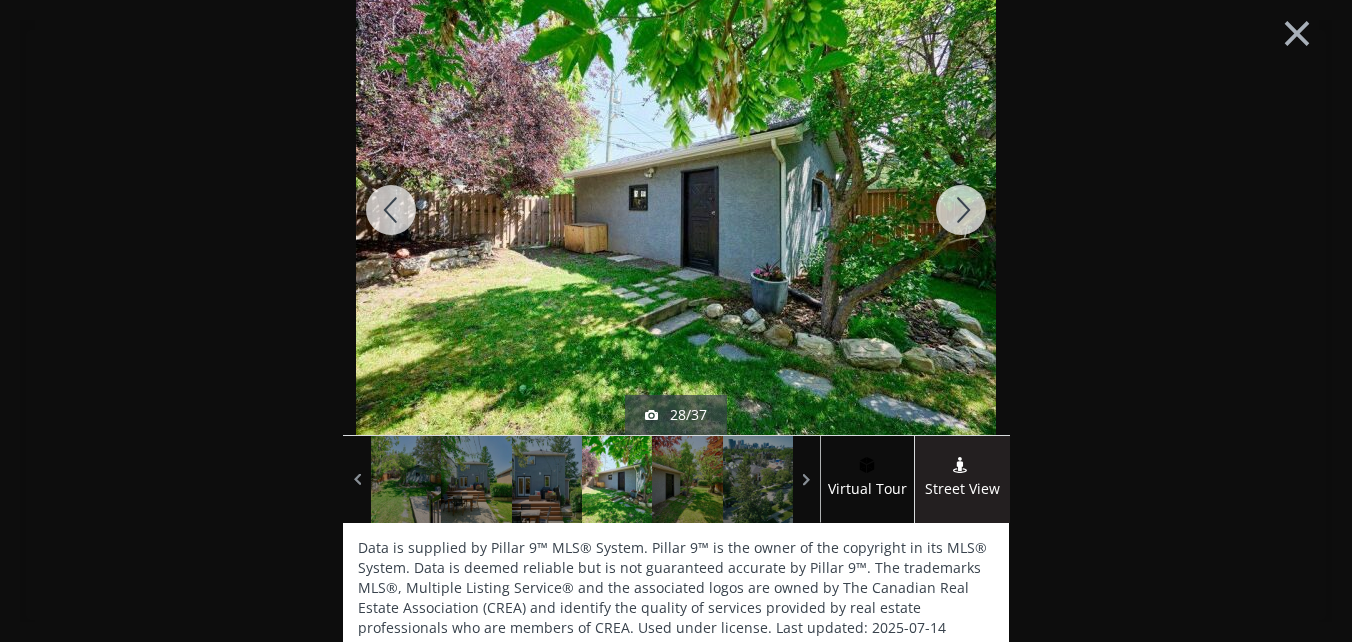 click at bounding box center (961, 210) 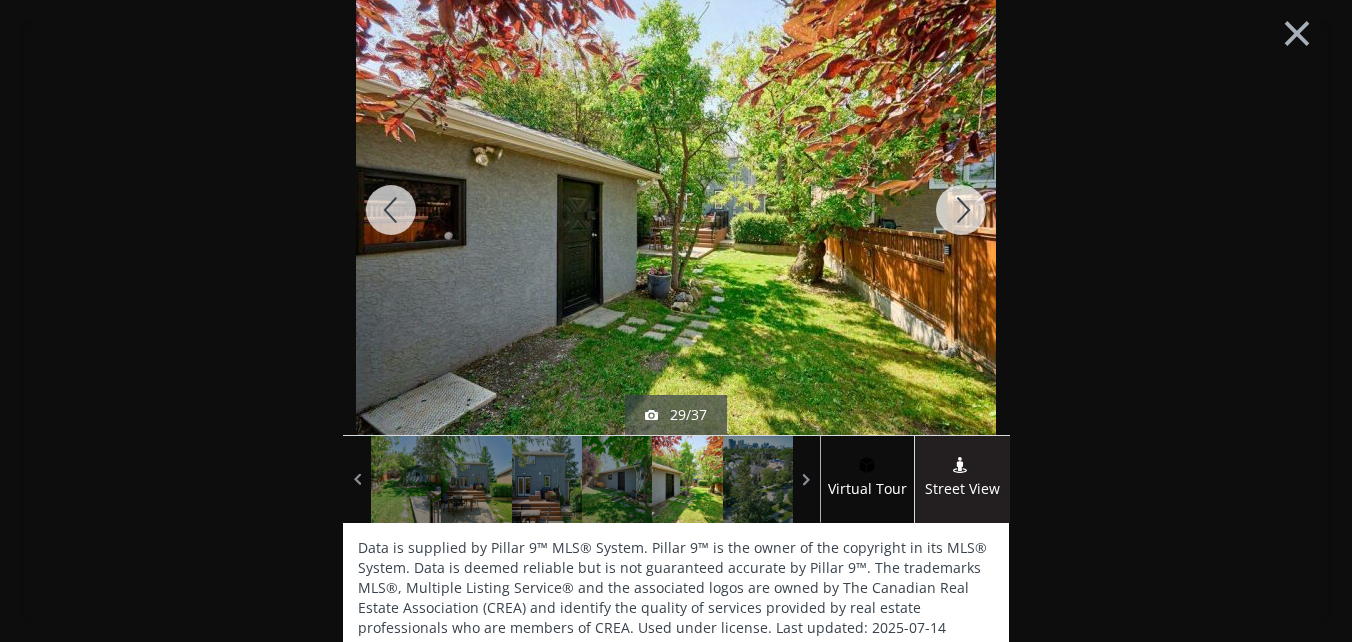 click at bounding box center [961, 210] 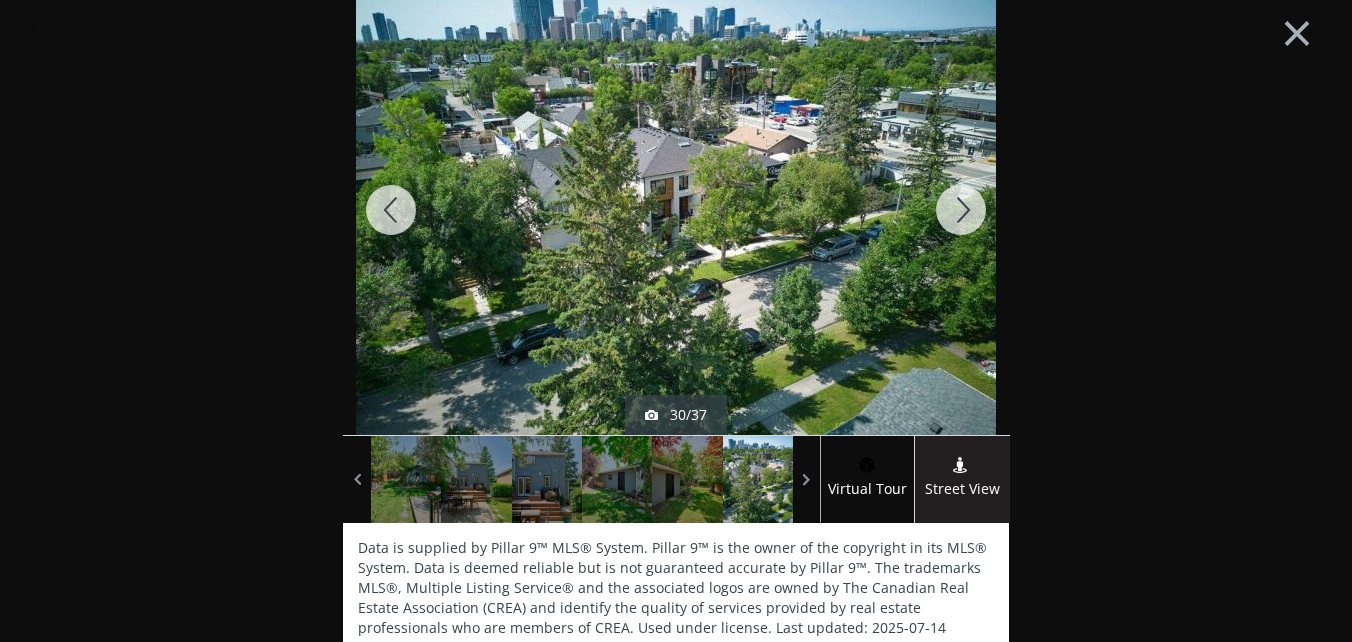 click at bounding box center [961, 210] 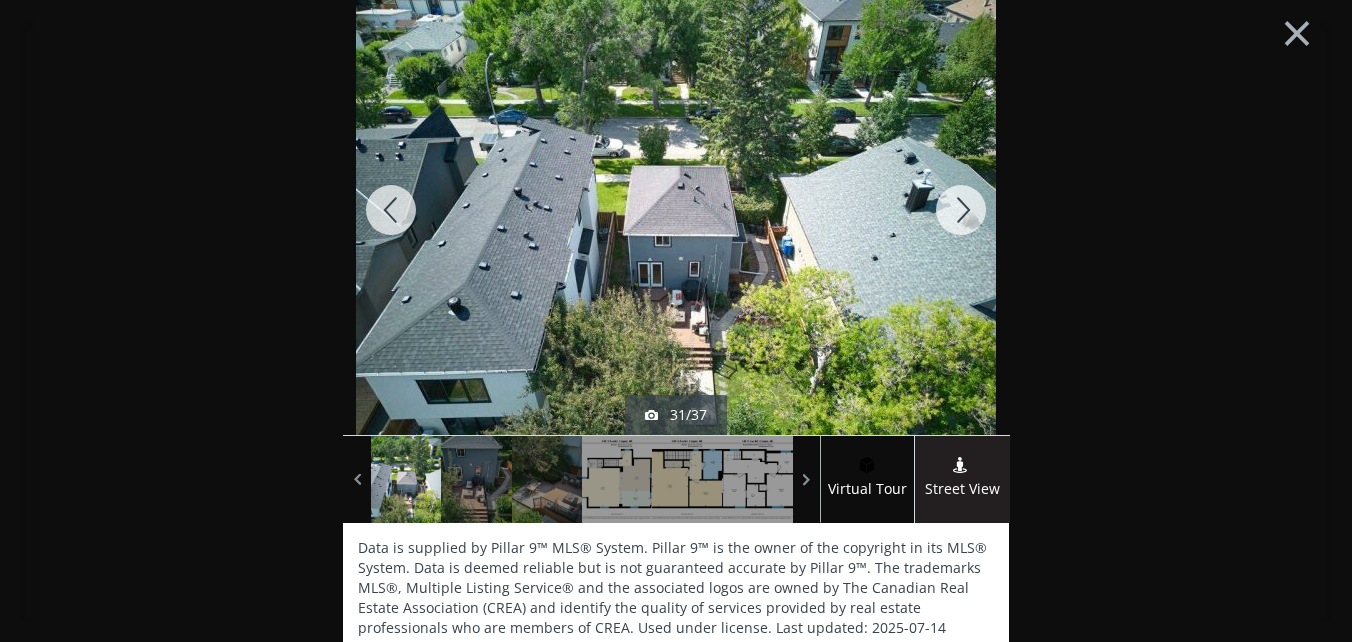click at bounding box center [961, 210] 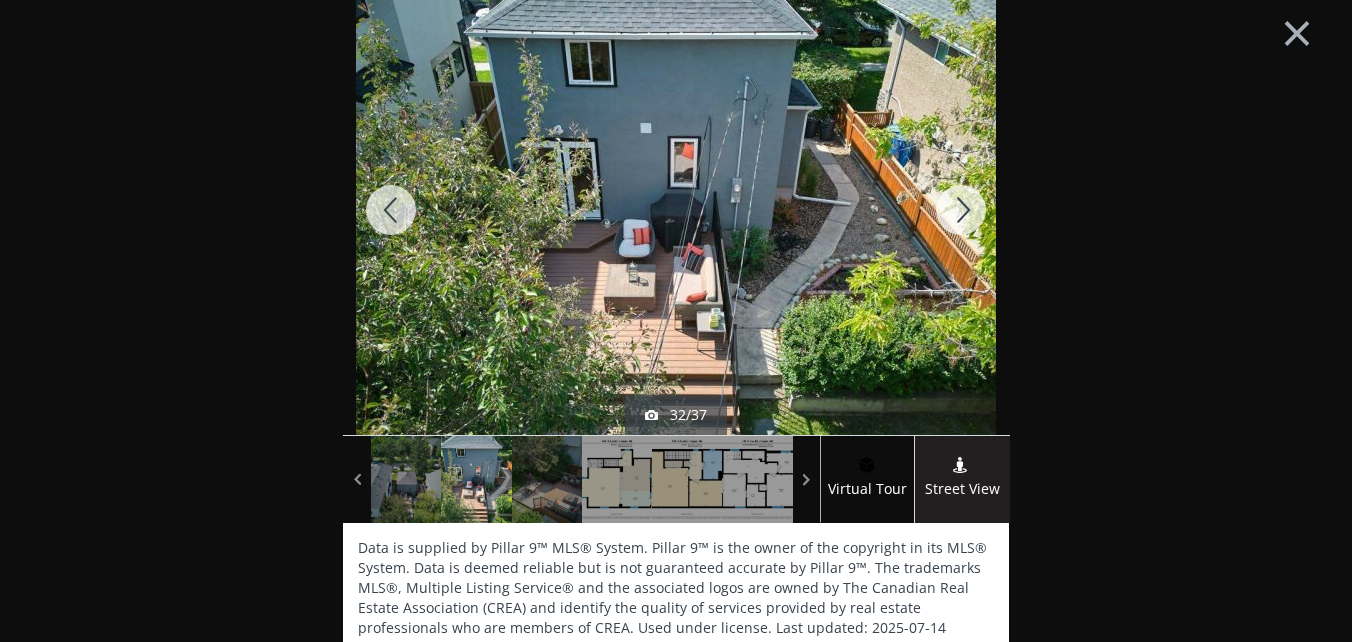 click at bounding box center [961, 210] 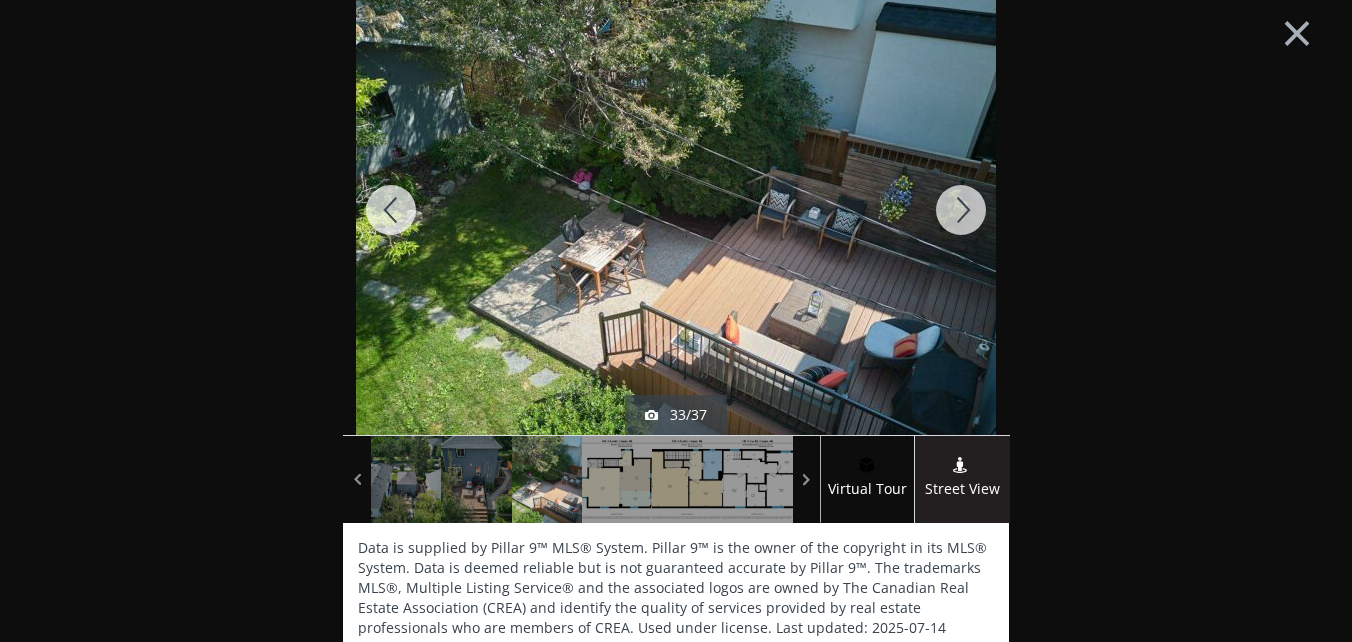 click at bounding box center (961, 210) 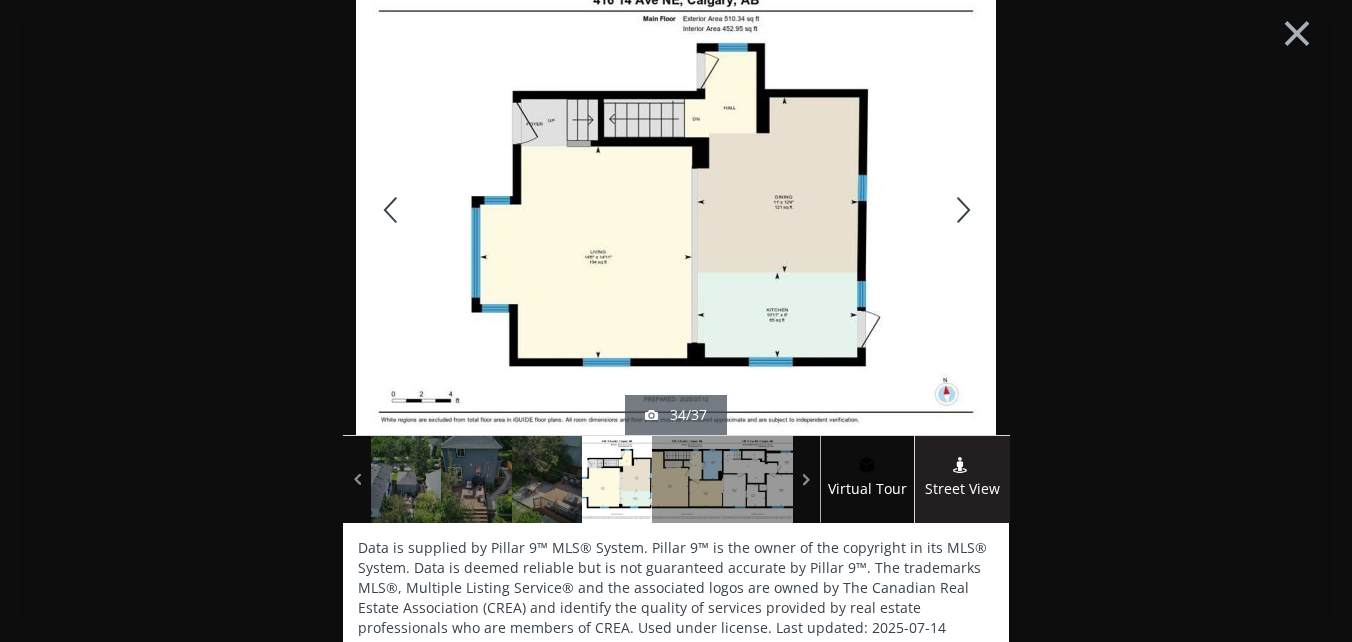 click at bounding box center (961, 210) 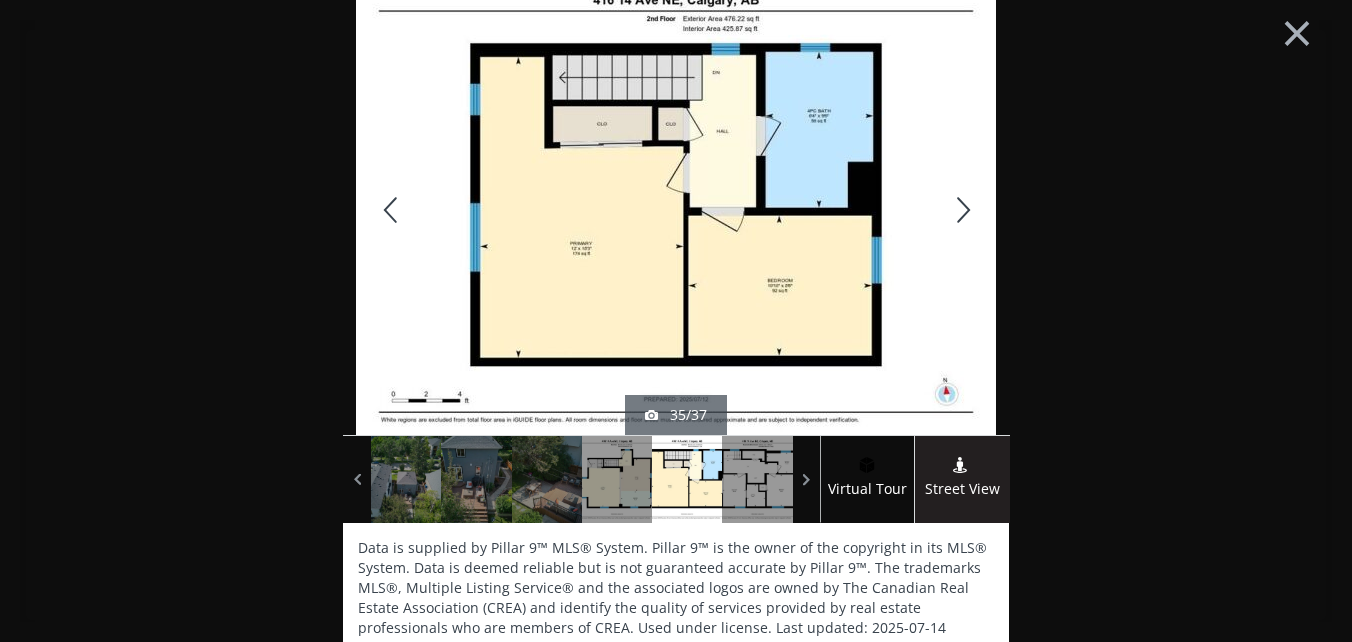click at bounding box center [961, 210] 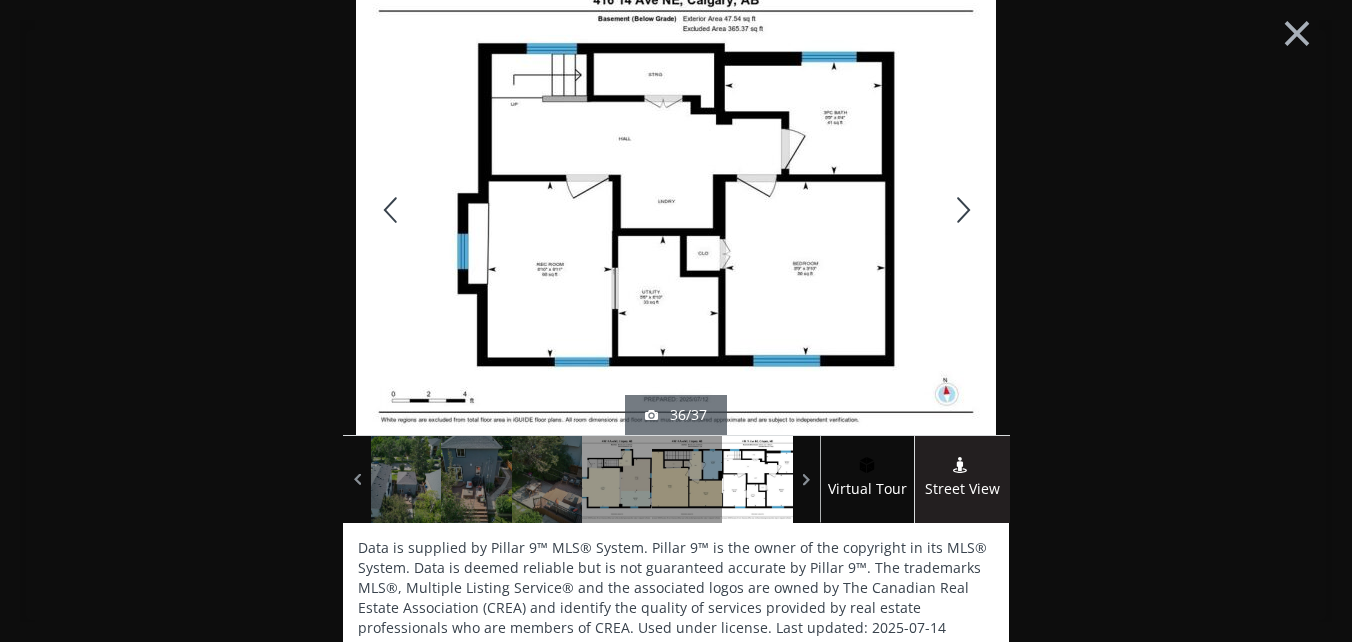 click at bounding box center [961, 210] 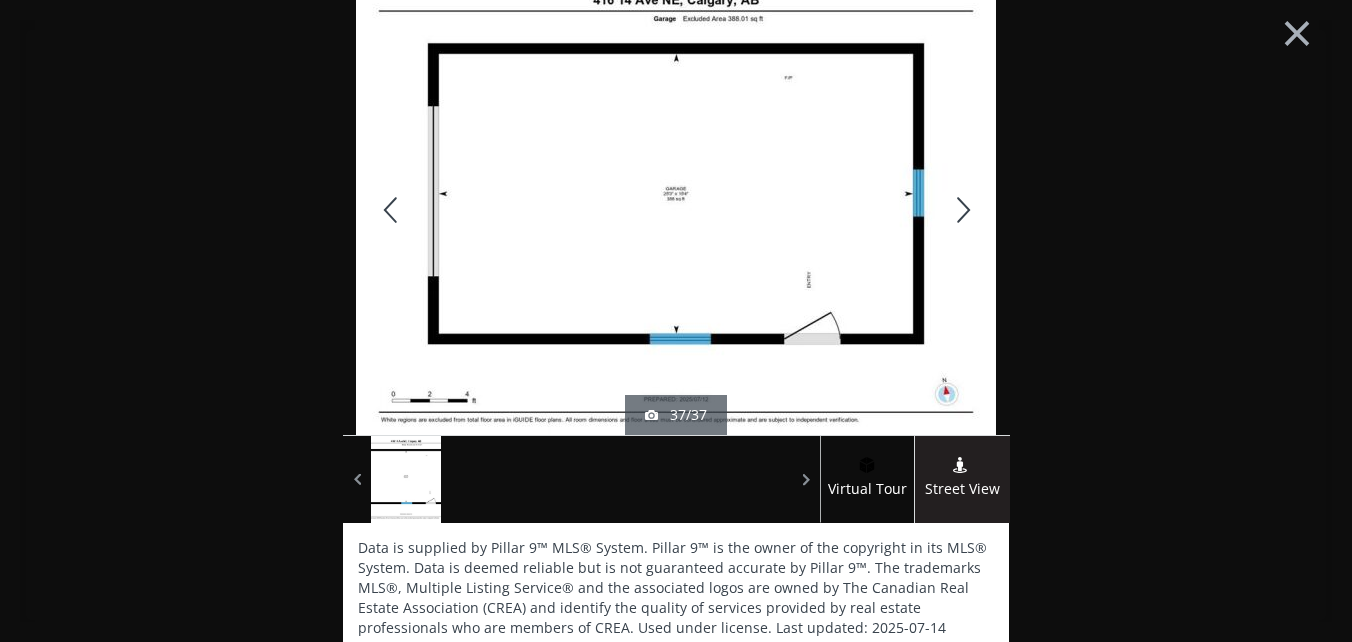 click at bounding box center [961, 210] 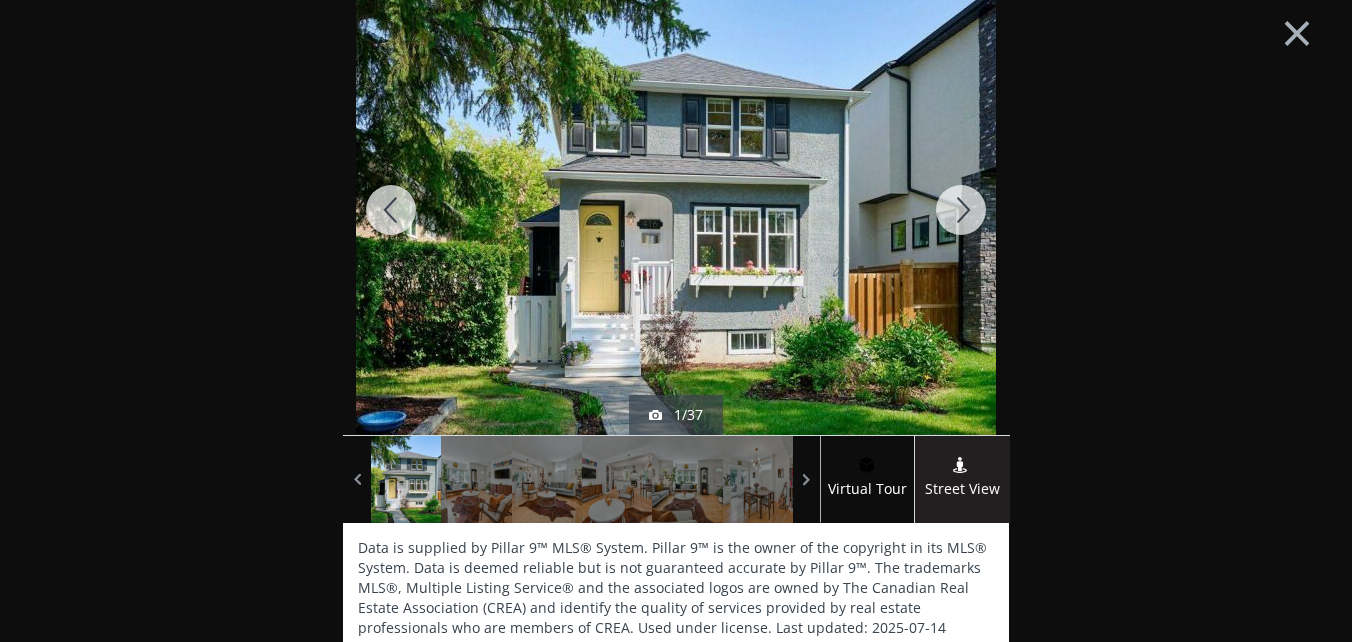 click at bounding box center [961, 210] 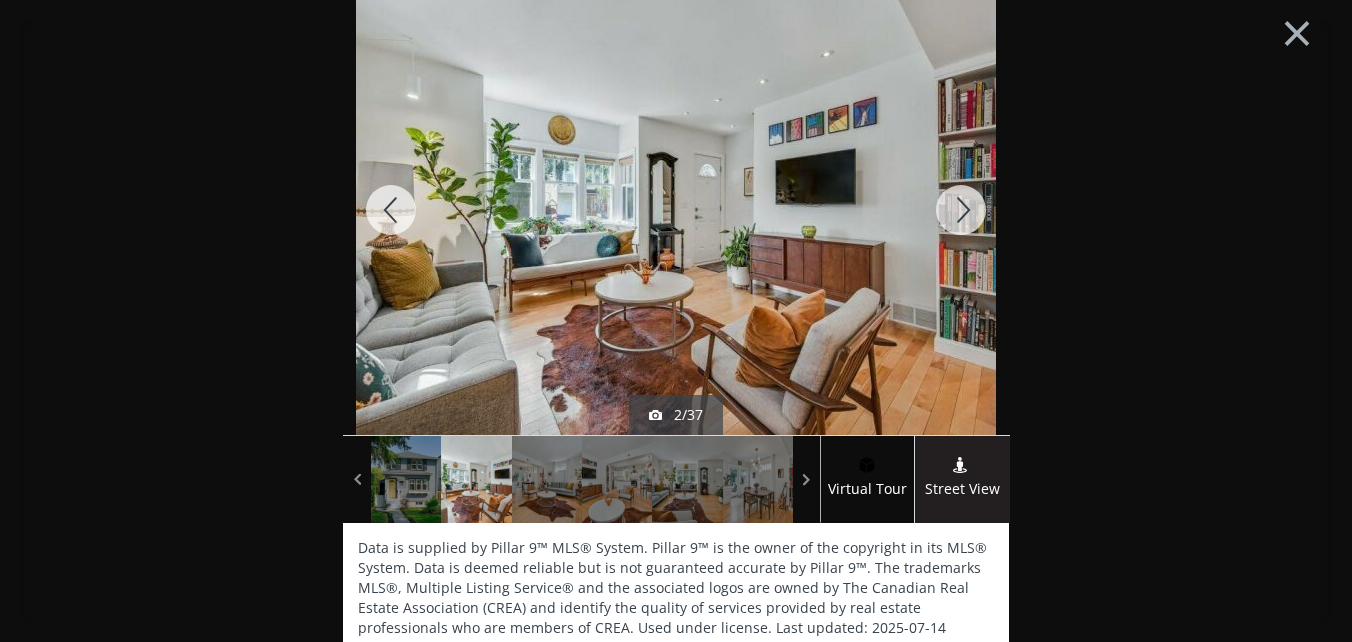 click at bounding box center (961, 210) 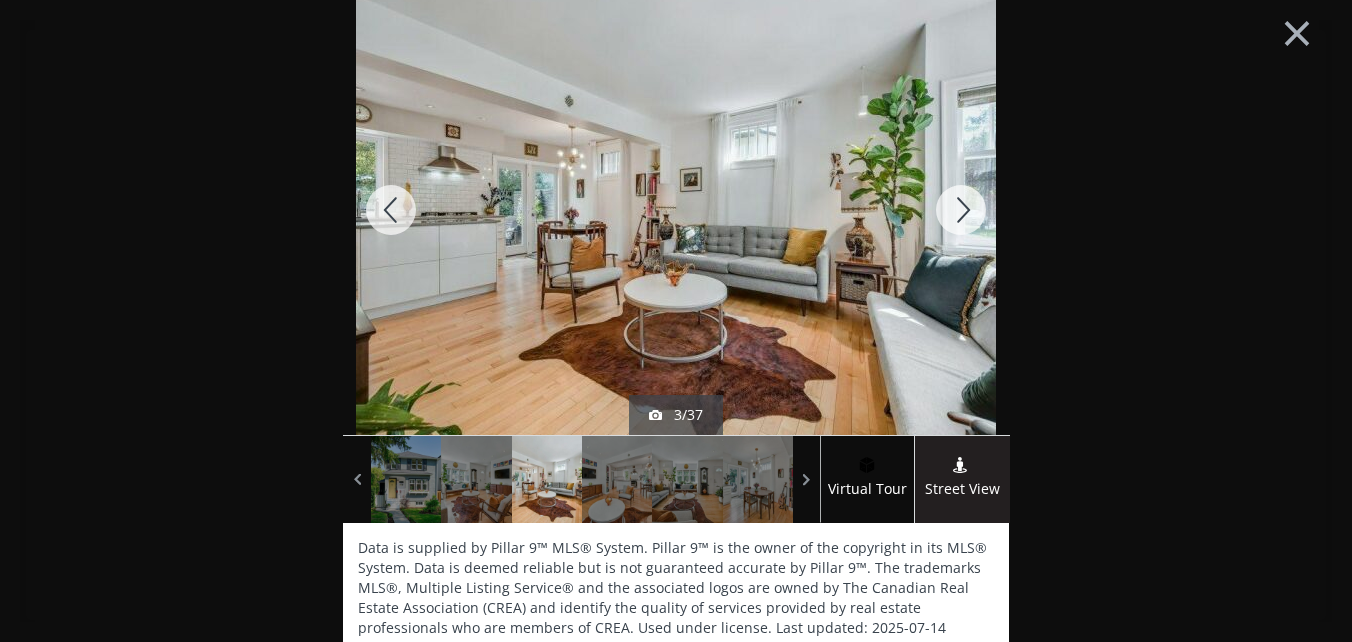 click at bounding box center (961, 210) 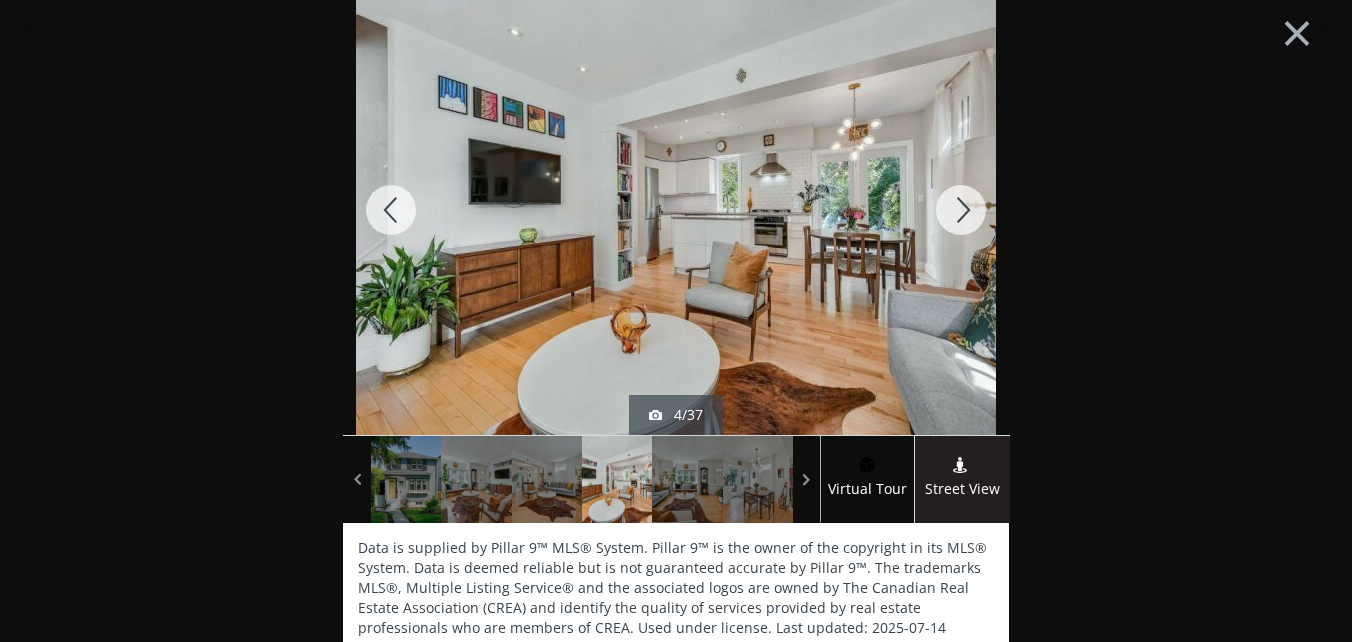 click at bounding box center [961, 210] 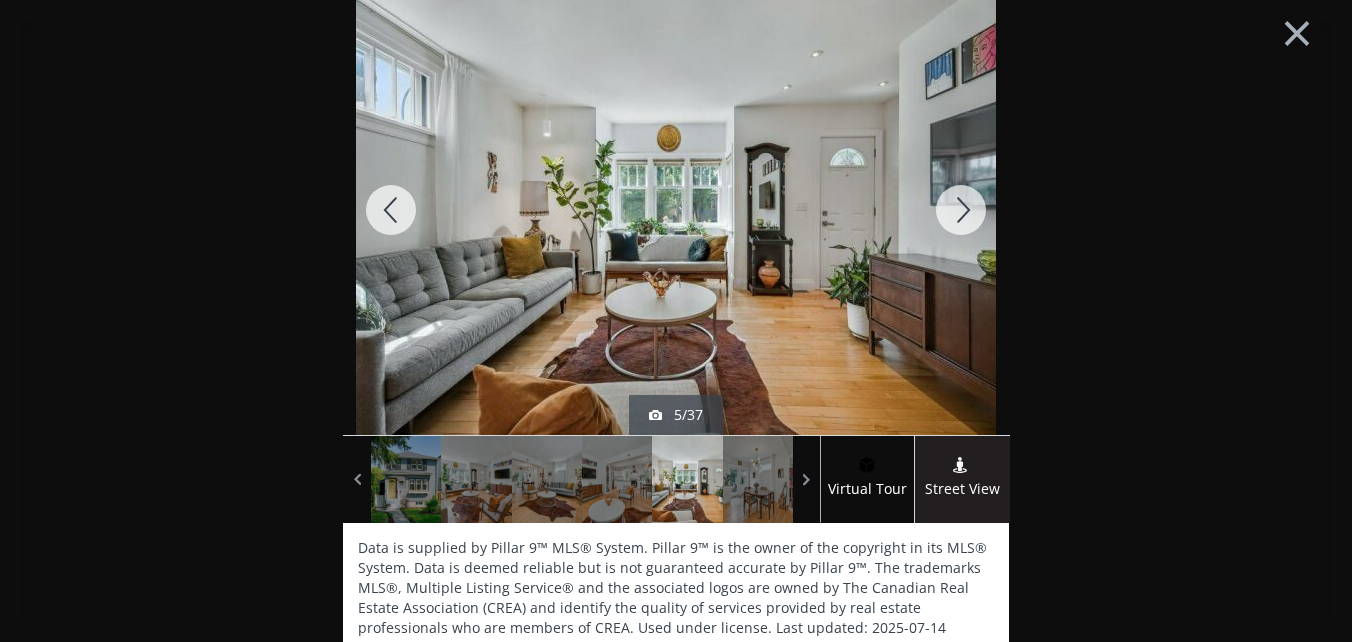 click at bounding box center [961, 210] 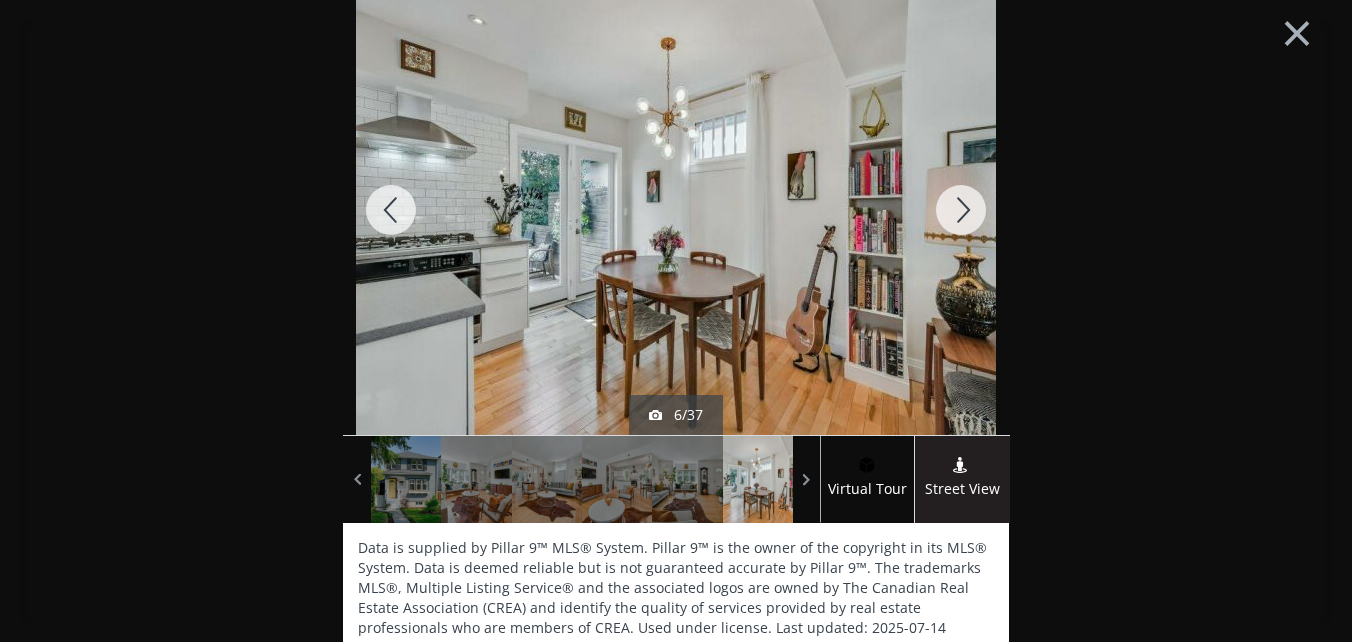 click at bounding box center (961, 210) 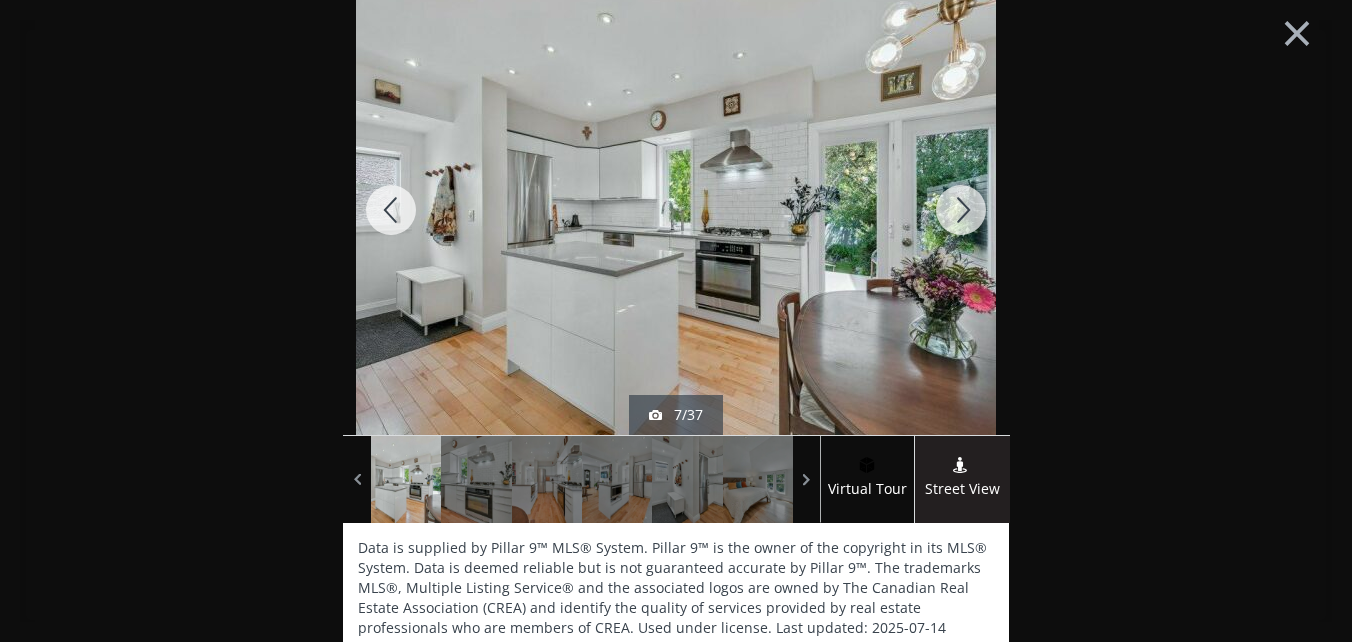 click at bounding box center (961, 210) 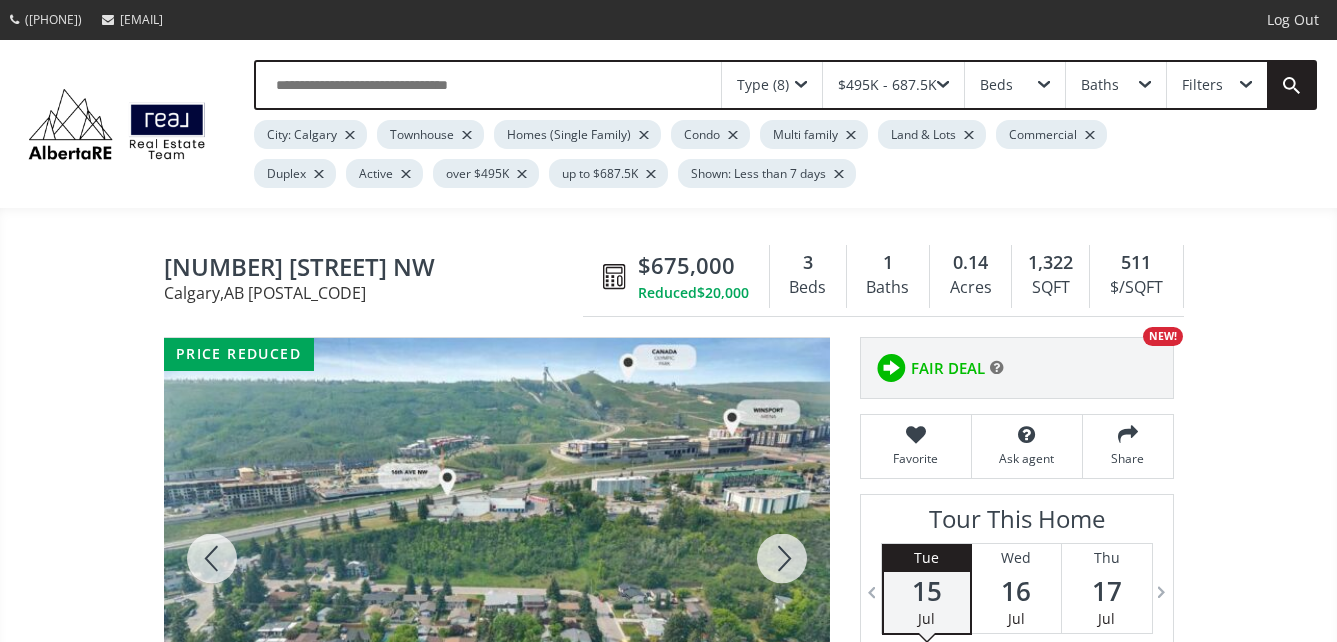 scroll, scrollTop: 0, scrollLeft: 0, axis: both 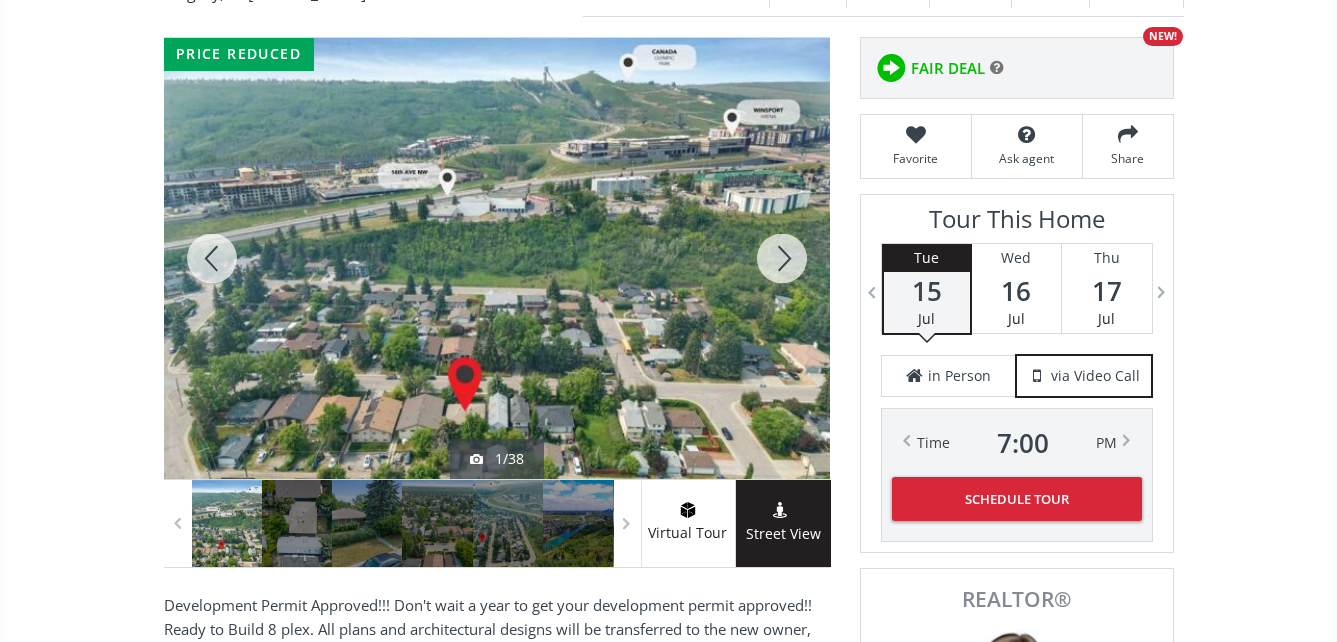 click at bounding box center [497, 258] 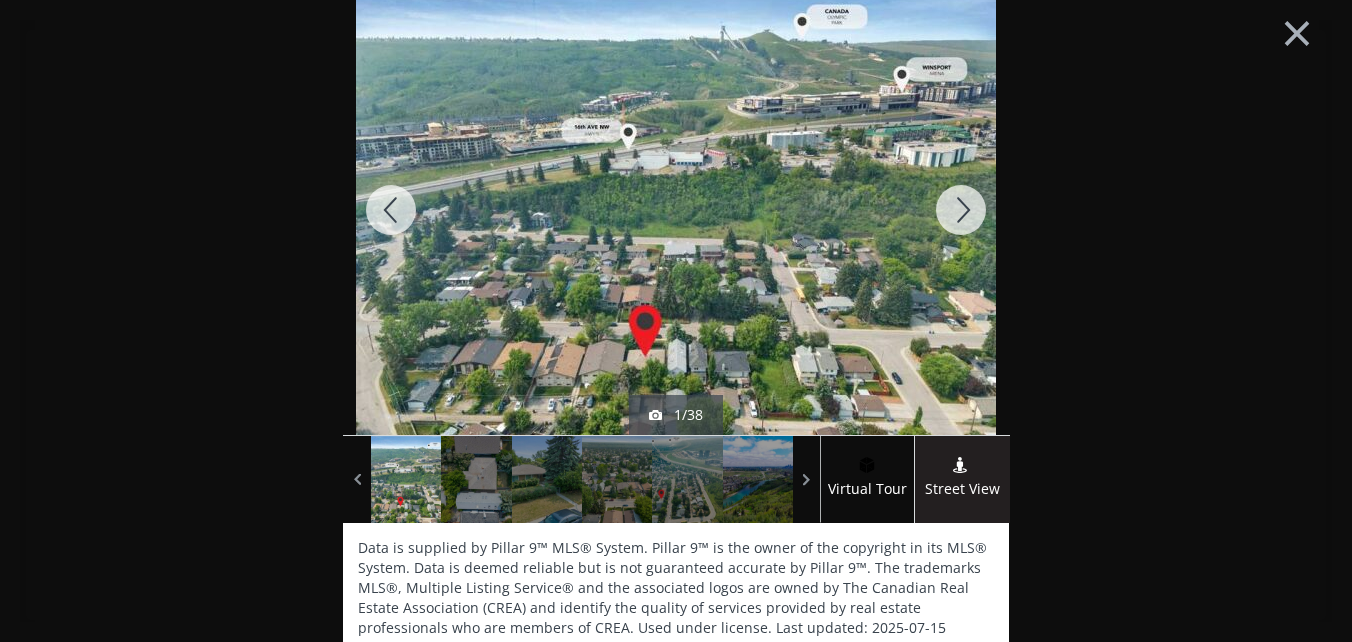 click at bounding box center [961, 210] 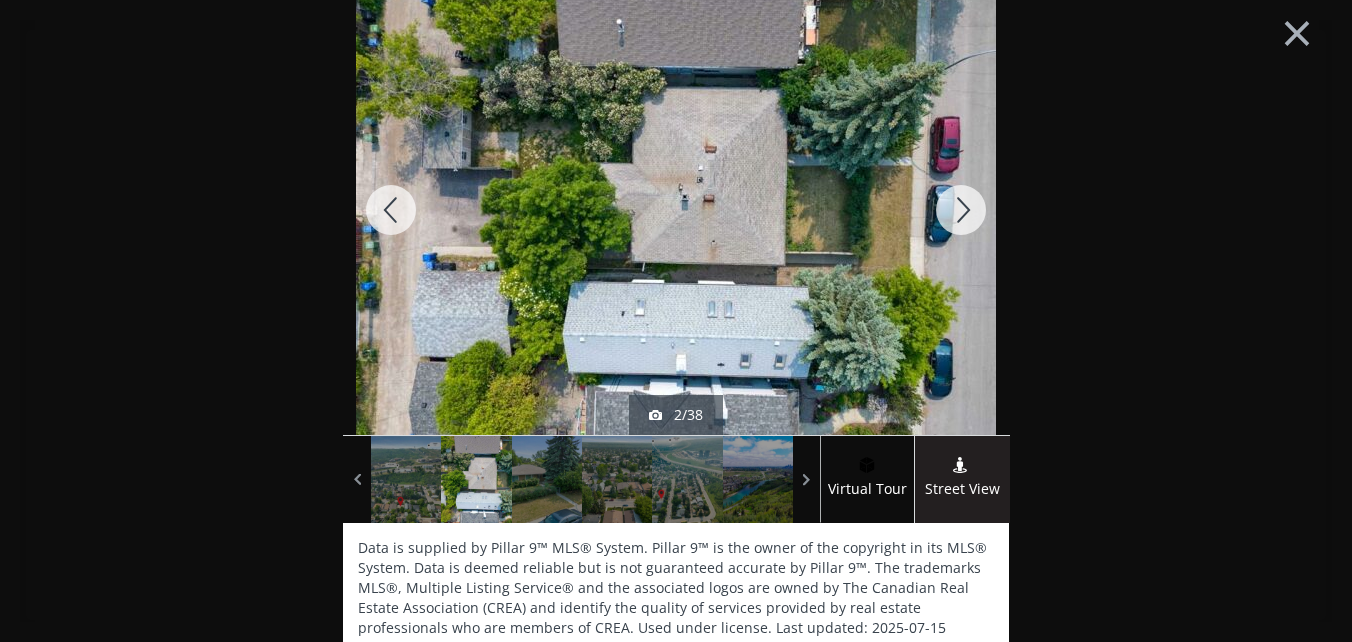 click at bounding box center (961, 210) 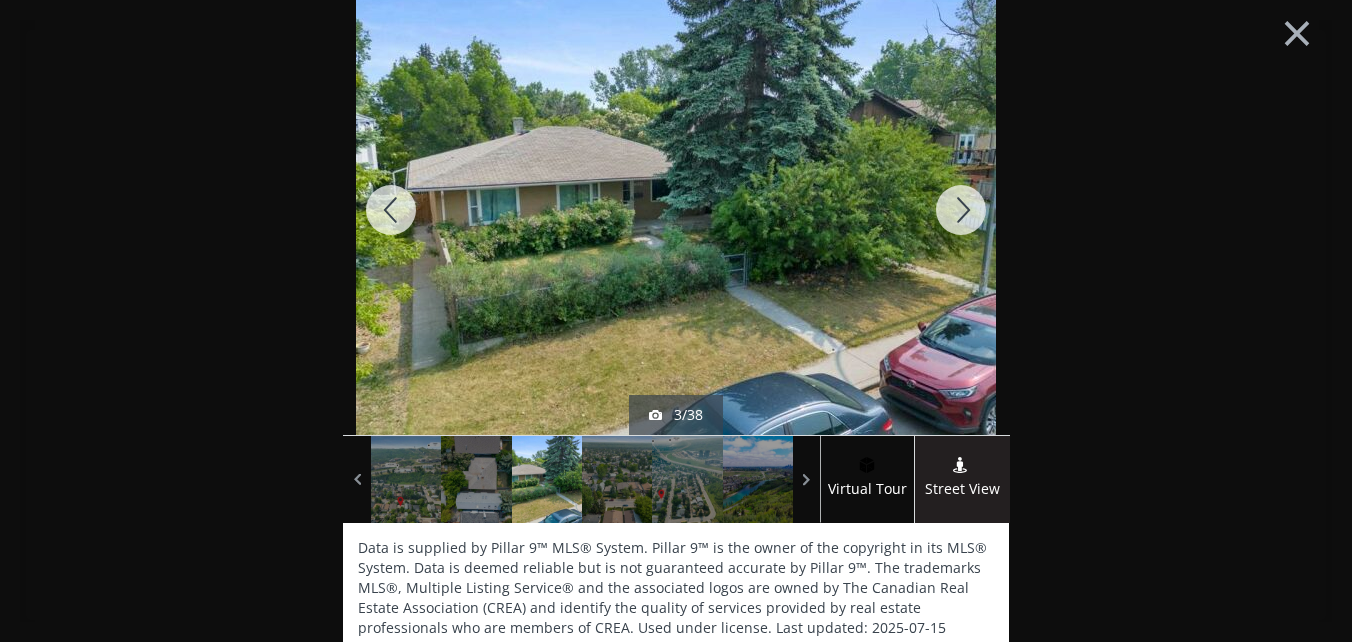 click at bounding box center (961, 210) 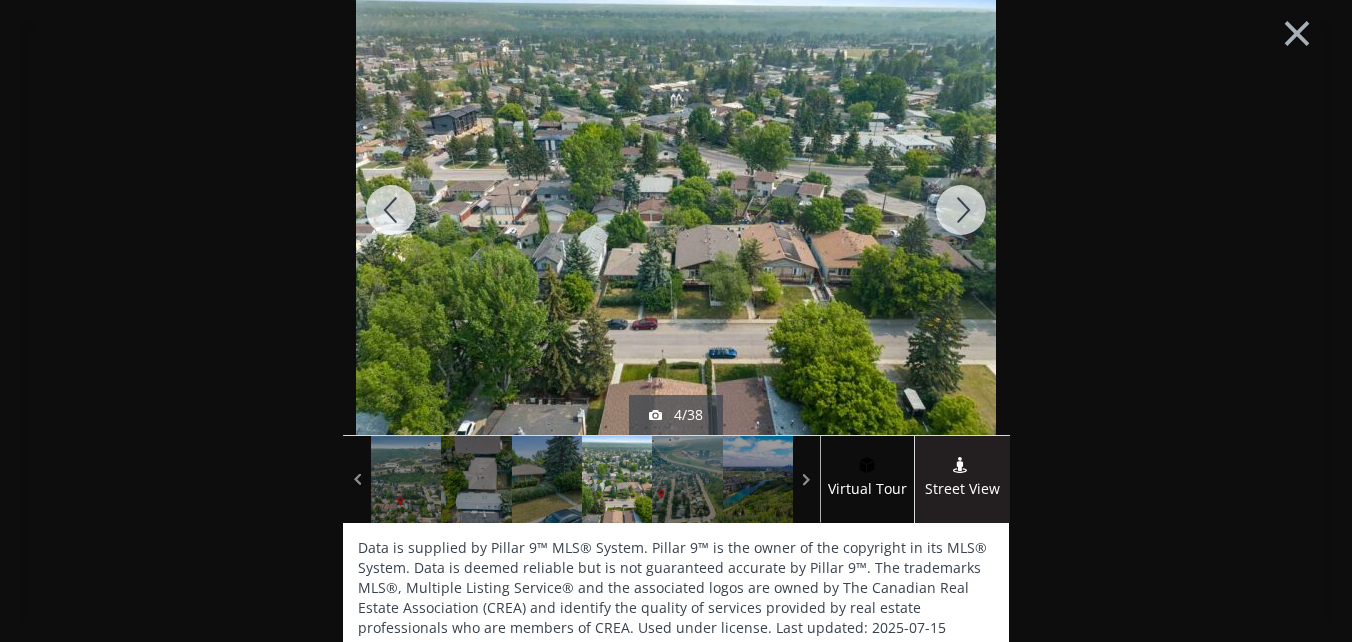 click at bounding box center [961, 210] 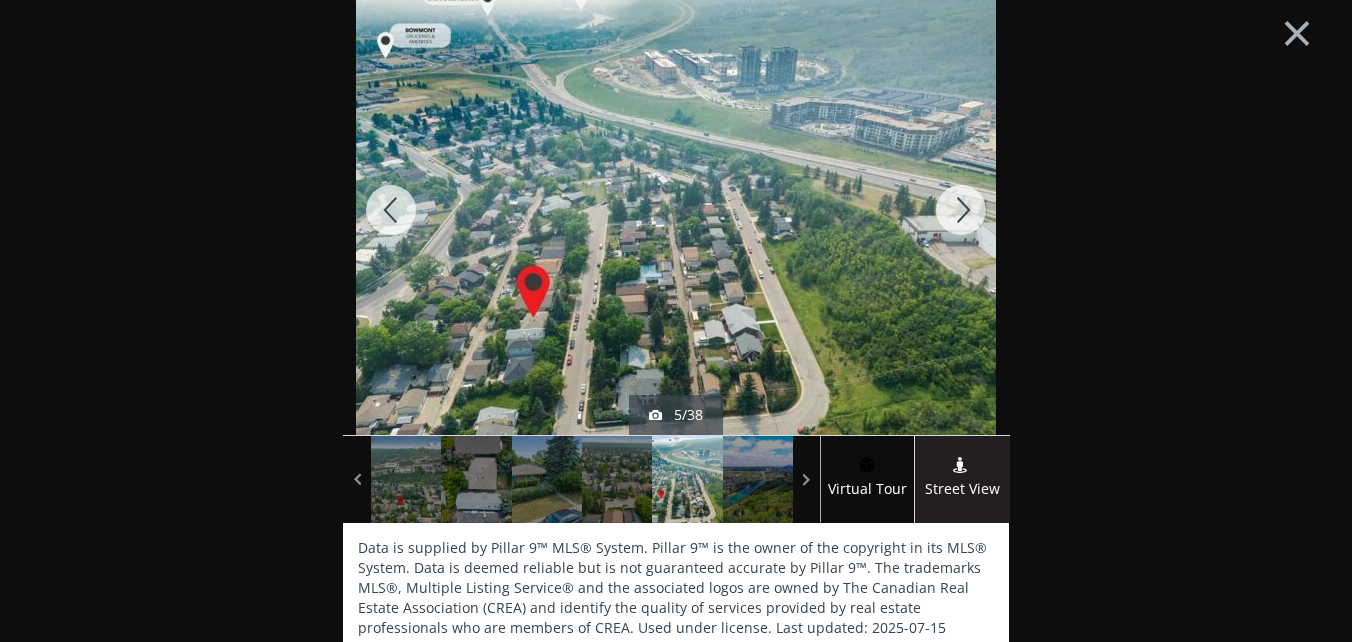click at bounding box center [961, 210] 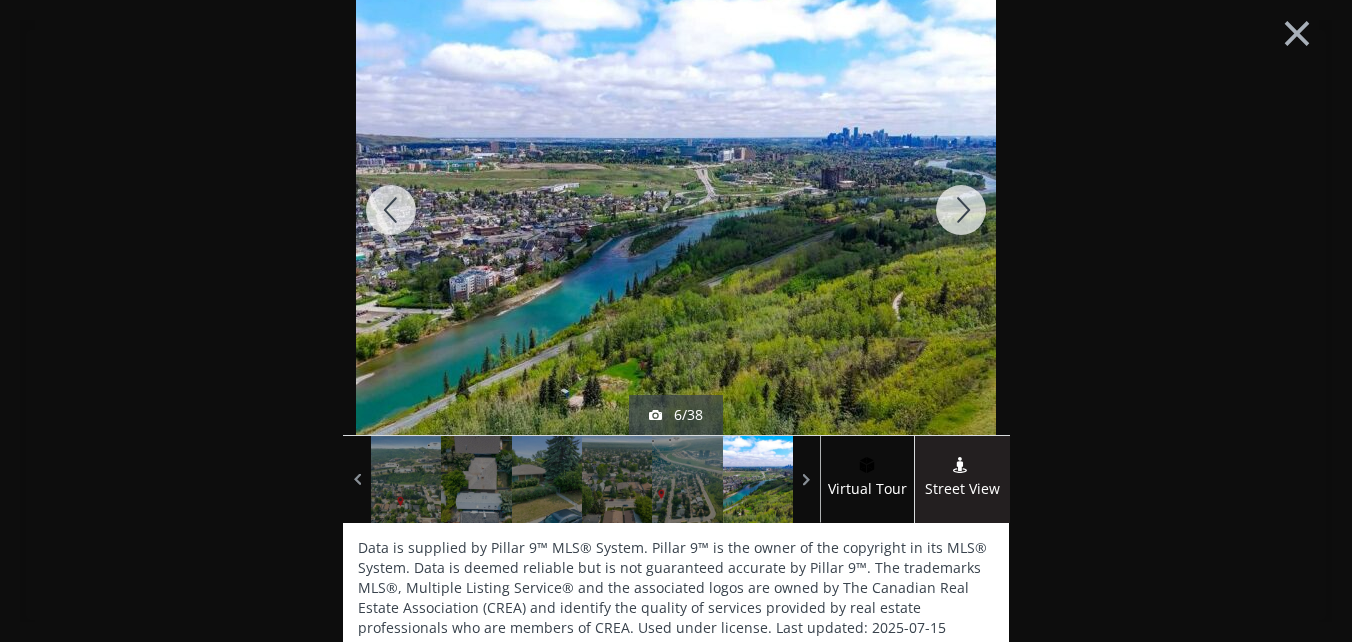click at bounding box center [961, 210] 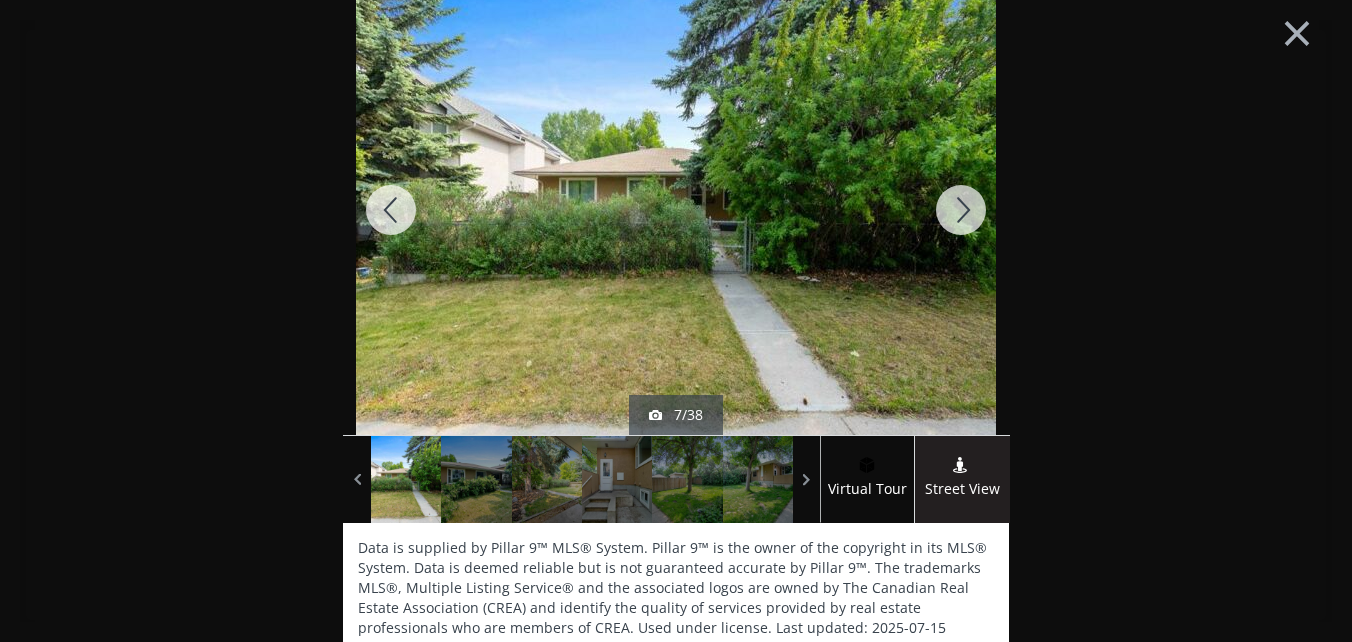click at bounding box center (961, 210) 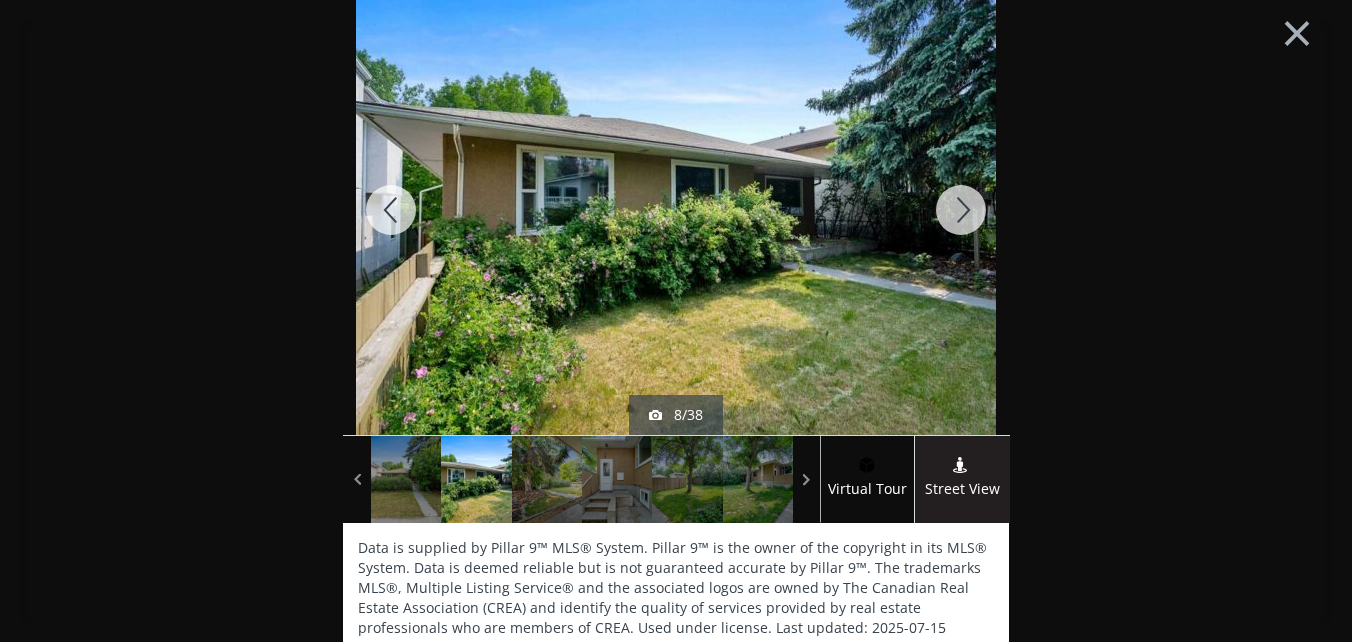 click at bounding box center [961, 210] 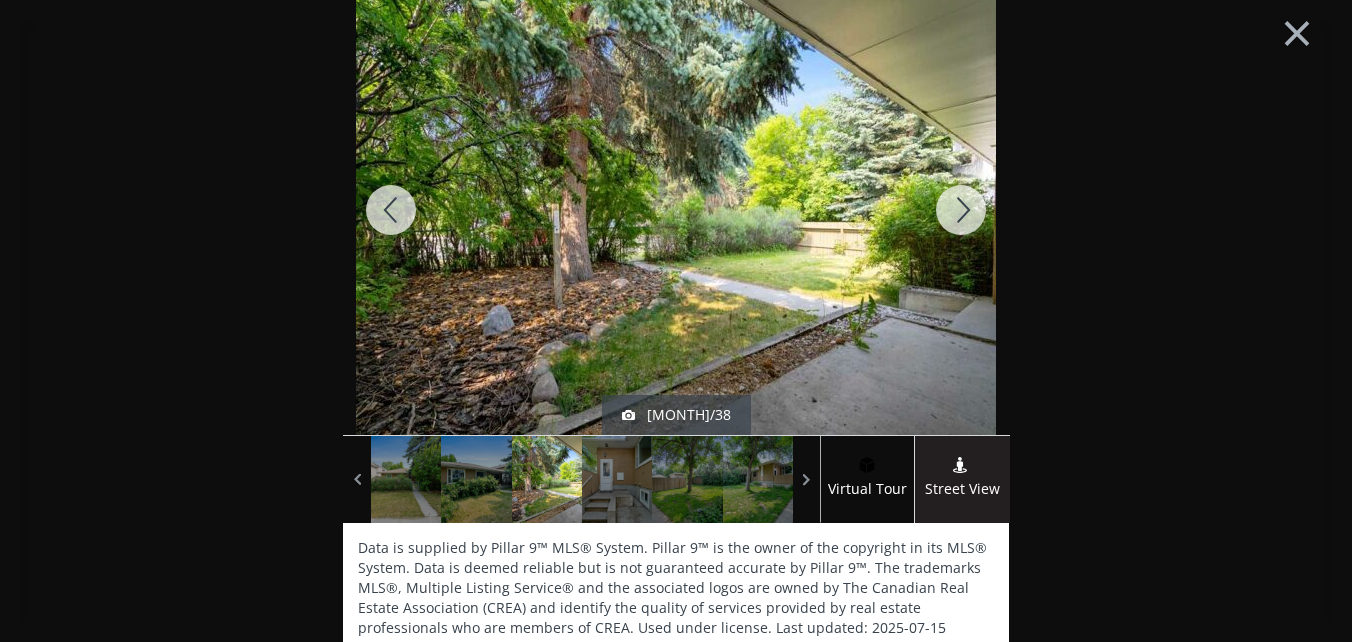 click at bounding box center (961, 210) 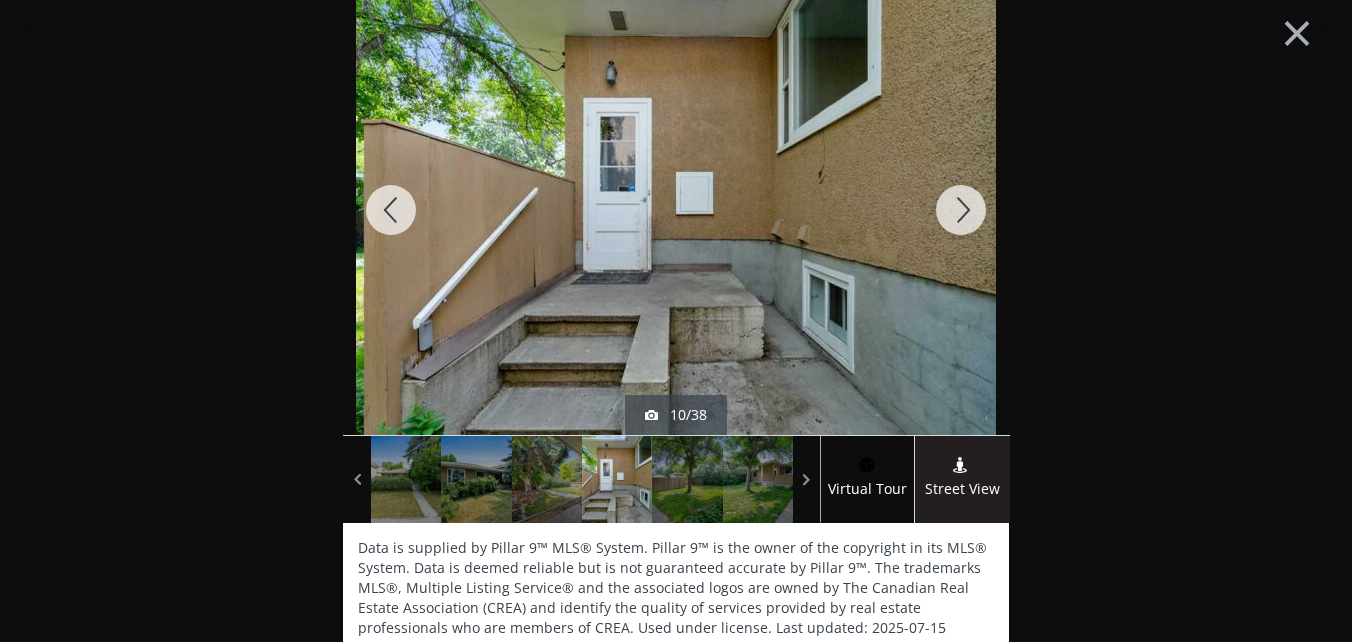 click at bounding box center (961, 210) 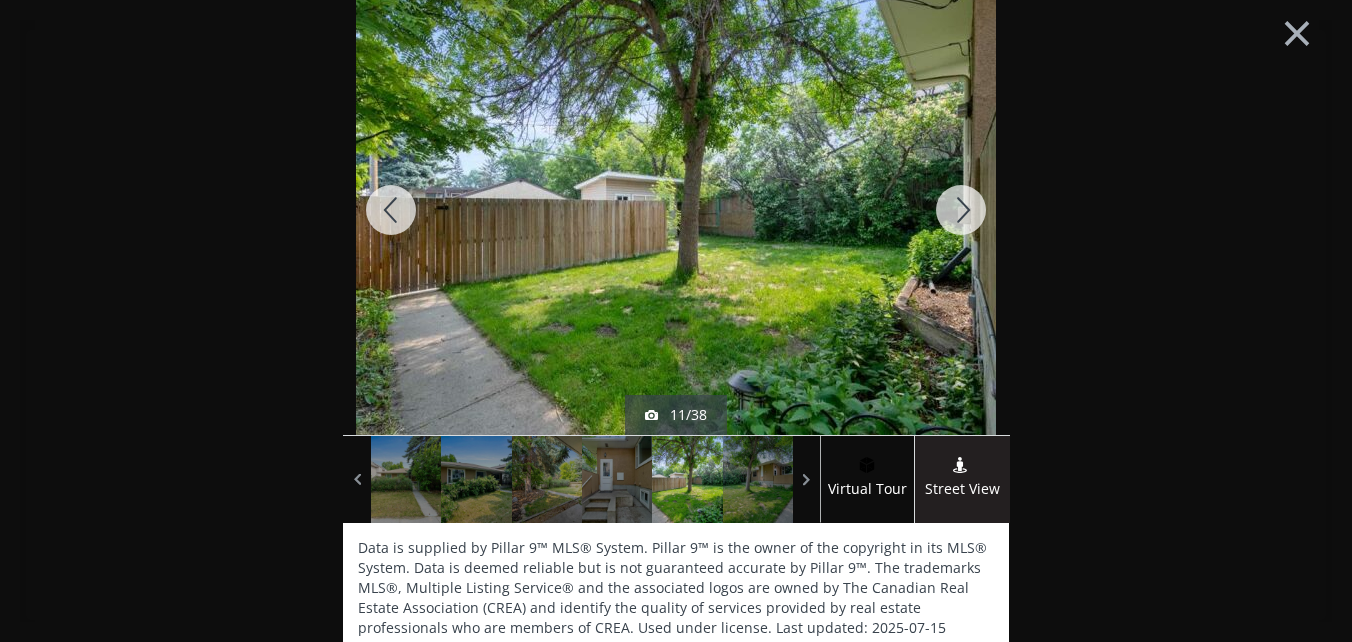 click at bounding box center (961, 210) 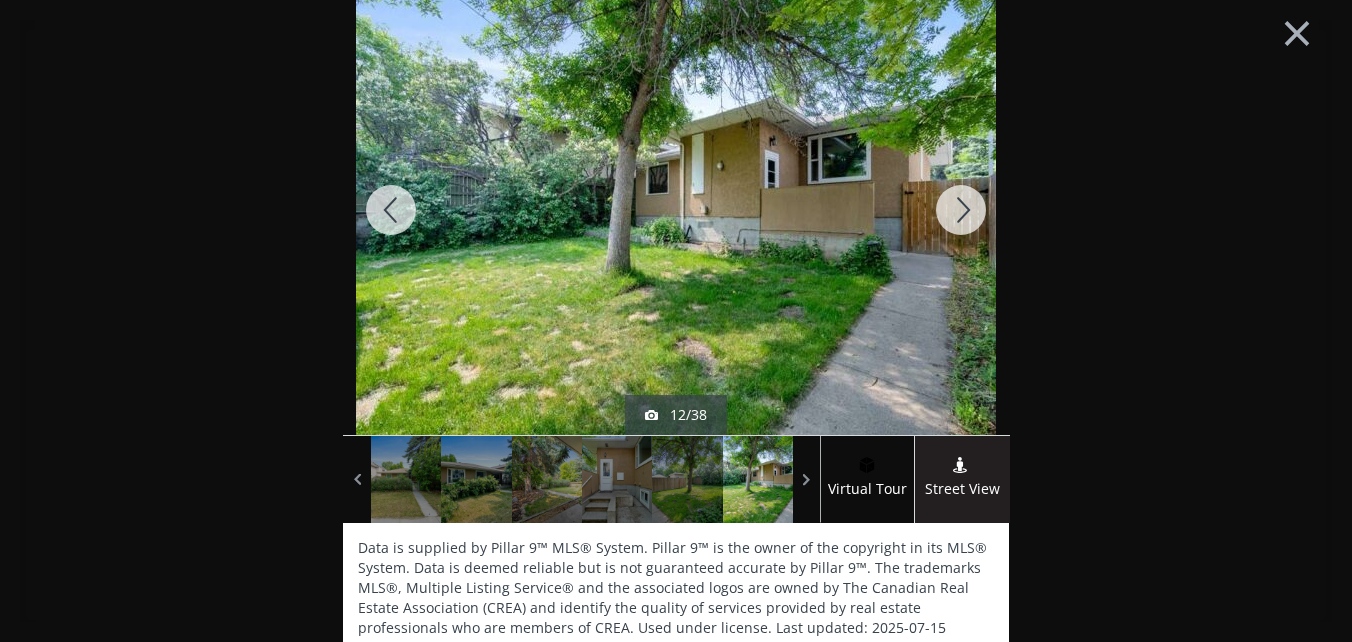 click at bounding box center (961, 210) 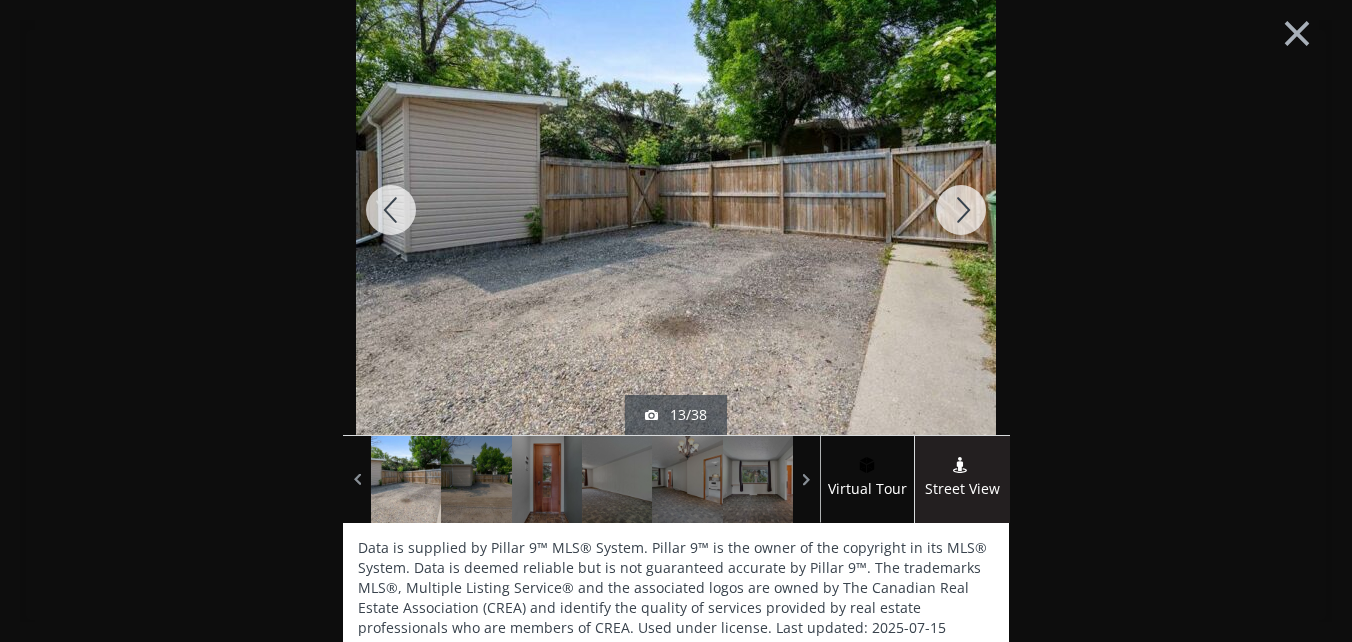 click at bounding box center [961, 210] 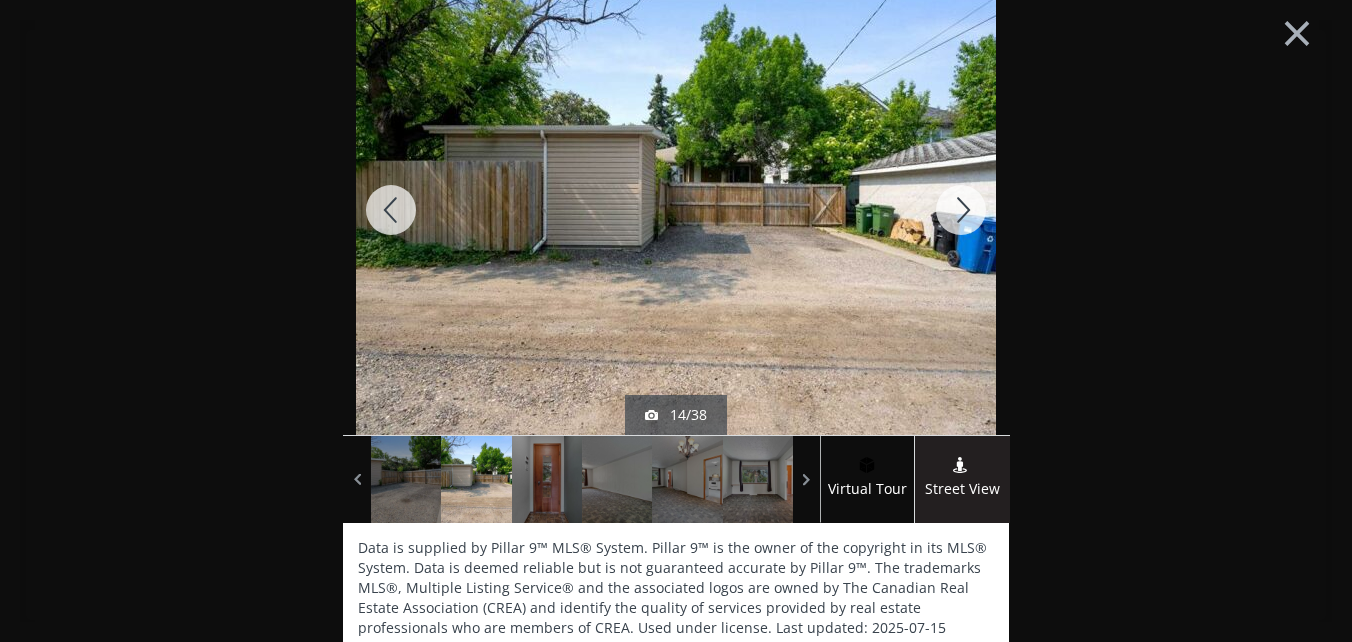 click at bounding box center [961, 210] 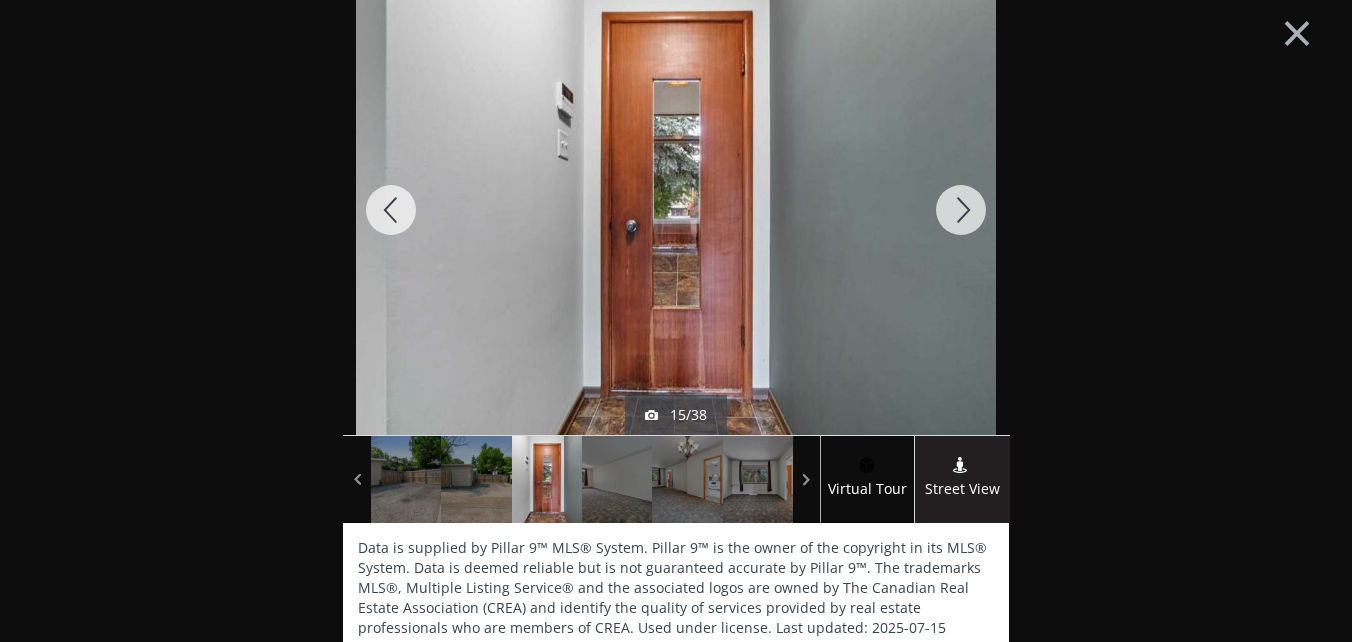 click at bounding box center (961, 210) 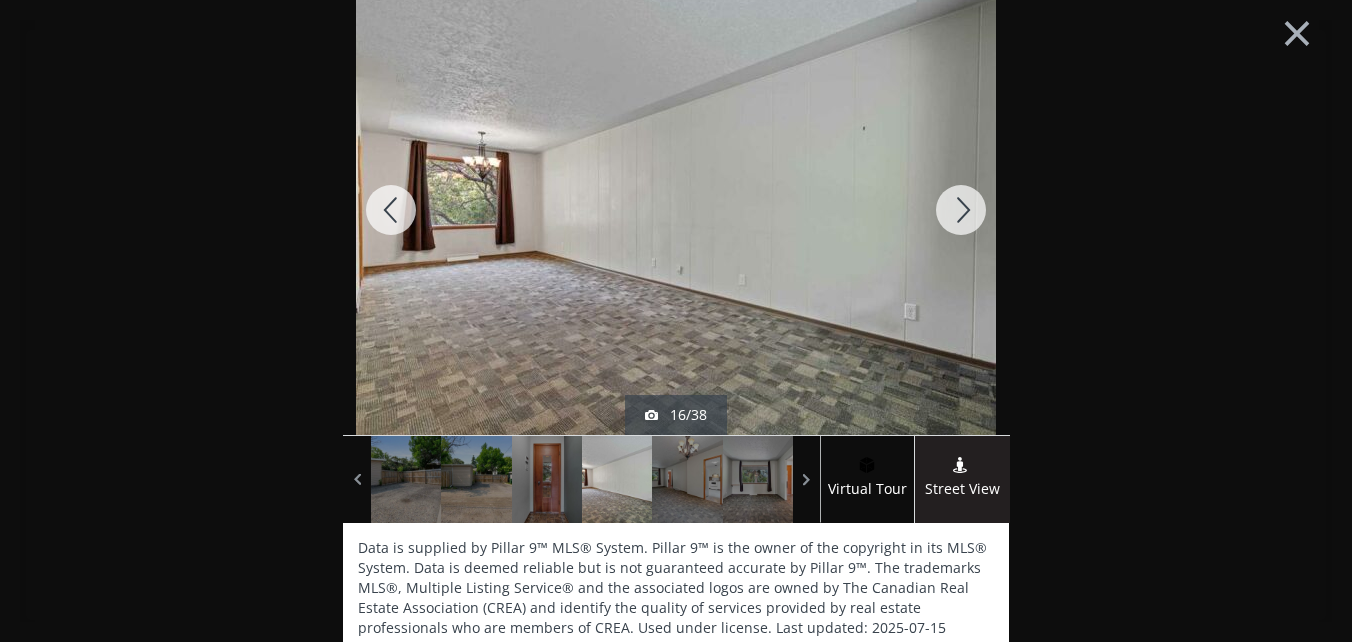 click at bounding box center (961, 210) 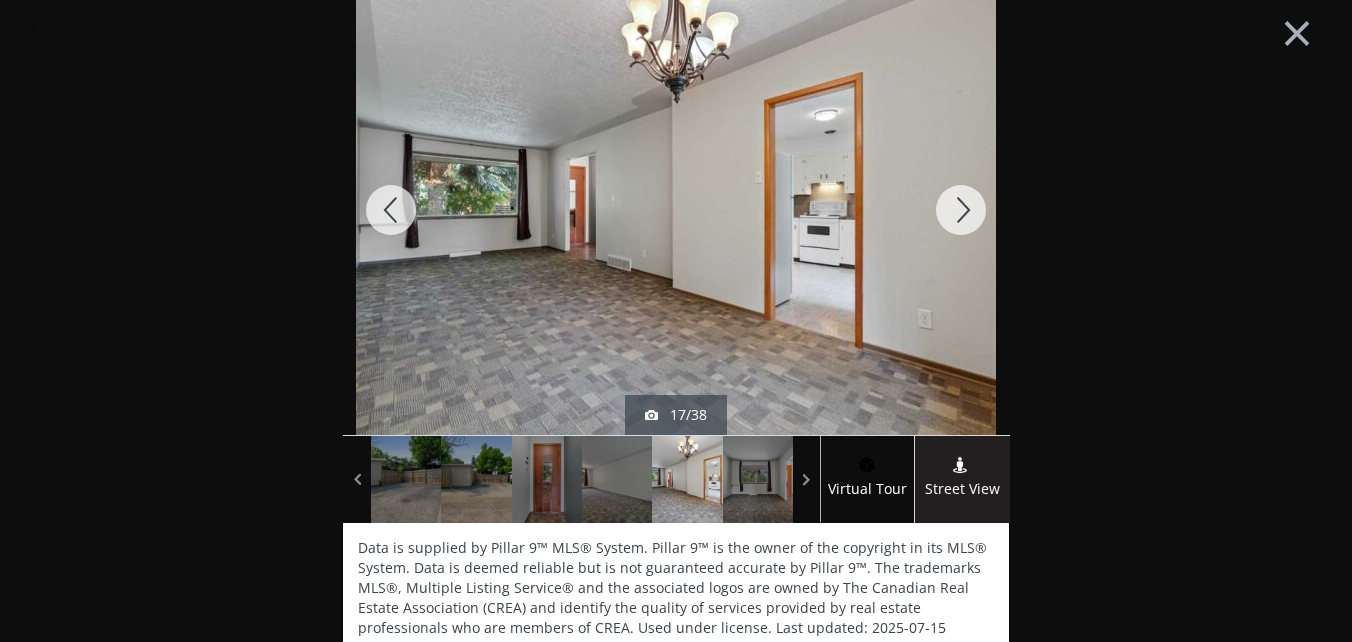 click at bounding box center [961, 210] 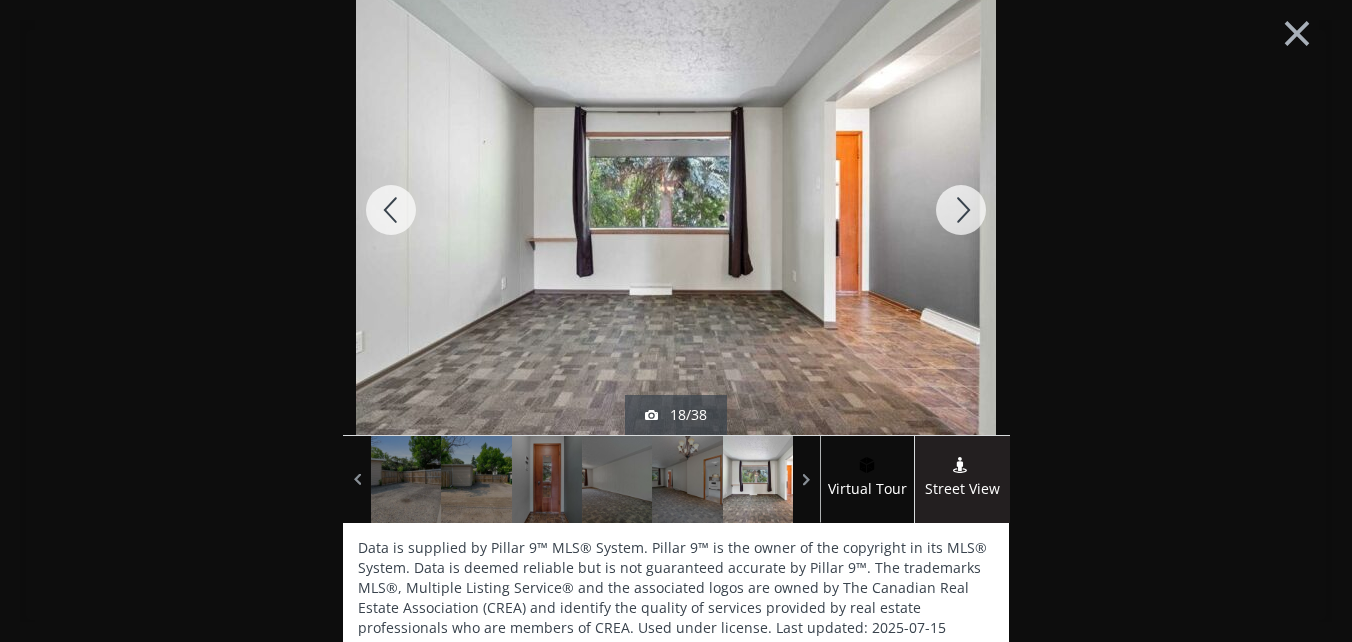 click at bounding box center (961, 210) 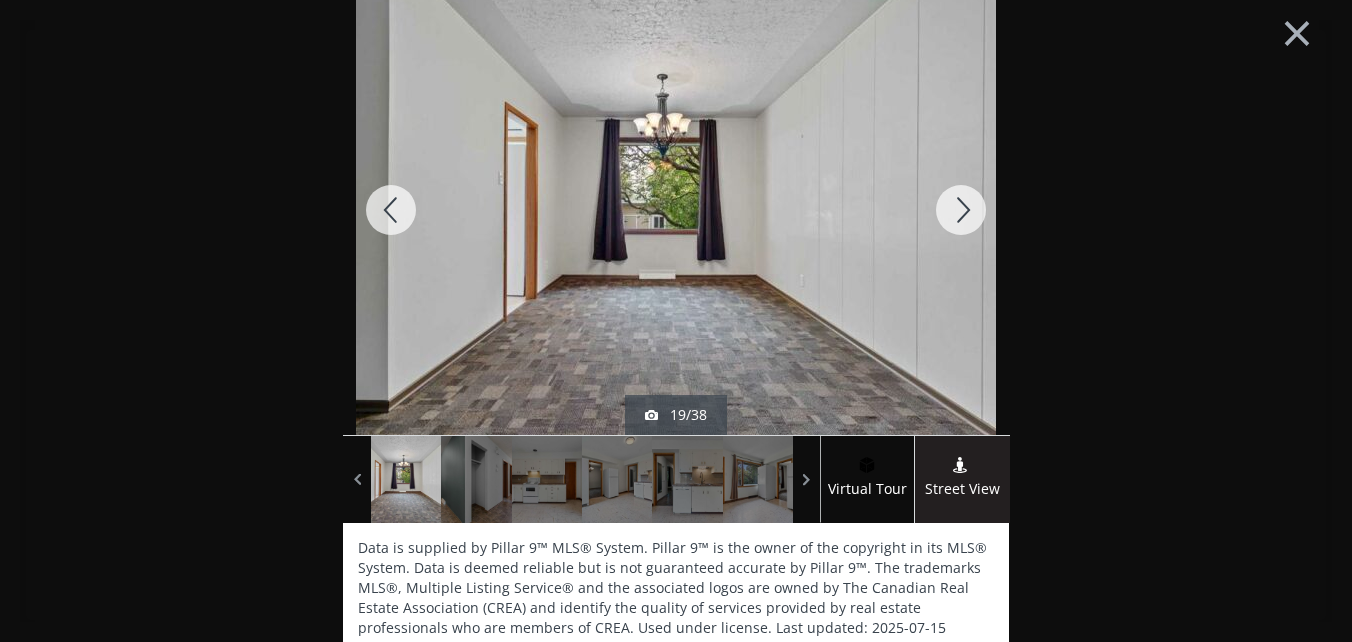 click at bounding box center [961, 210] 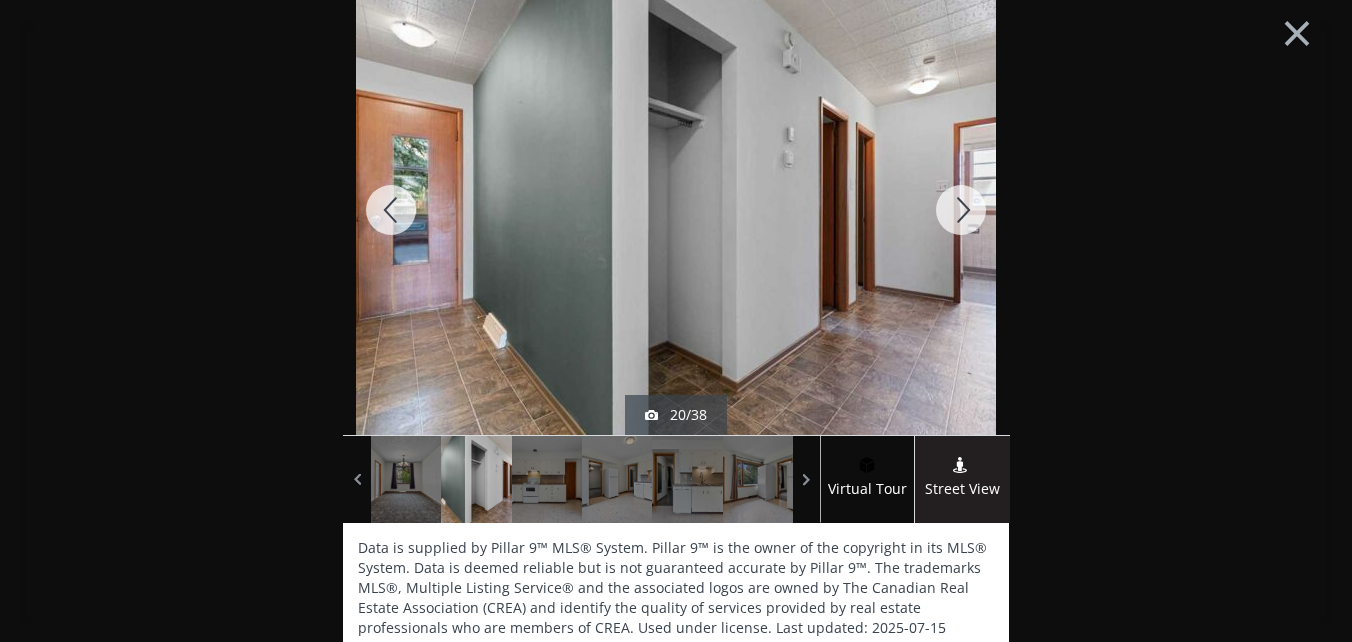 click at bounding box center (961, 210) 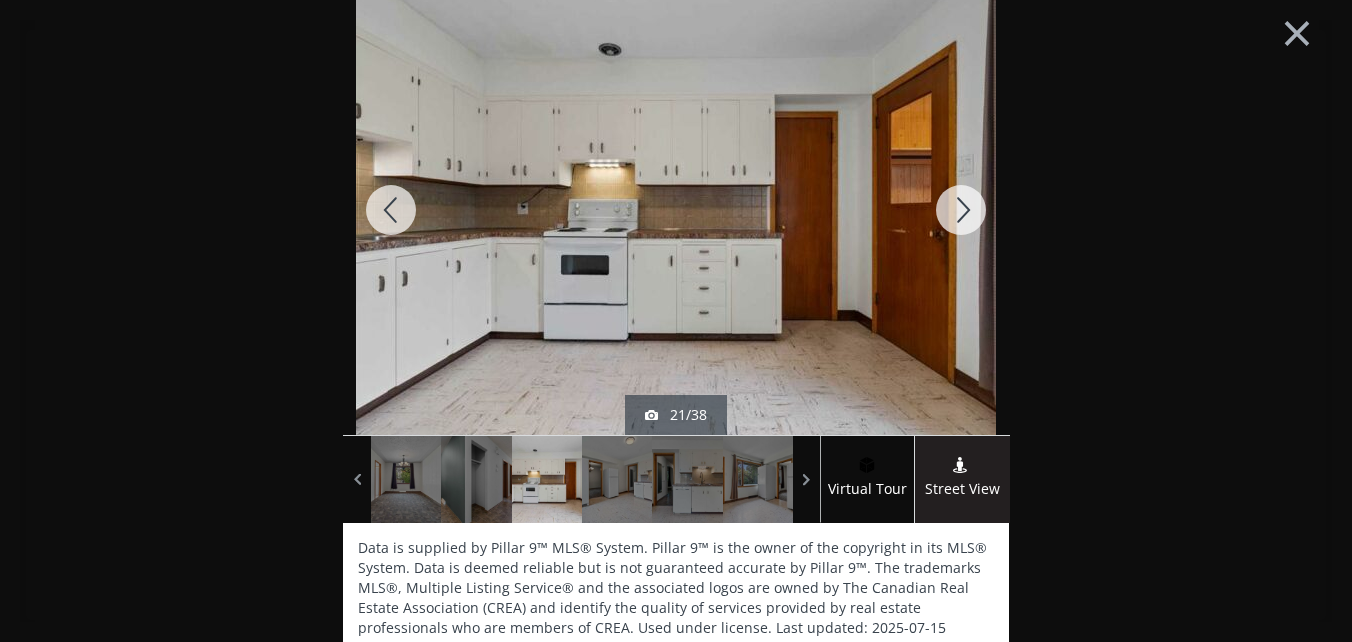 click at bounding box center (961, 210) 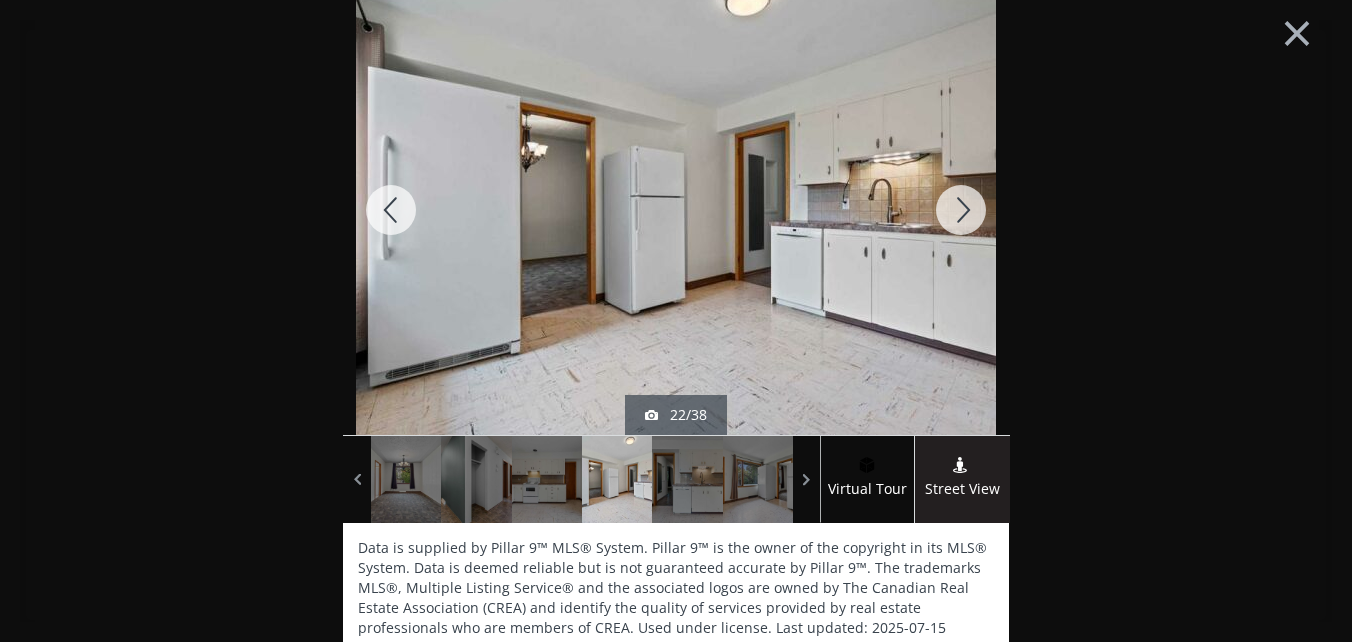click at bounding box center [961, 210] 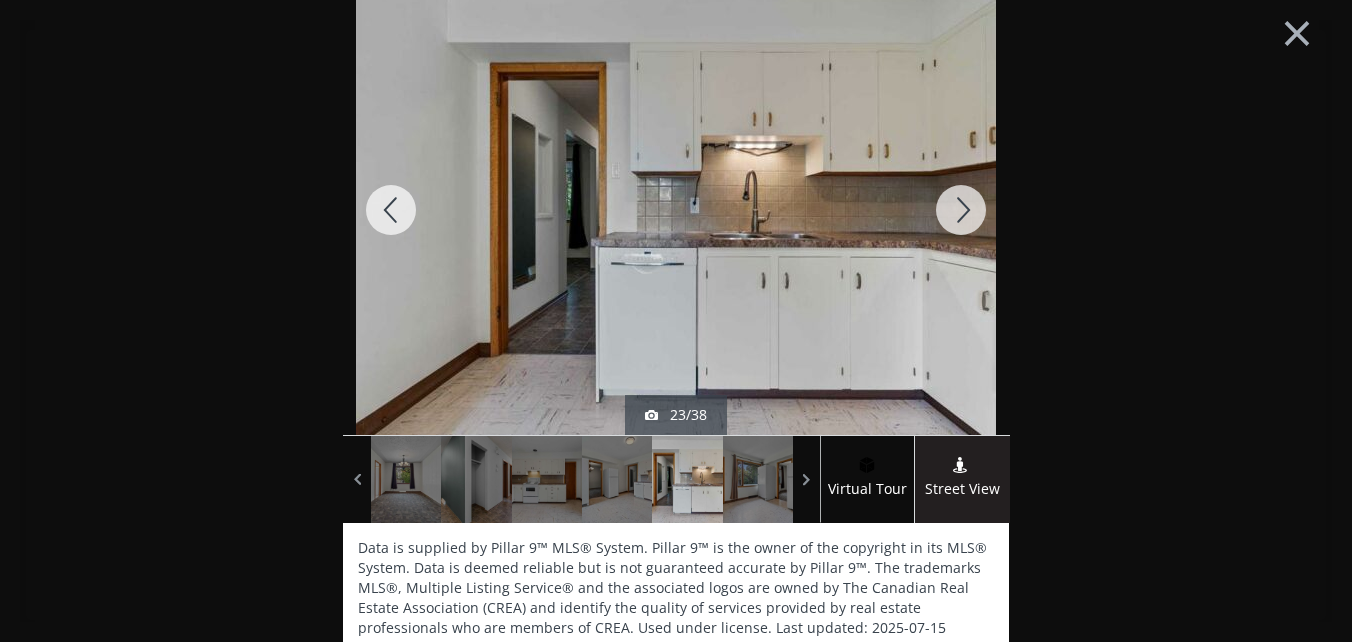 click at bounding box center (961, 210) 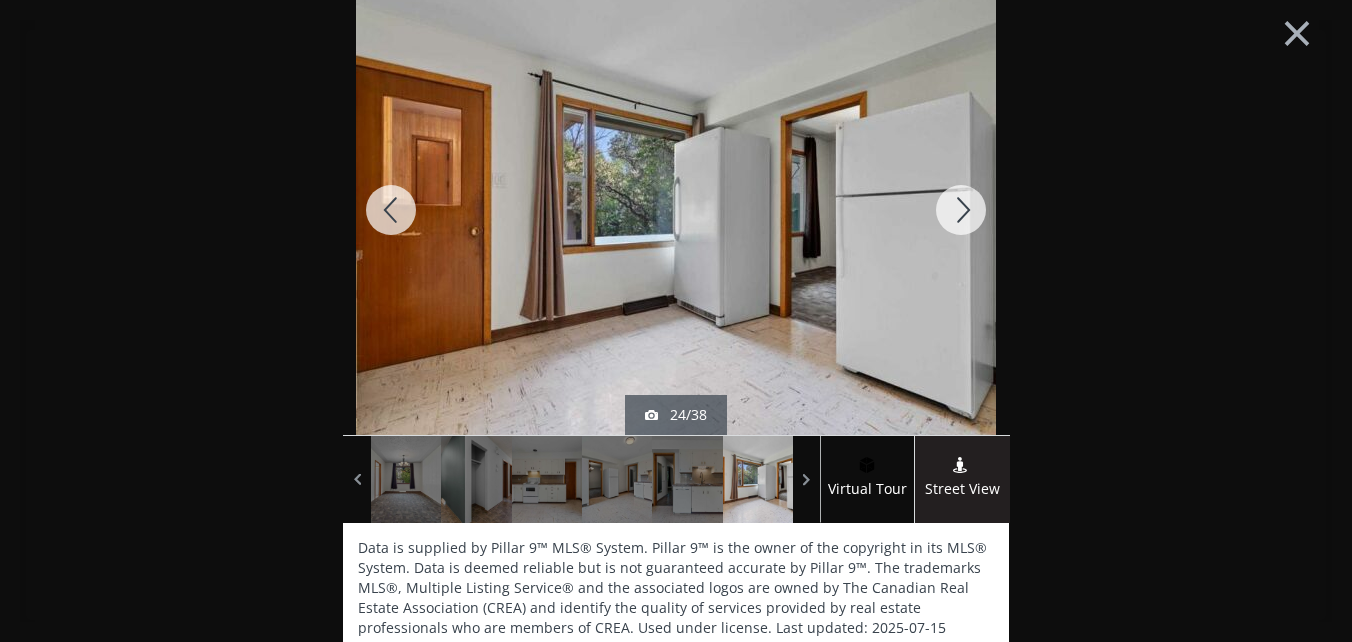click at bounding box center (961, 210) 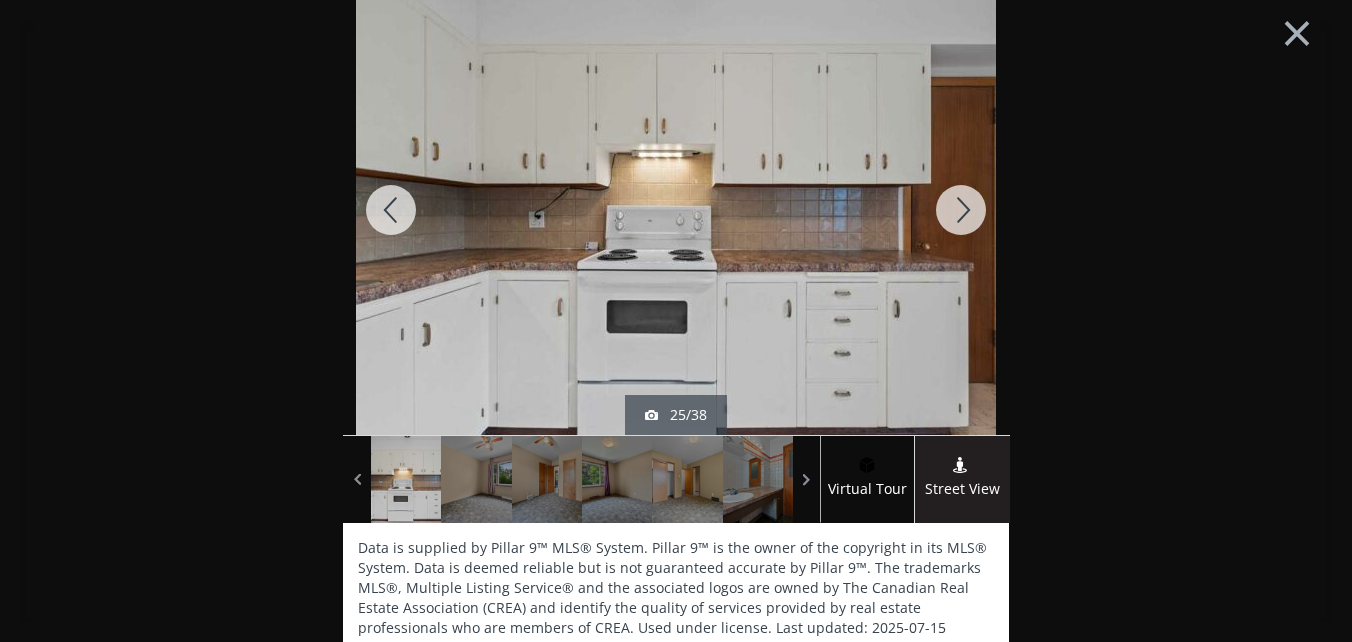 click at bounding box center (961, 210) 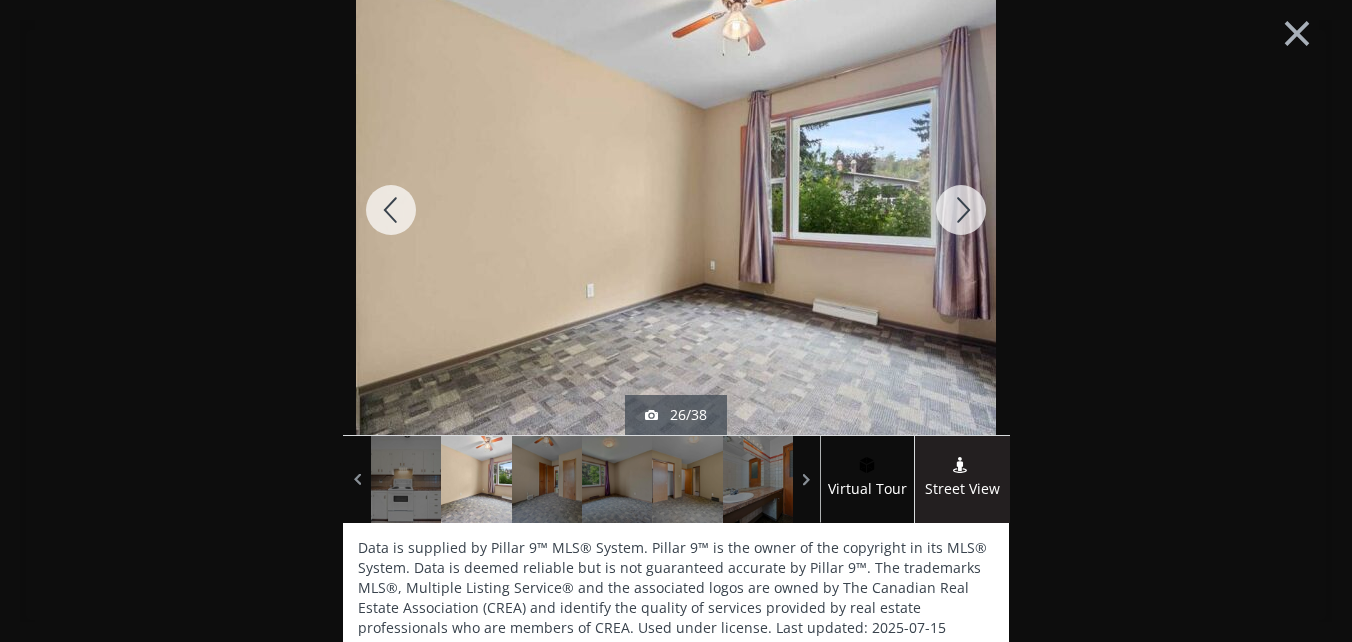 click at bounding box center [961, 210] 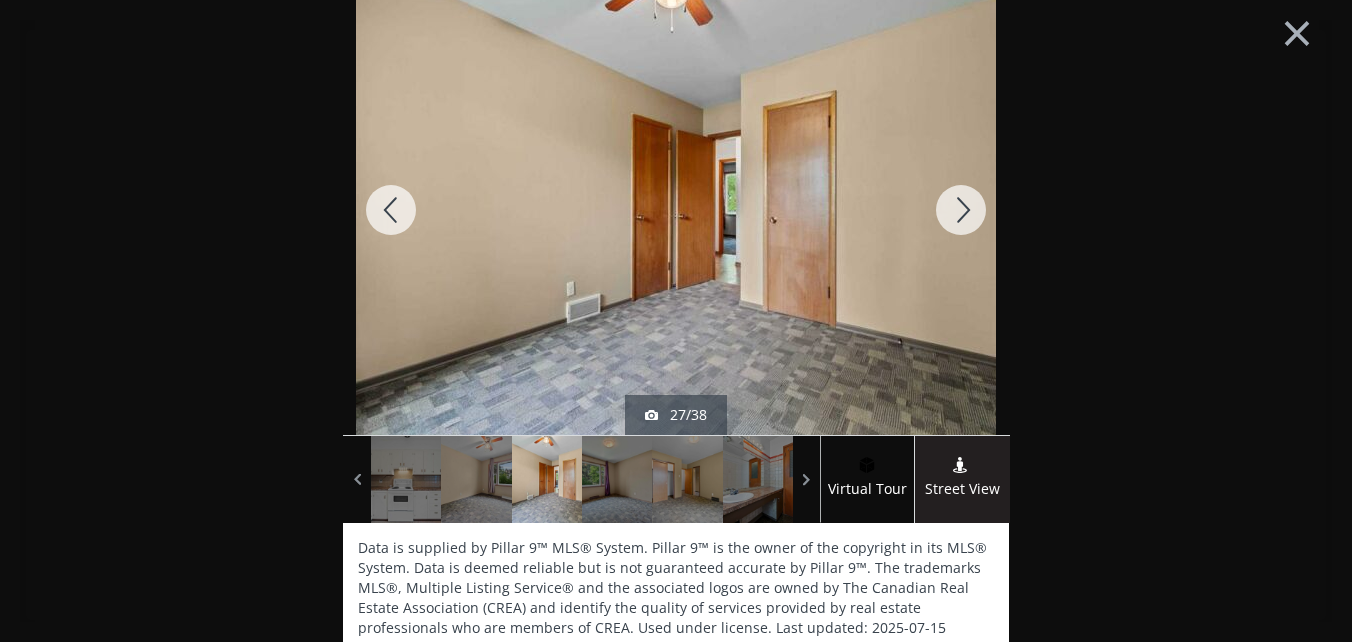 click at bounding box center [961, 210] 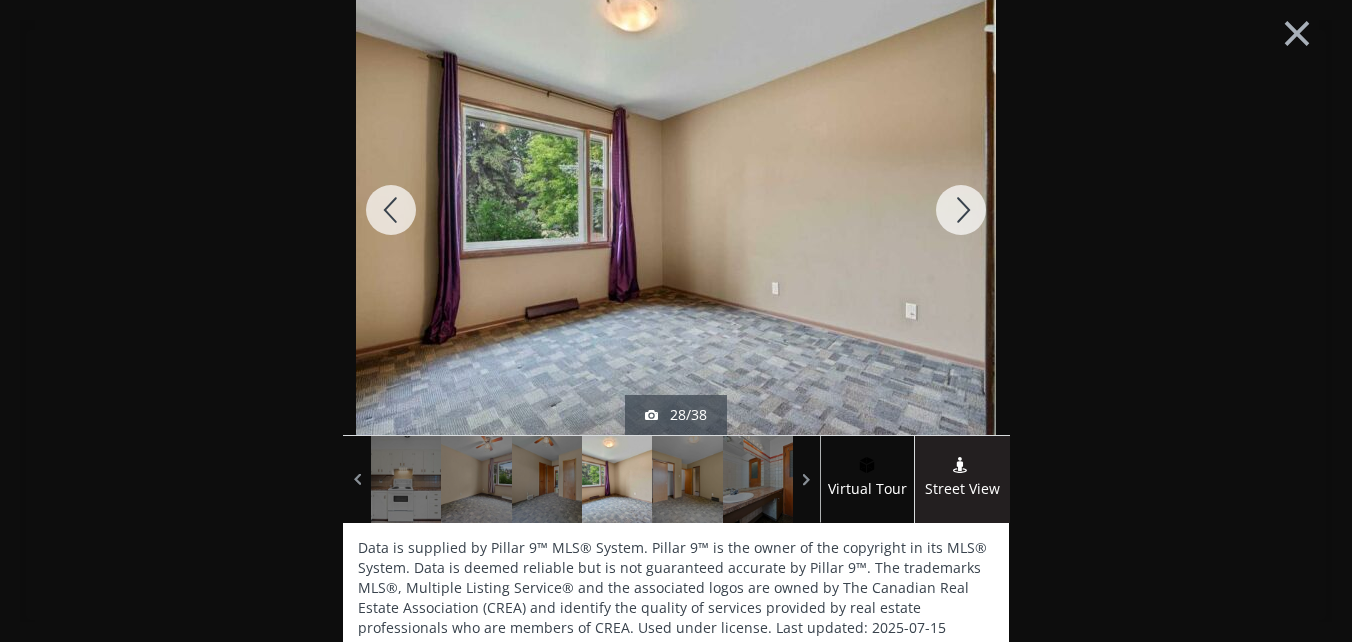 click at bounding box center [961, 210] 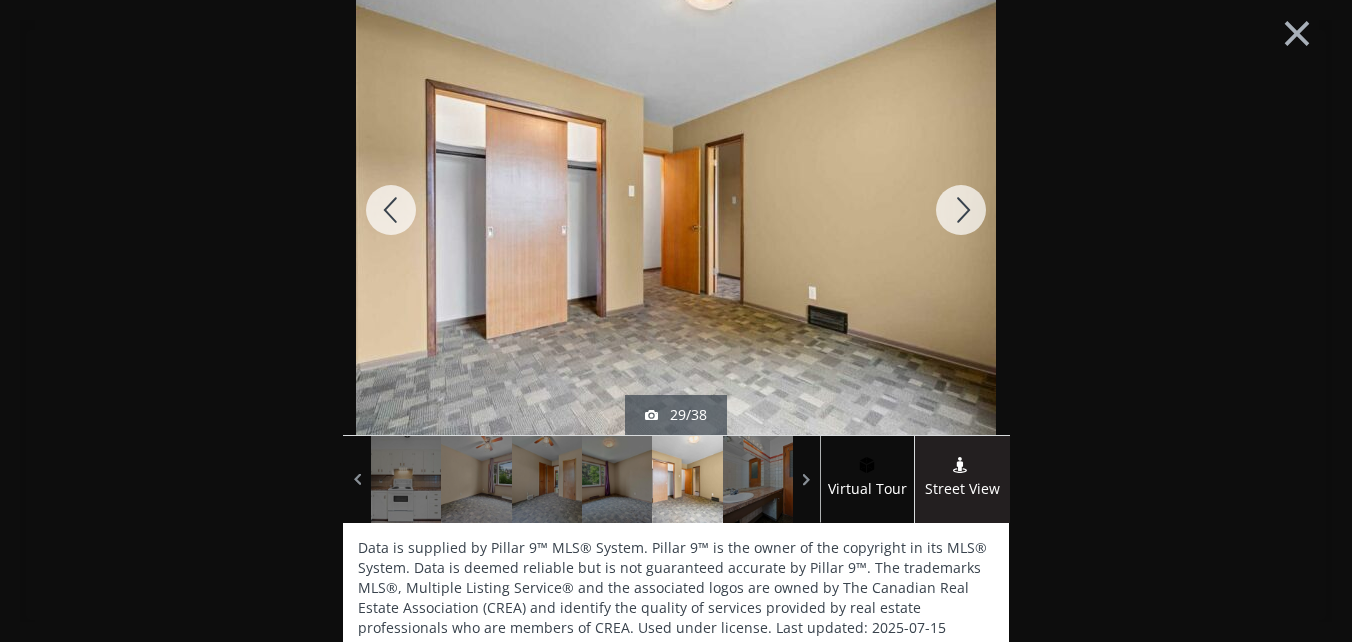 click at bounding box center (961, 210) 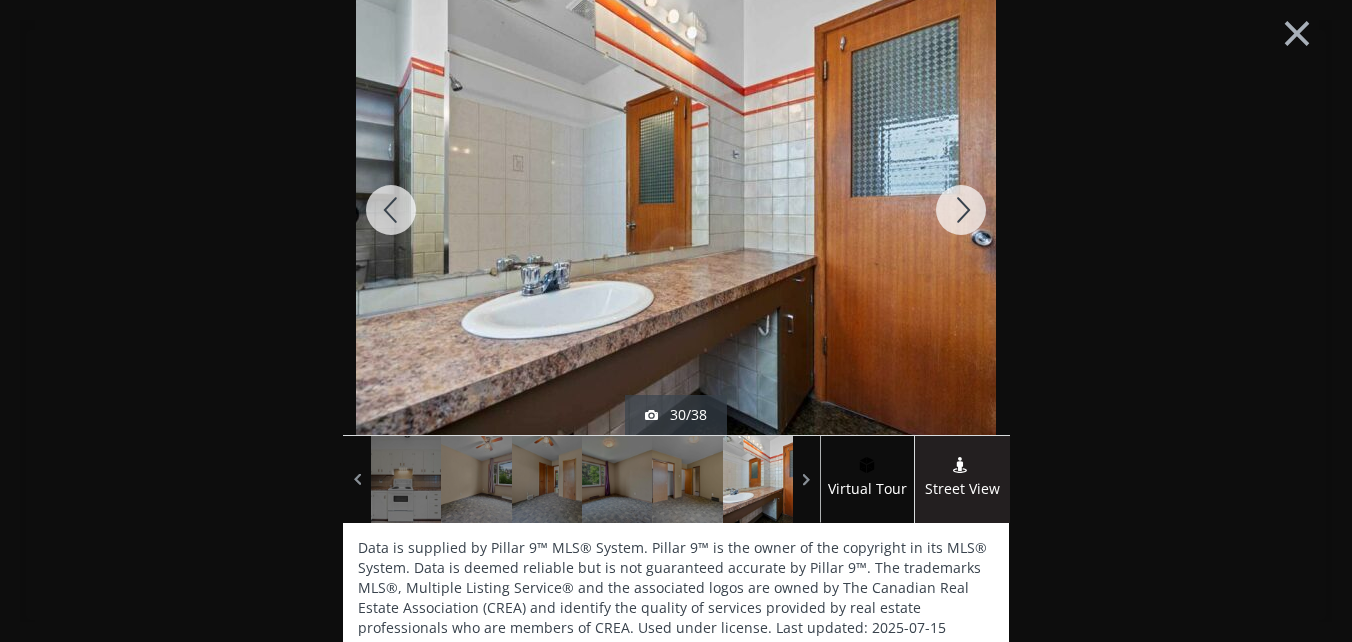 click at bounding box center [961, 210] 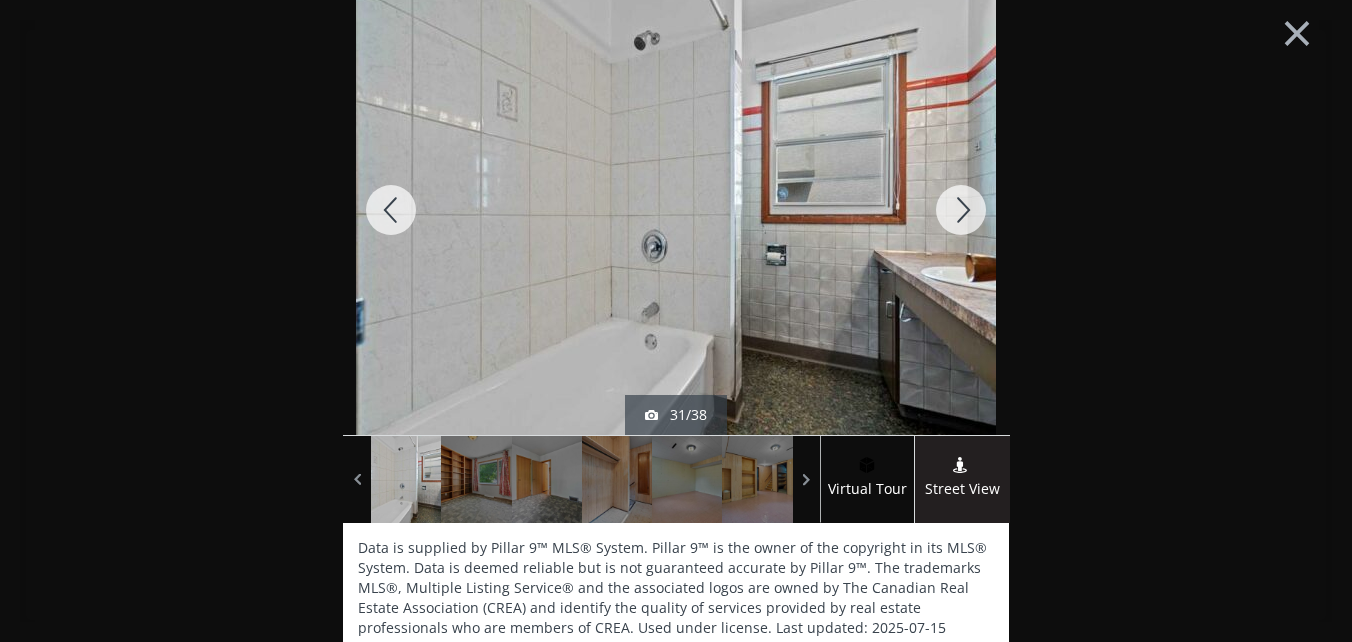 click at bounding box center (961, 210) 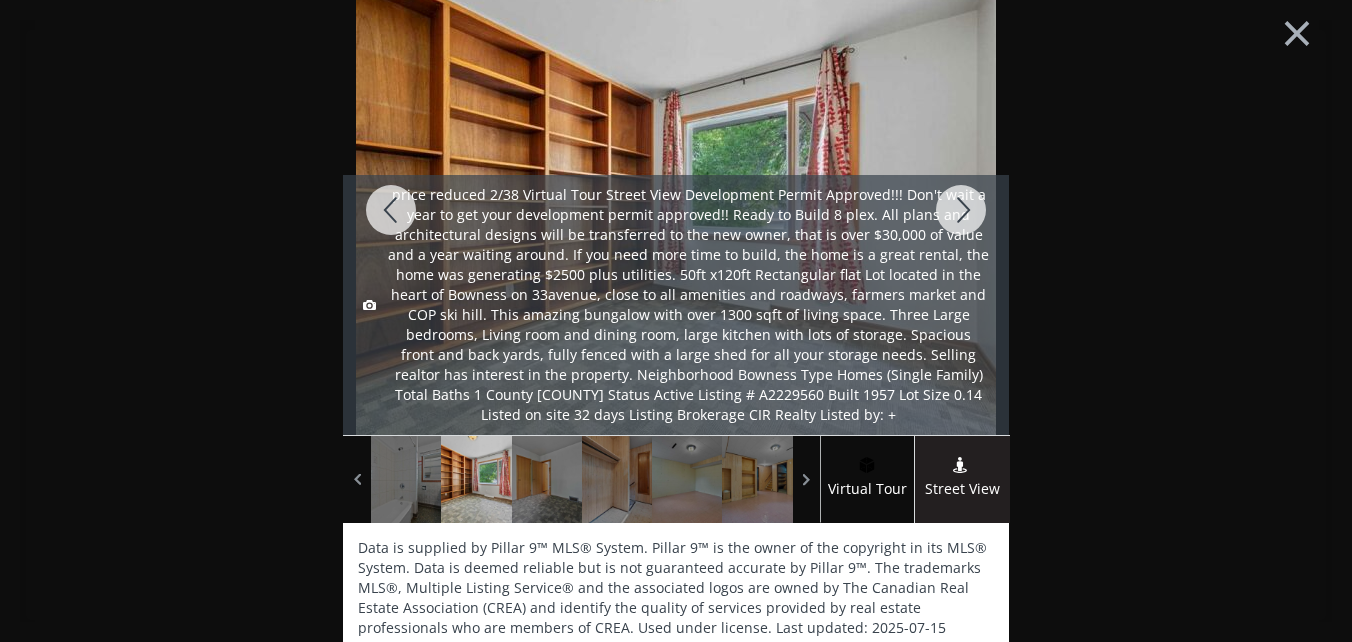 click at bounding box center (961, 210) 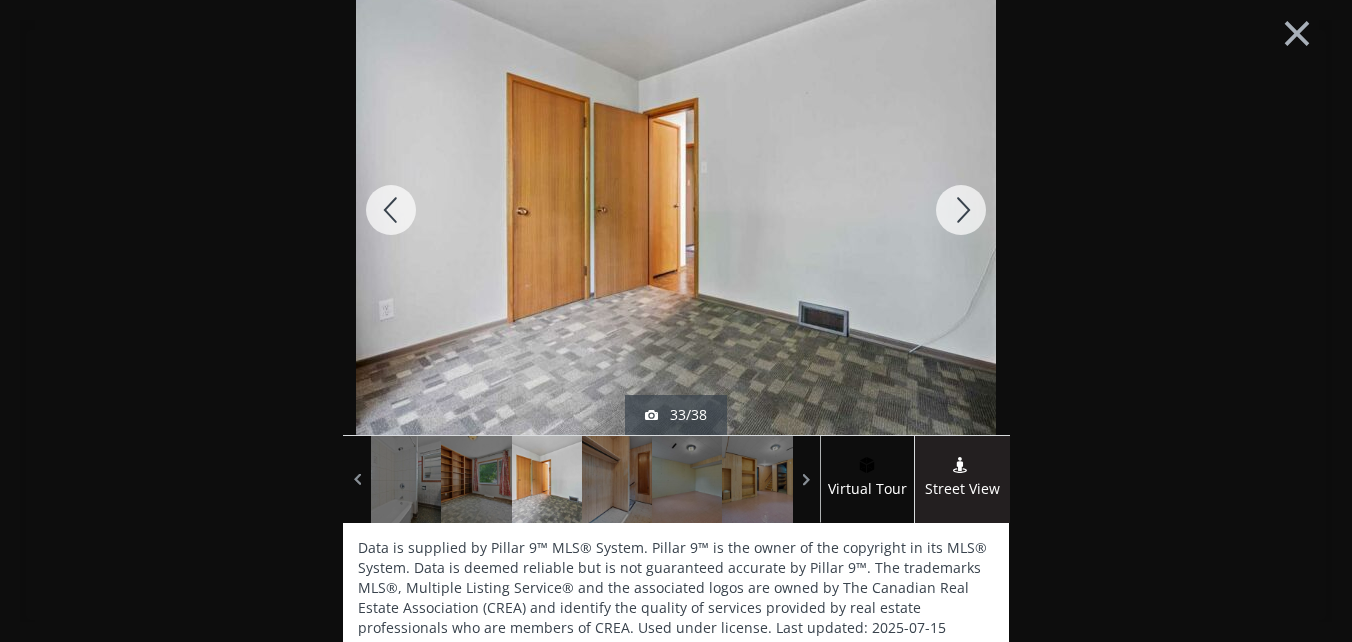 click at bounding box center (961, 210) 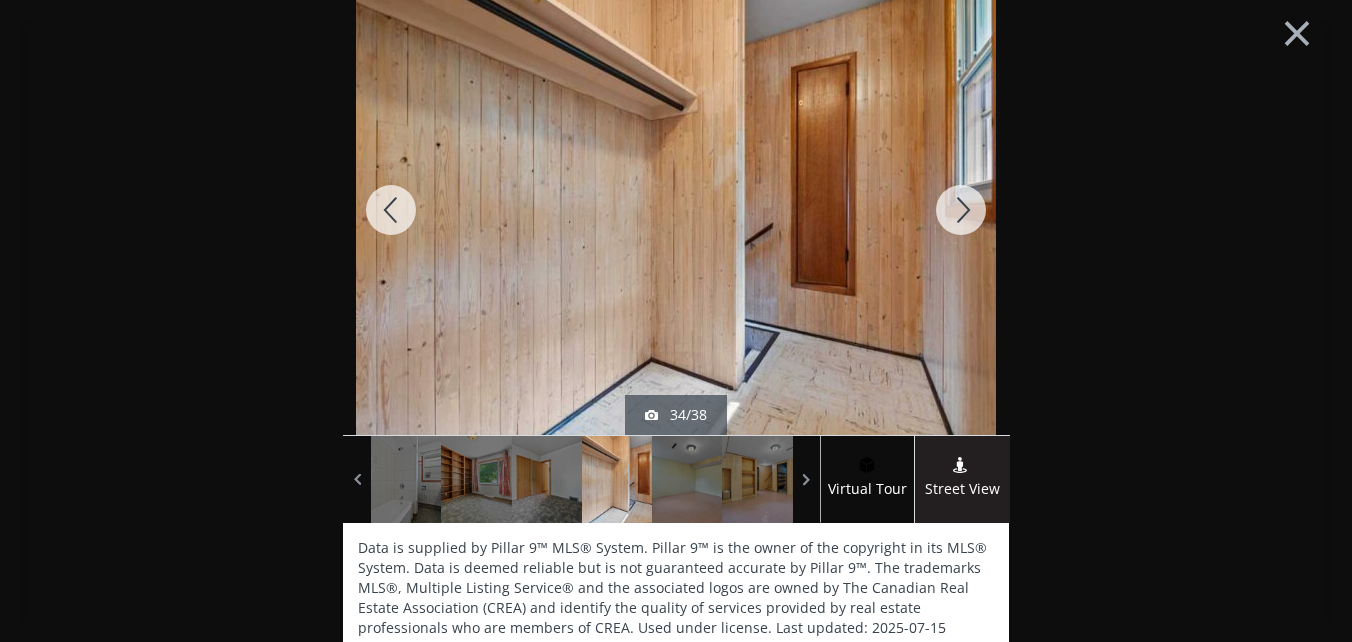 click at bounding box center [961, 210] 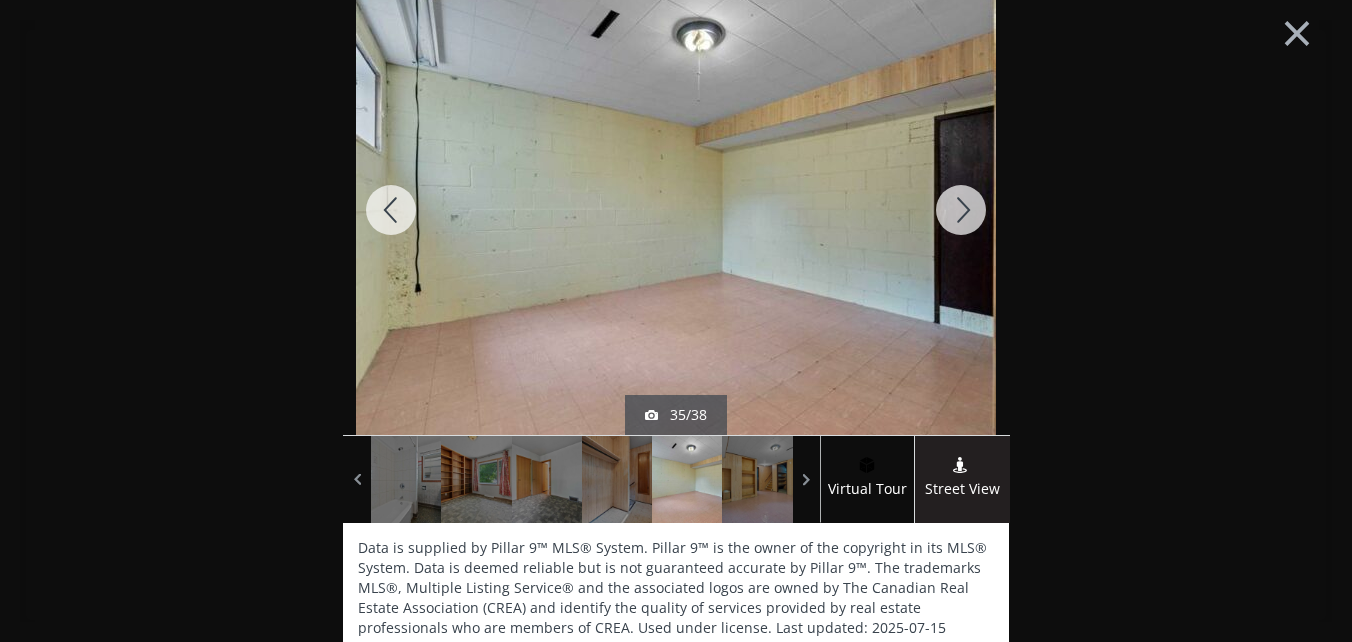 click at bounding box center [961, 210] 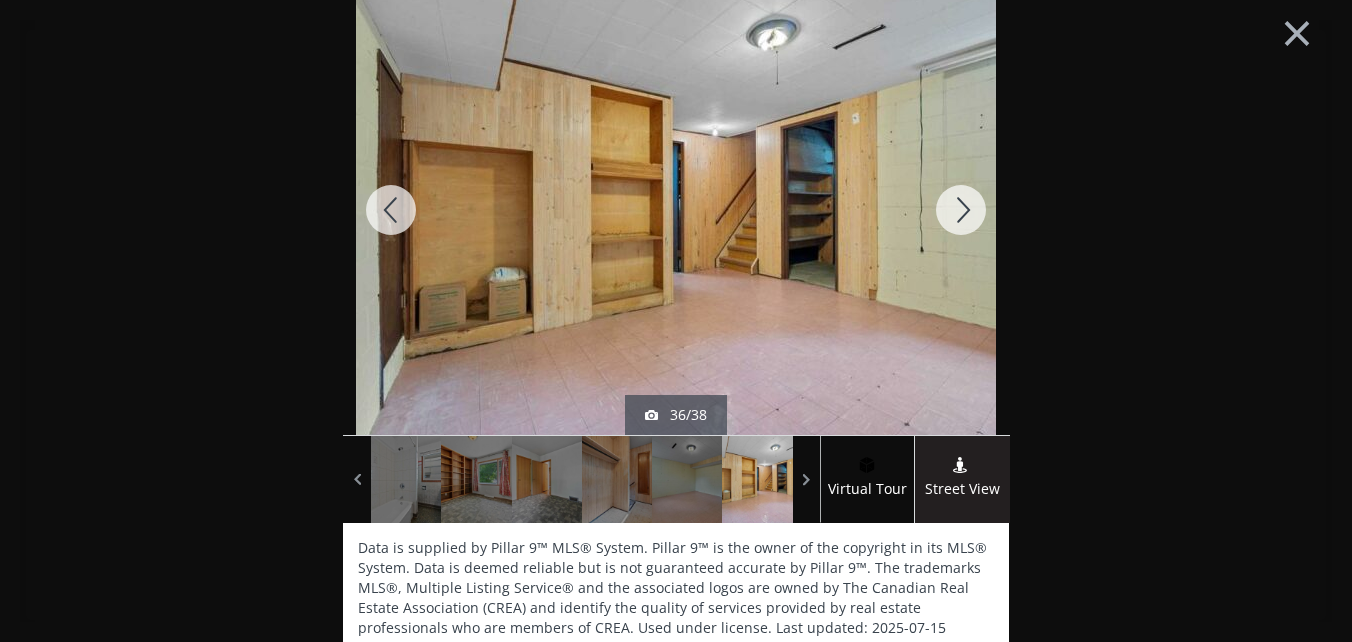 click at bounding box center (961, 210) 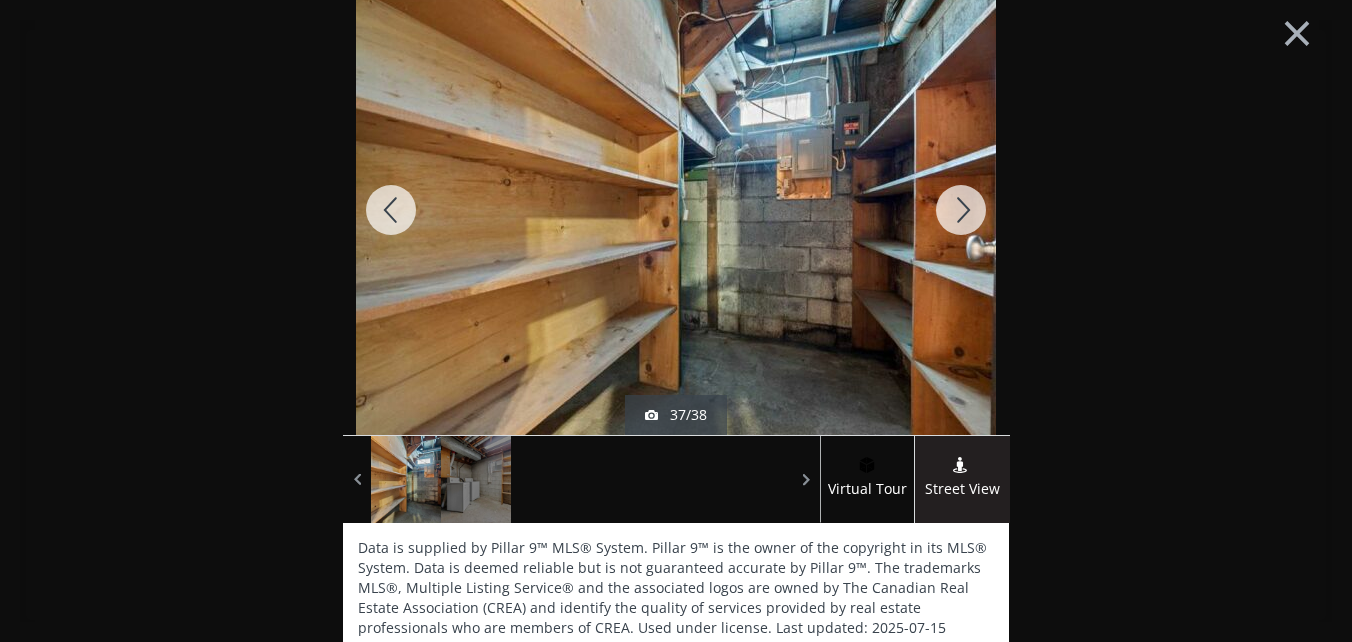 click at bounding box center (961, 210) 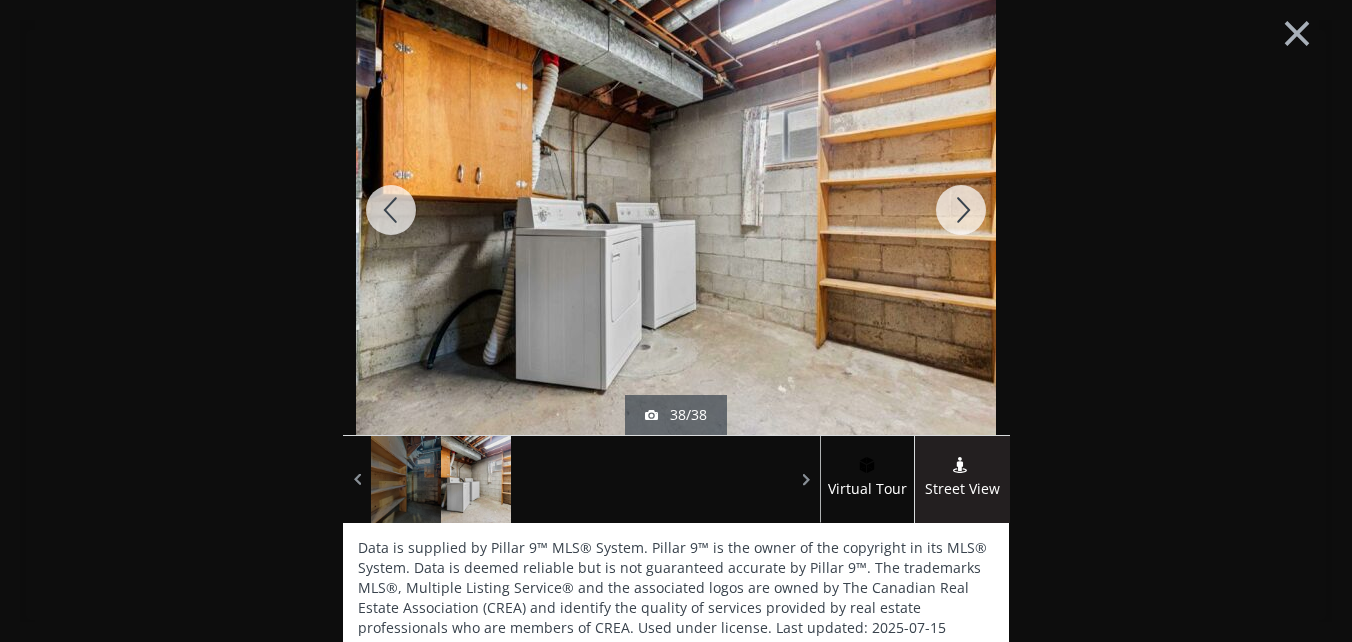 click at bounding box center (961, 210) 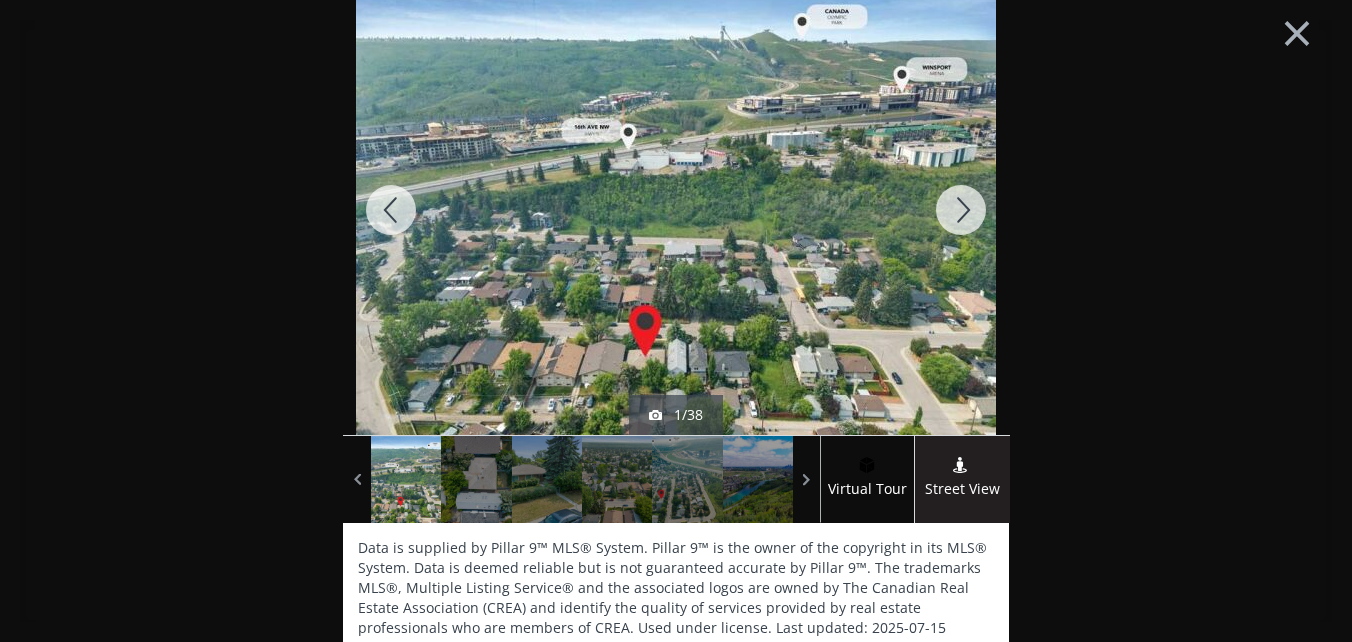 click at bounding box center (961, 210) 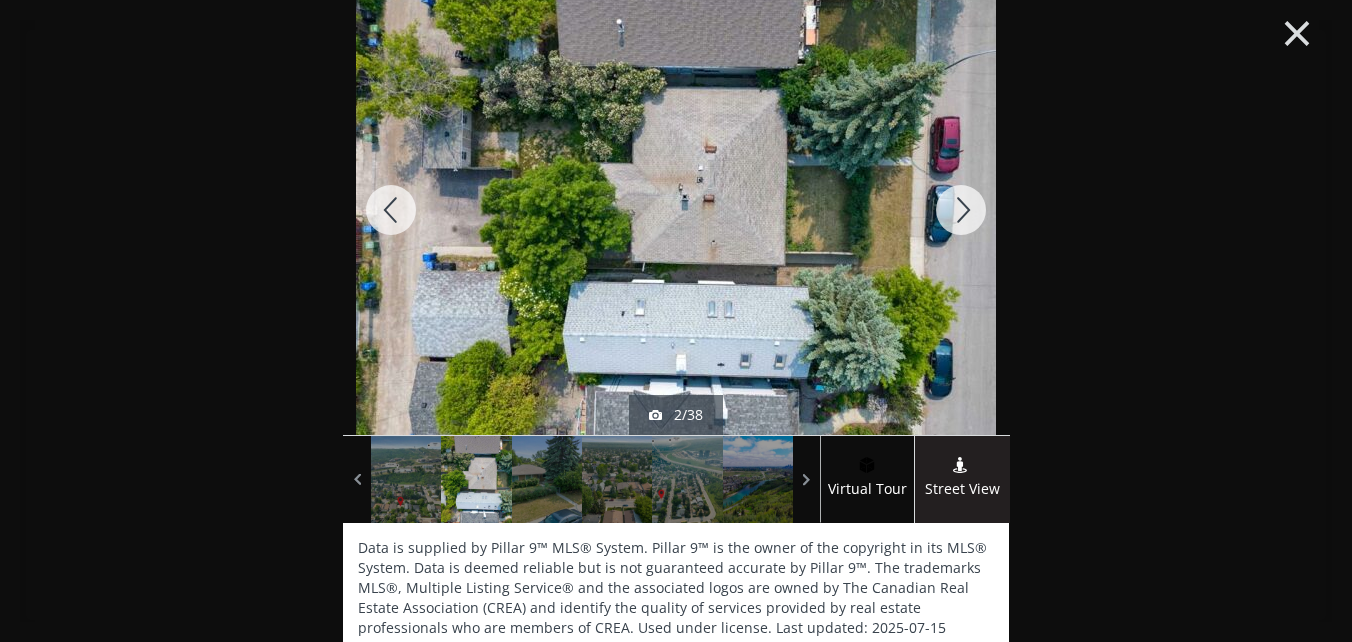 click on "×" at bounding box center [1297, 31] 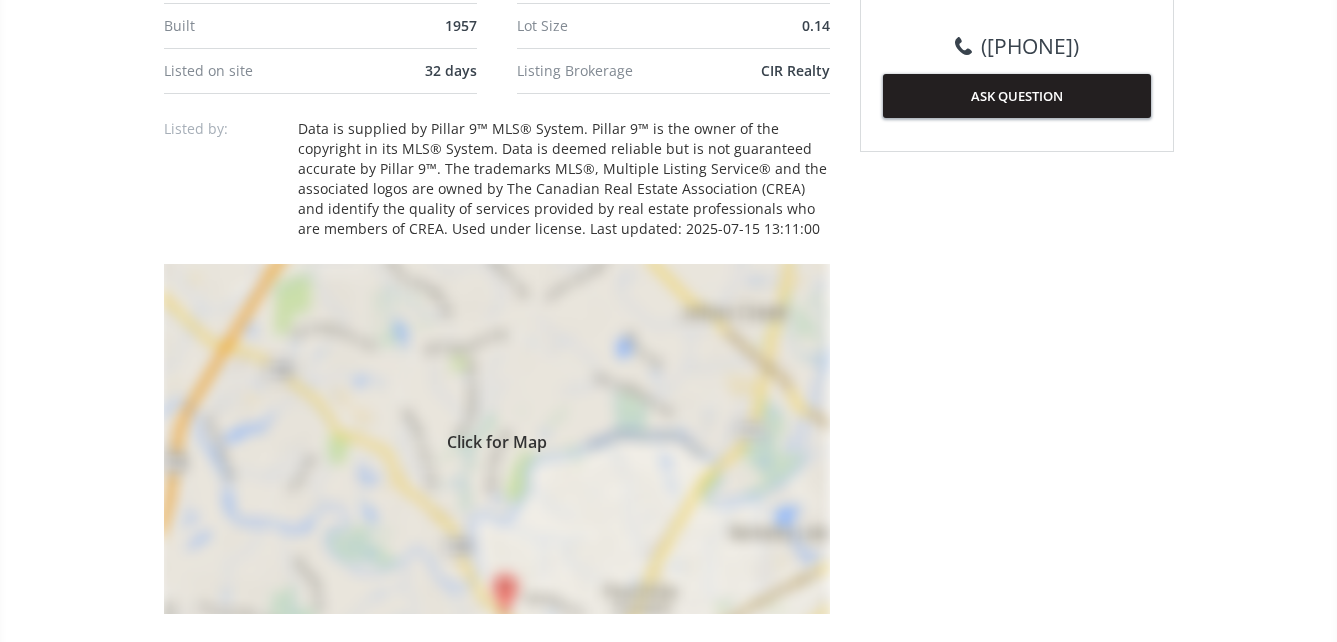 scroll, scrollTop: 1300, scrollLeft: 0, axis: vertical 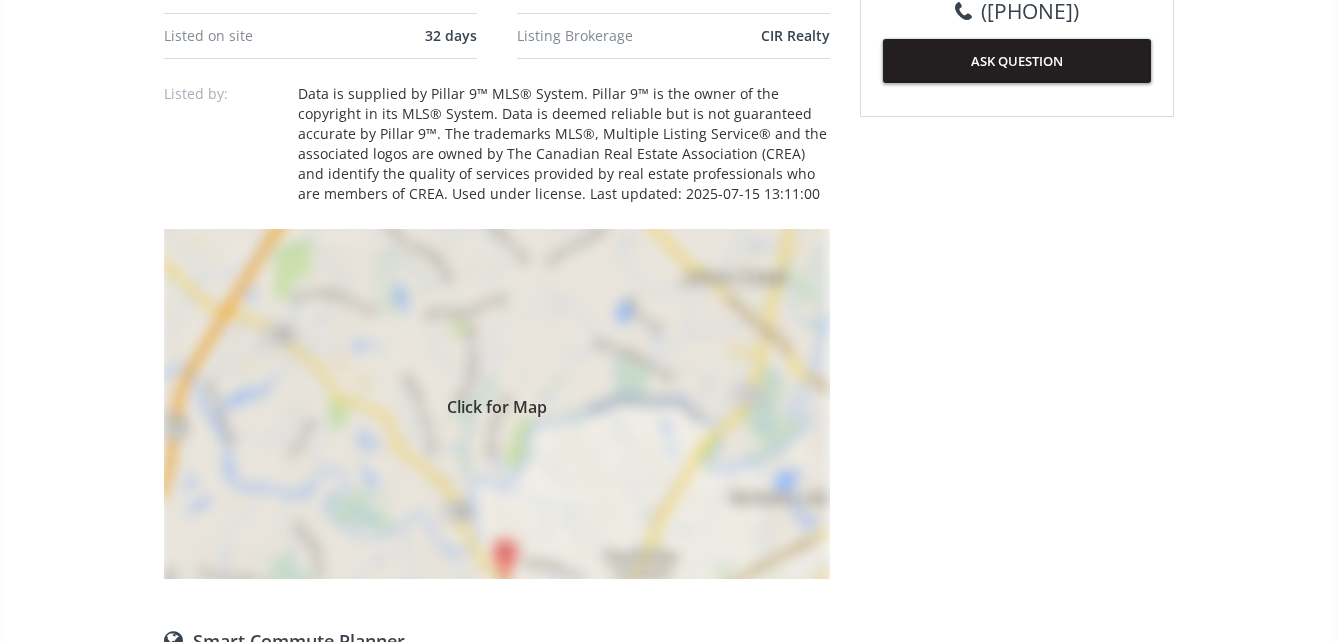 click on "Click for Map" at bounding box center (497, 404) 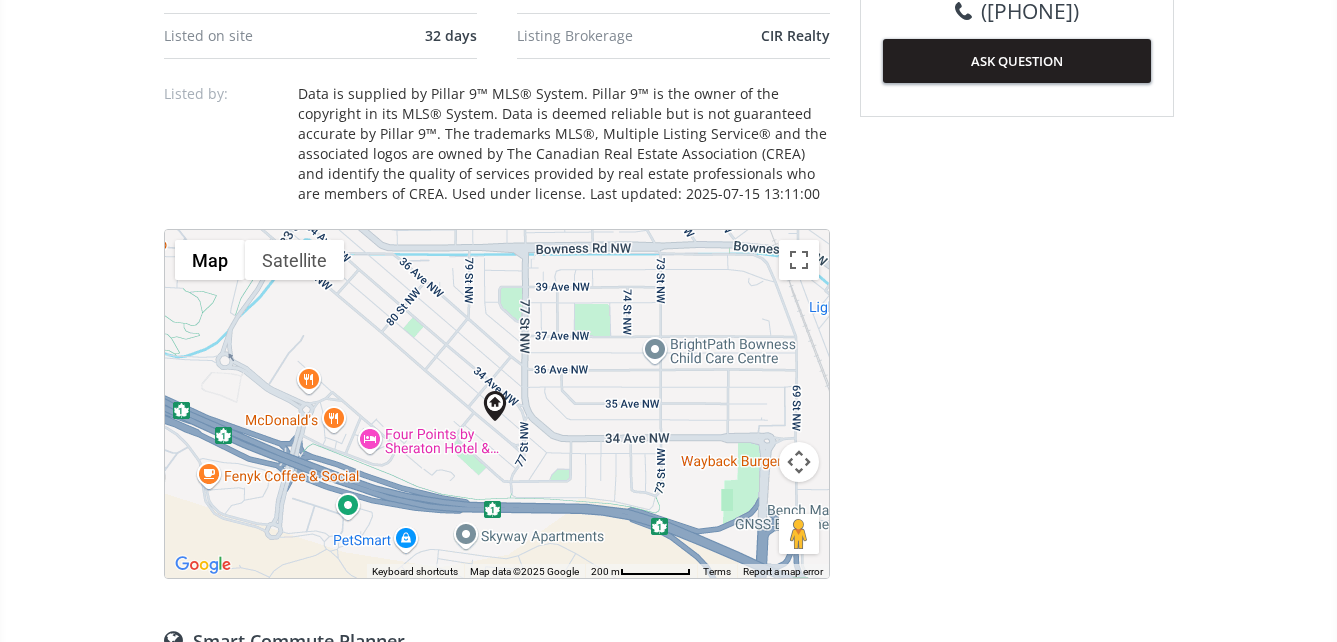 click on "To navigate, press the arrow keys." at bounding box center [497, 404] 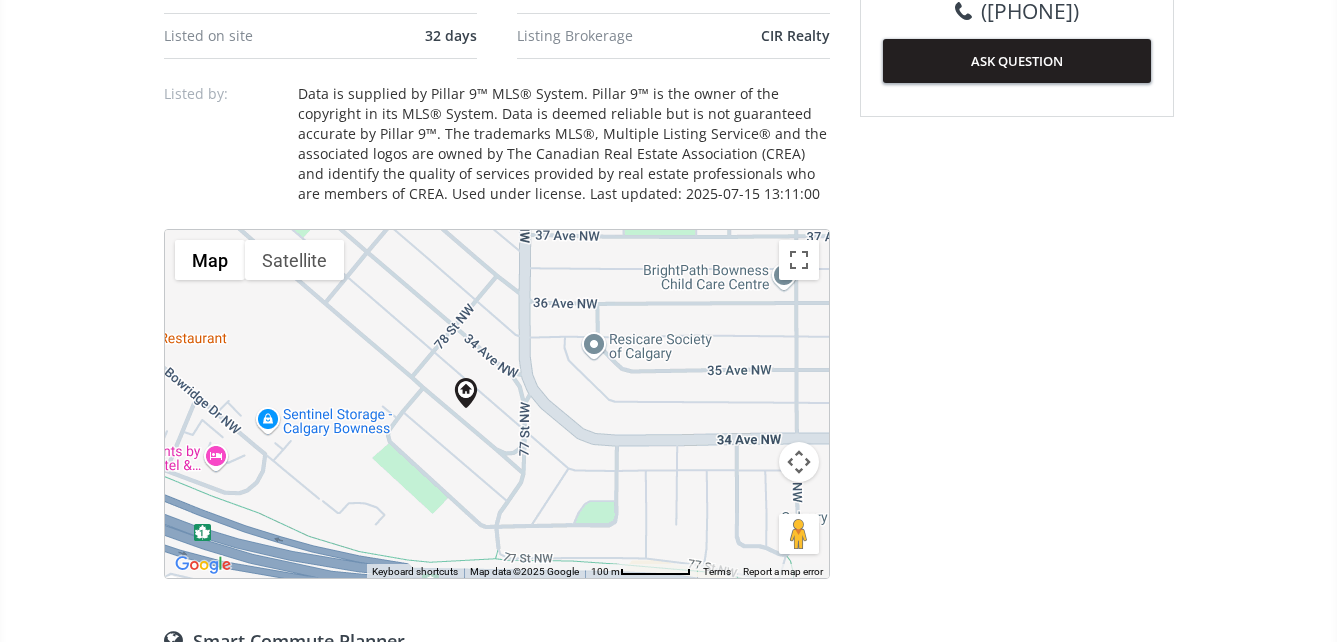 click on "To navigate, press the arrow keys." at bounding box center (497, 404) 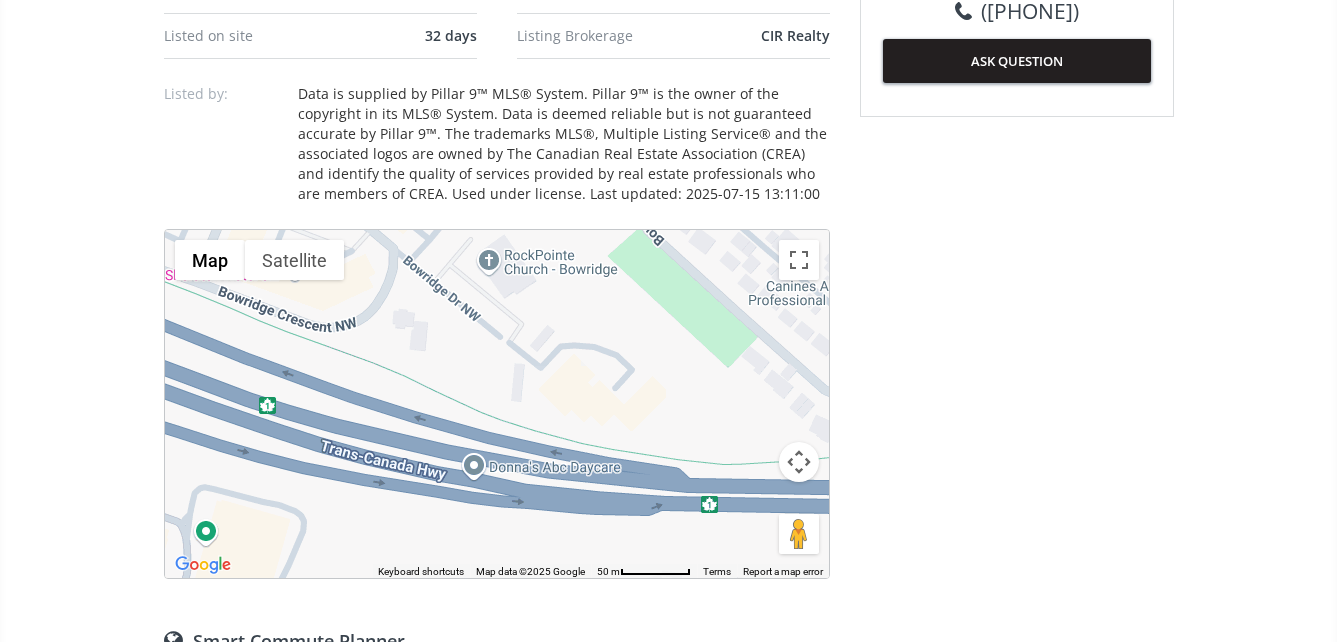 drag, startPoint x: 412, startPoint y: 473, endPoint x: 769, endPoint y: 235, distance: 429.0606 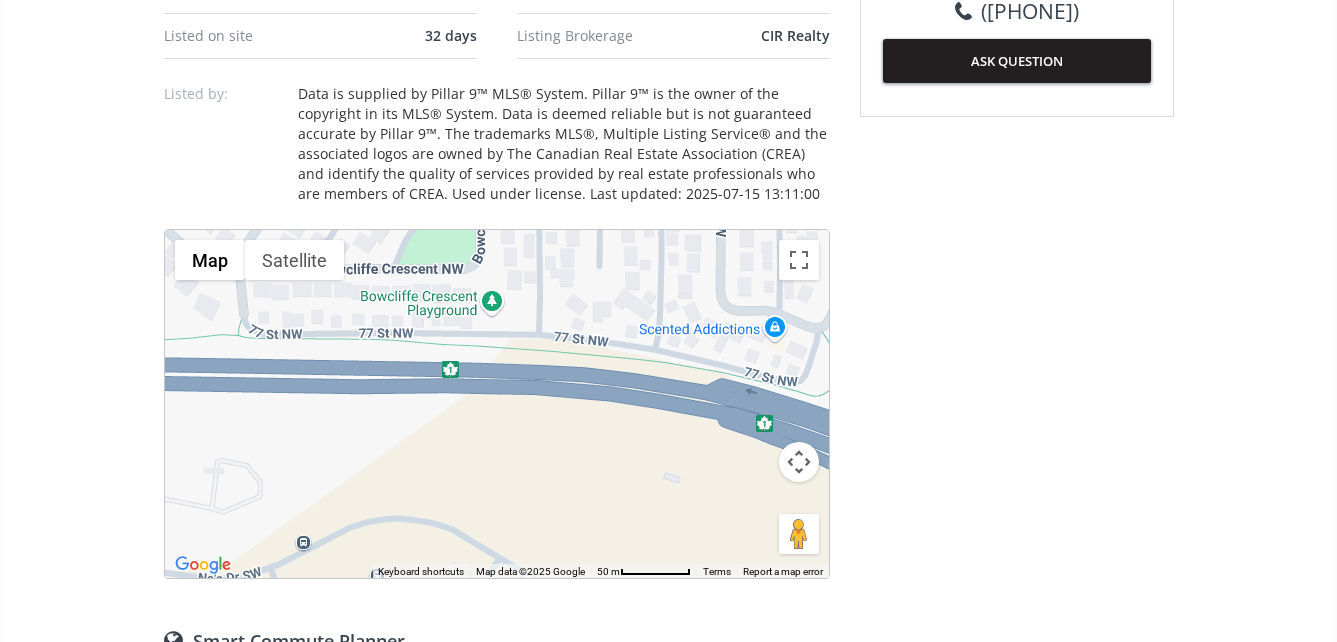 drag, startPoint x: 614, startPoint y: 454, endPoint x: -4, endPoint y: 323, distance: 631.73175 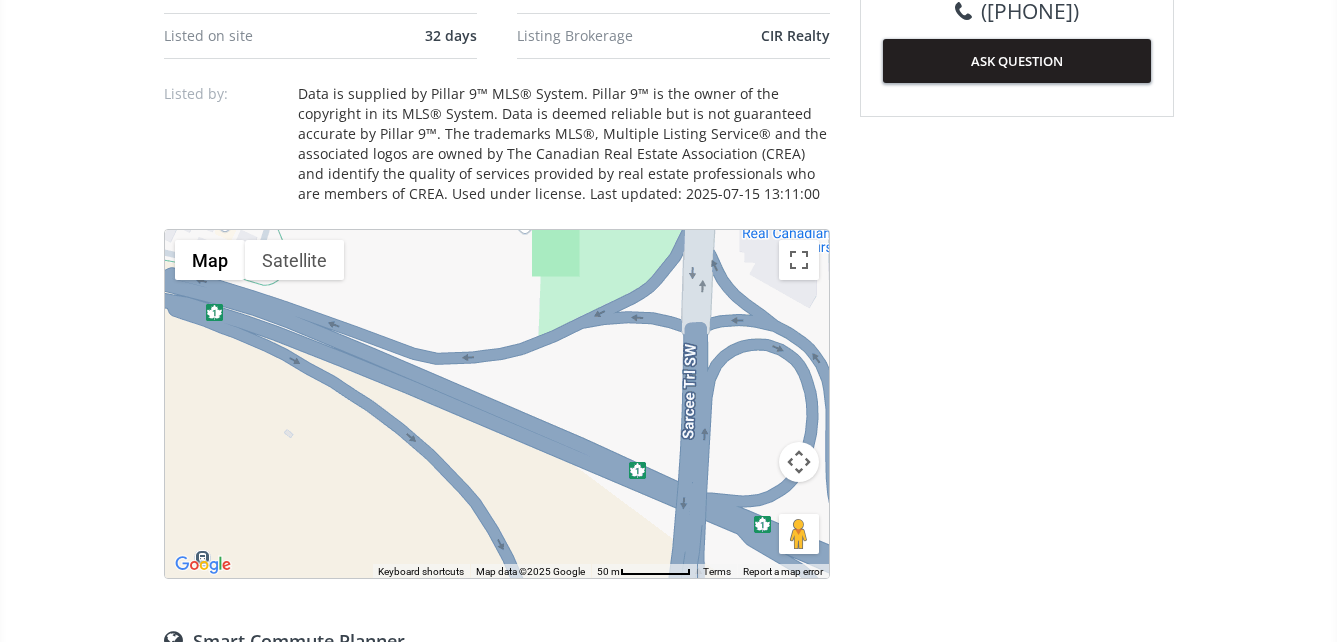 drag, startPoint x: 561, startPoint y: 465, endPoint x: -4, endPoint y: 346, distance: 577.3959 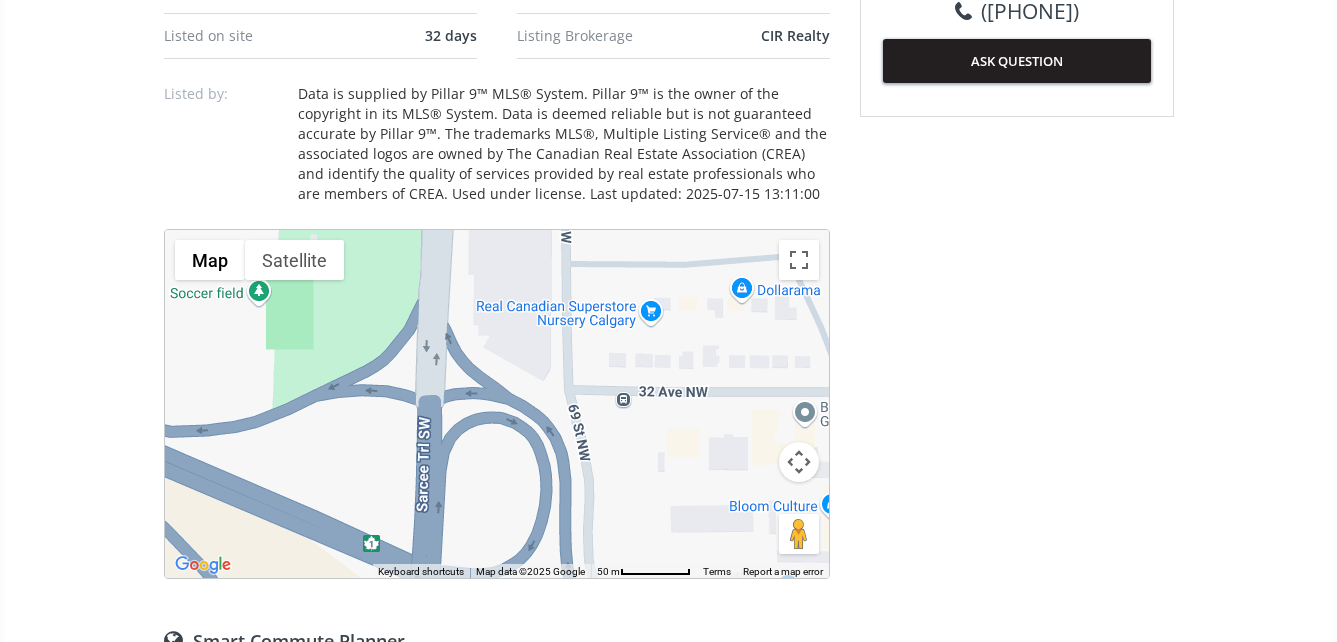 drag, startPoint x: 537, startPoint y: 503, endPoint x: 330, endPoint y: 442, distance: 215.80083 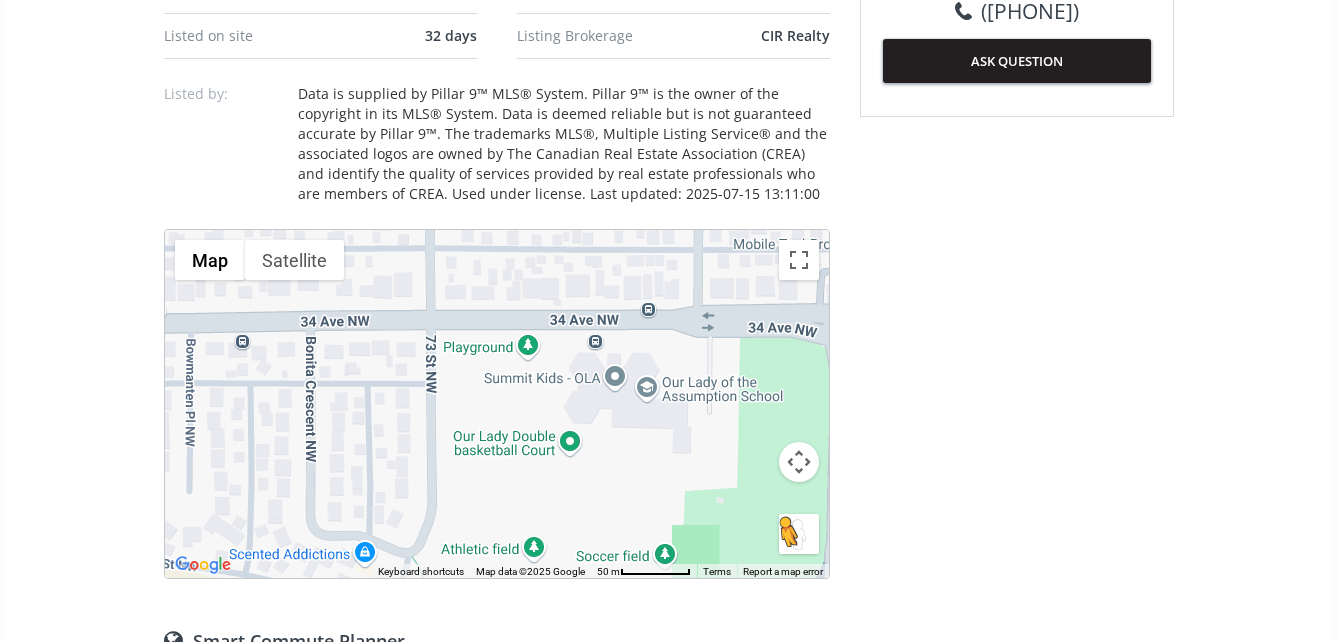 drag, startPoint x: 389, startPoint y: 362, endPoint x: 796, endPoint y: 540, distance: 444.2218 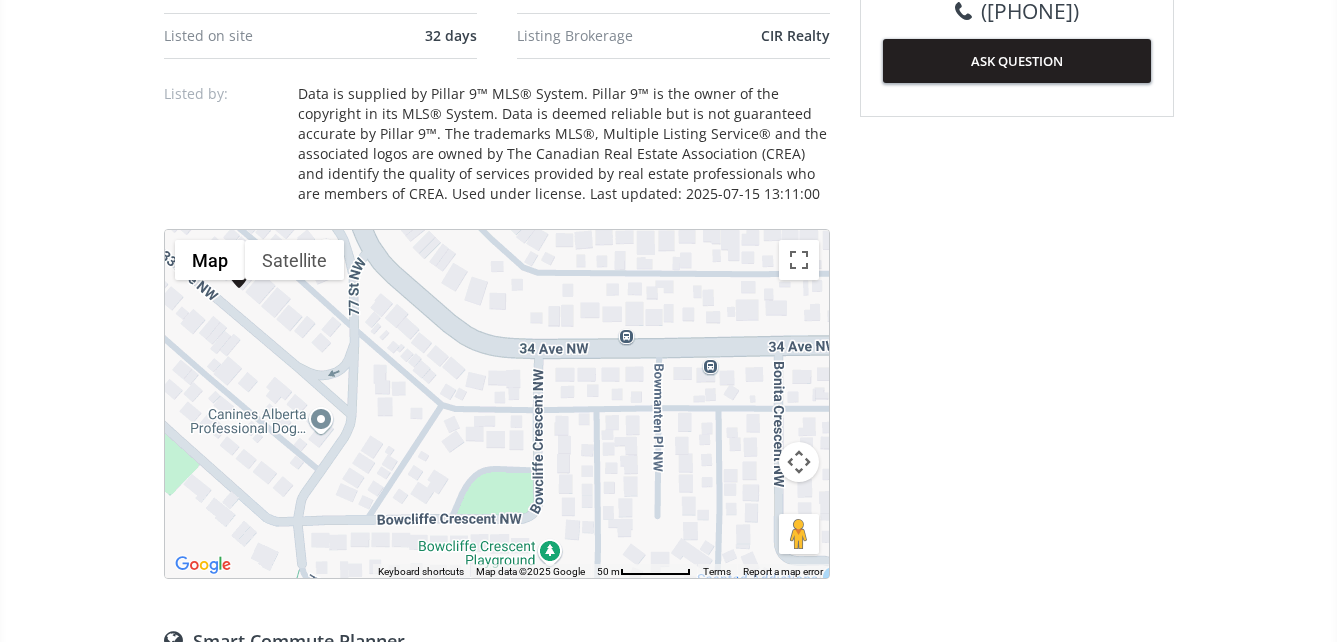 drag, startPoint x: 420, startPoint y: 452, endPoint x: 891, endPoint y: 480, distance: 471.83154 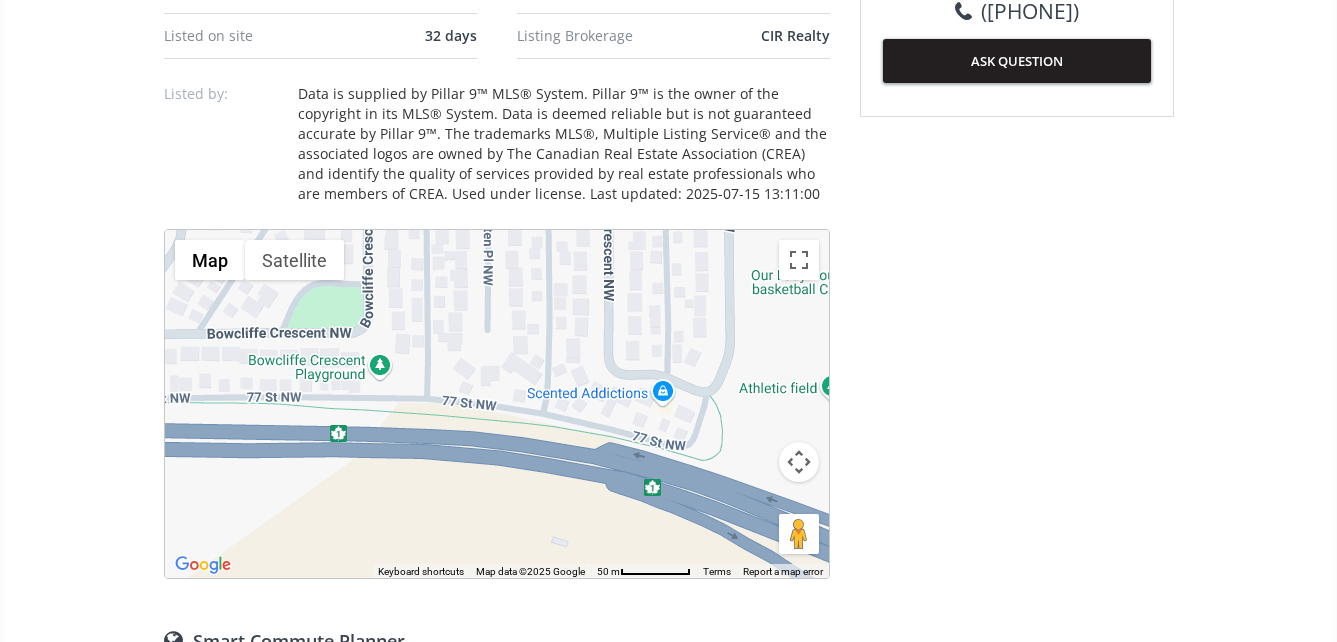 drag, startPoint x: 569, startPoint y: 463, endPoint x: 401, endPoint y: 278, distance: 249.89798 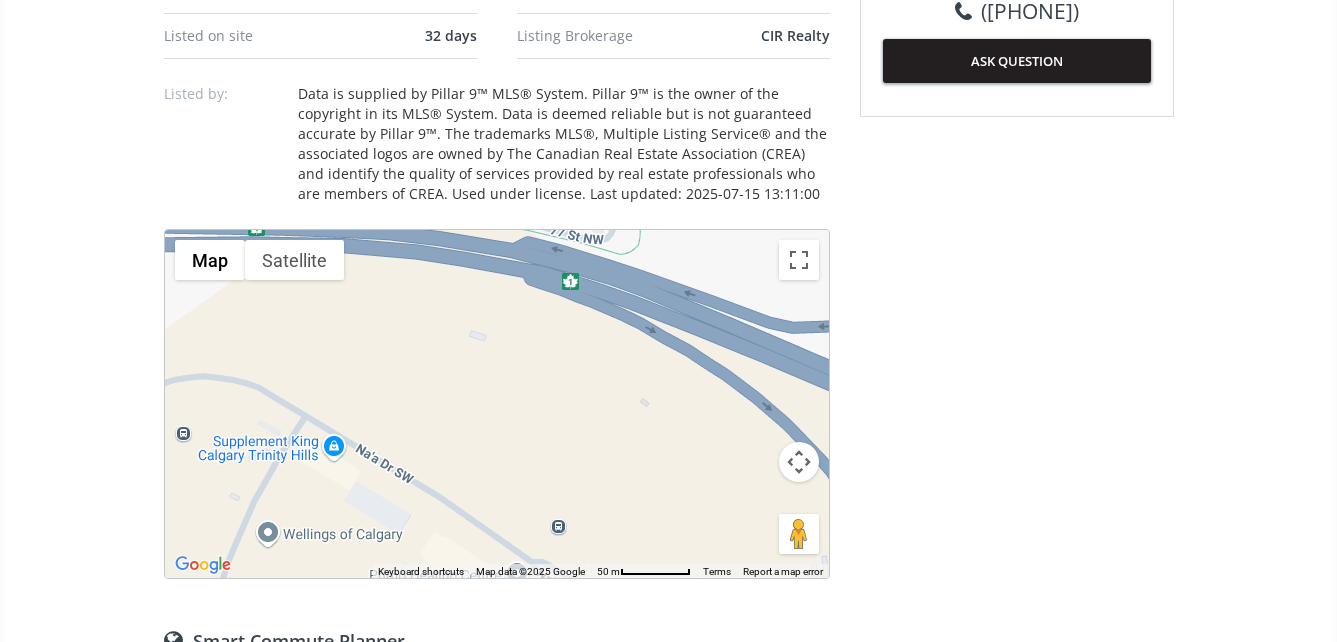 drag, startPoint x: 626, startPoint y: 418, endPoint x: 543, endPoint y: 209, distance: 224.87775 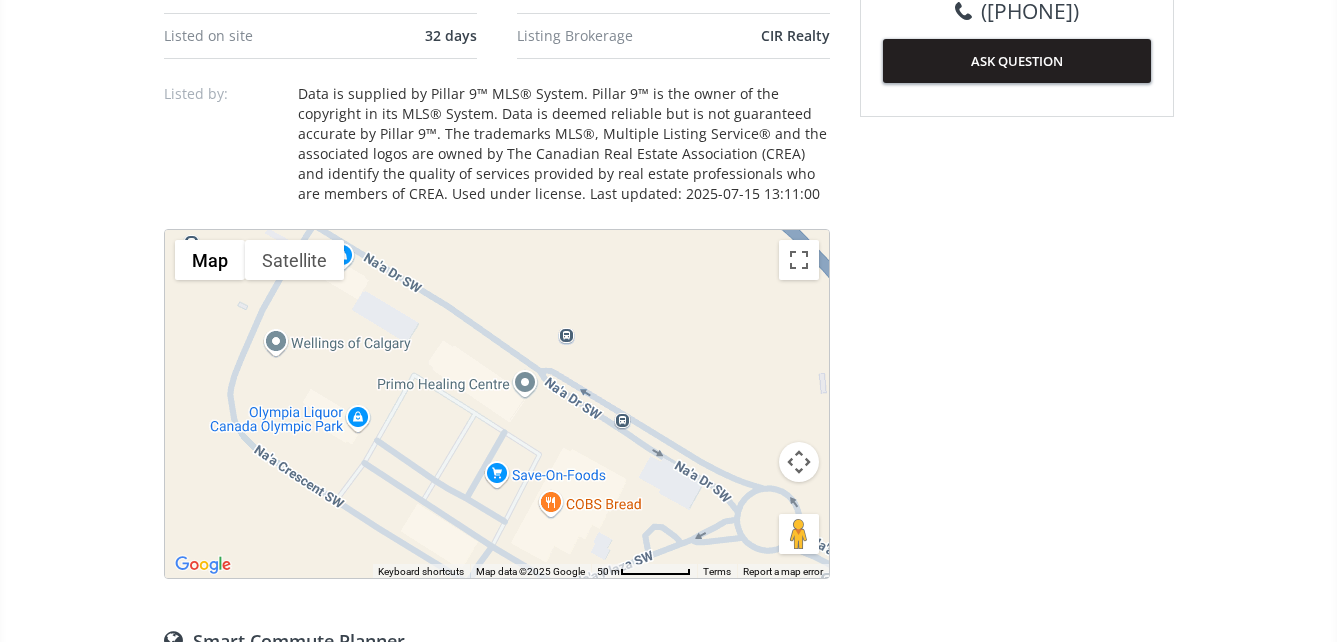 drag, startPoint x: 558, startPoint y: 431, endPoint x: 575, endPoint y: 186, distance: 245.58908 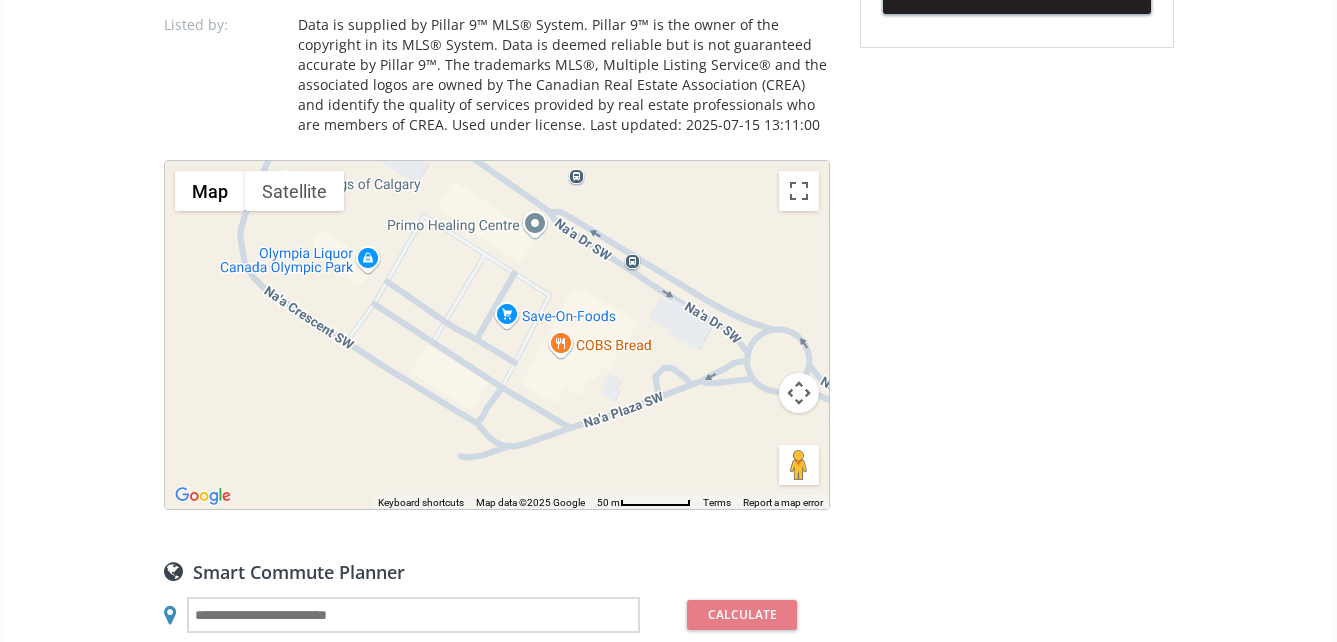 scroll, scrollTop: 1400, scrollLeft: 0, axis: vertical 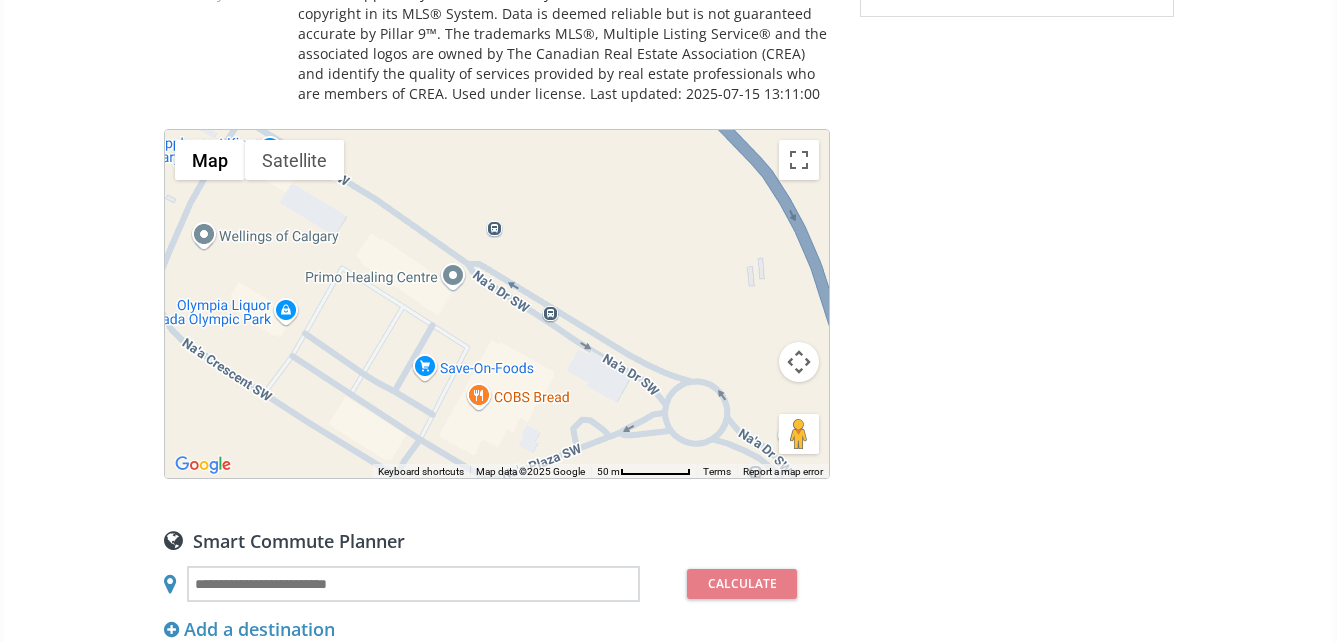 drag, startPoint x: 685, startPoint y: 421, endPoint x: 562, endPoint y: 463, distance: 129.97307 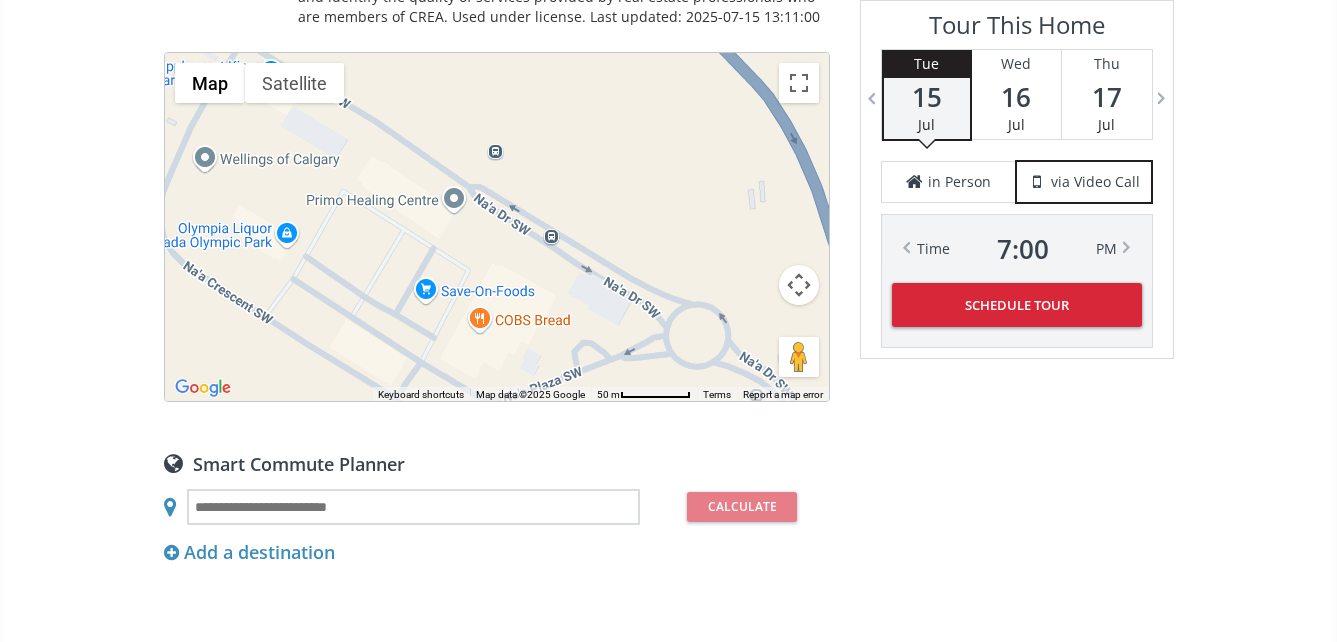 scroll, scrollTop: 1500, scrollLeft: 0, axis: vertical 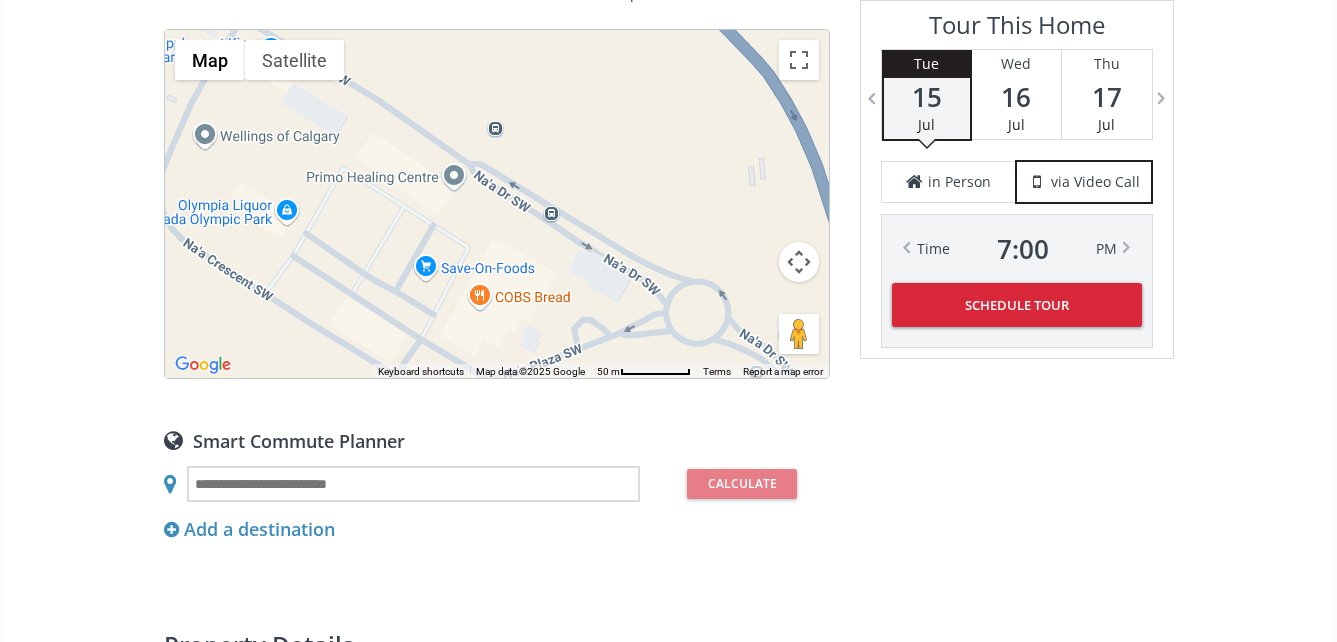 click at bounding box center (799, 262) 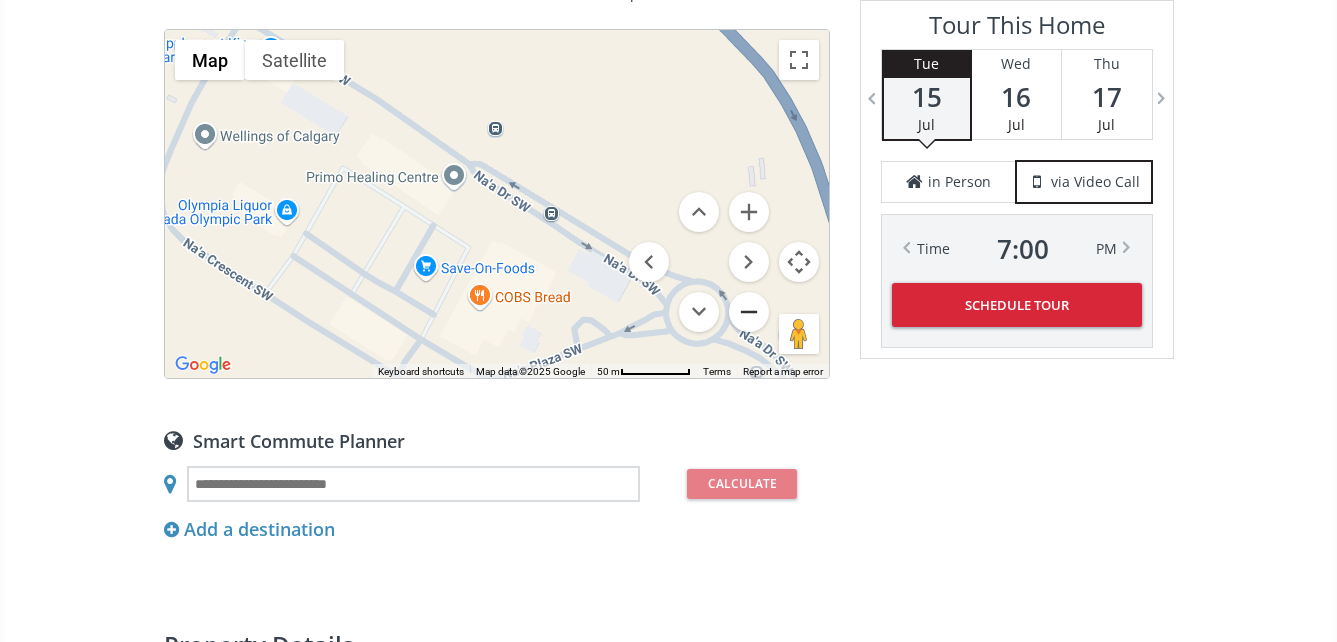 click at bounding box center [749, 312] 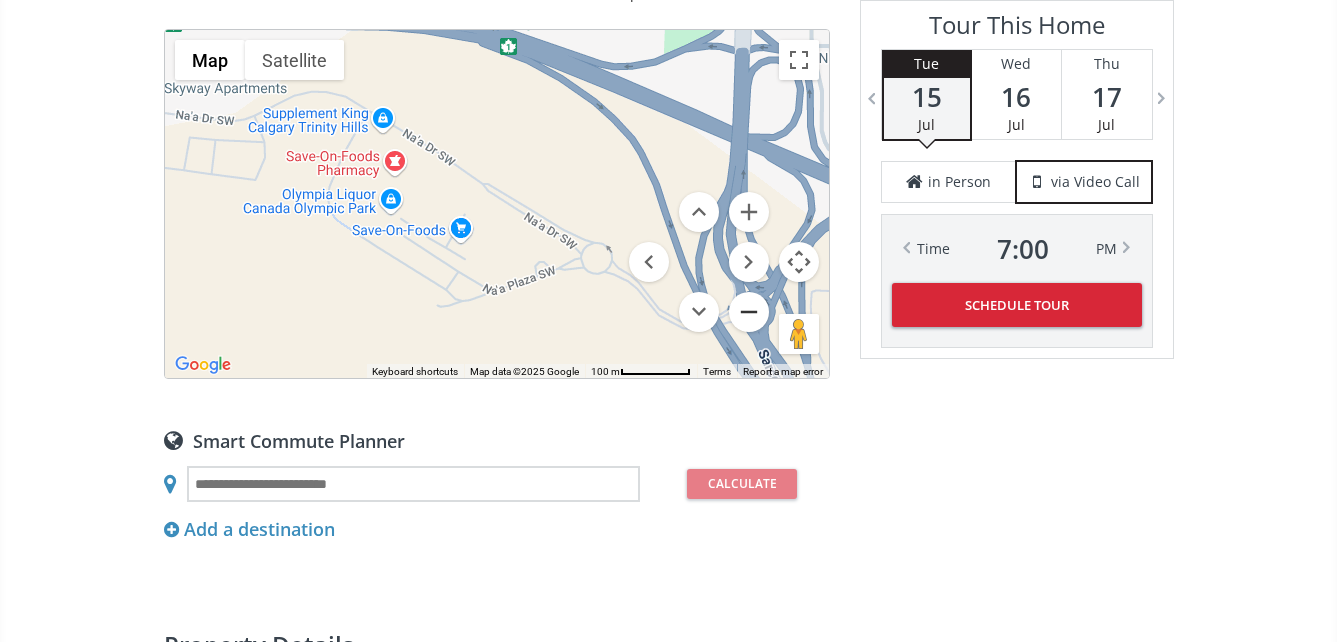click at bounding box center [749, 312] 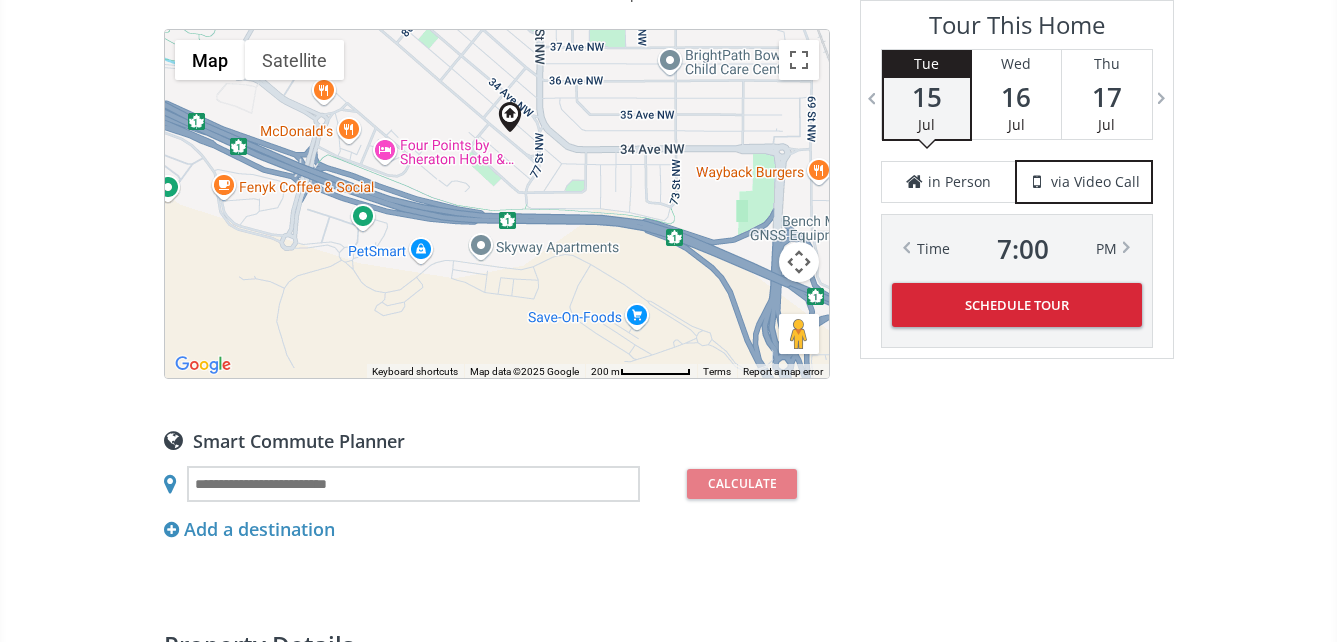 drag, startPoint x: 589, startPoint y: 261, endPoint x: 747, endPoint y: 371, distance: 192.52013 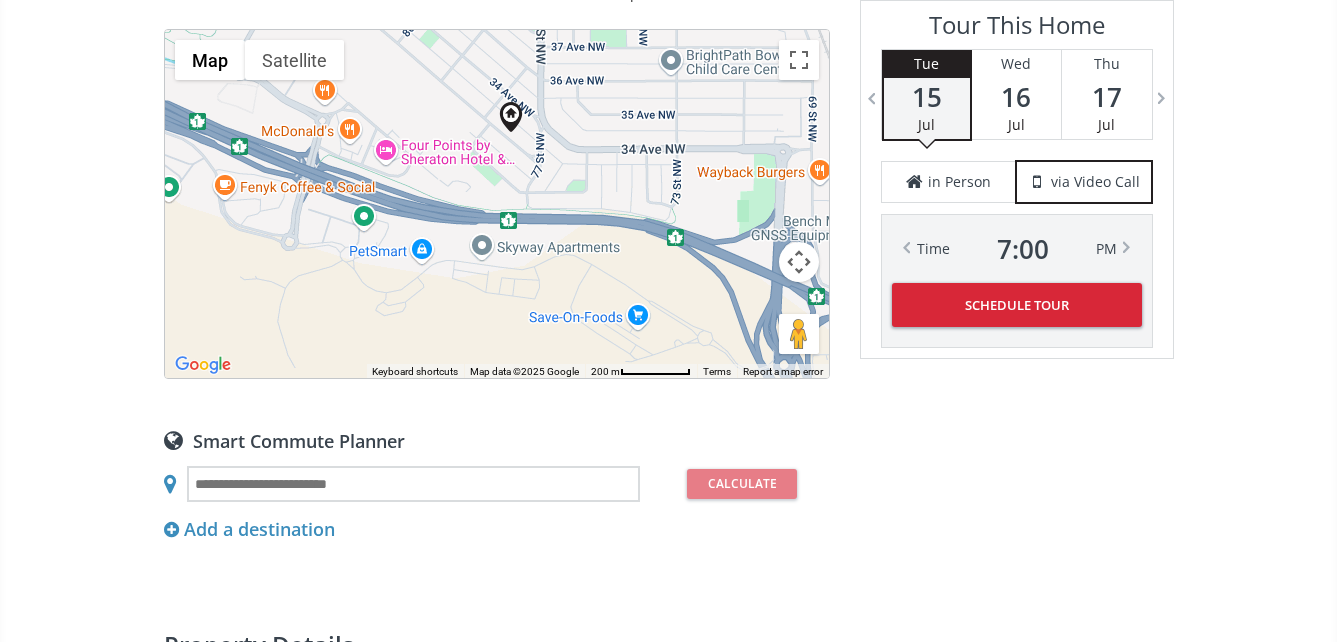 click on "To navigate, press the arrow keys. Map Terrain Satellite Labels Keyboard shortcuts Map Data Map data ©2025 Google Map data ©2025 Google 200 m  Click to toggle between metric and imperial units Terms Report a map error" at bounding box center [497, 204] 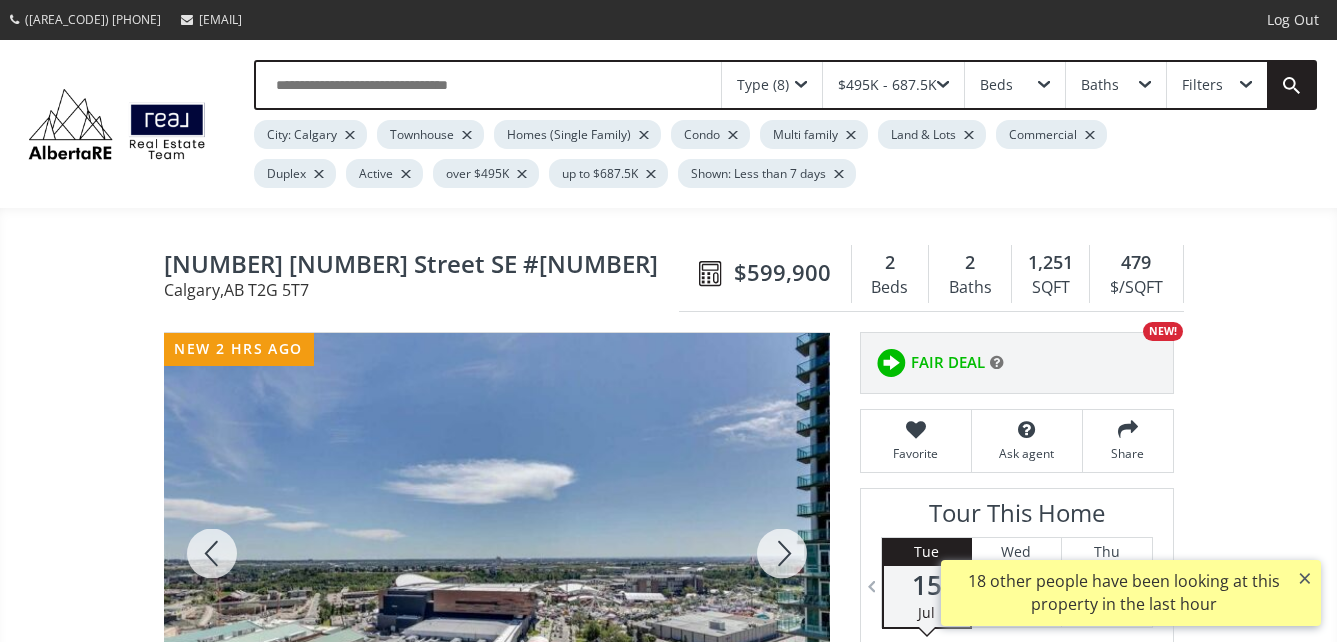 scroll, scrollTop: 155, scrollLeft: 0, axis: vertical 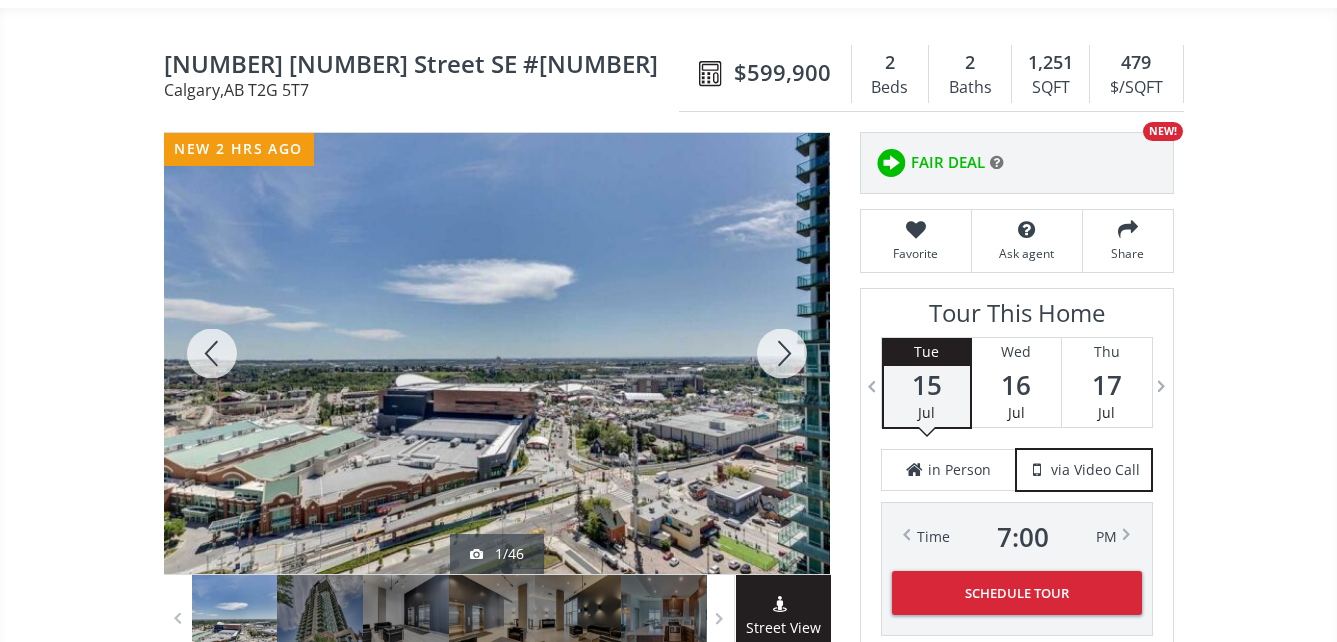 click at bounding box center (497, 353) 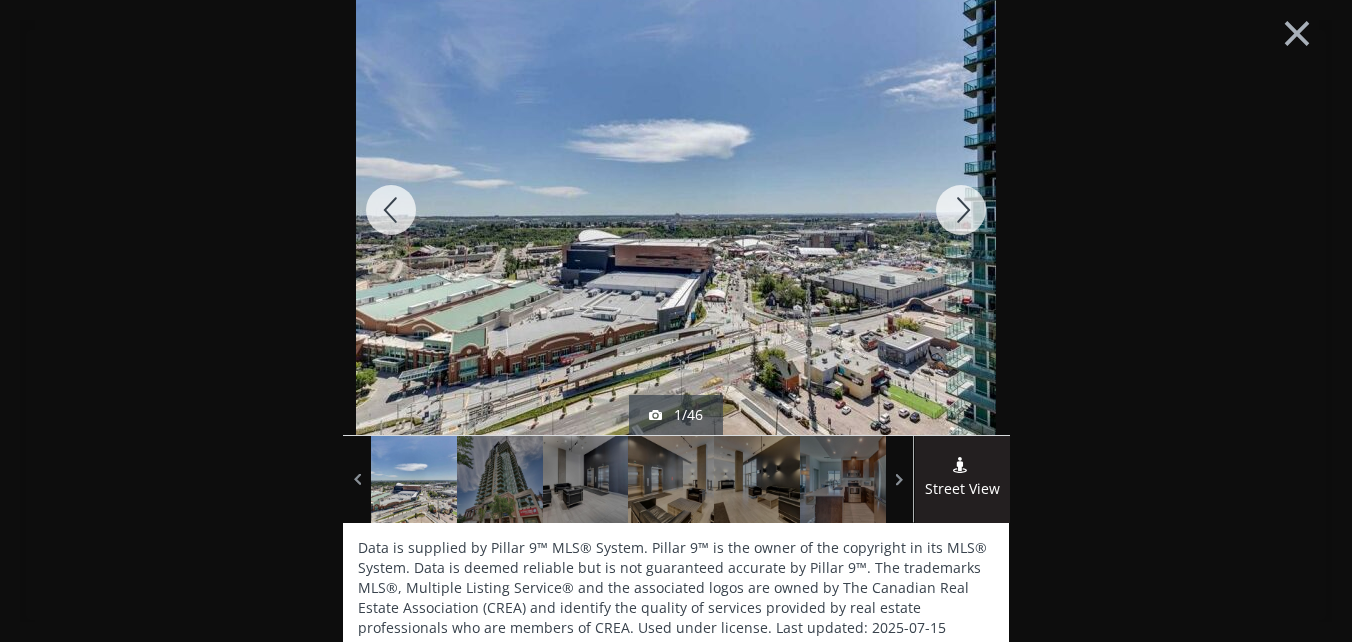 click at bounding box center (961, 210) 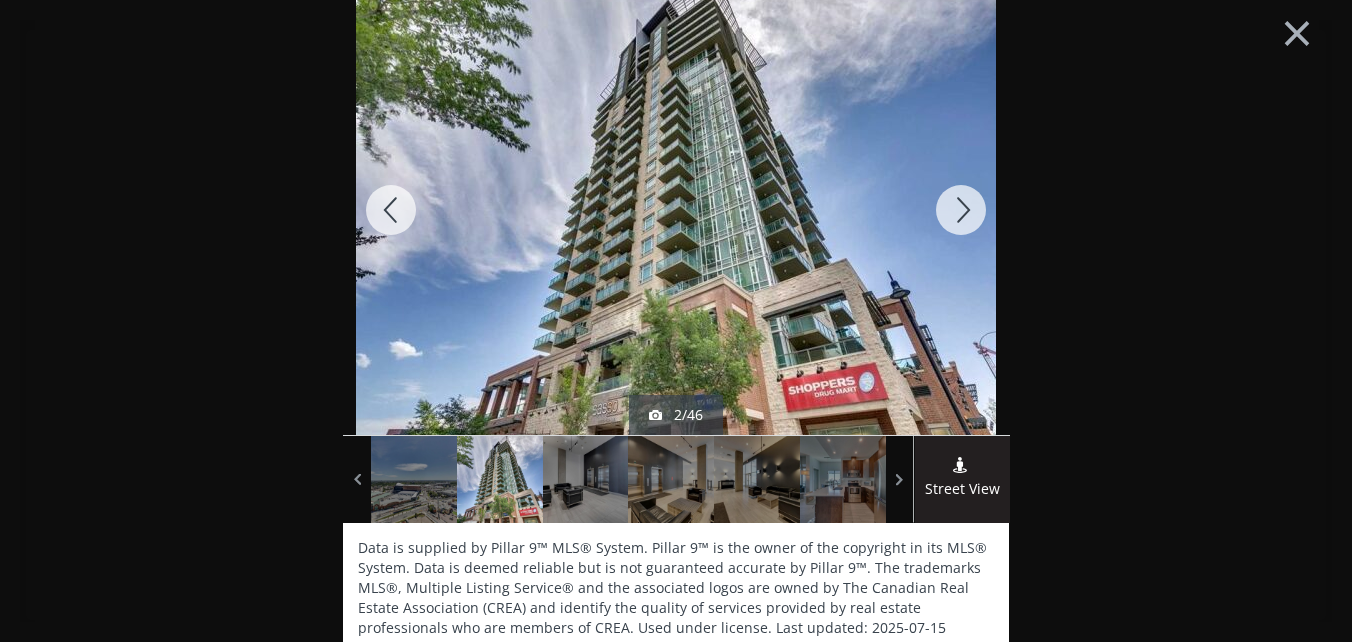 click at bounding box center [961, 210] 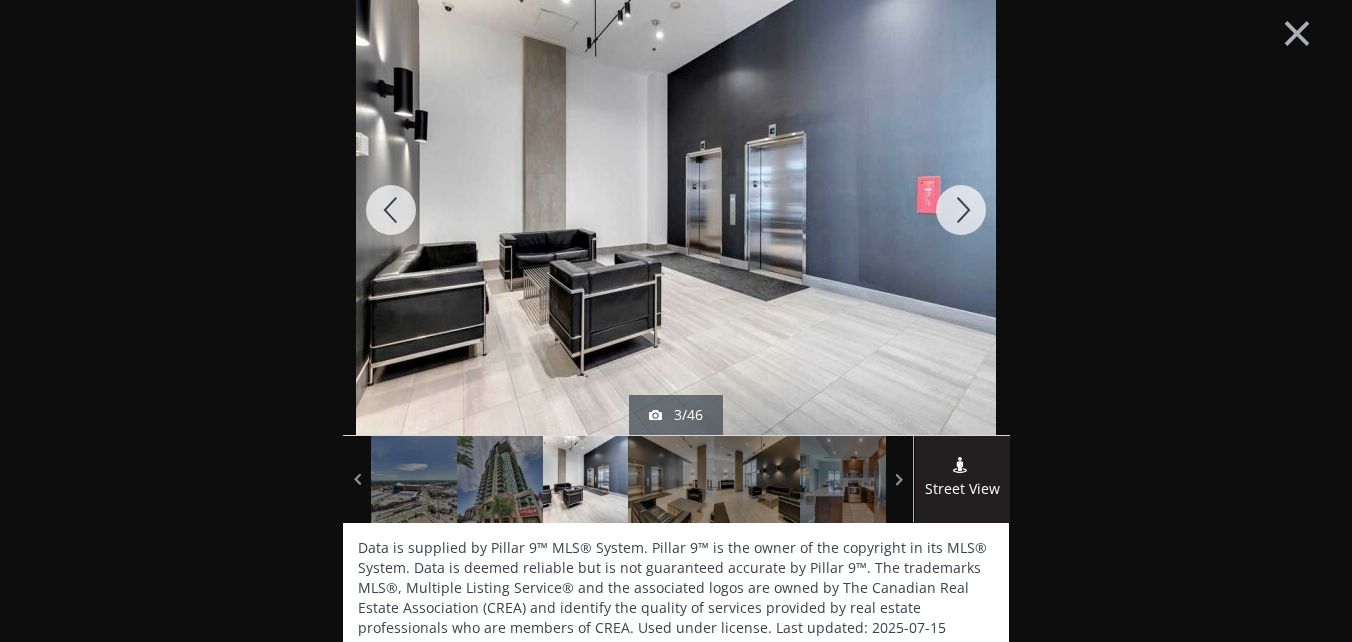 click at bounding box center (961, 210) 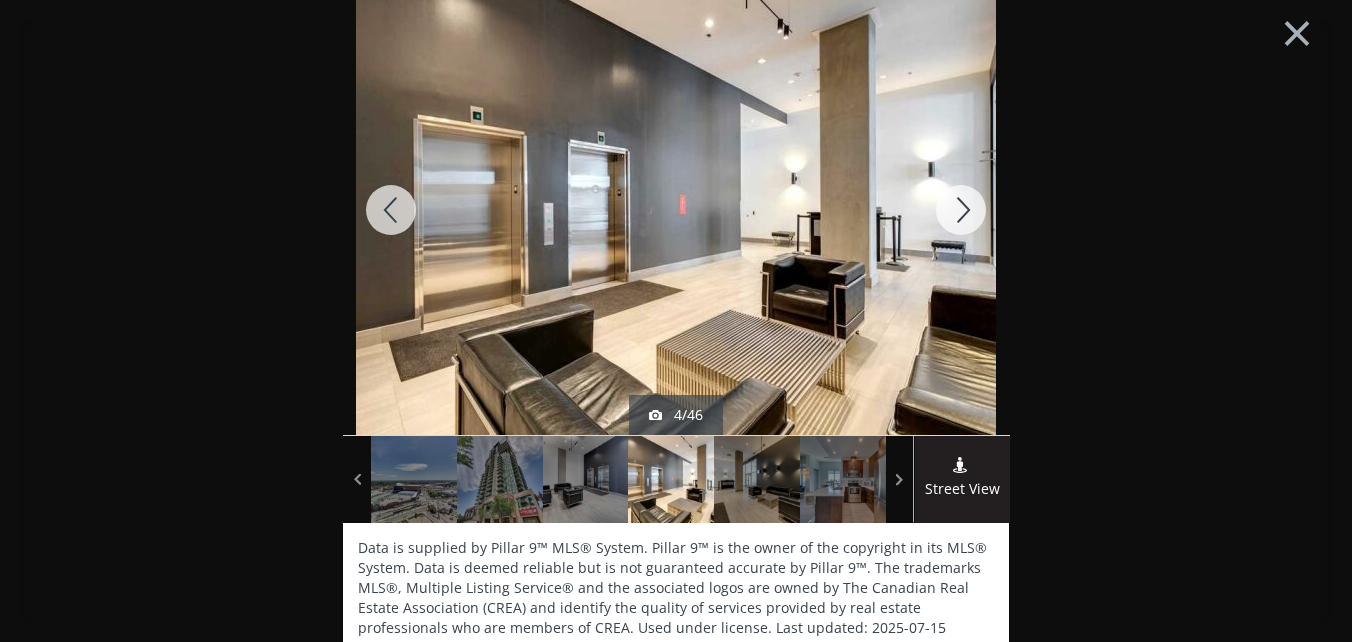 click at bounding box center [961, 210] 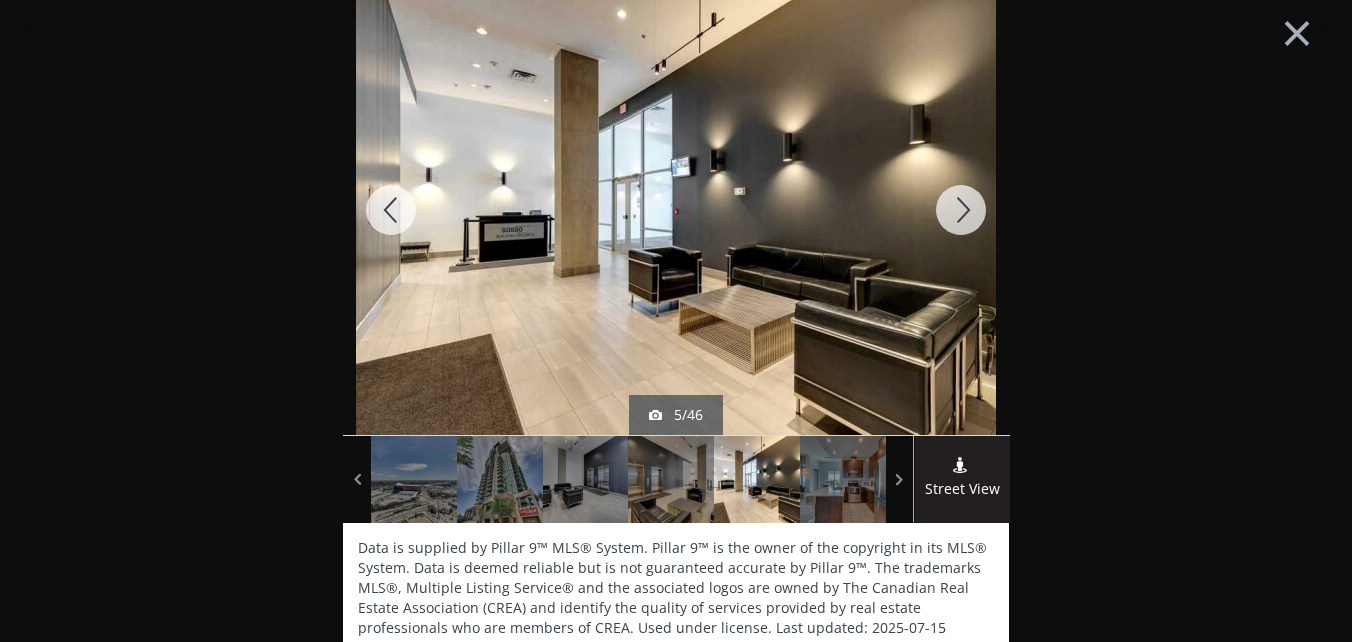 click at bounding box center (961, 210) 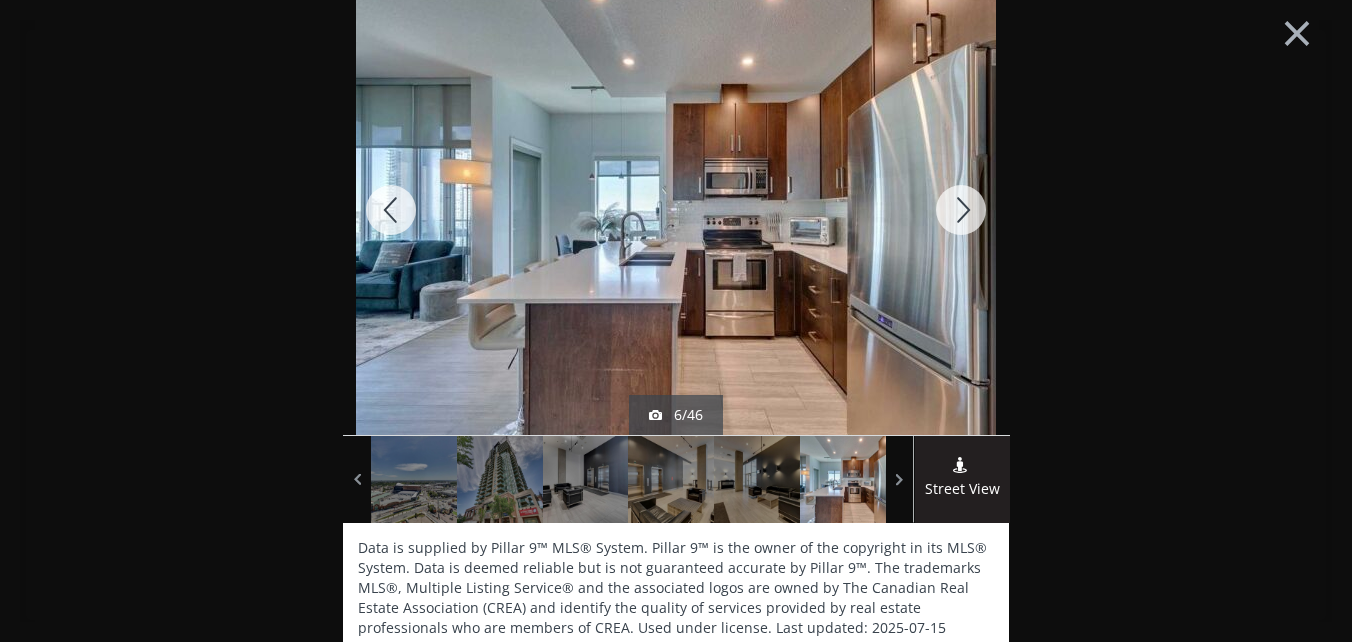 click at bounding box center [961, 210] 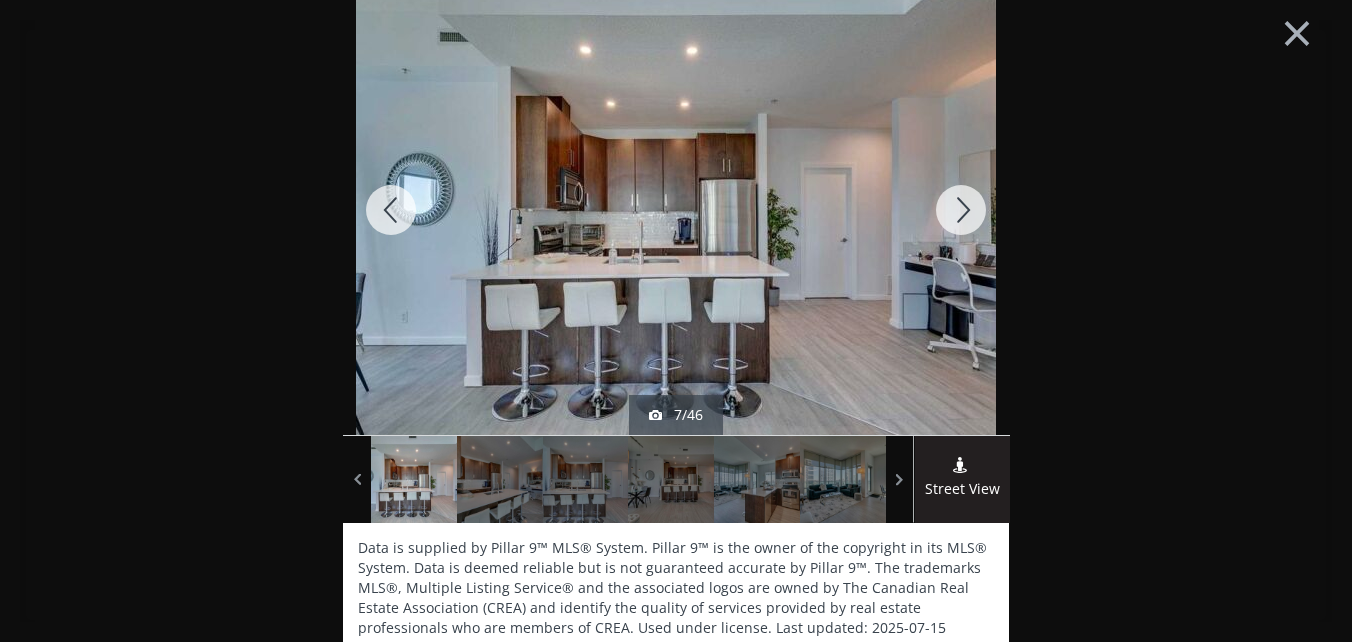 click at bounding box center [961, 210] 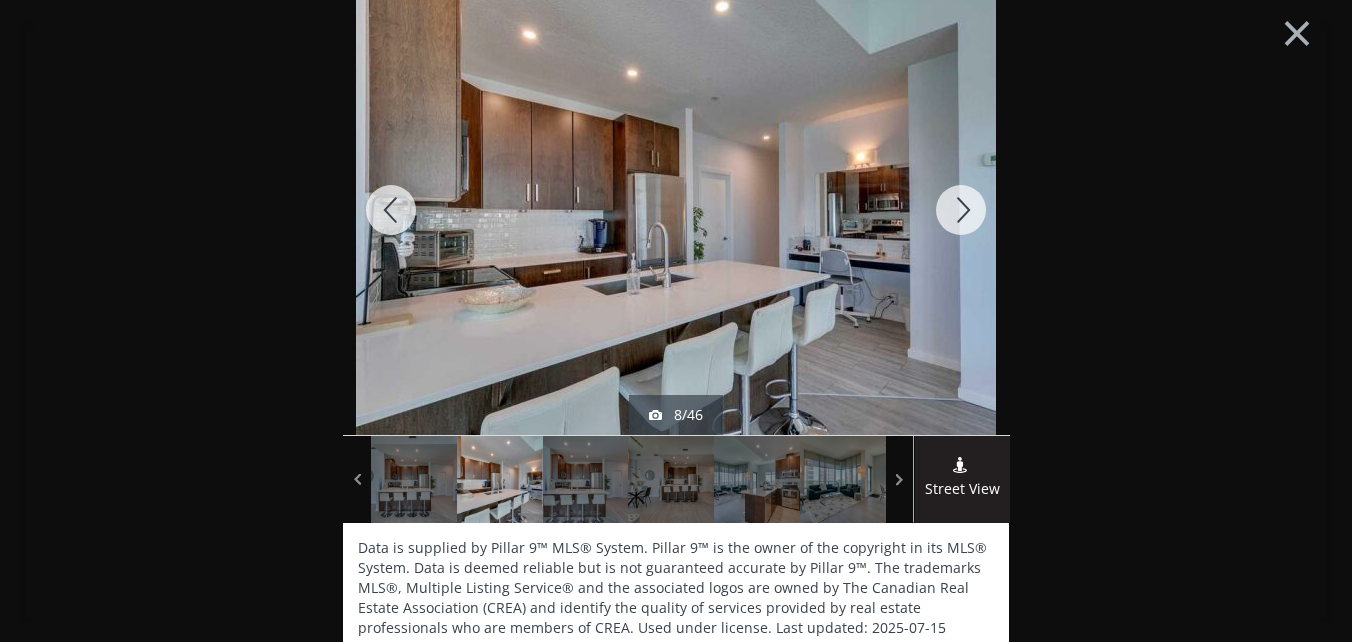click at bounding box center [961, 210] 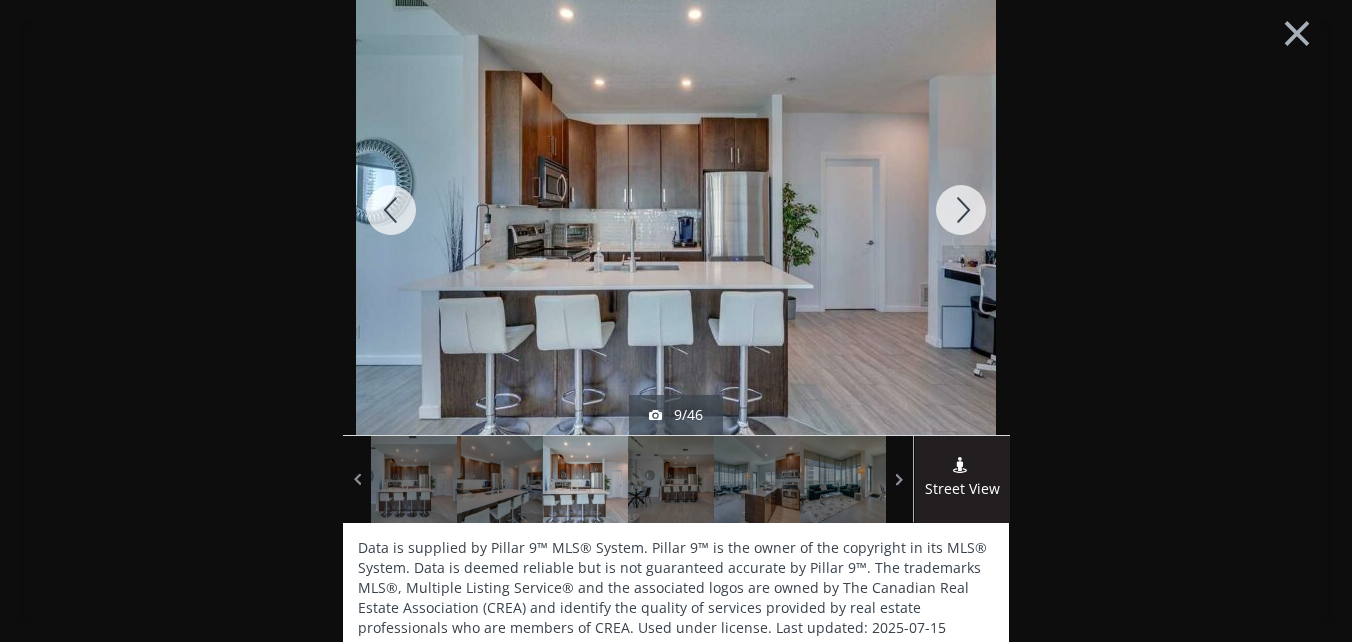 click at bounding box center [961, 210] 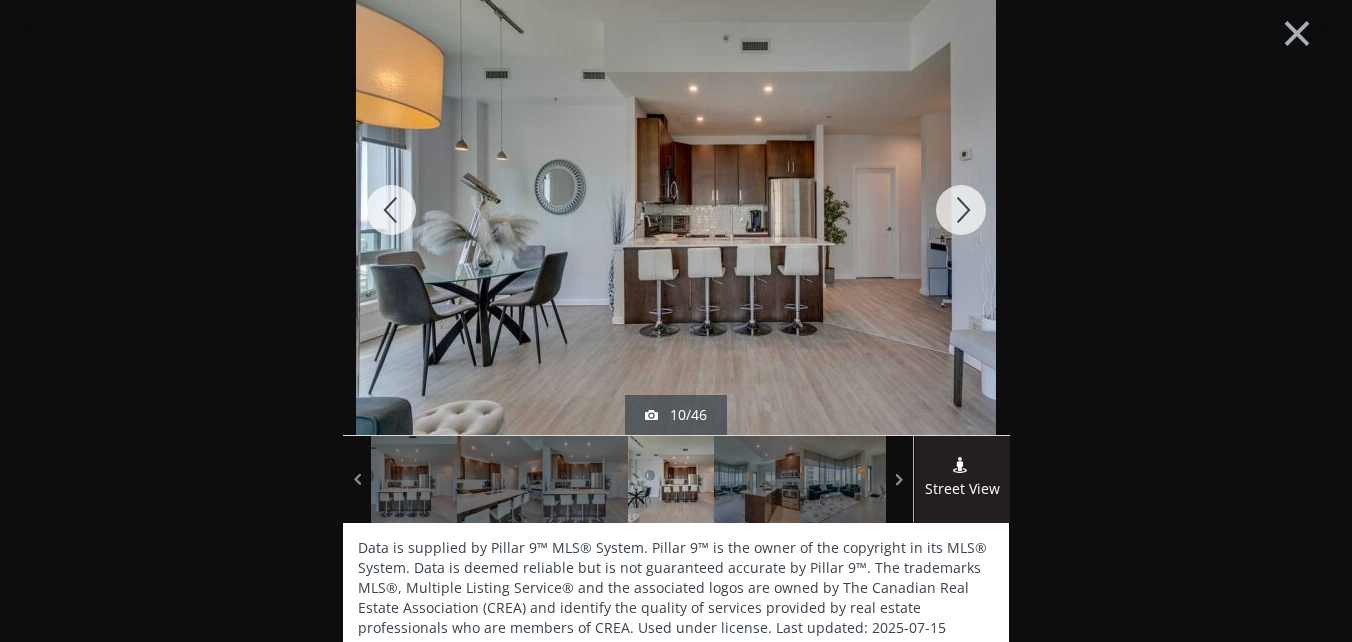 click at bounding box center (961, 210) 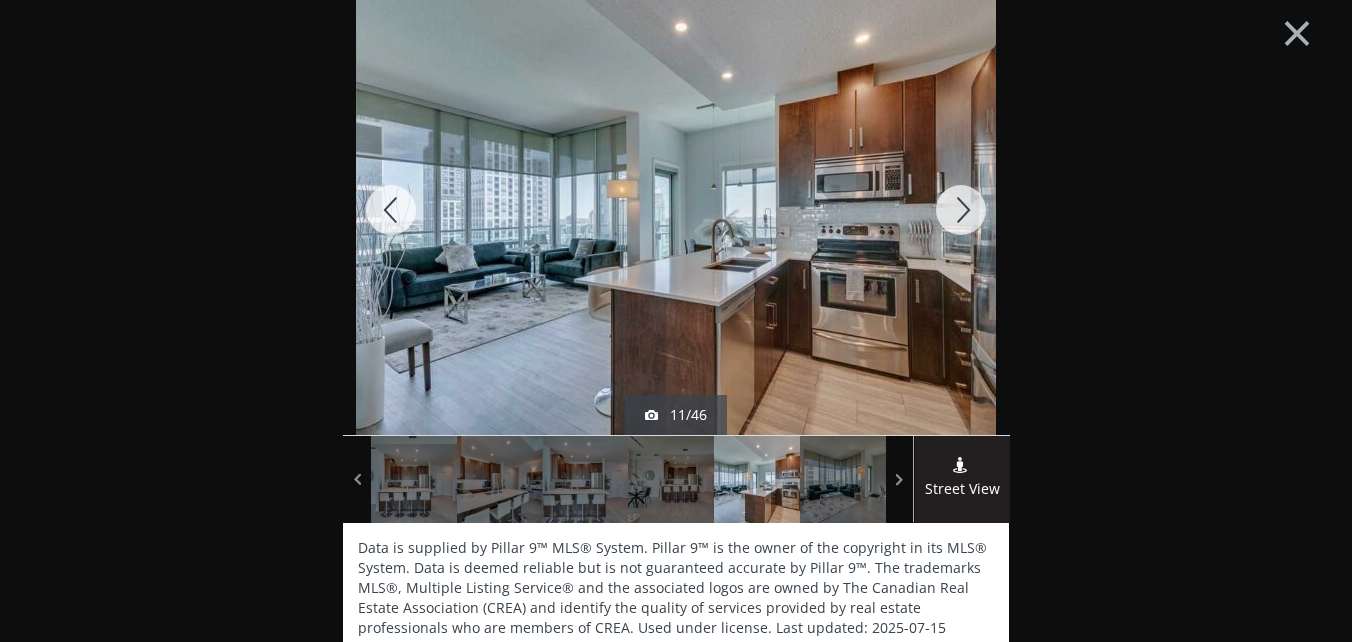 click at bounding box center (961, 210) 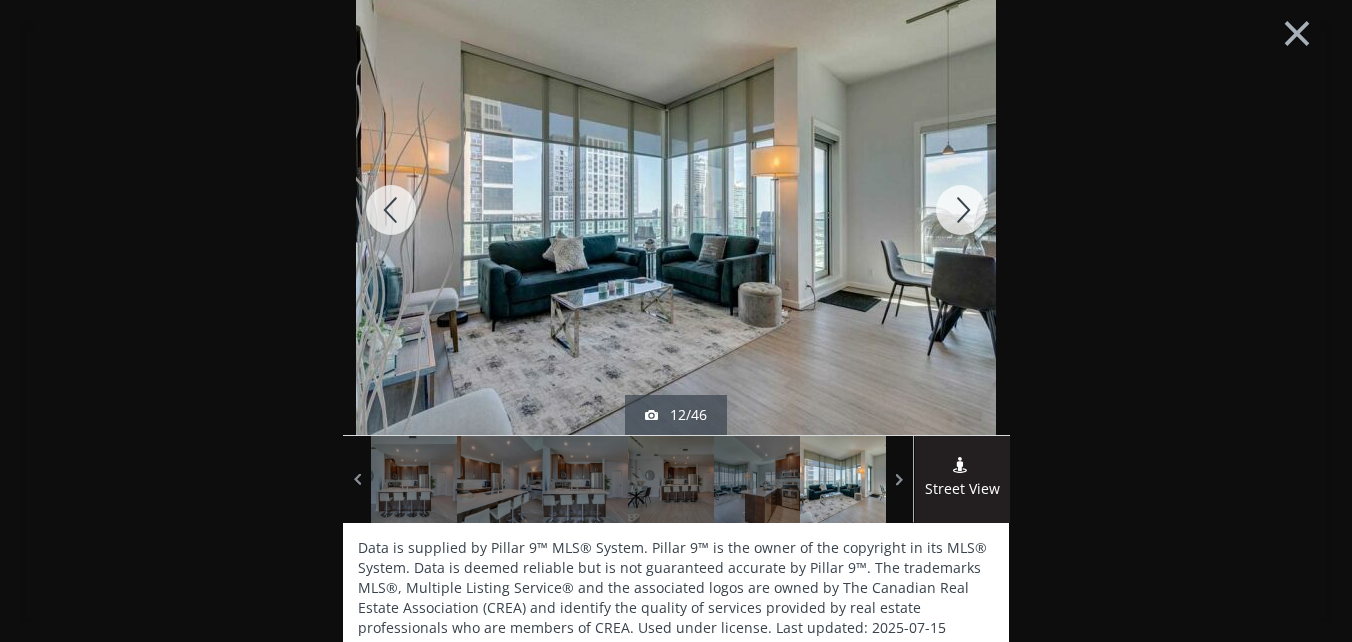 click at bounding box center (961, 210) 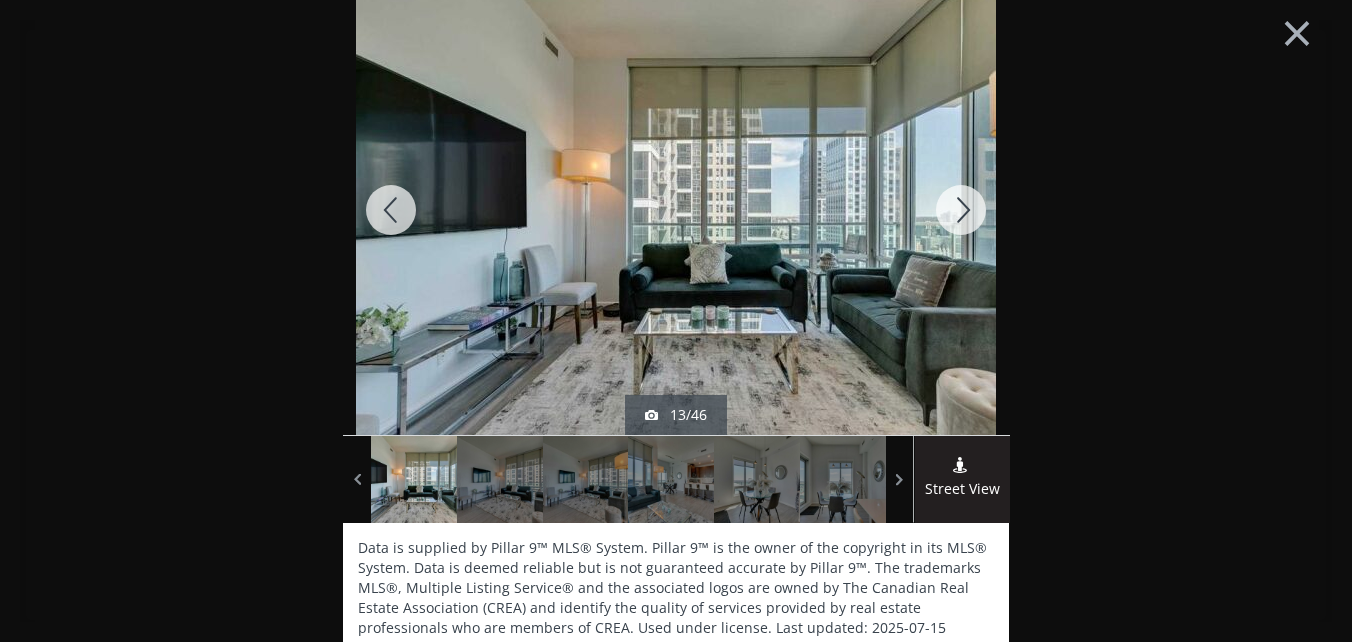 click at bounding box center (961, 210) 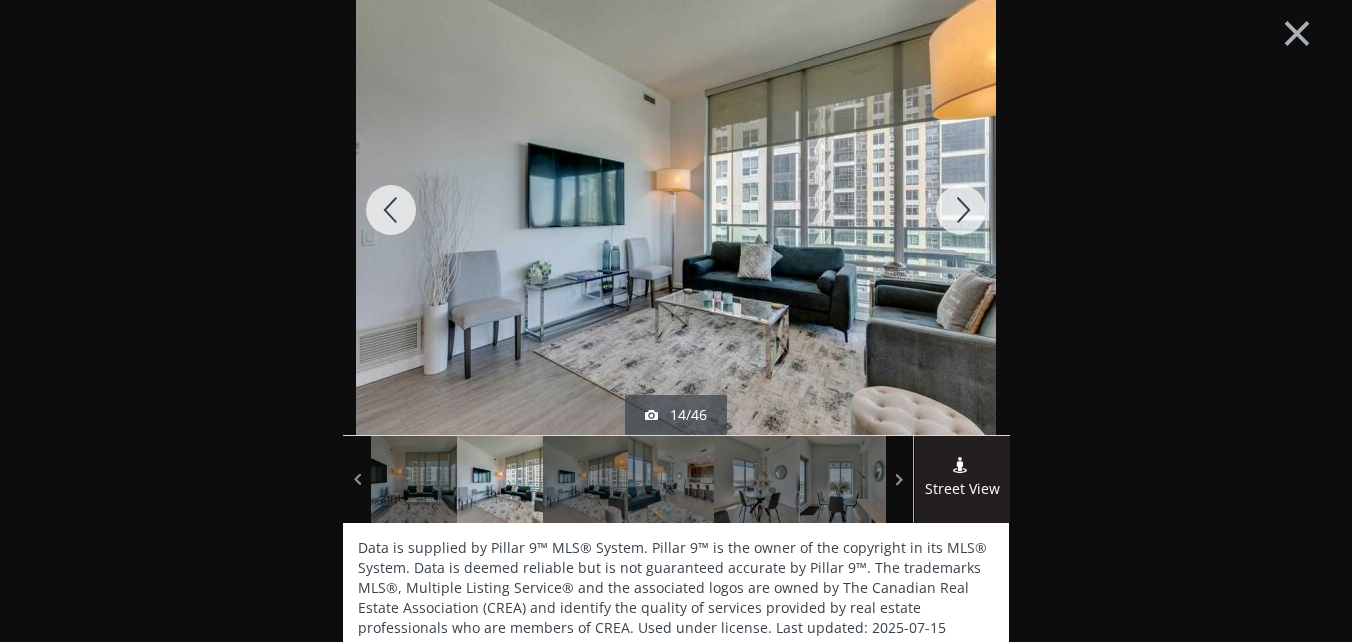 click at bounding box center (961, 210) 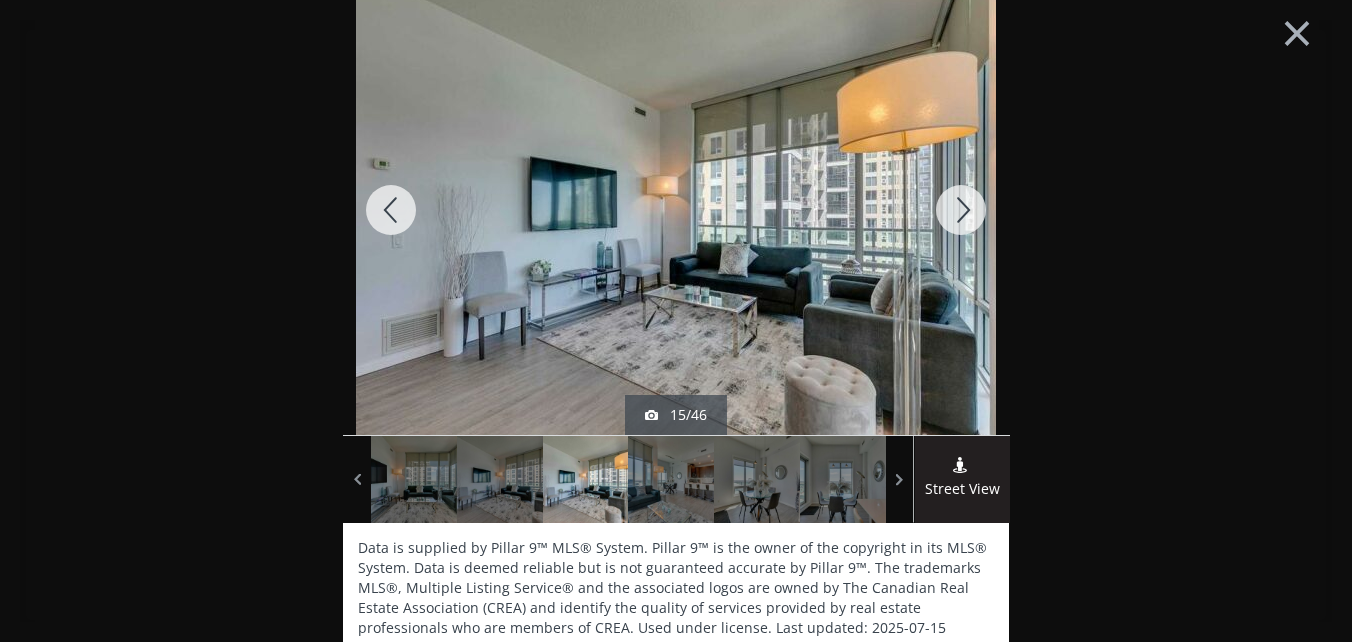 click at bounding box center (961, 210) 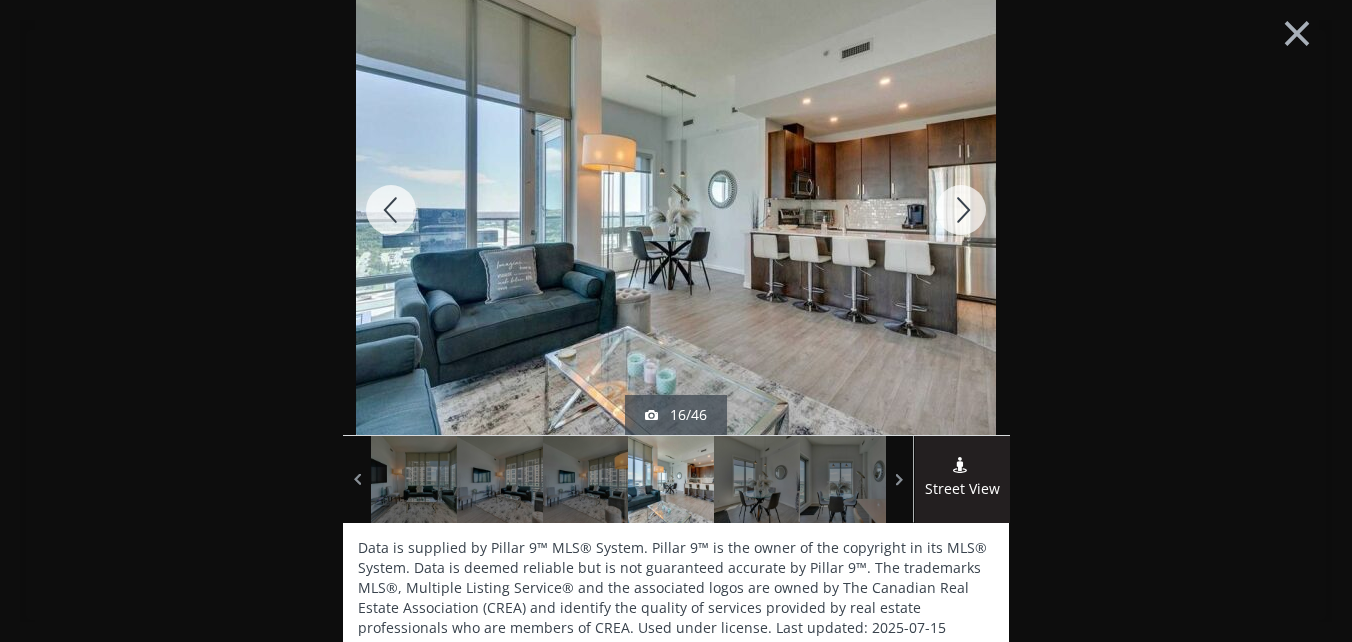 click at bounding box center [961, 210] 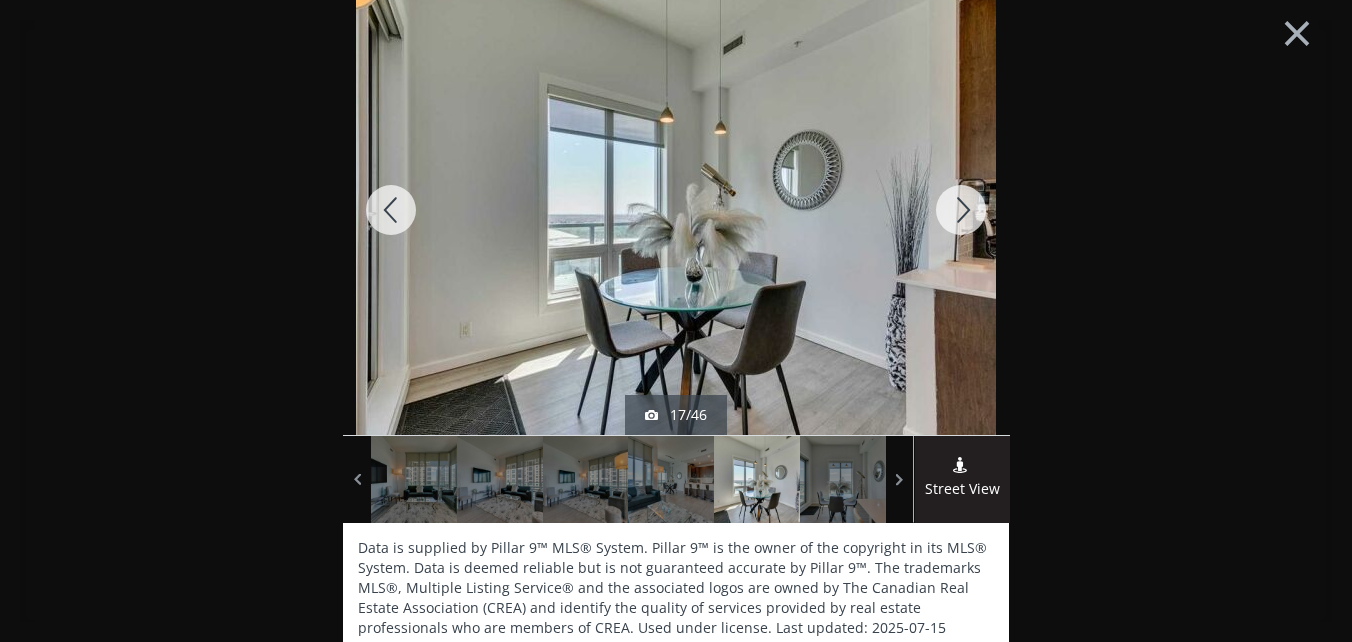 click at bounding box center (961, 210) 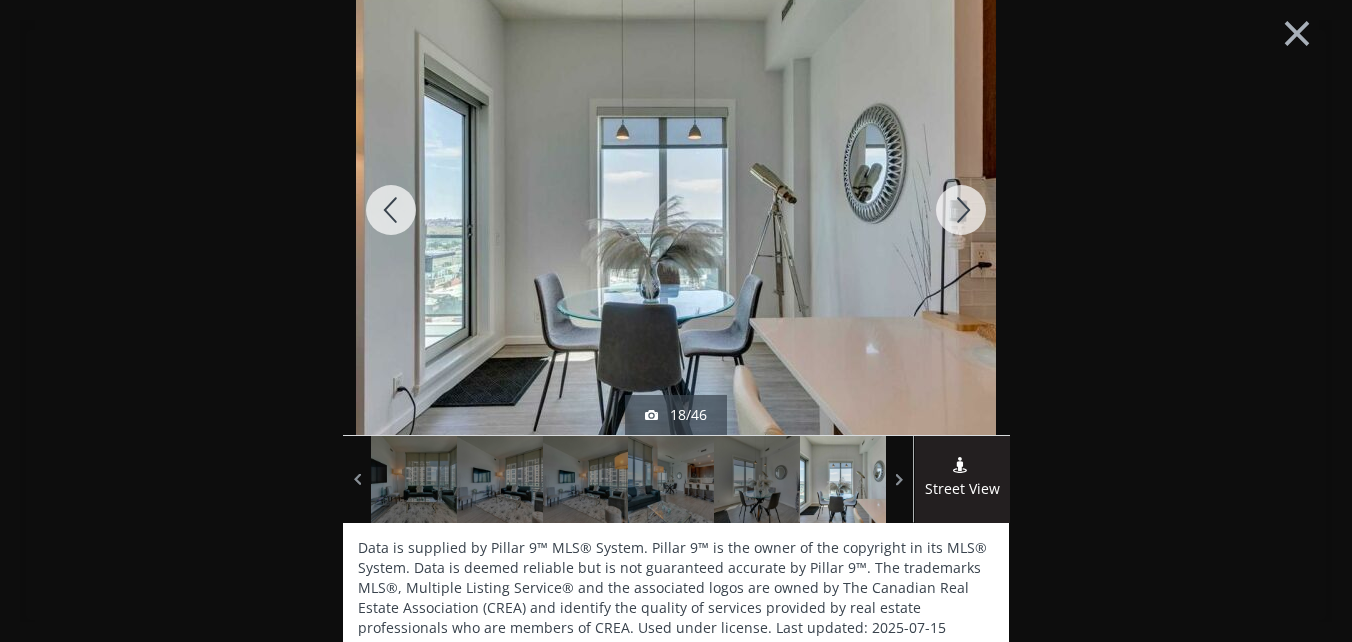 click at bounding box center [961, 210] 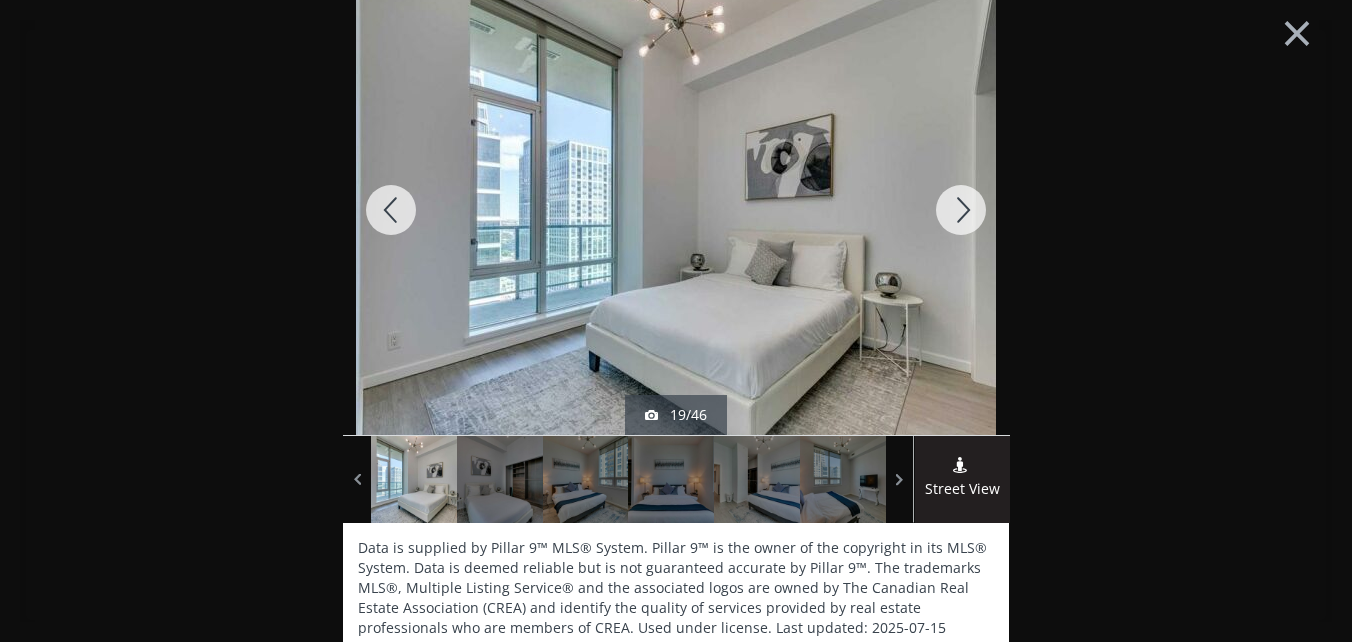 click at bounding box center (961, 210) 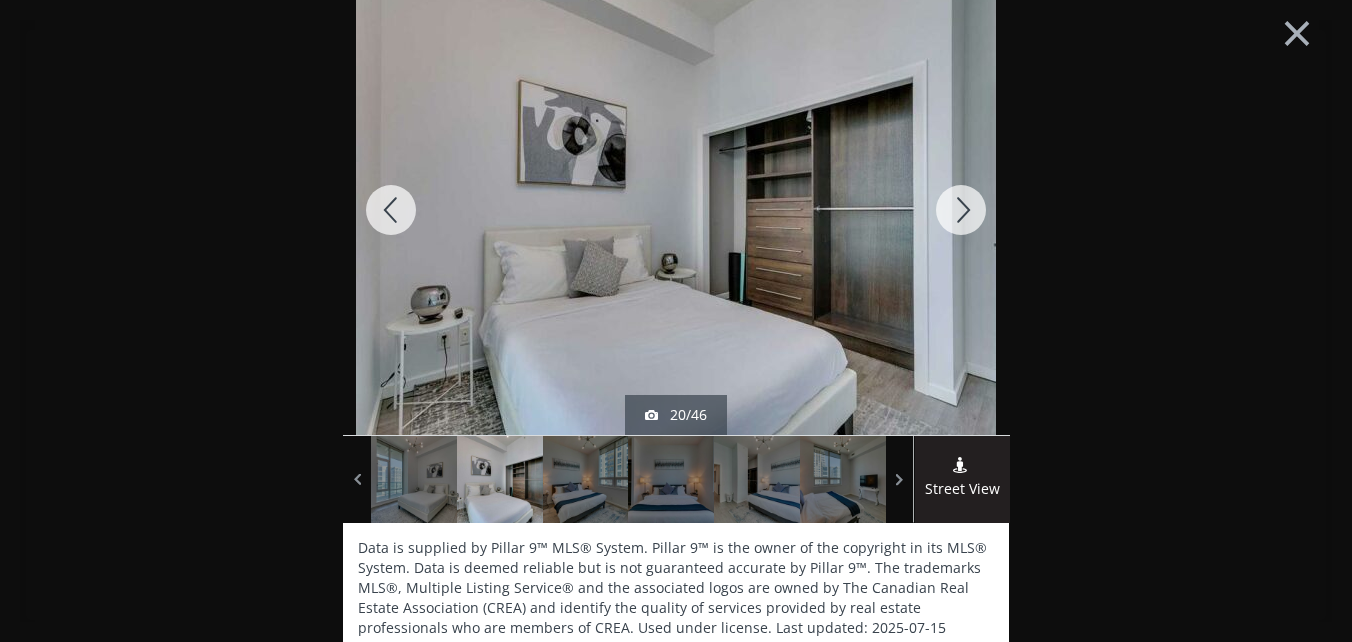 click at bounding box center (961, 210) 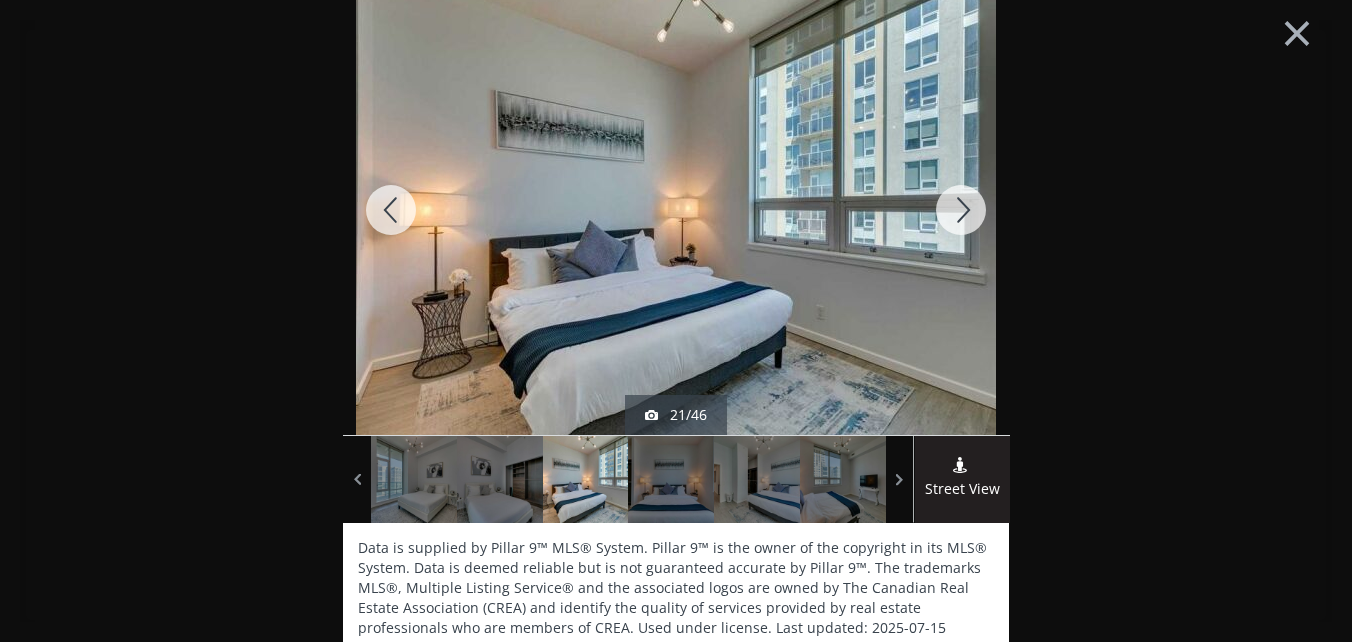 click at bounding box center [961, 210] 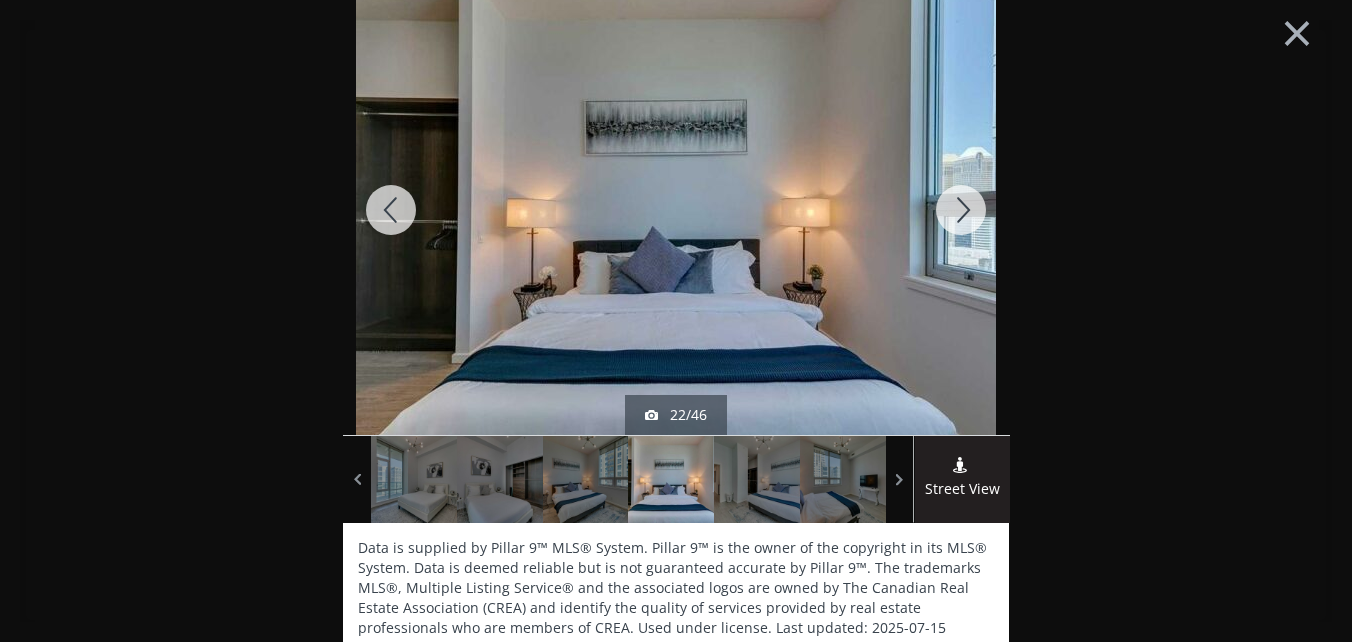 click at bounding box center (961, 210) 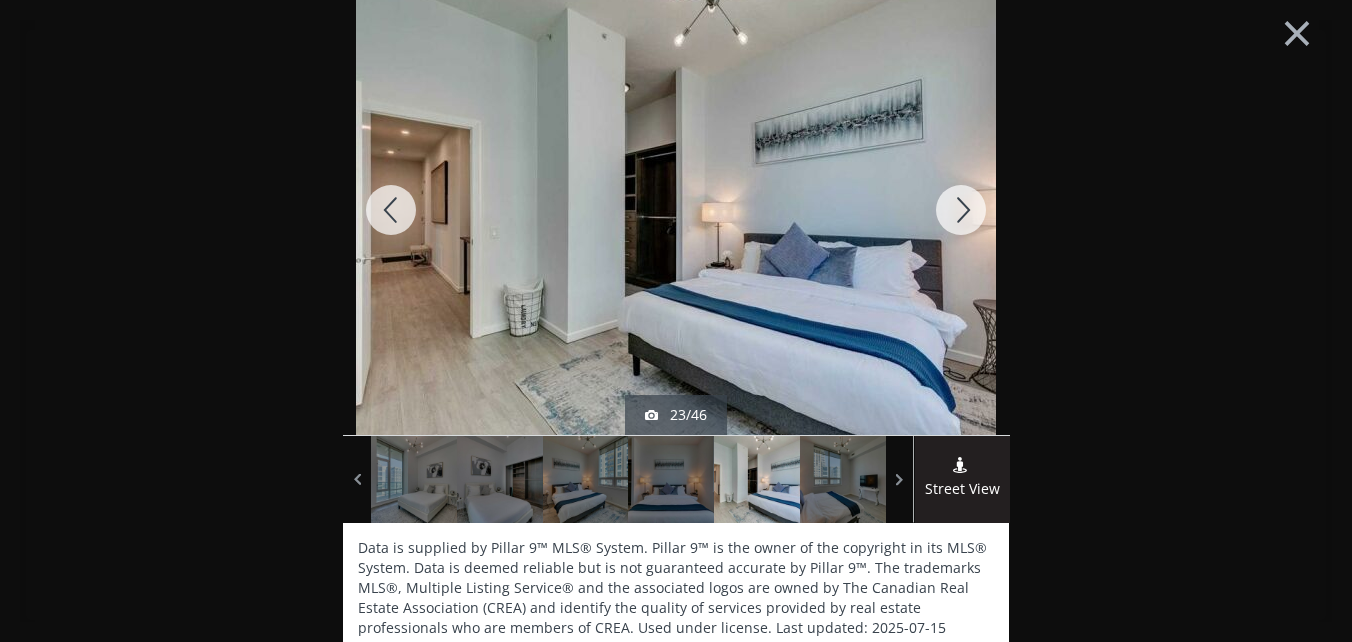 click at bounding box center [961, 210] 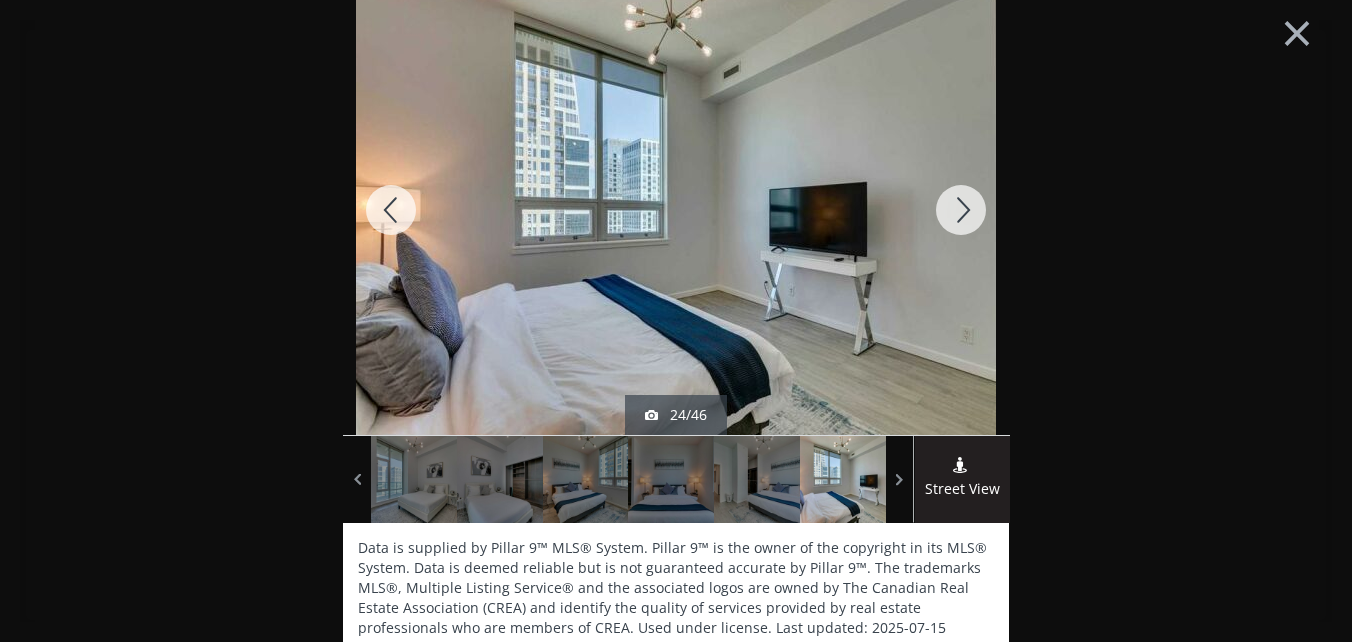 click at bounding box center [961, 210] 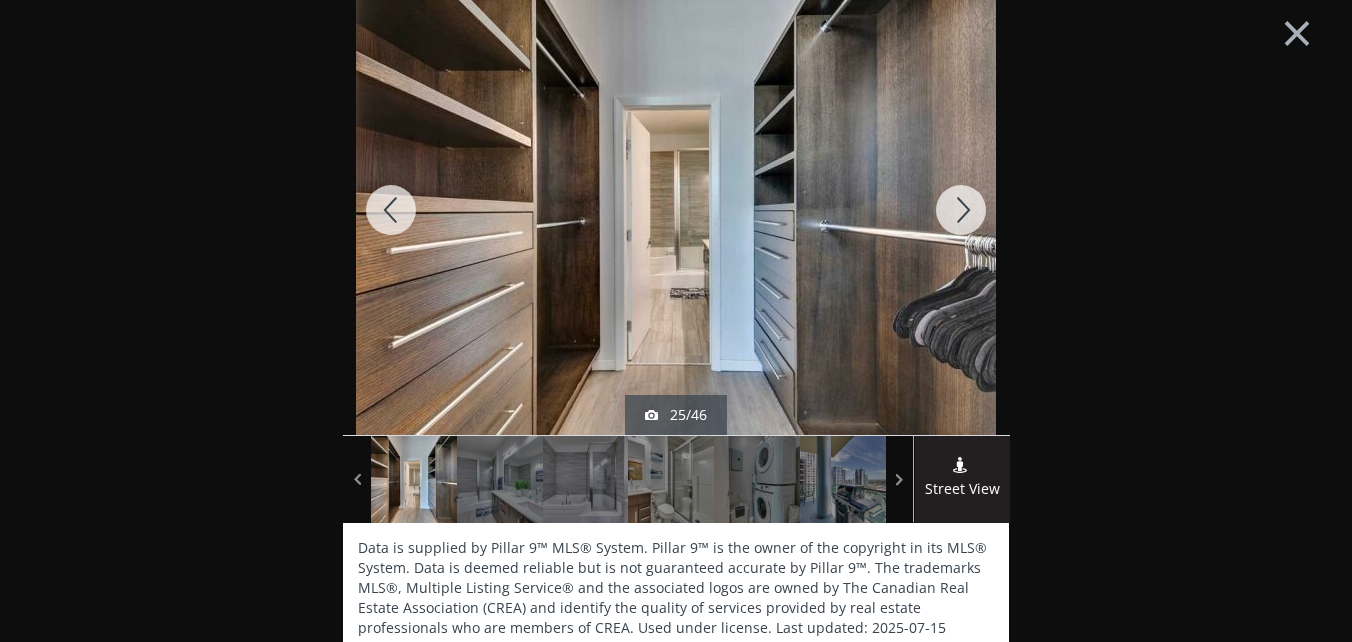 click at bounding box center [961, 210] 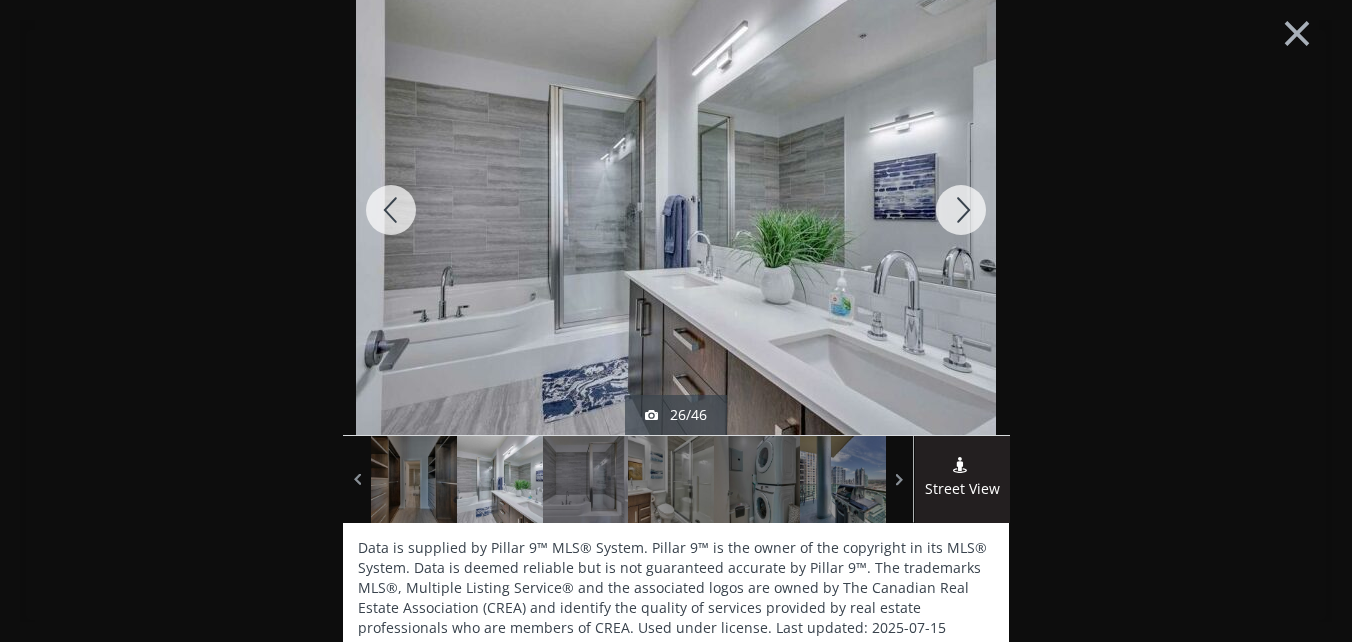 click at bounding box center (961, 210) 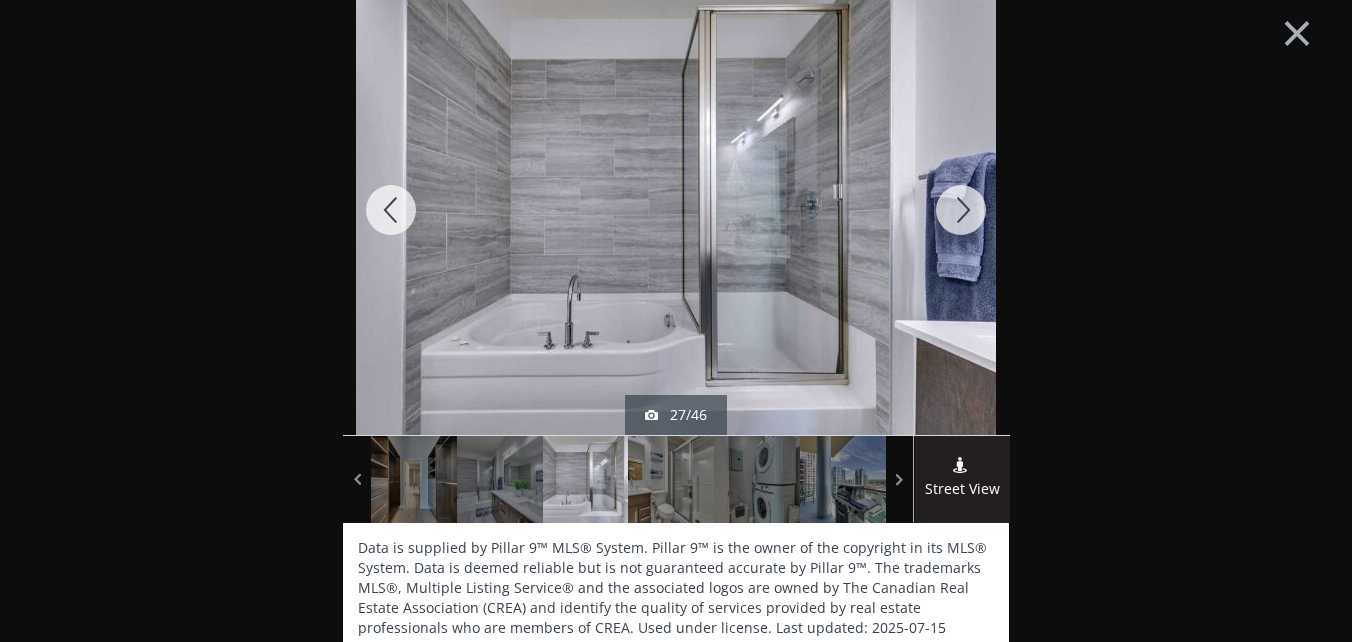 click at bounding box center [961, 210] 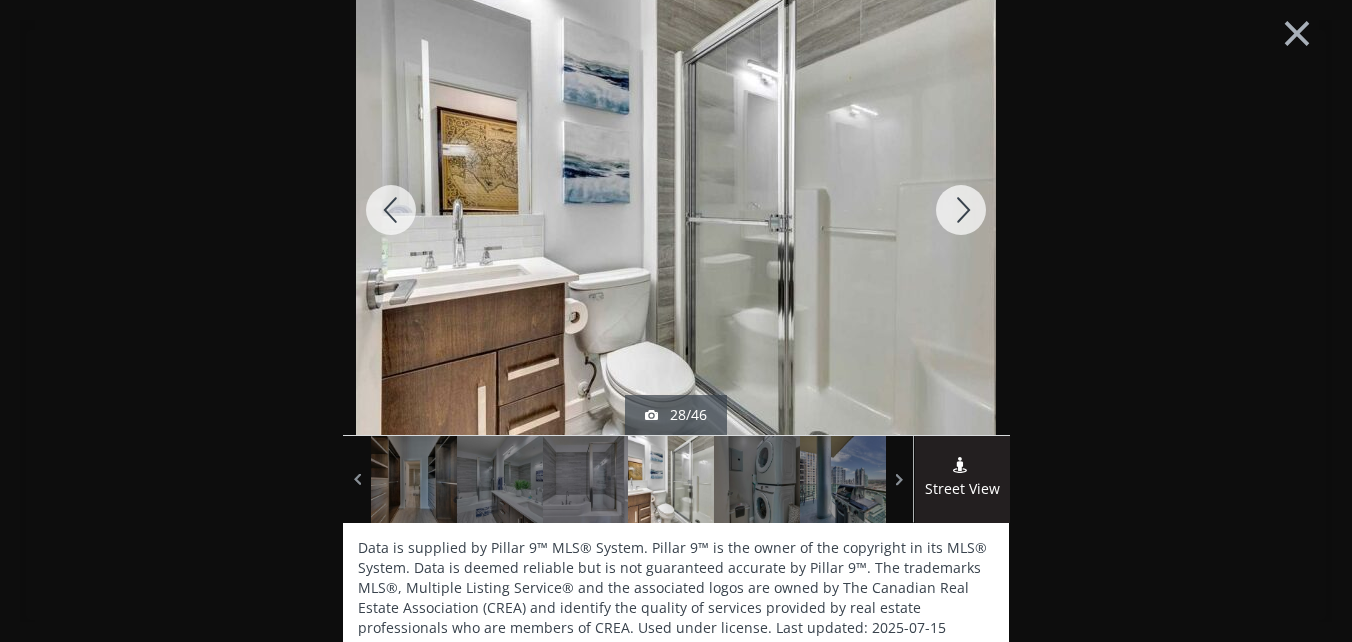 click at bounding box center [961, 210] 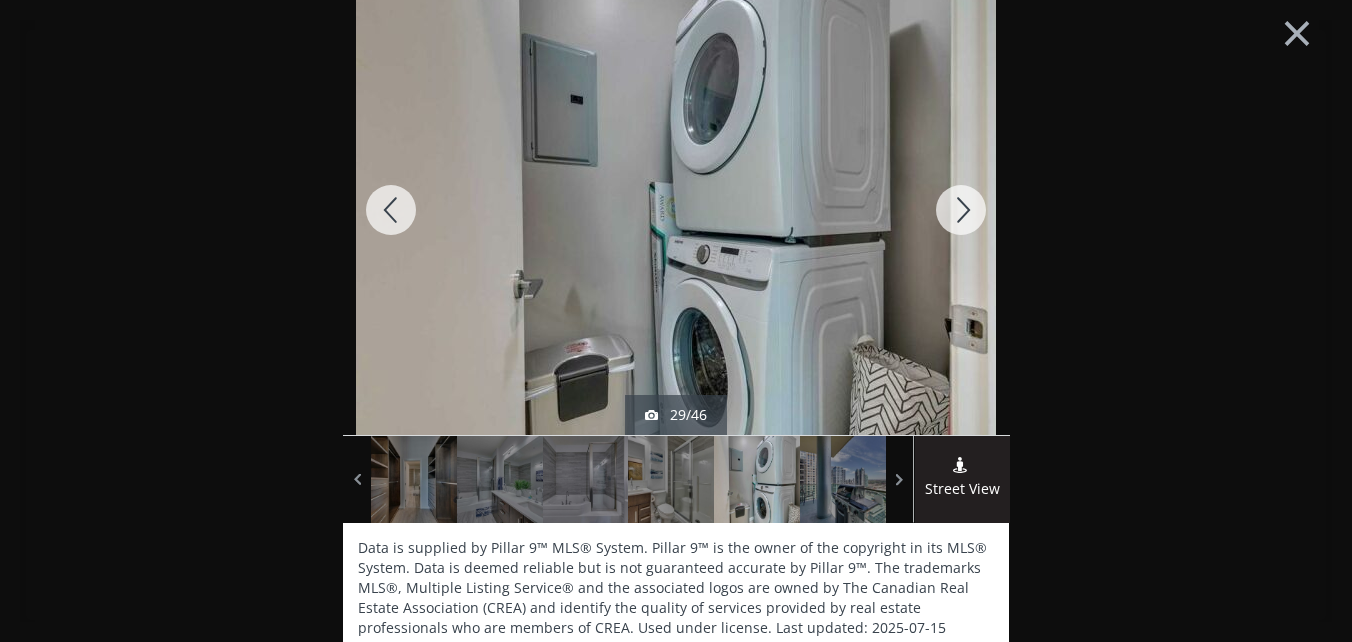 click at bounding box center (961, 210) 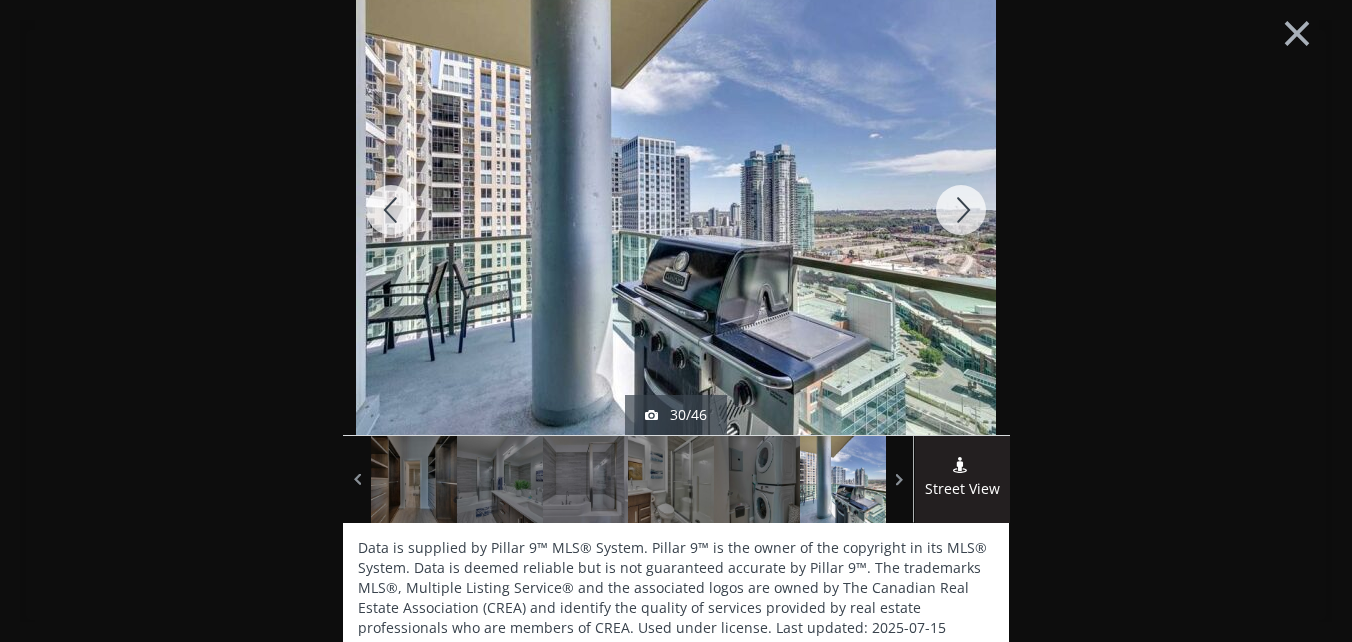 click at bounding box center [961, 210] 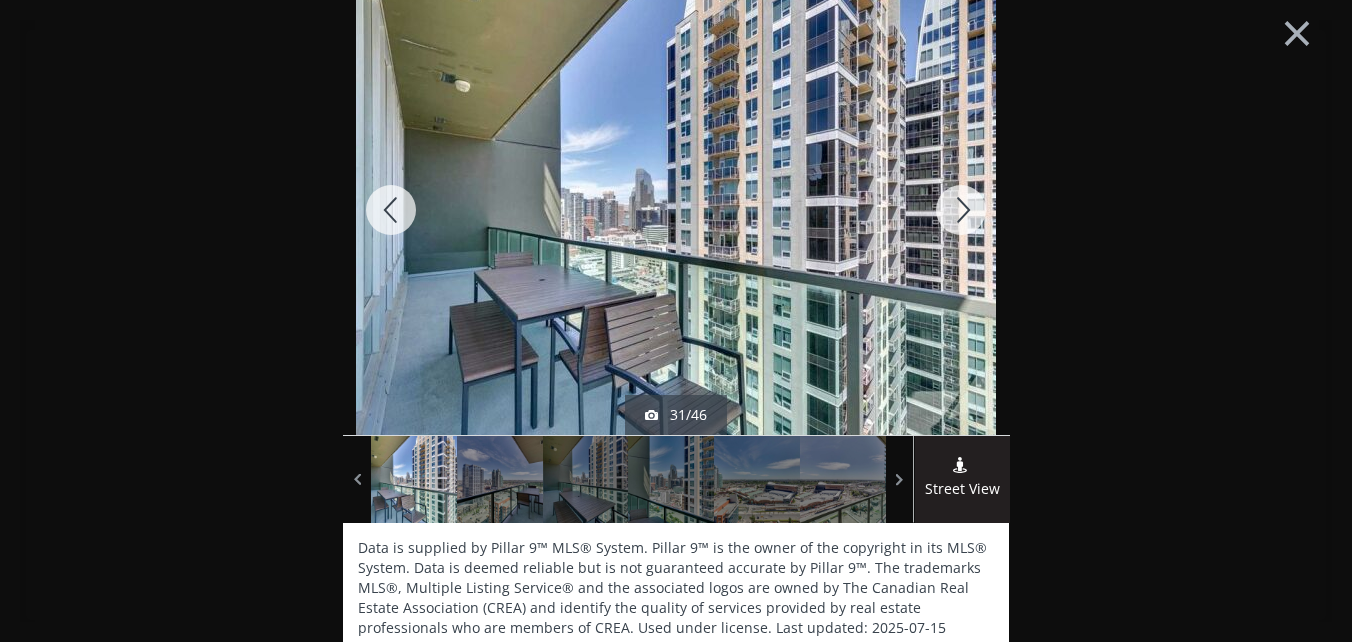 click at bounding box center (961, 210) 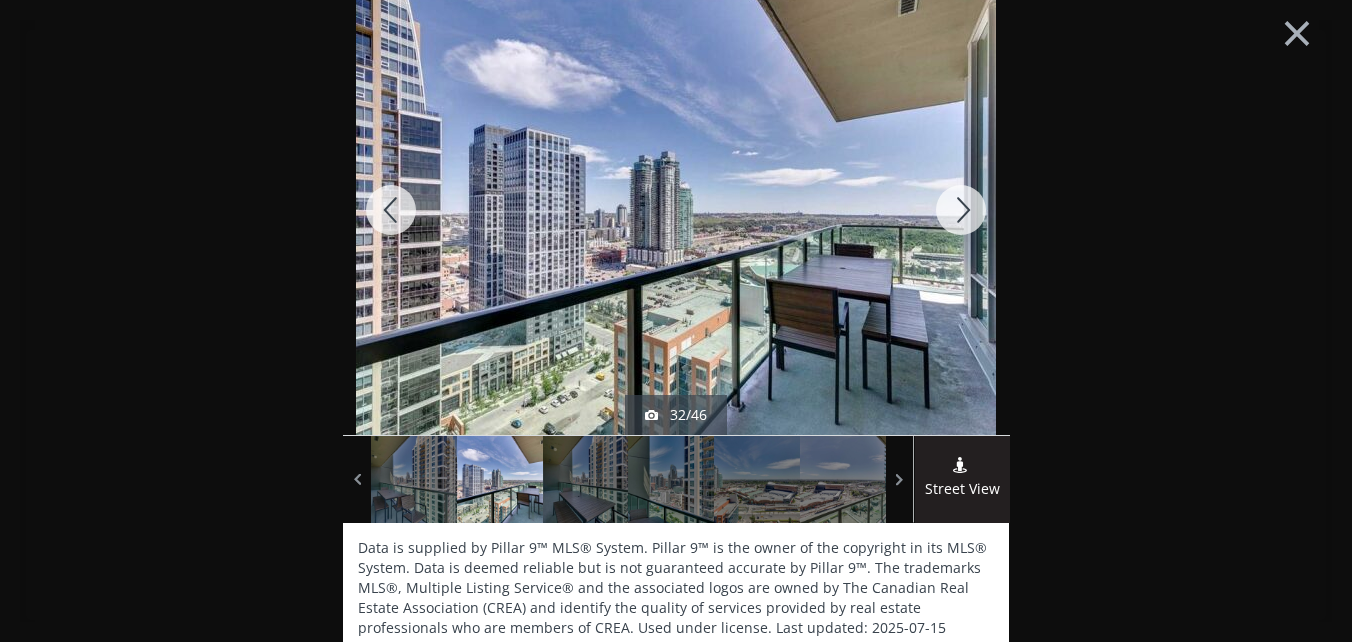 click at bounding box center [961, 210] 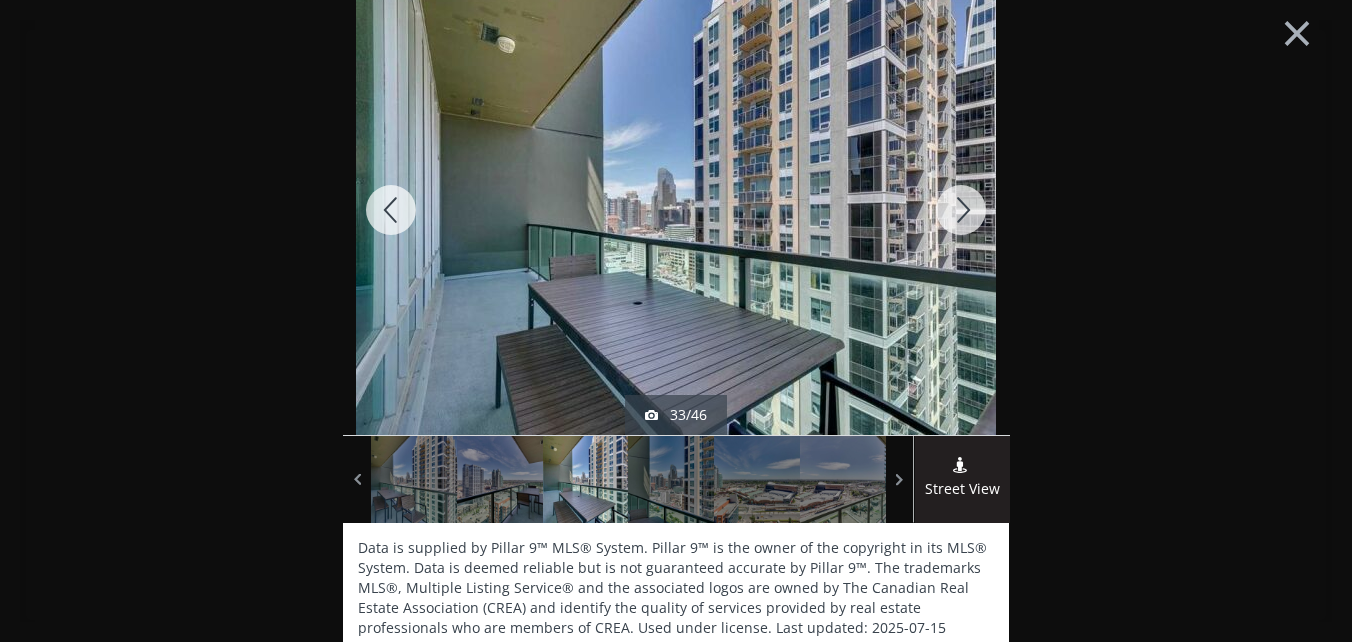 click at bounding box center [961, 210] 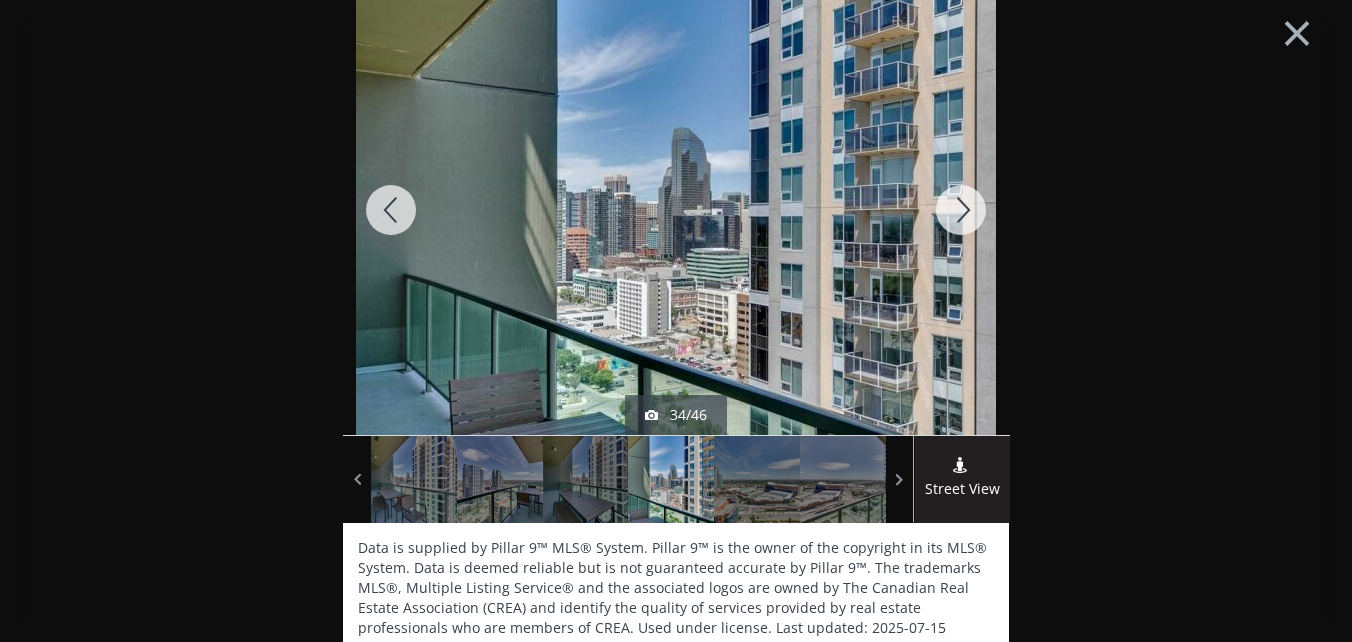 click at bounding box center (961, 210) 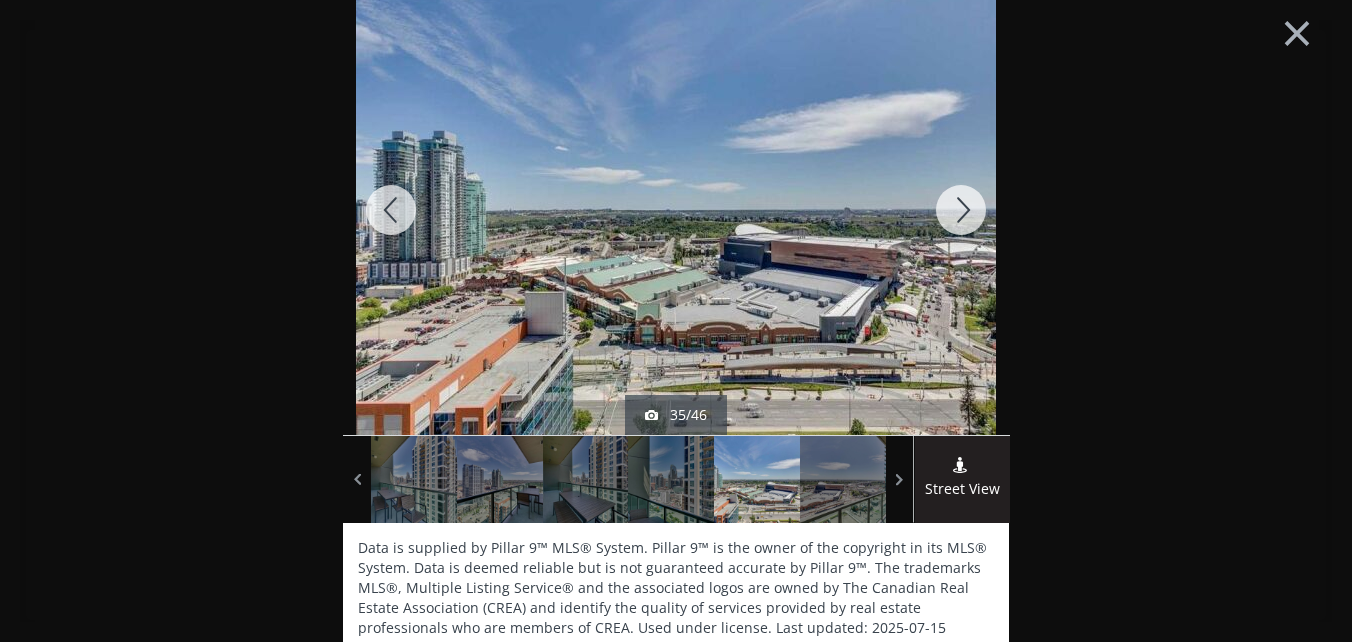 click at bounding box center [961, 210] 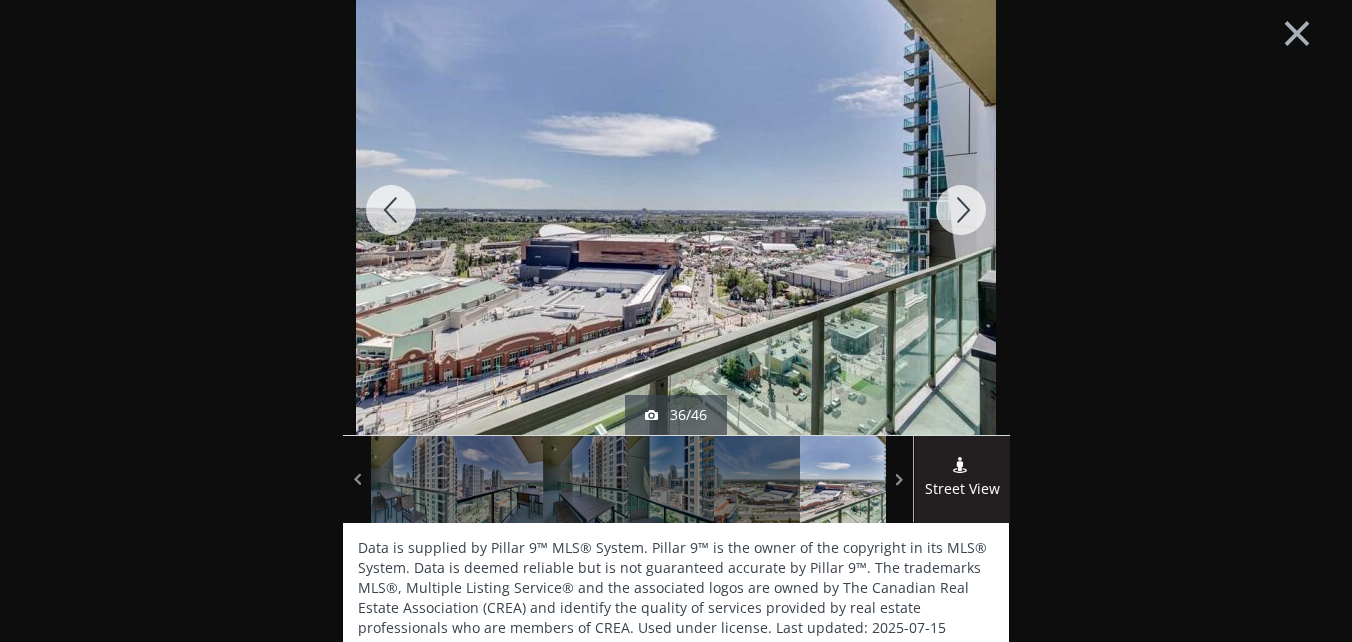 click at bounding box center [961, 210] 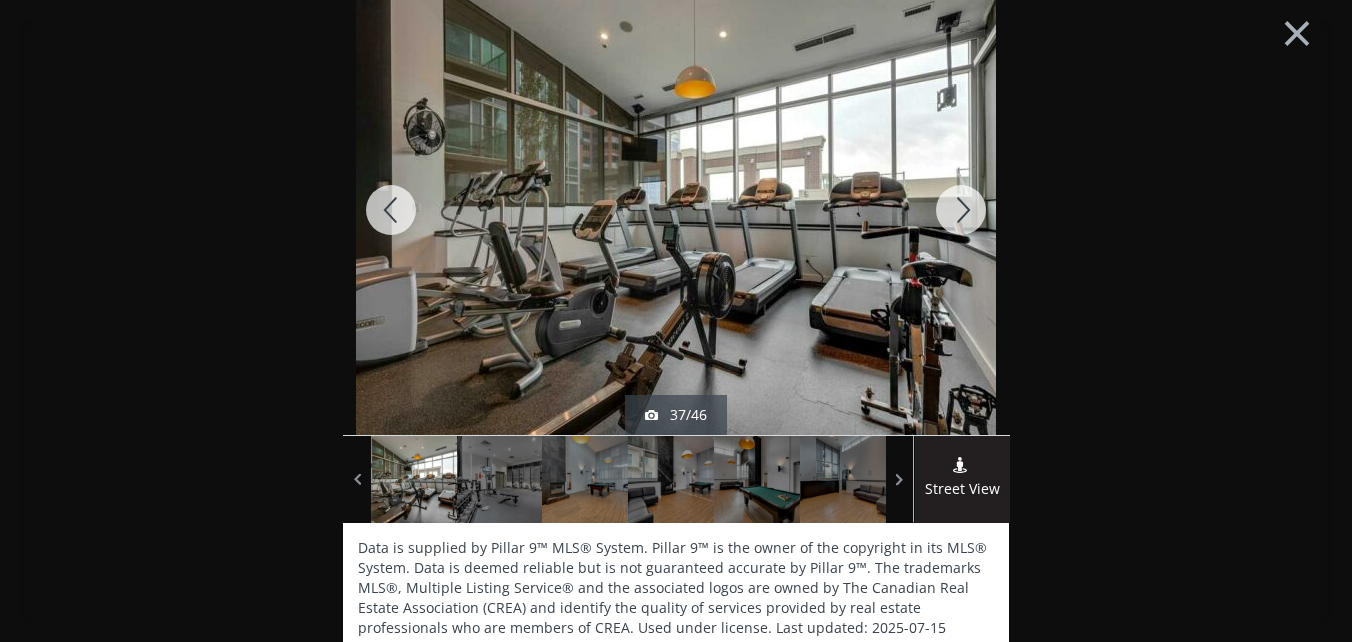 click at bounding box center [961, 210] 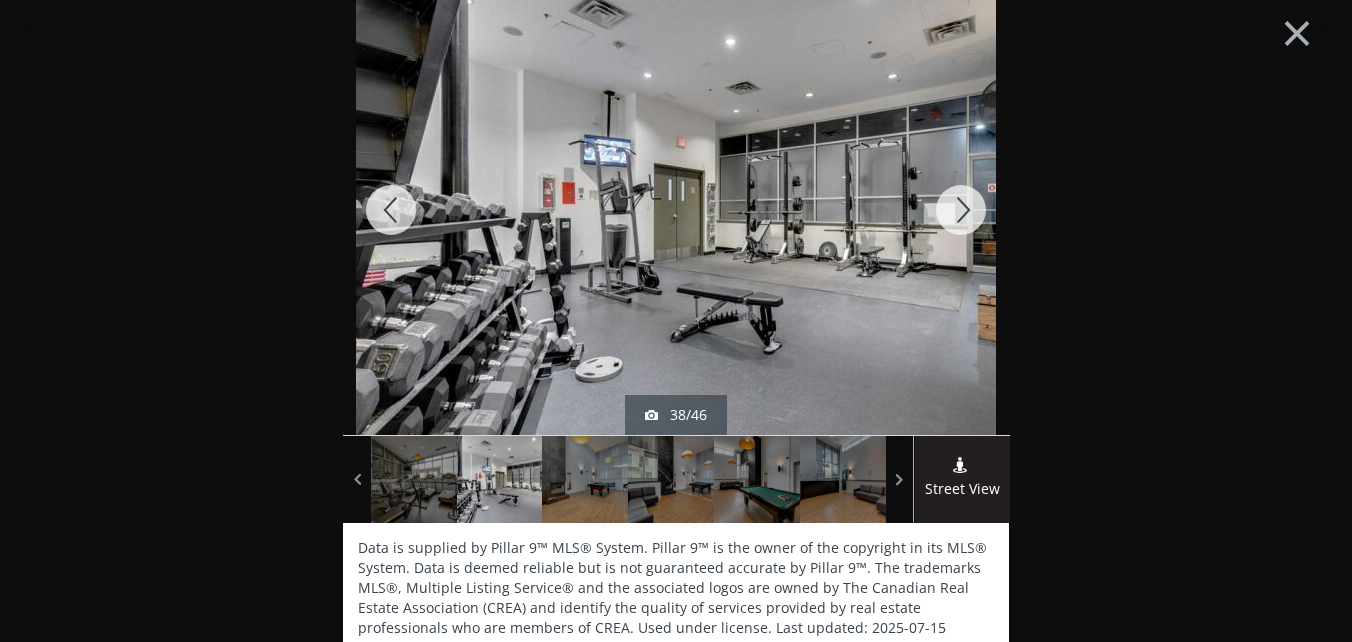 click at bounding box center [961, 210] 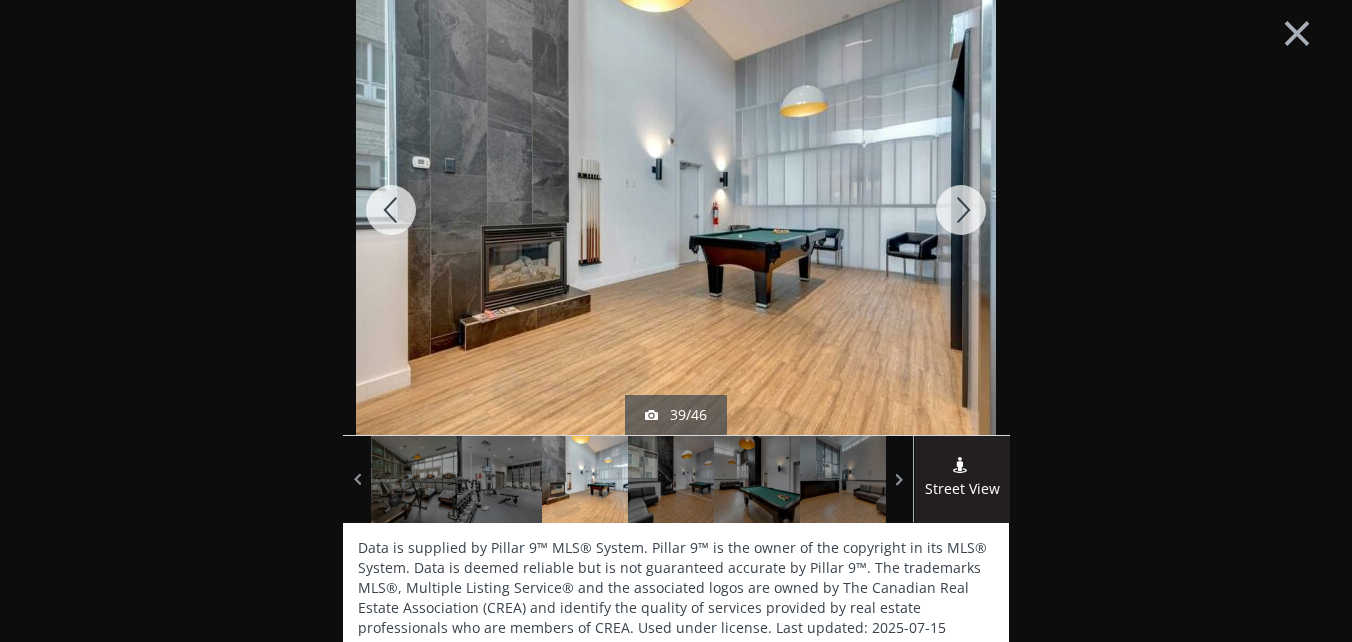 click at bounding box center [961, 210] 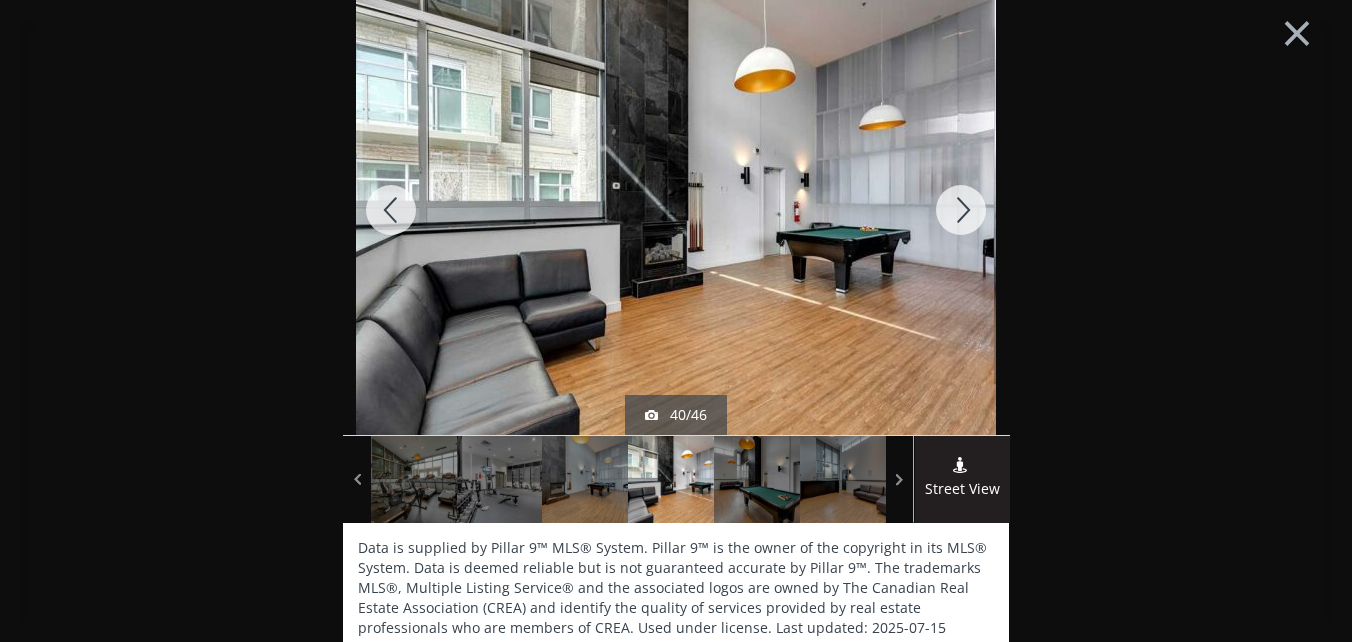 click at bounding box center [961, 210] 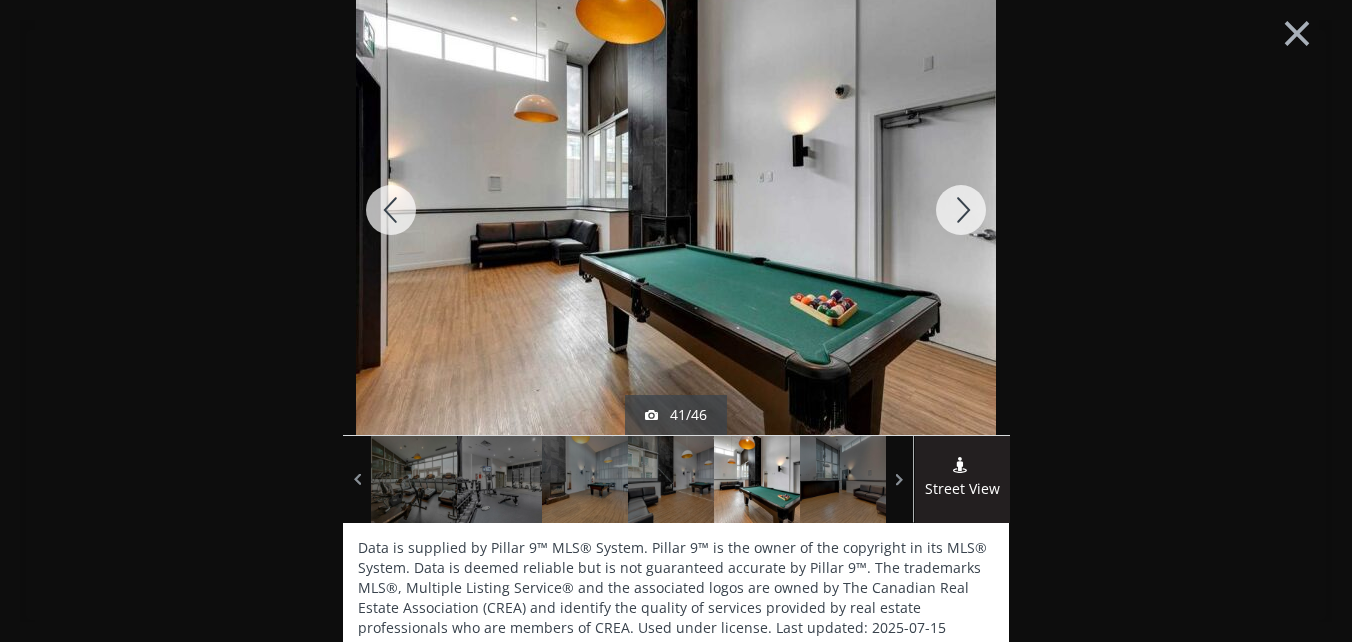 click at bounding box center [961, 210] 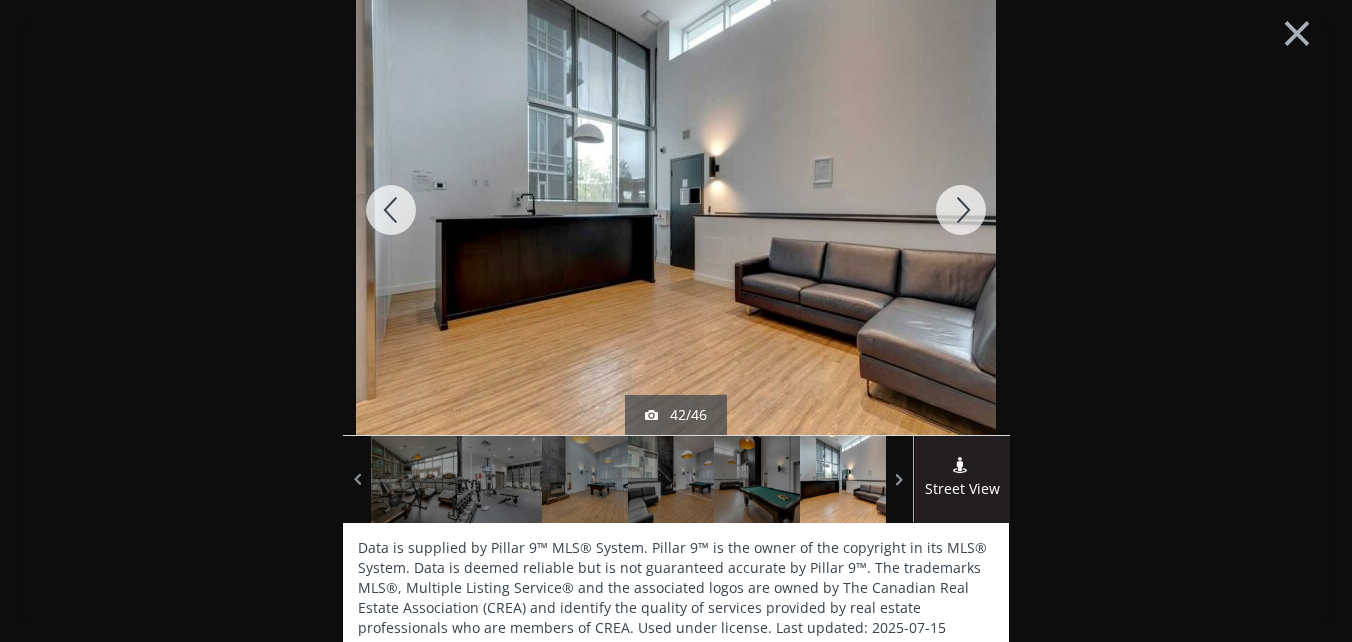 click at bounding box center [961, 210] 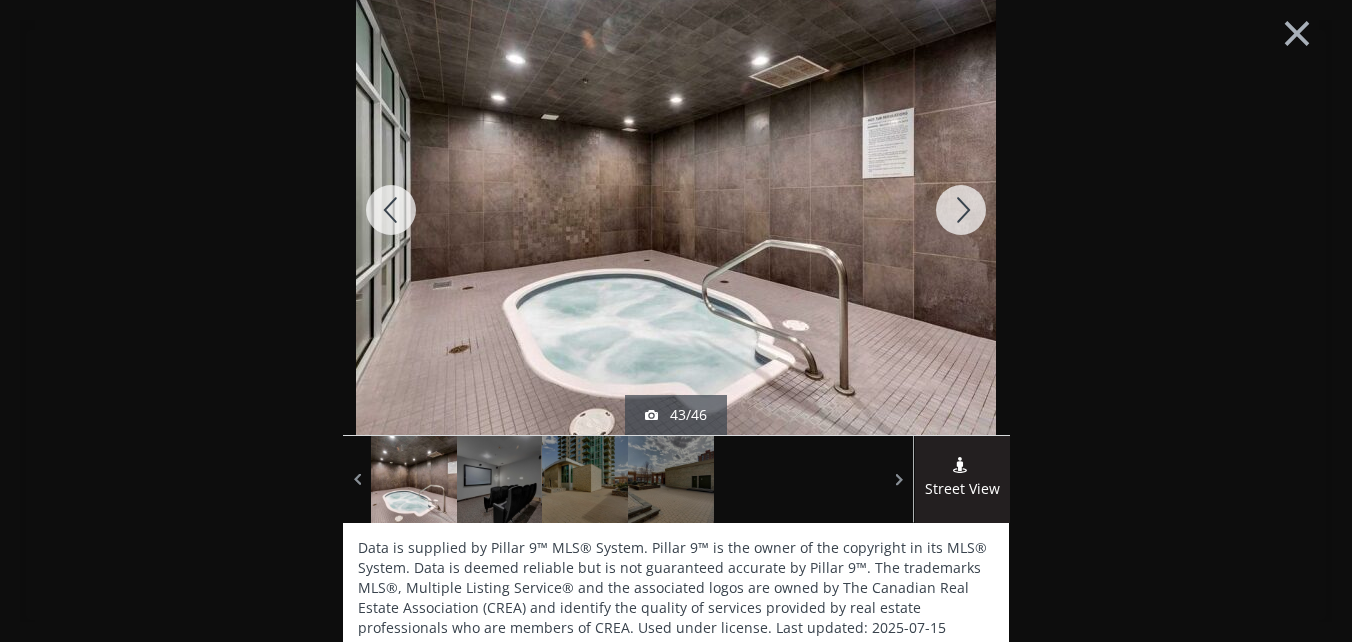 click at bounding box center (961, 210) 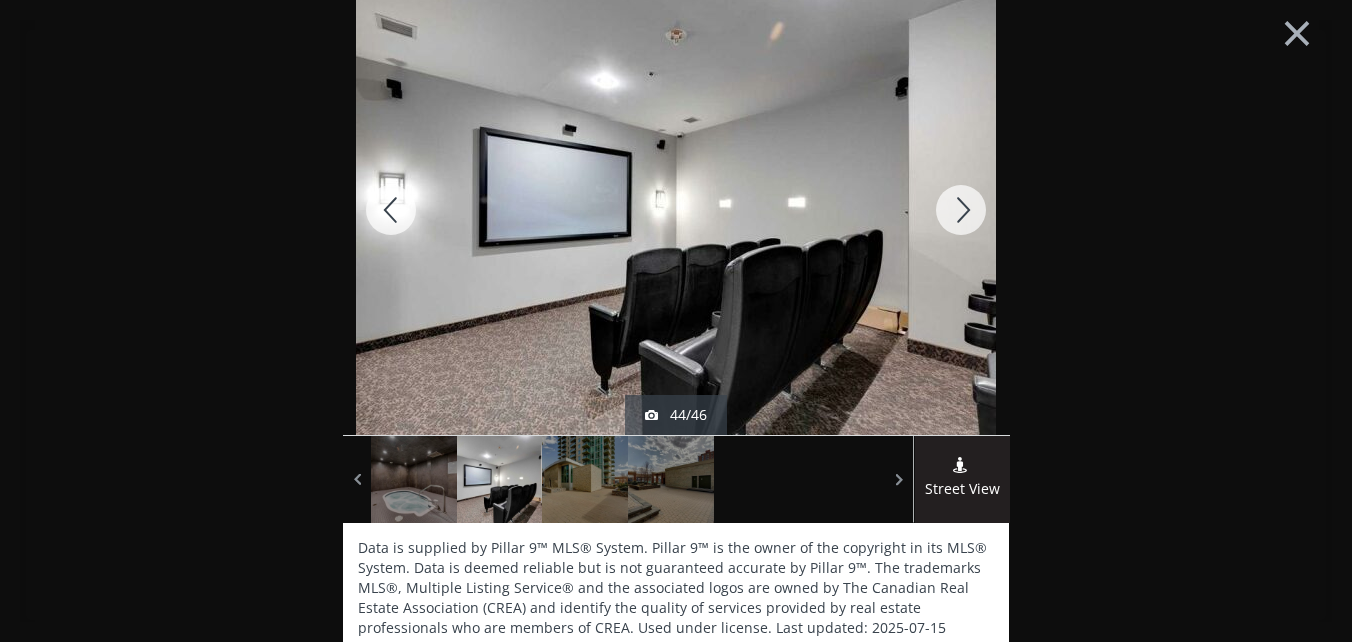 click at bounding box center [961, 210] 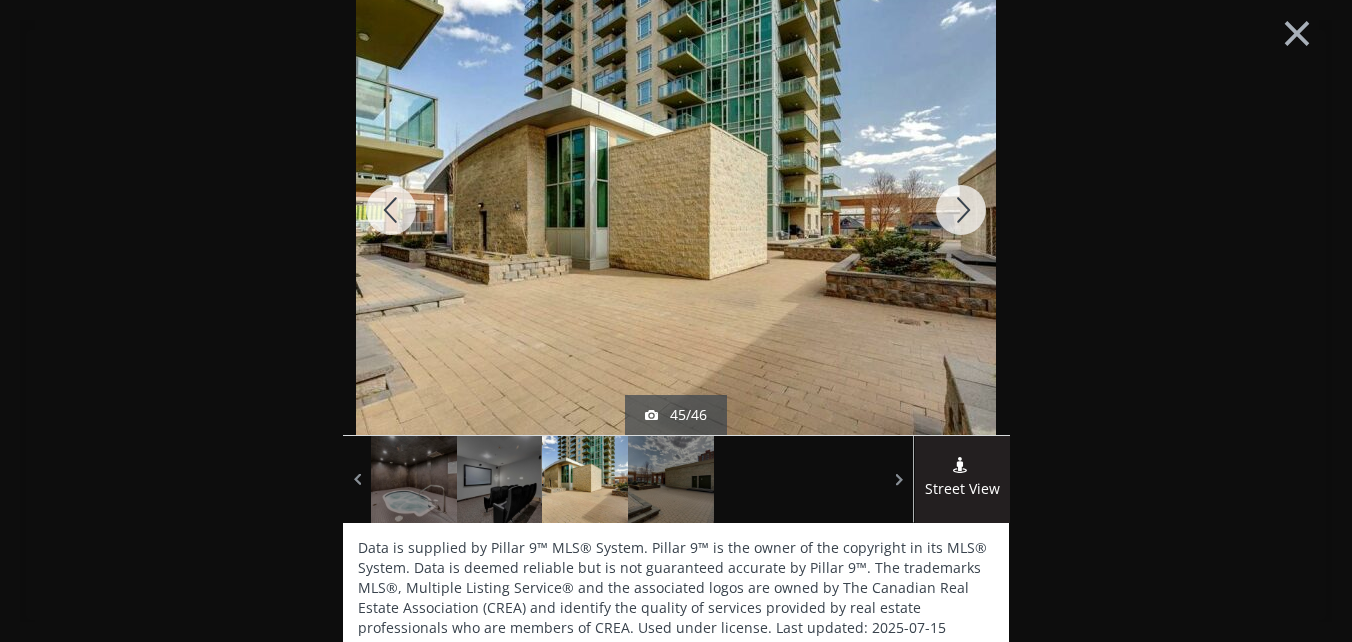 click at bounding box center (961, 210) 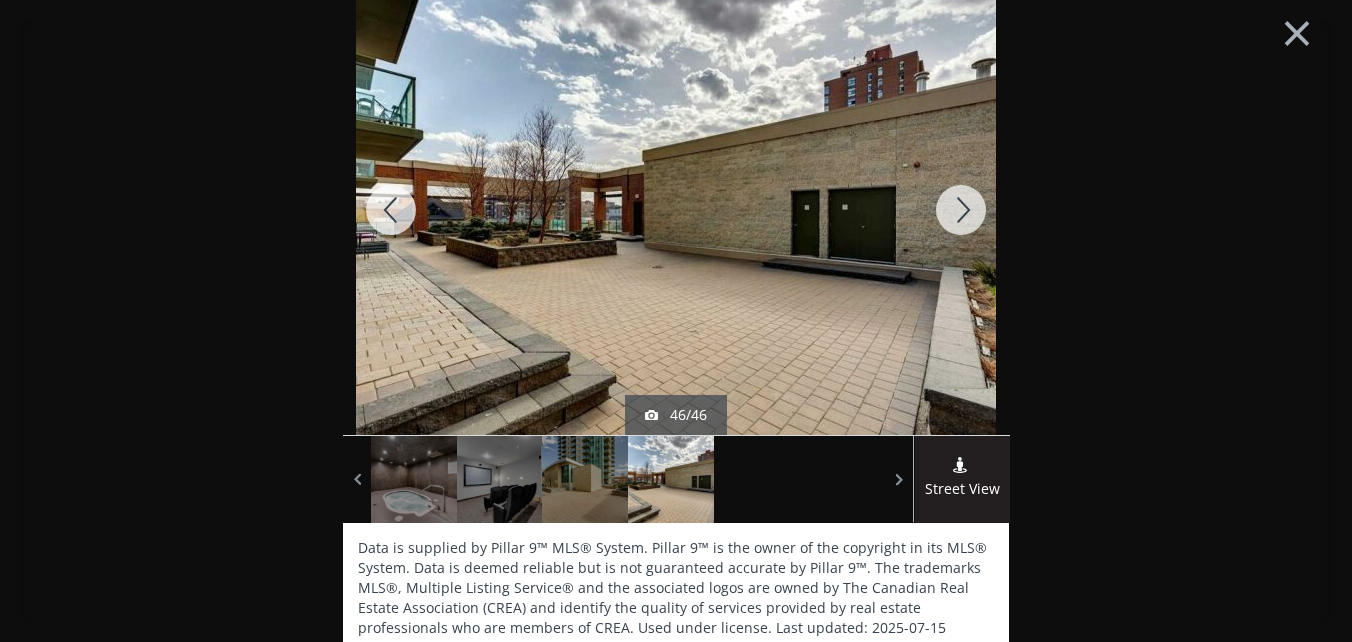 click at bounding box center [961, 210] 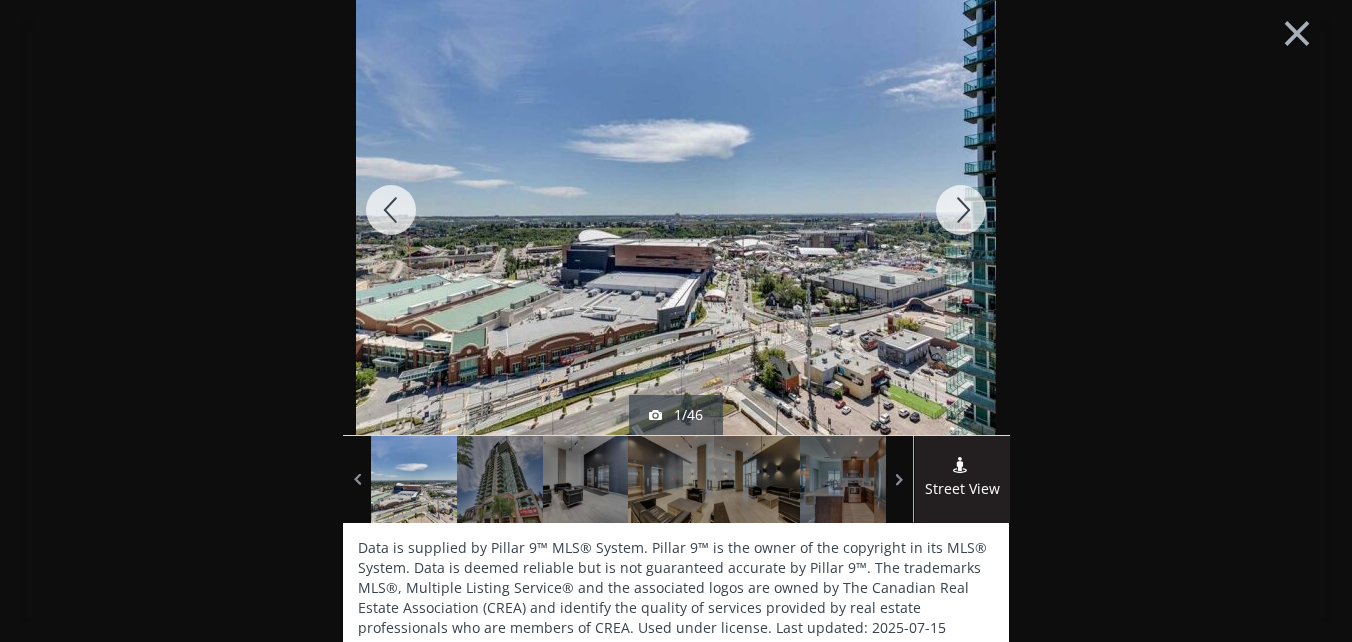 click at bounding box center (961, 210) 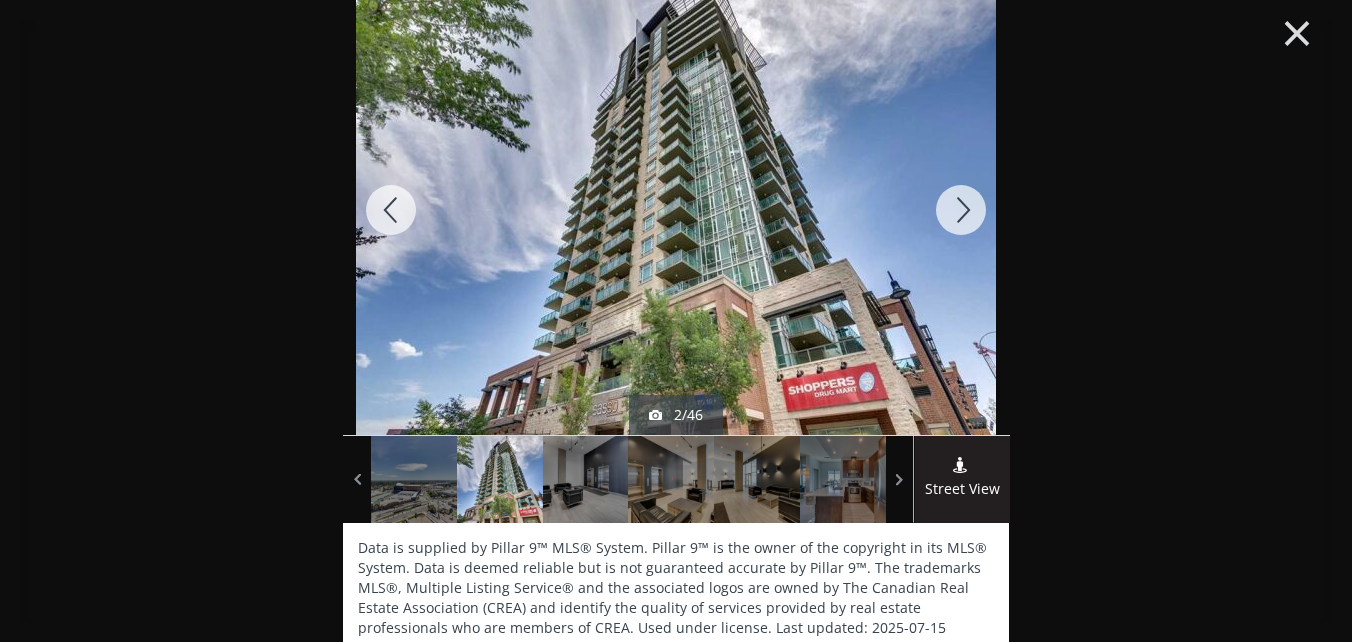 click on "×" at bounding box center [1297, 31] 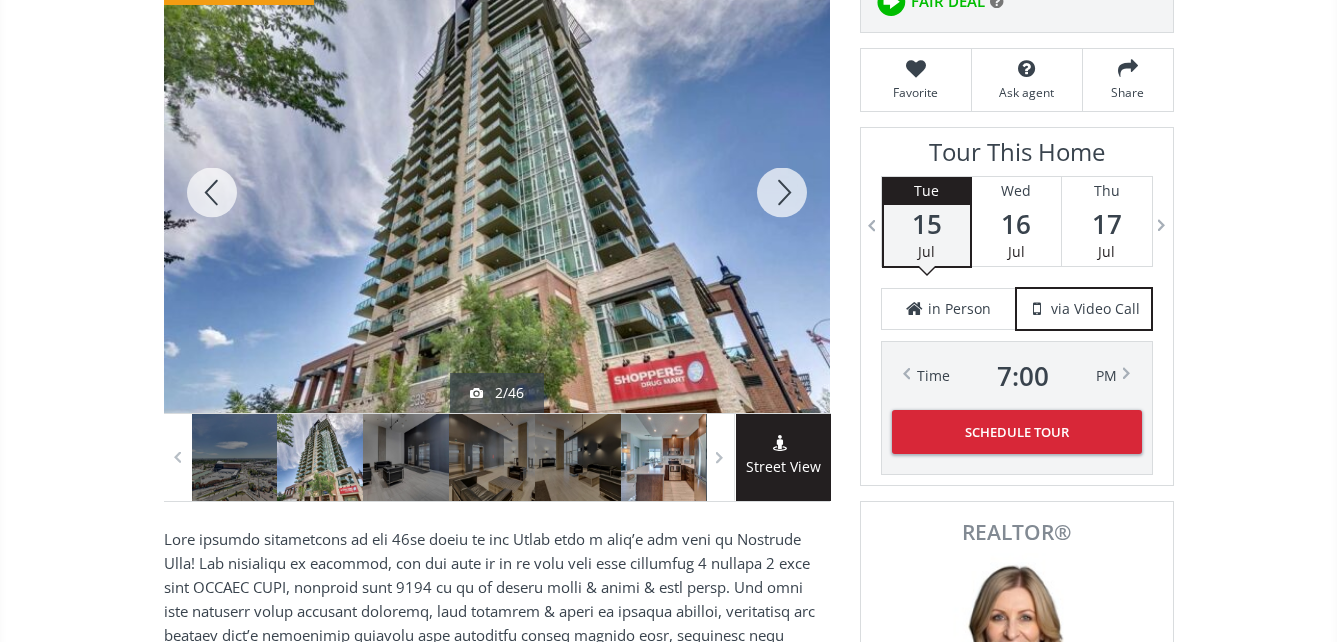 scroll, scrollTop: 100, scrollLeft: 0, axis: vertical 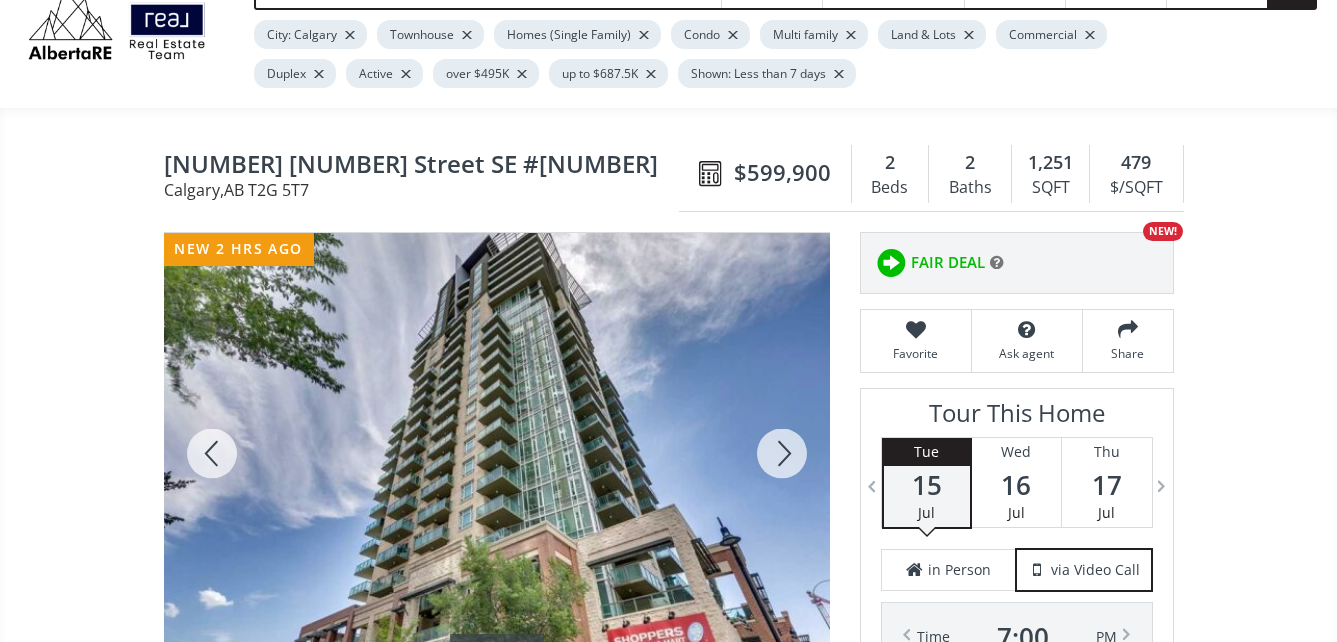 click at bounding box center [497, 453] 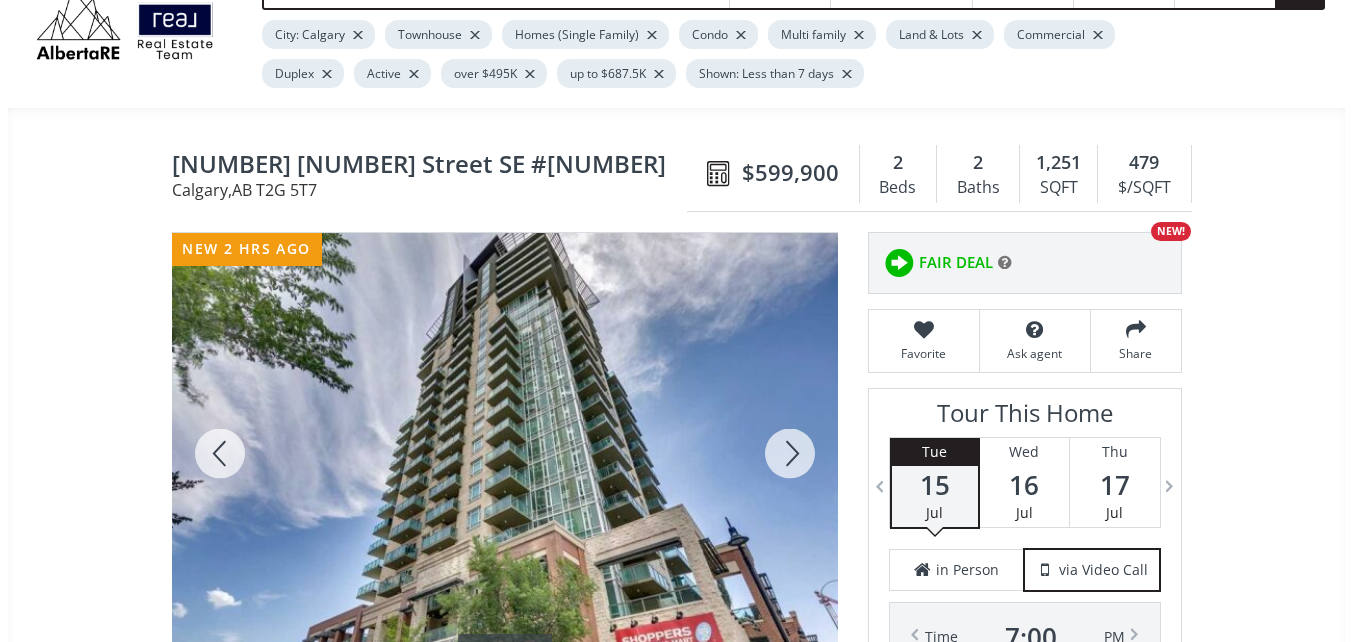 scroll, scrollTop: 0, scrollLeft: 0, axis: both 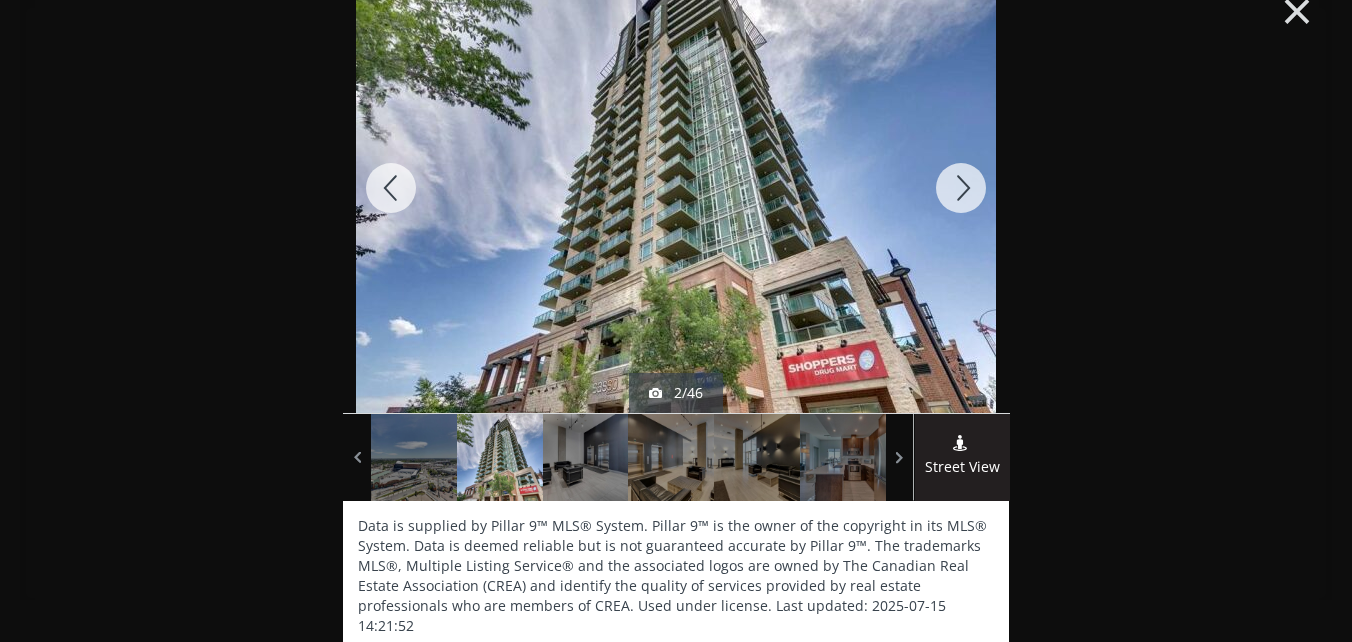click on "×" at bounding box center [1297, 9] 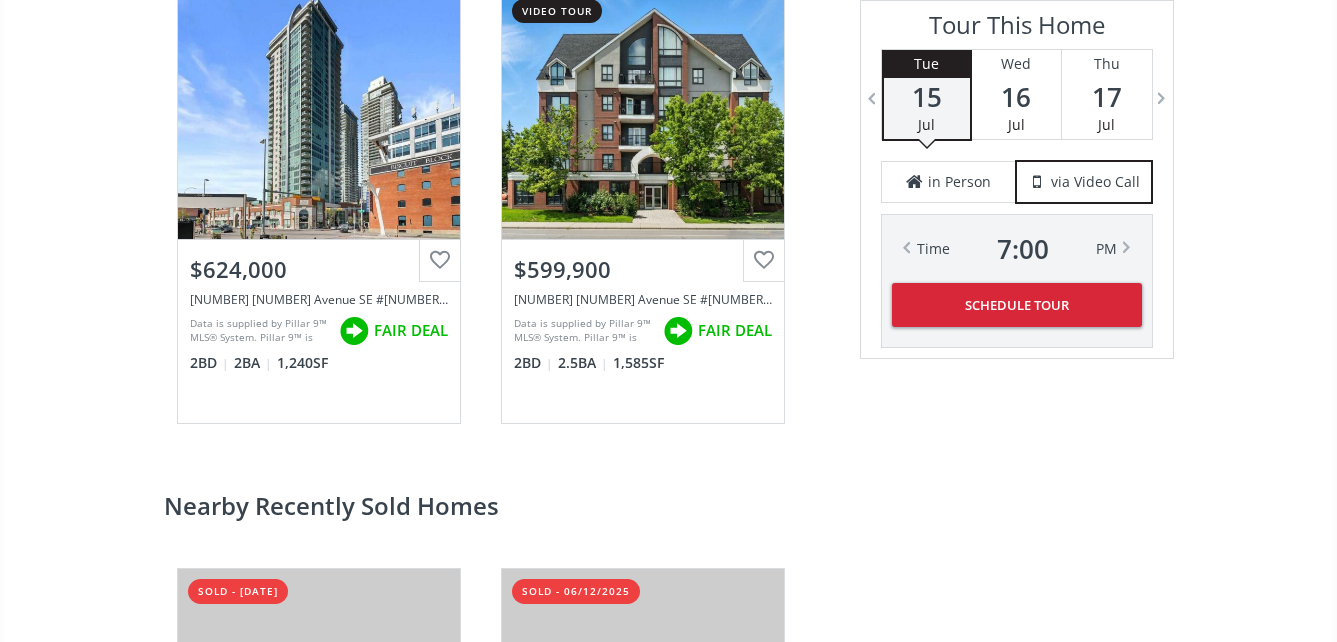 scroll, scrollTop: 3400, scrollLeft: 0, axis: vertical 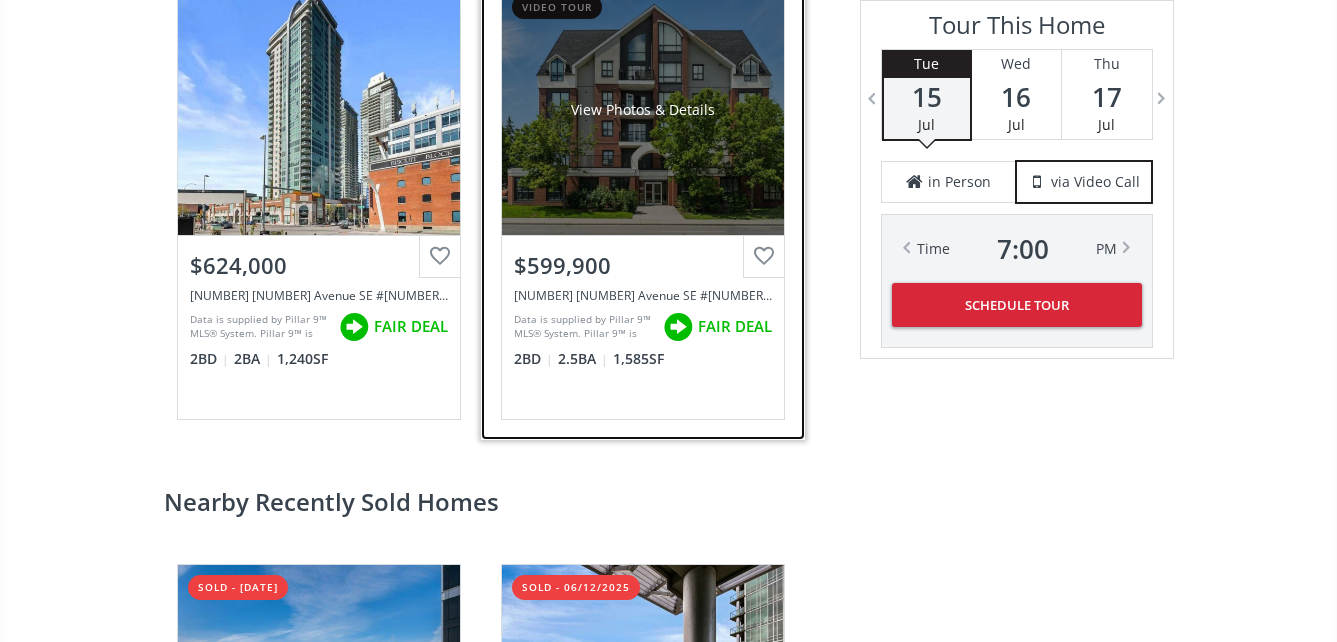 click on "View Photos & Details" at bounding box center [643, 110] 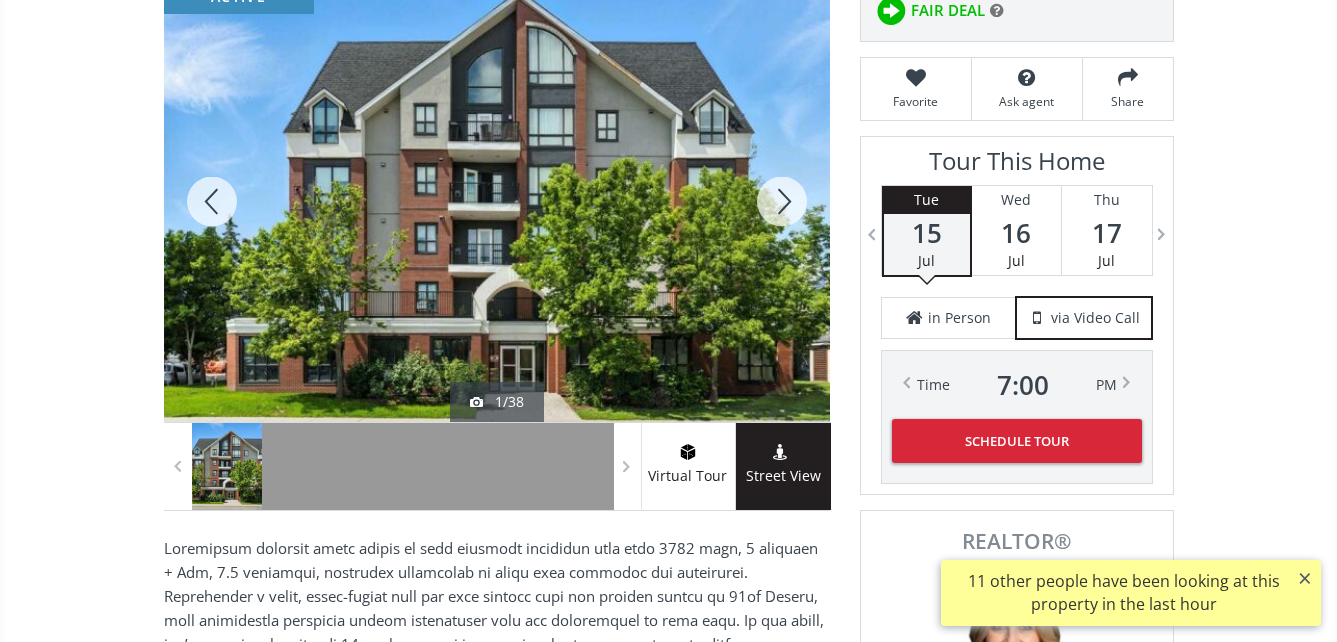 scroll, scrollTop: 400, scrollLeft: 0, axis: vertical 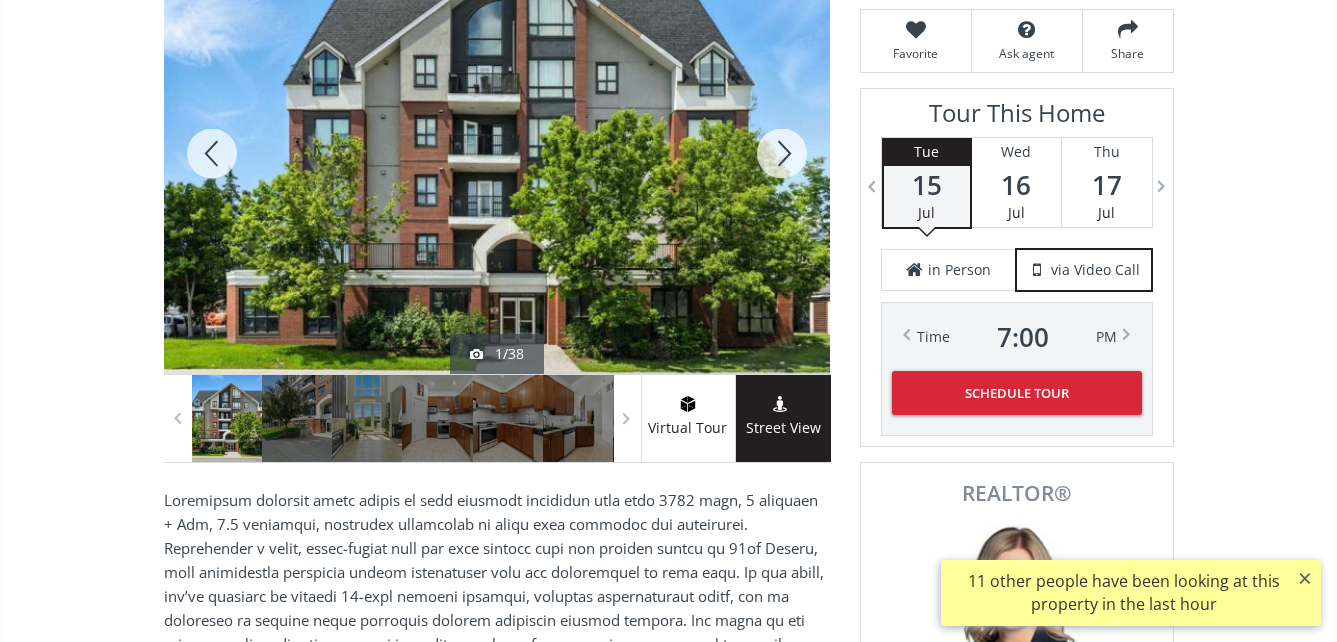 click at bounding box center [497, 153] 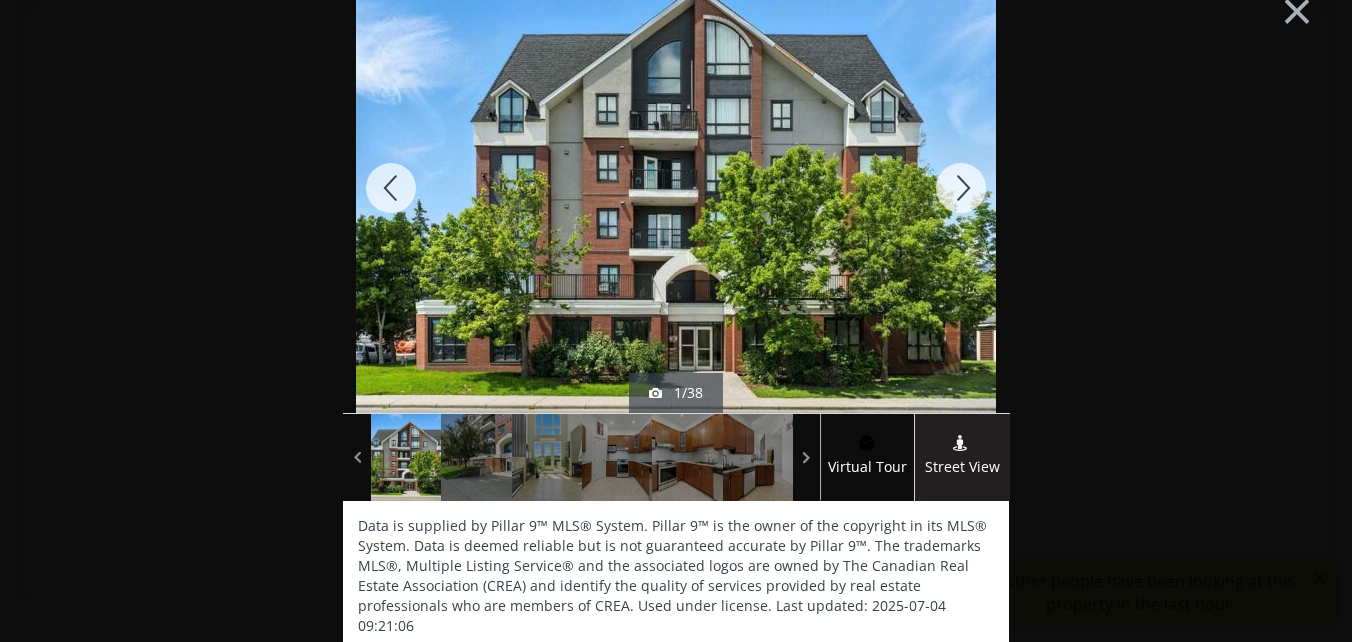click at bounding box center (961, 188) 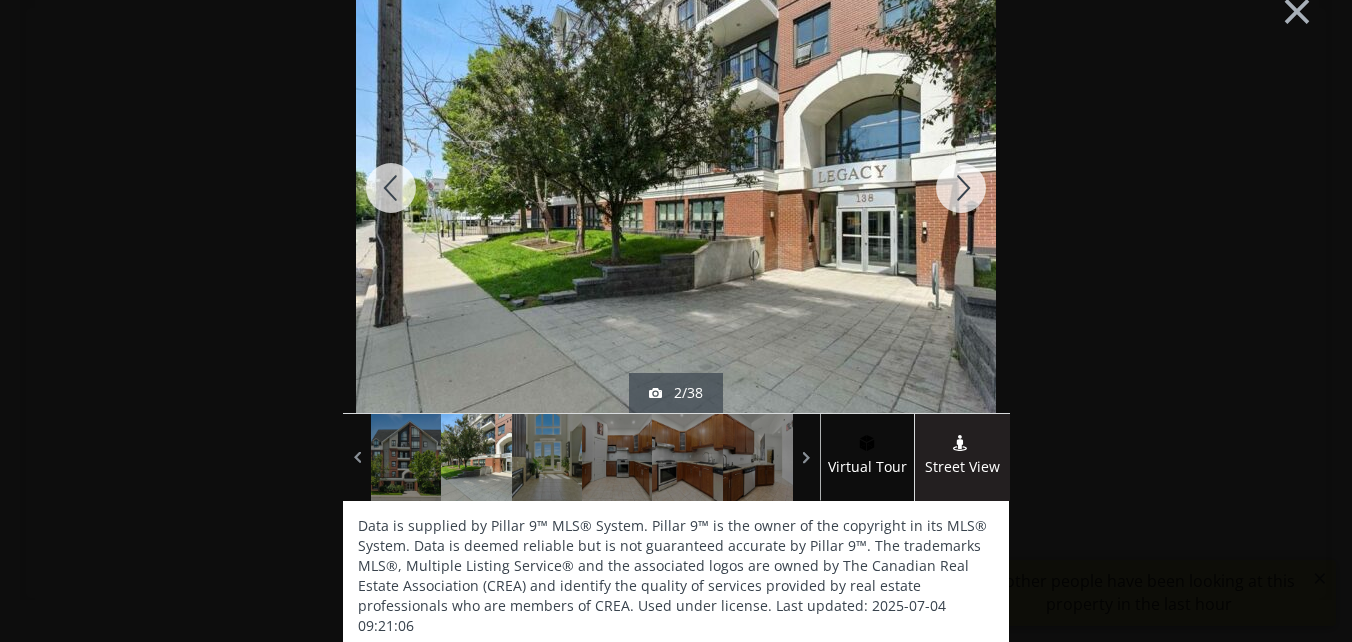 click at bounding box center (961, 188) 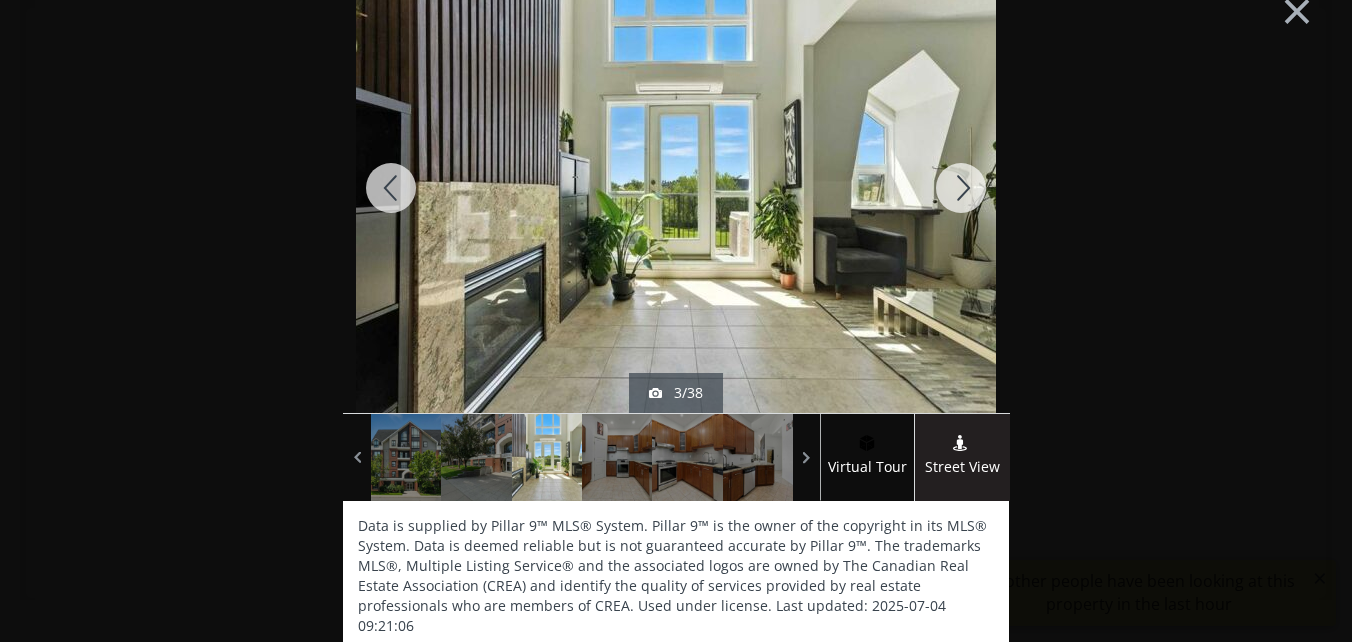 click at bounding box center (961, 188) 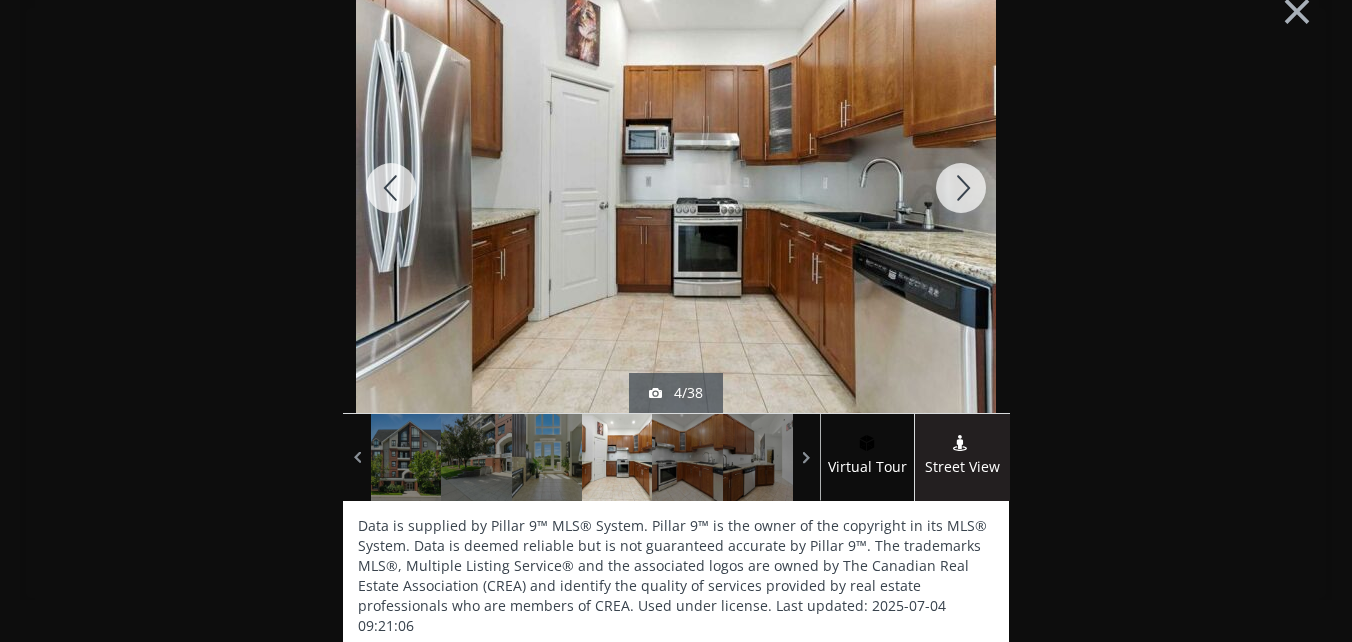 click at bounding box center (961, 188) 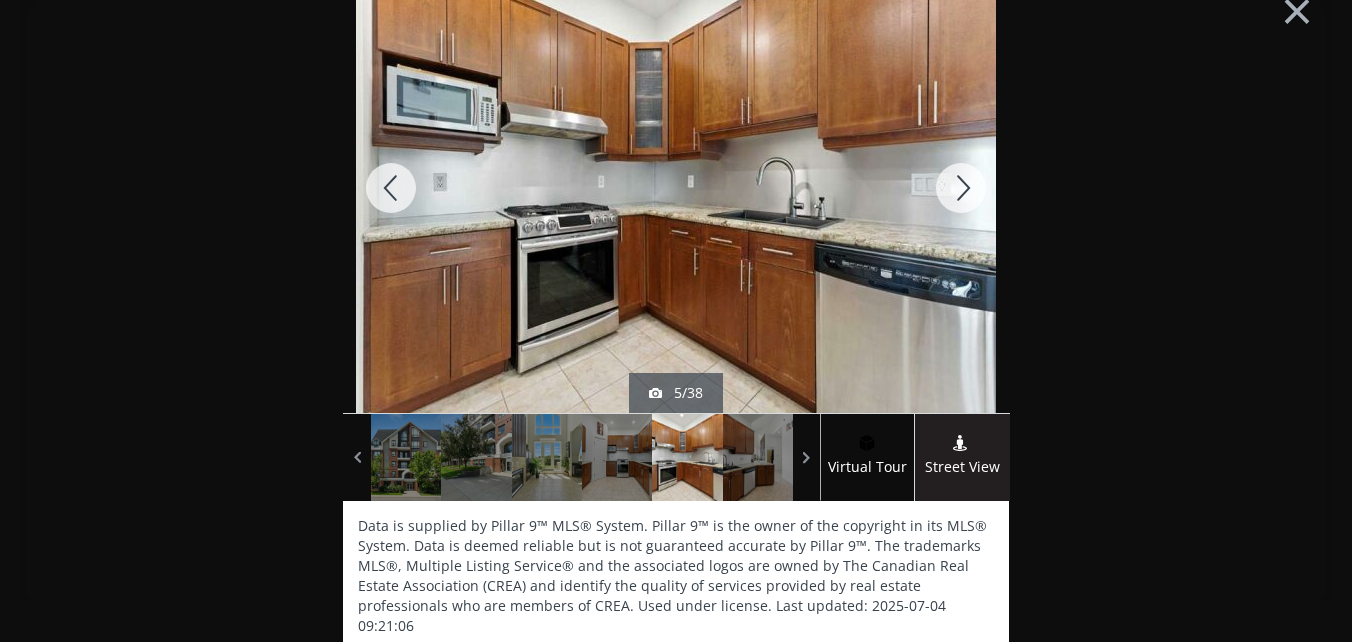 click at bounding box center [961, 188] 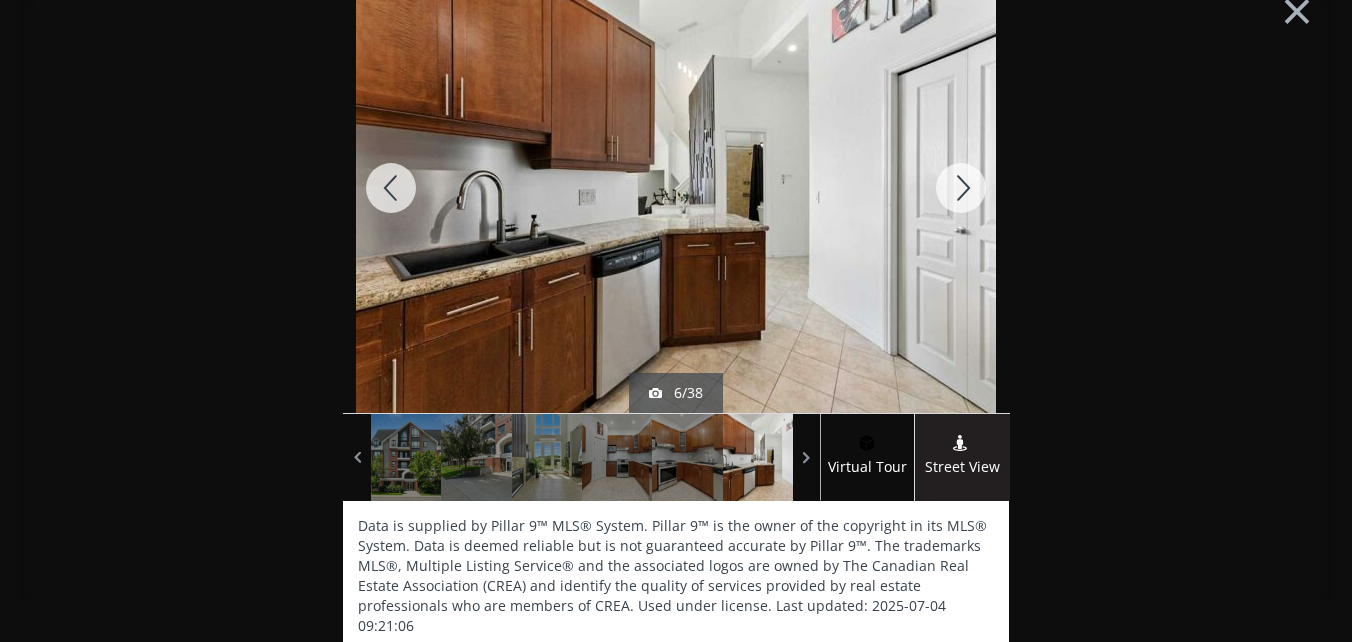 click at bounding box center [961, 188] 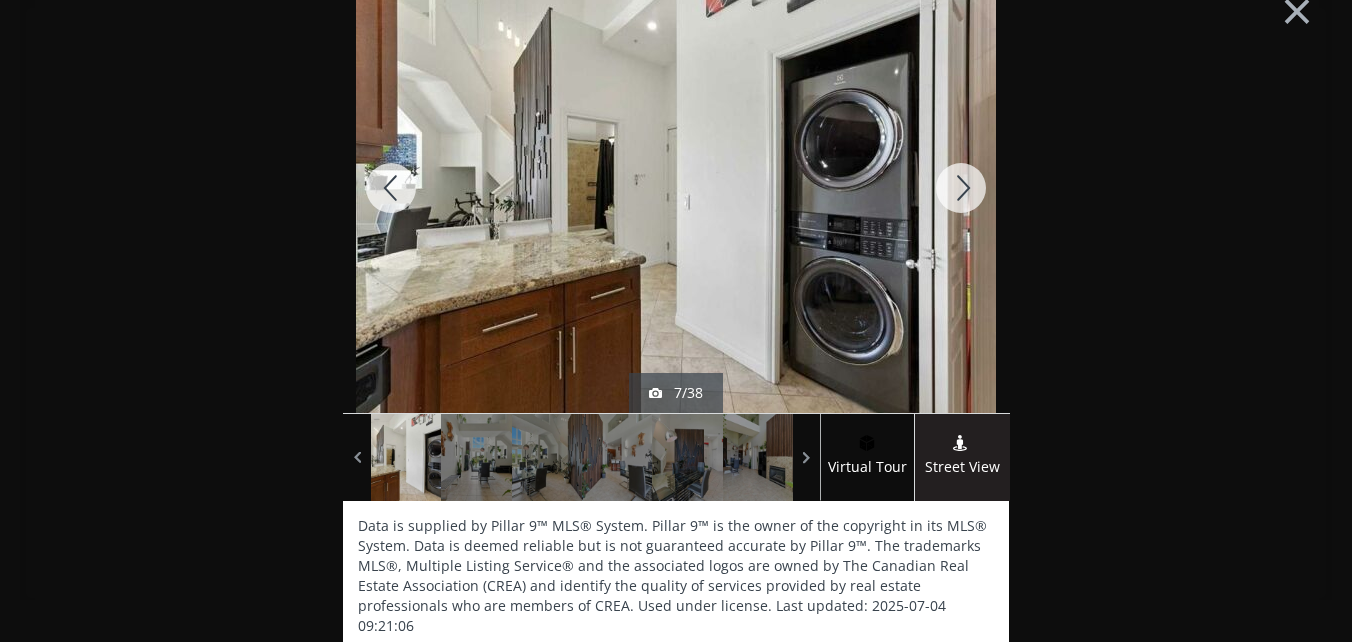 click at bounding box center [961, 188] 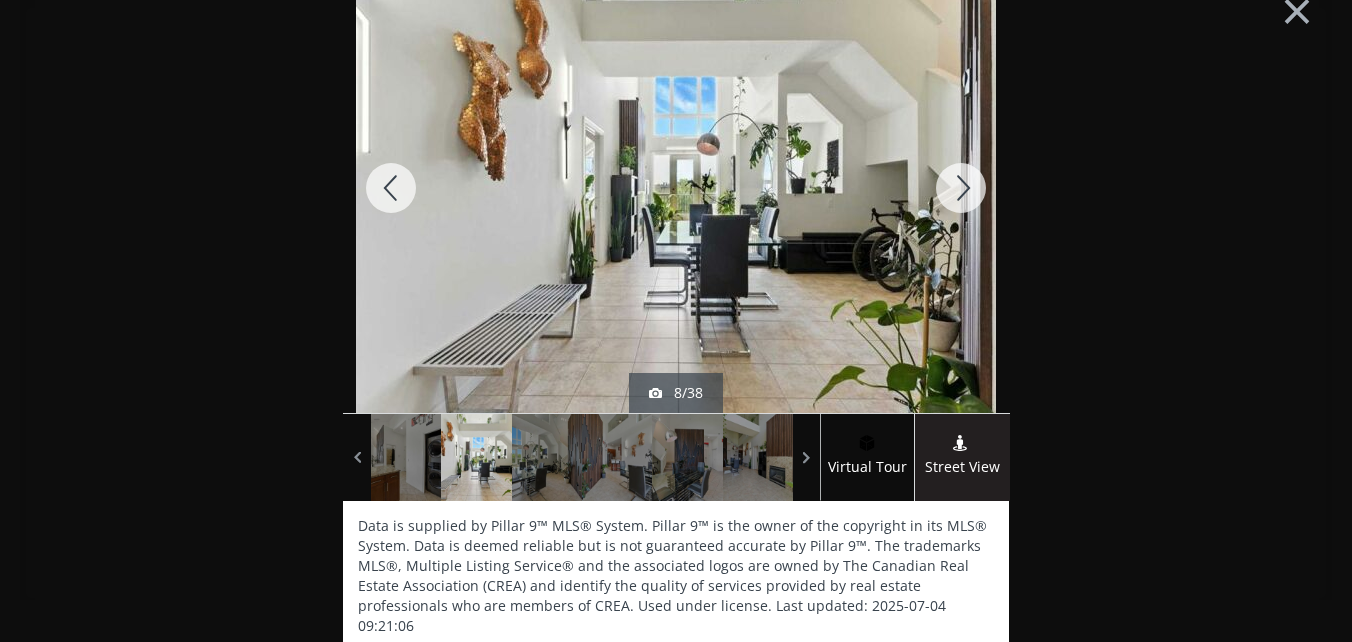 click at bounding box center (961, 188) 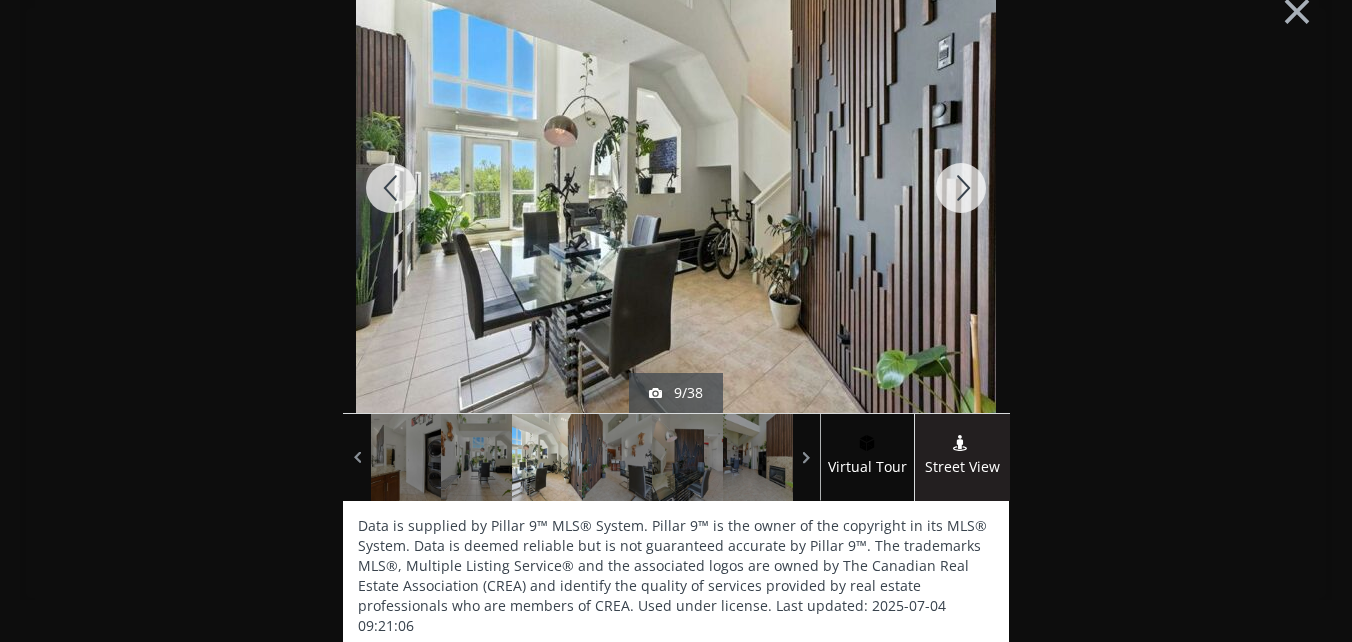 click at bounding box center [961, 188] 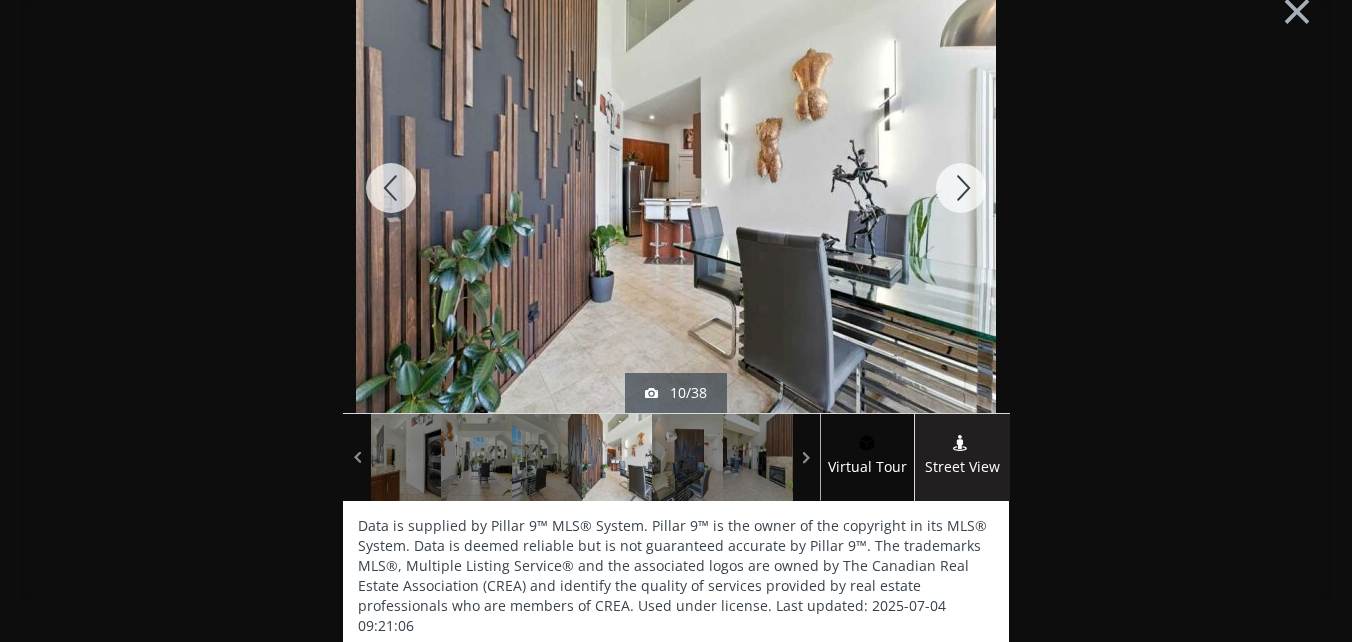 click at bounding box center (961, 188) 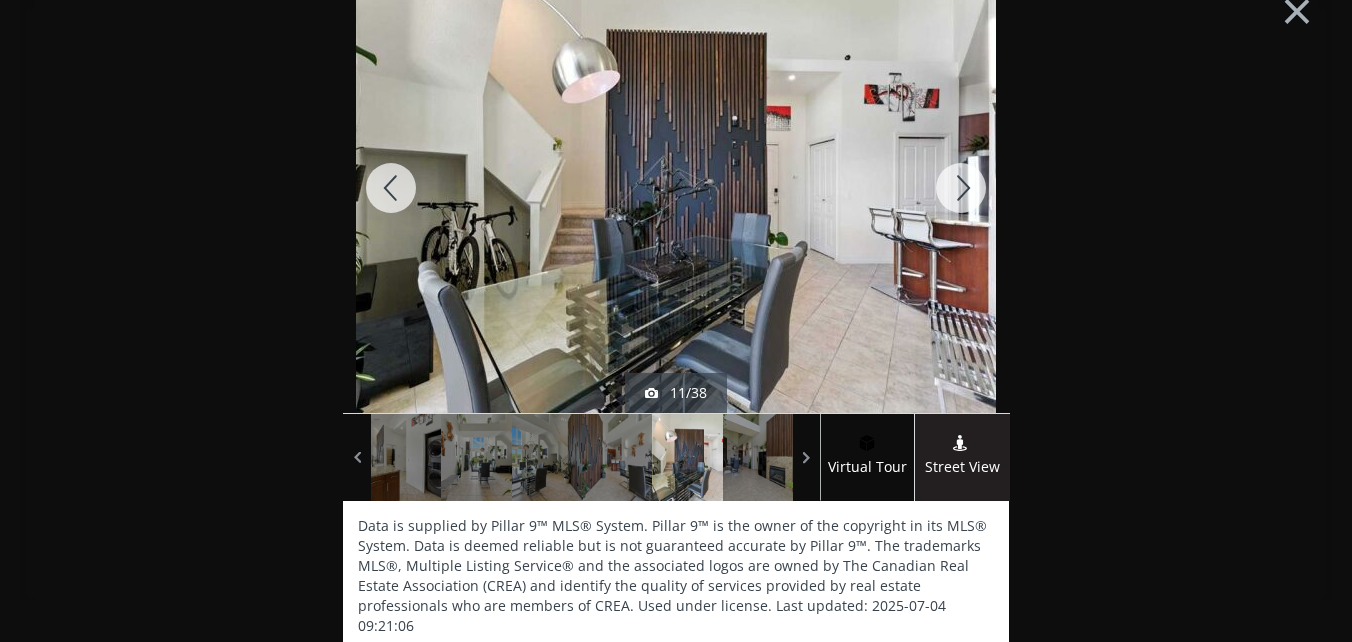 click at bounding box center (961, 188) 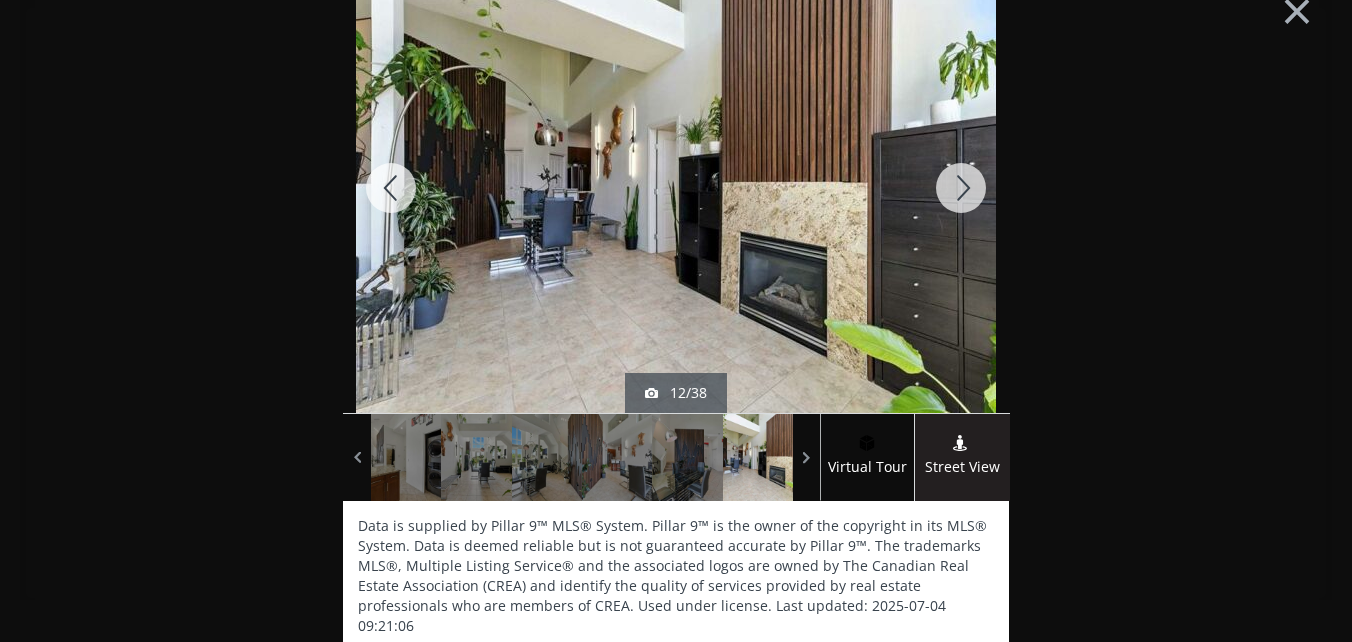click at bounding box center [961, 188] 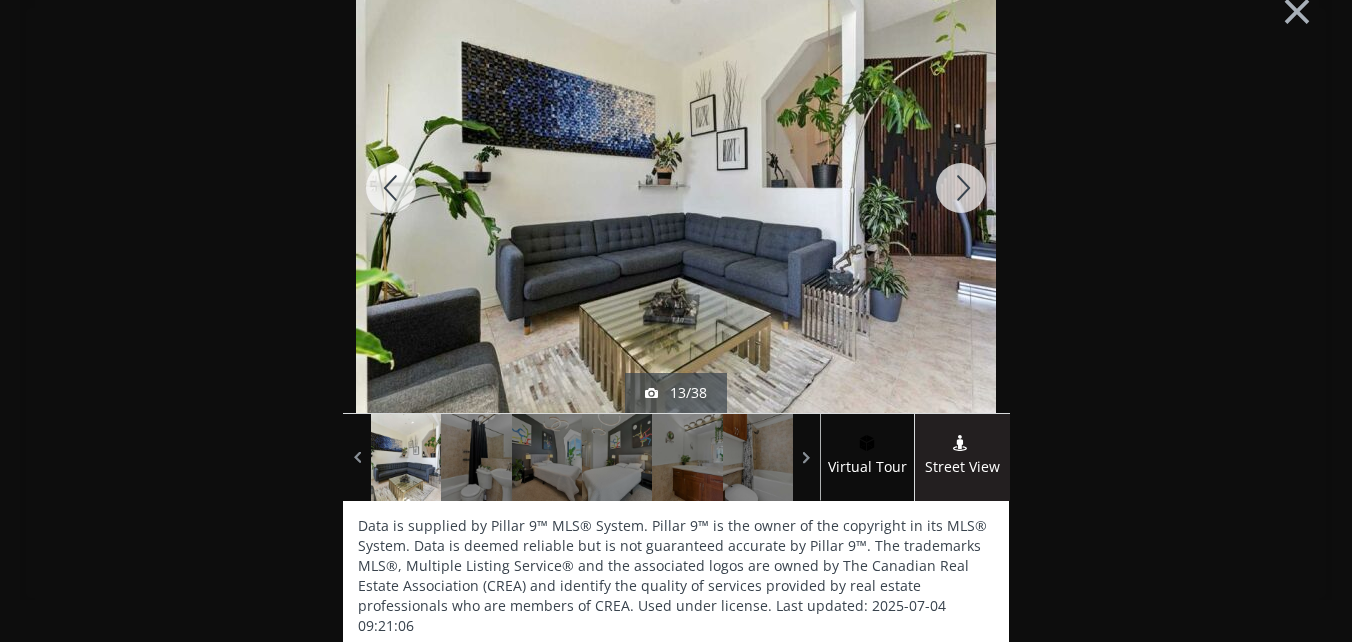 click at bounding box center [961, 188] 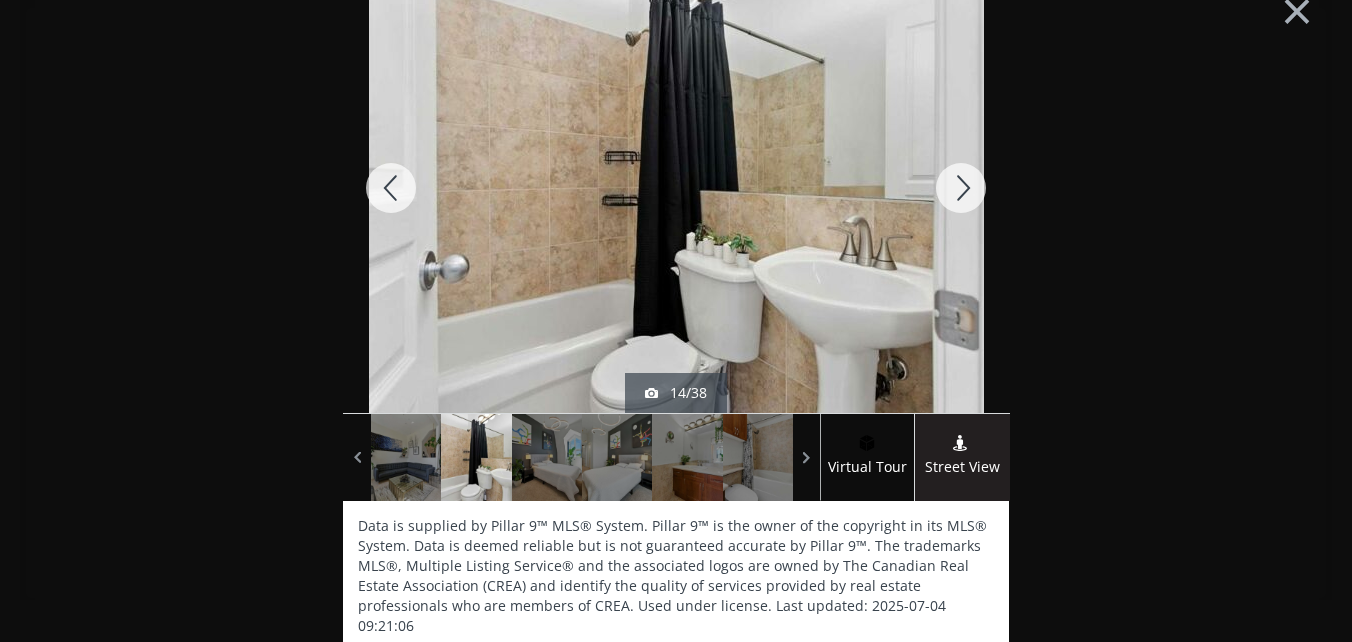 click at bounding box center (961, 188) 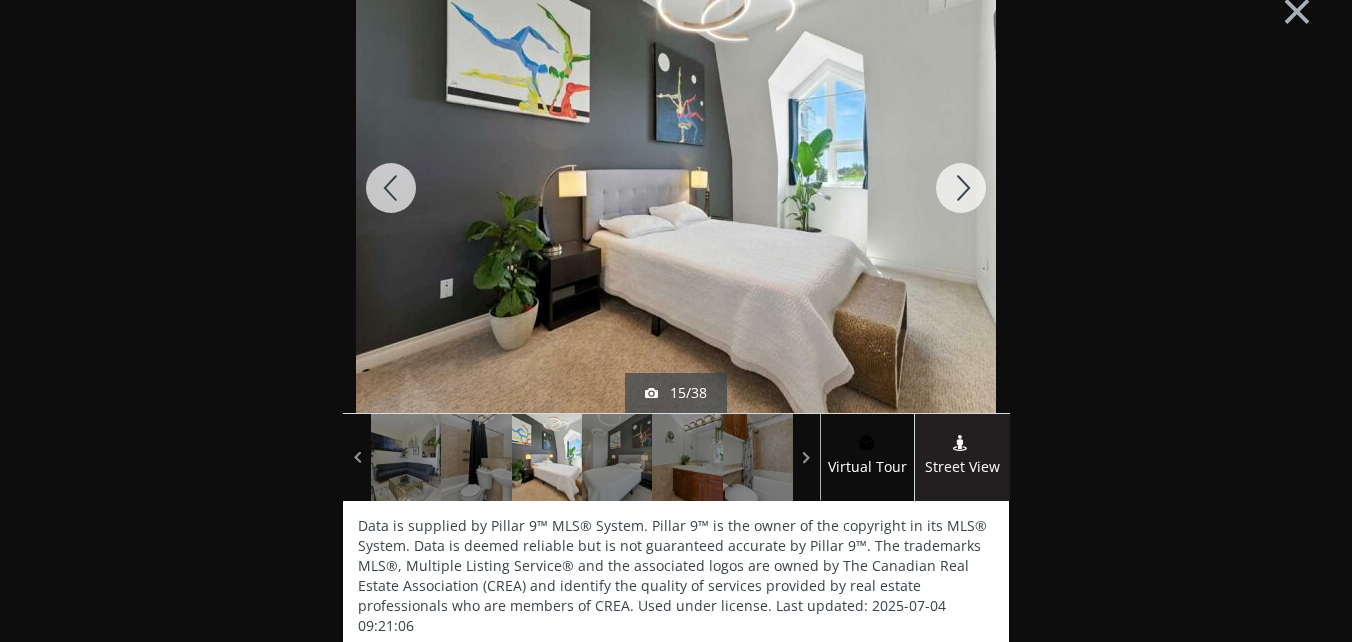 click at bounding box center [961, 188] 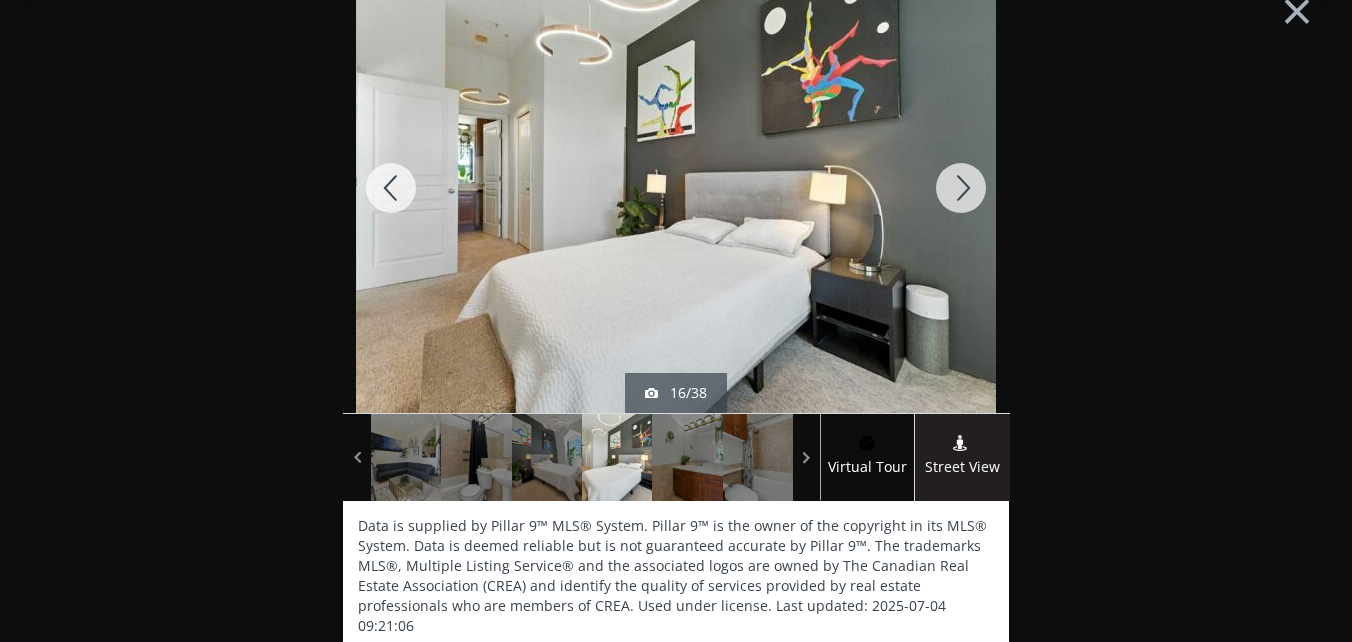 click at bounding box center (961, 188) 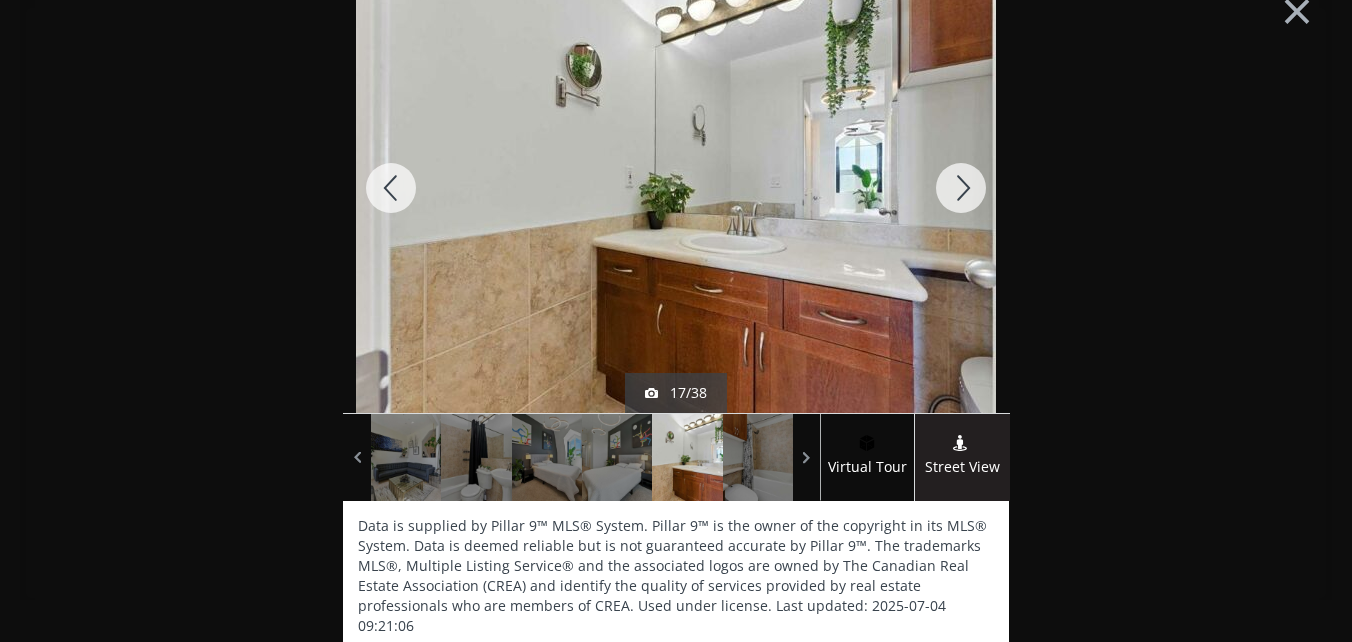 click at bounding box center (961, 188) 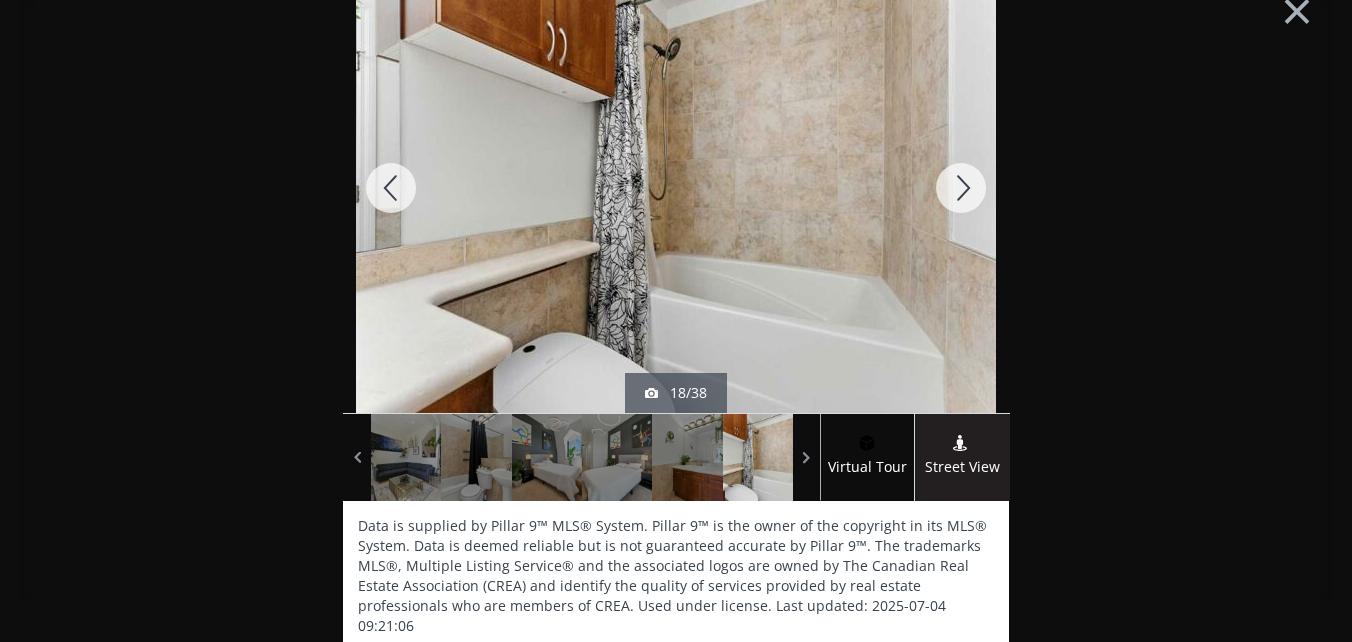 click at bounding box center [961, 188] 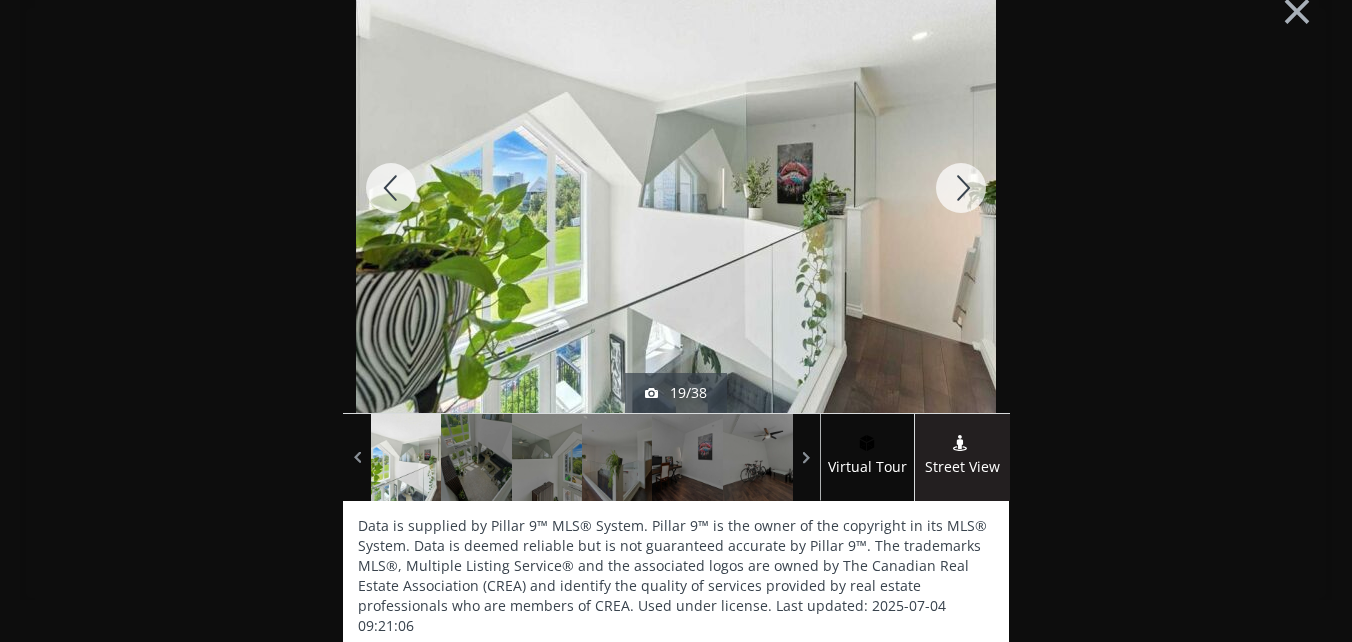 click at bounding box center [961, 188] 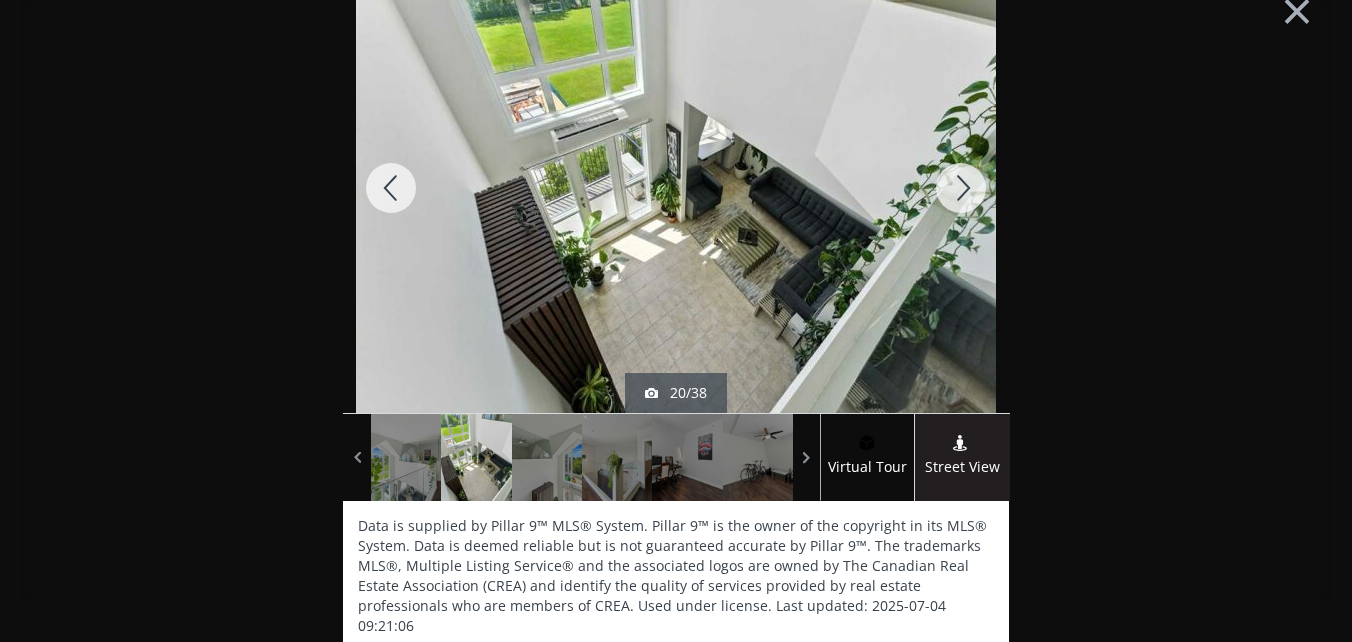 click at bounding box center (961, 188) 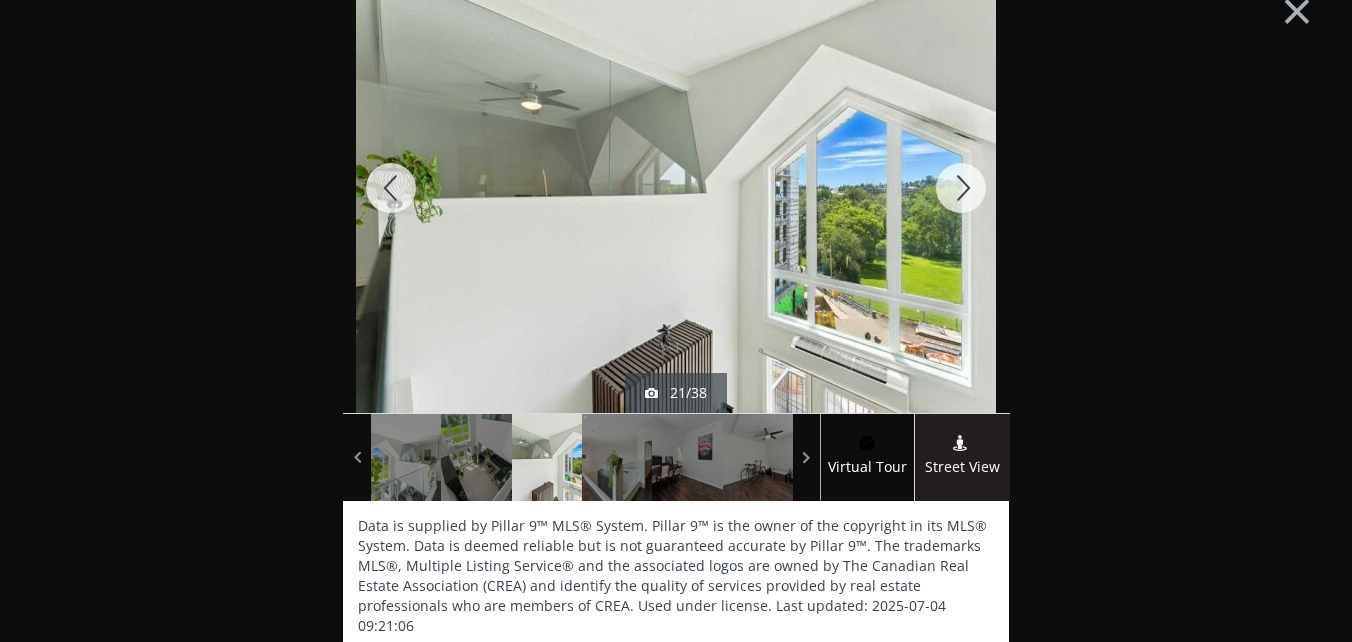 click at bounding box center [961, 188] 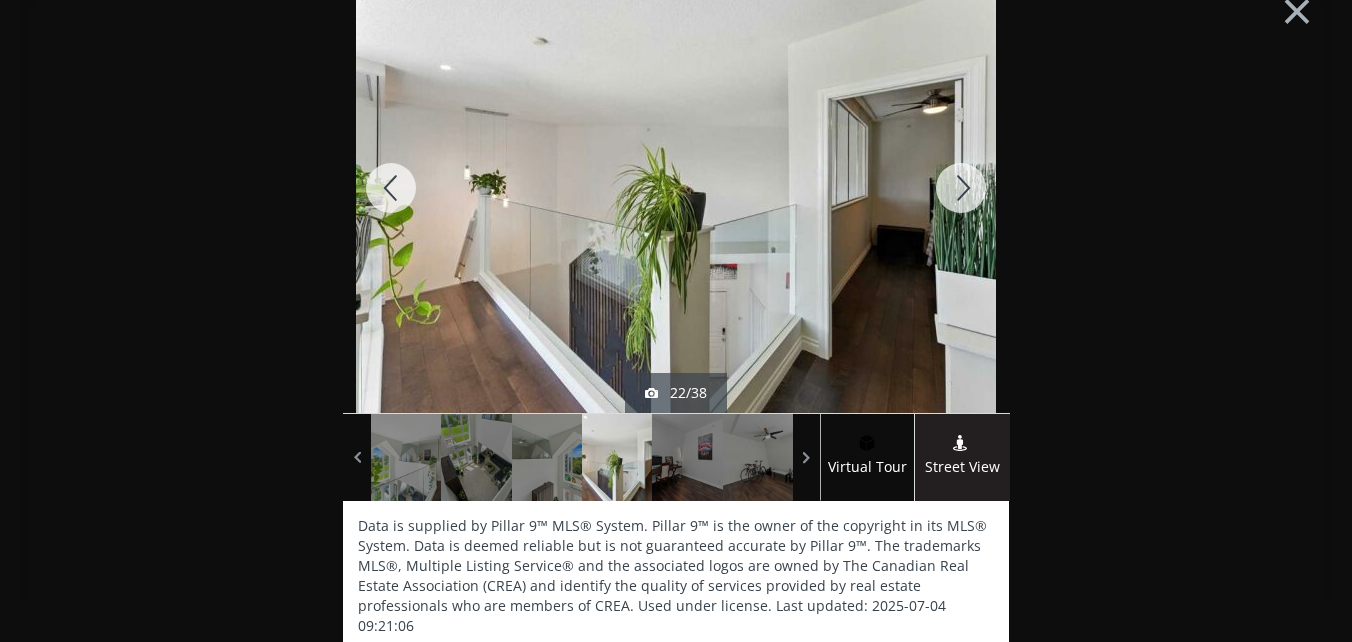 click at bounding box center (961, 188) 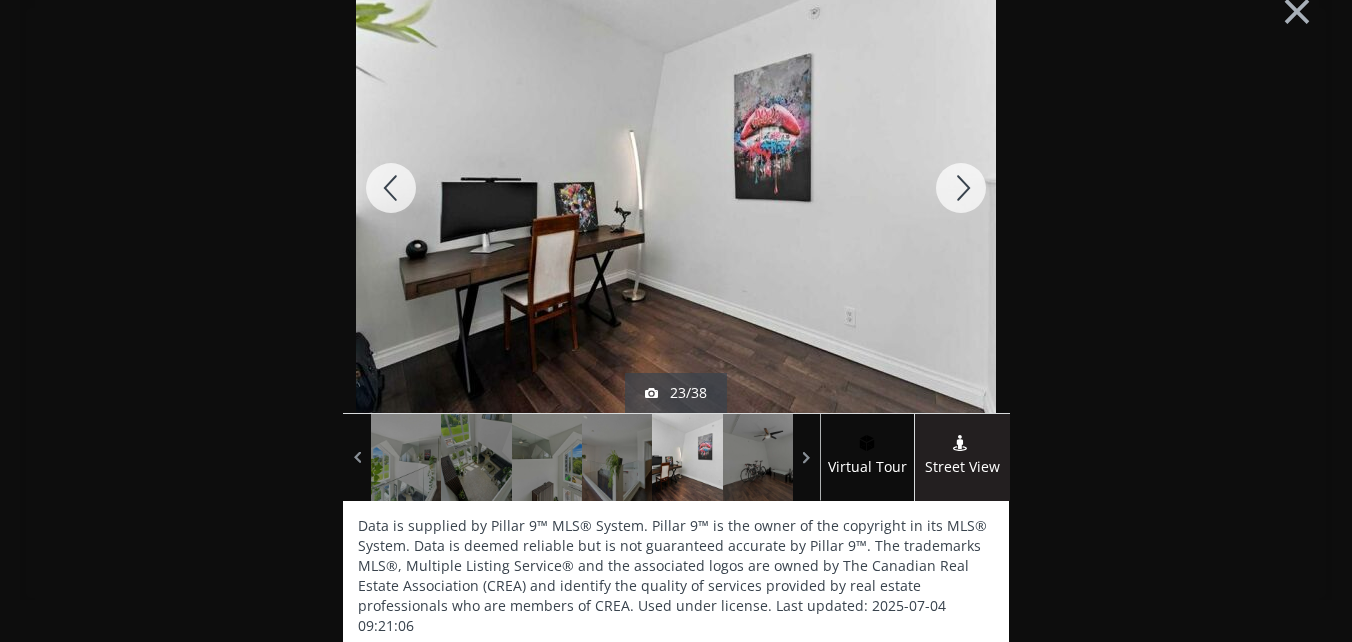 click at bounding box center [961, 188] 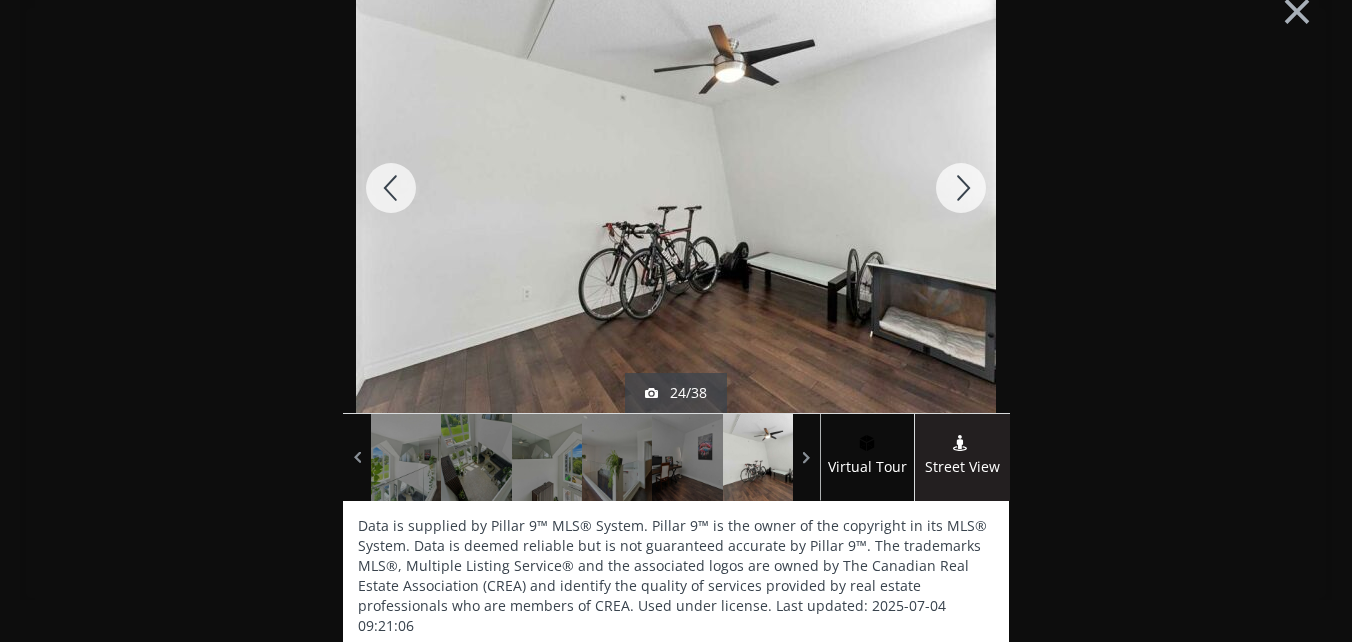 click at bounding box center [961, 188] 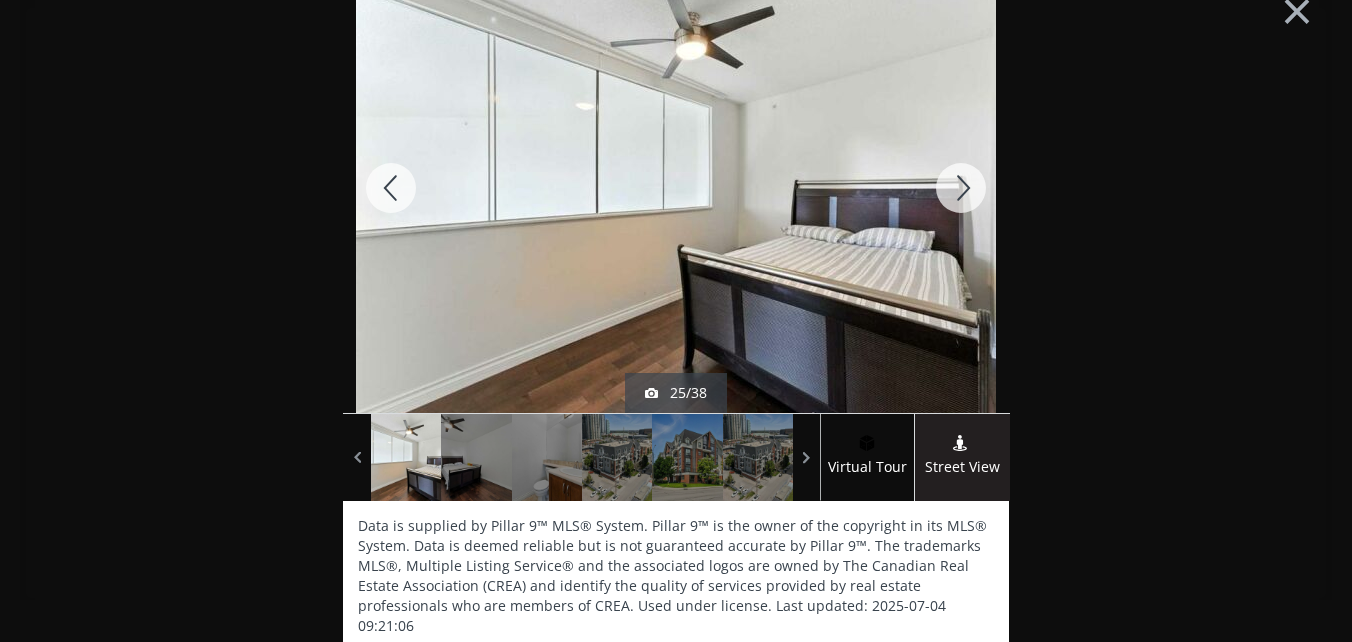 click at bounding box center [961, 188] 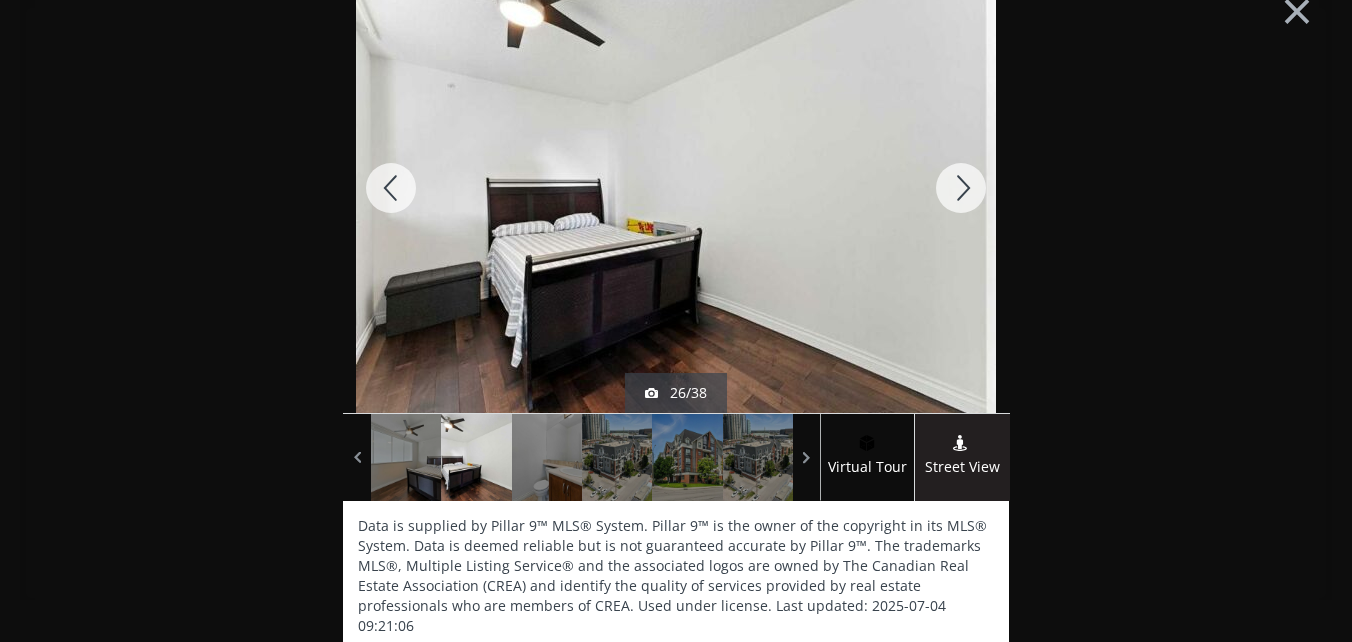 click at bounding box center [961, 188] 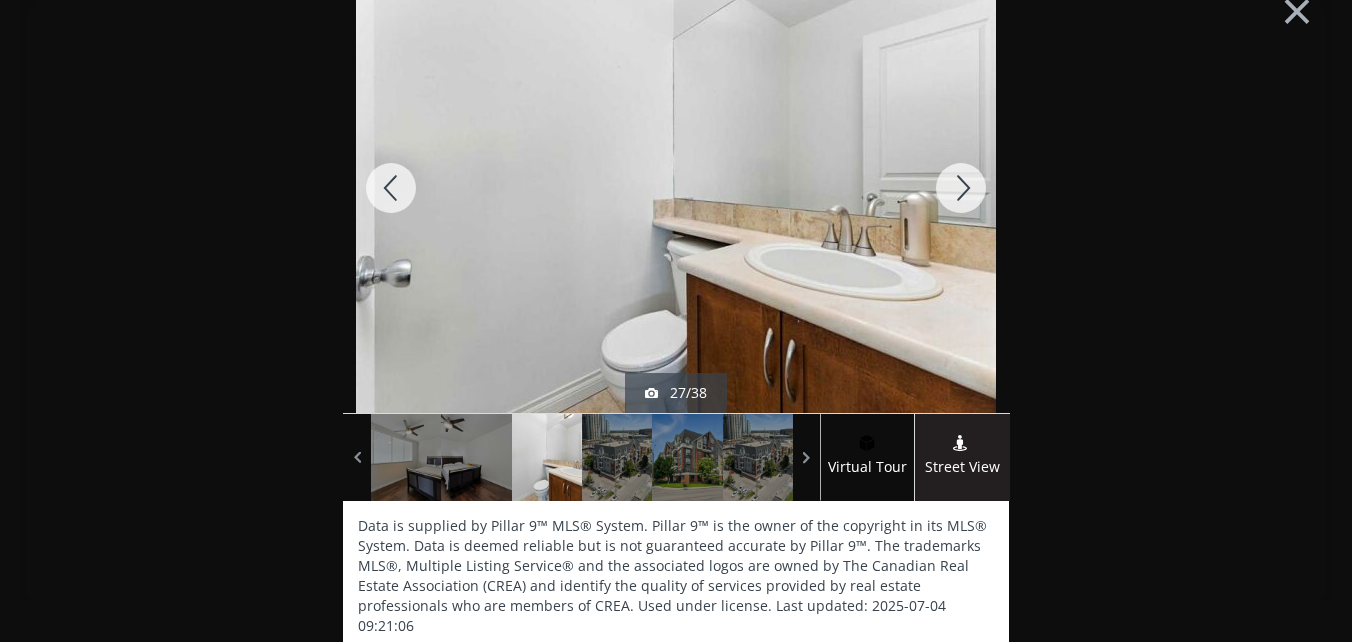 click at bounding box center (961, 188) 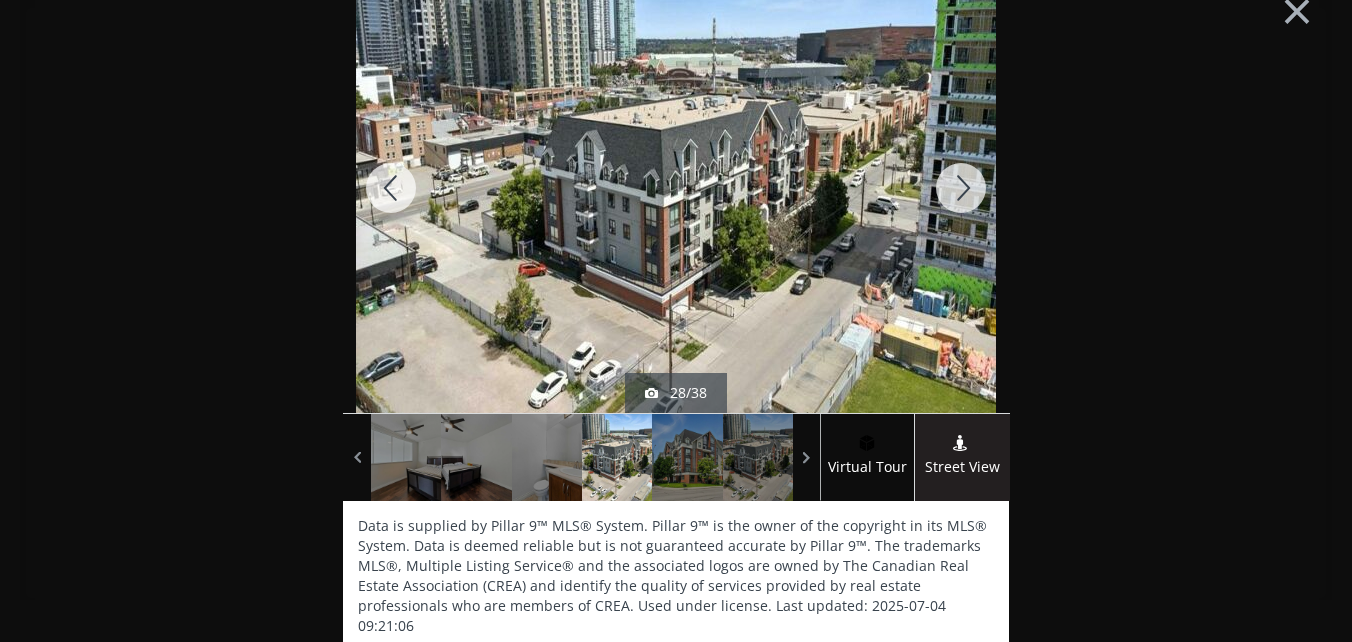 click at bounding box center [961, 188] 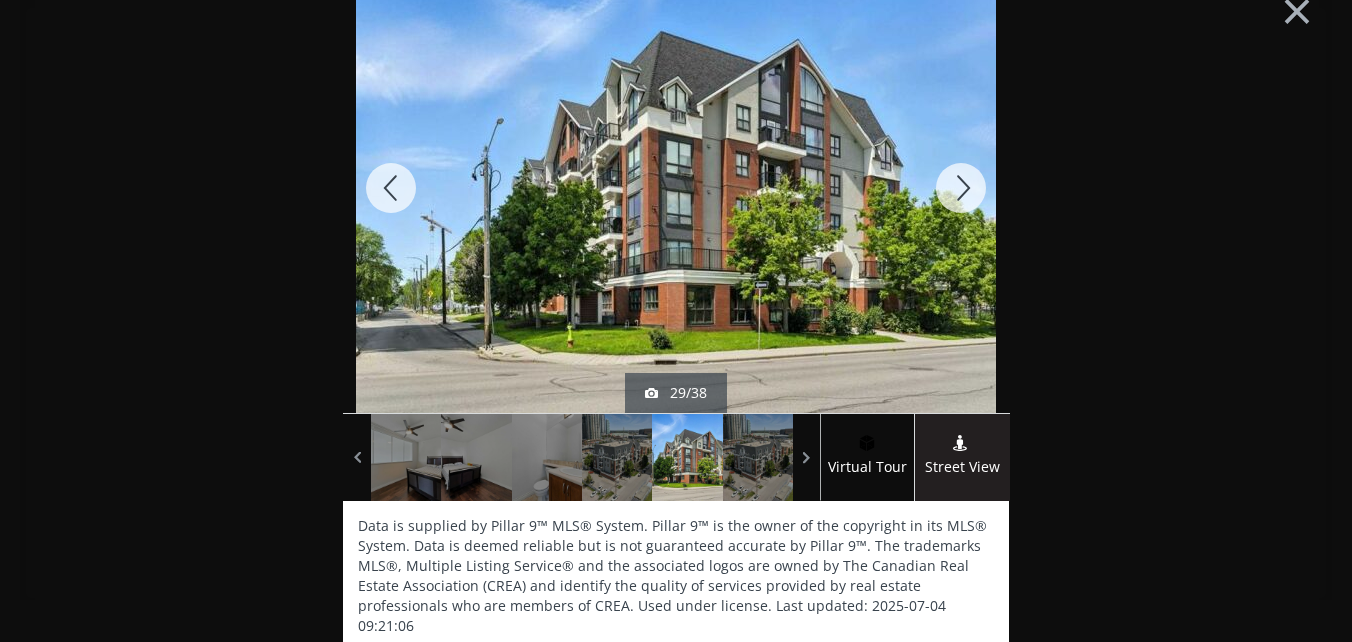 click at bounding box center [961, 188] 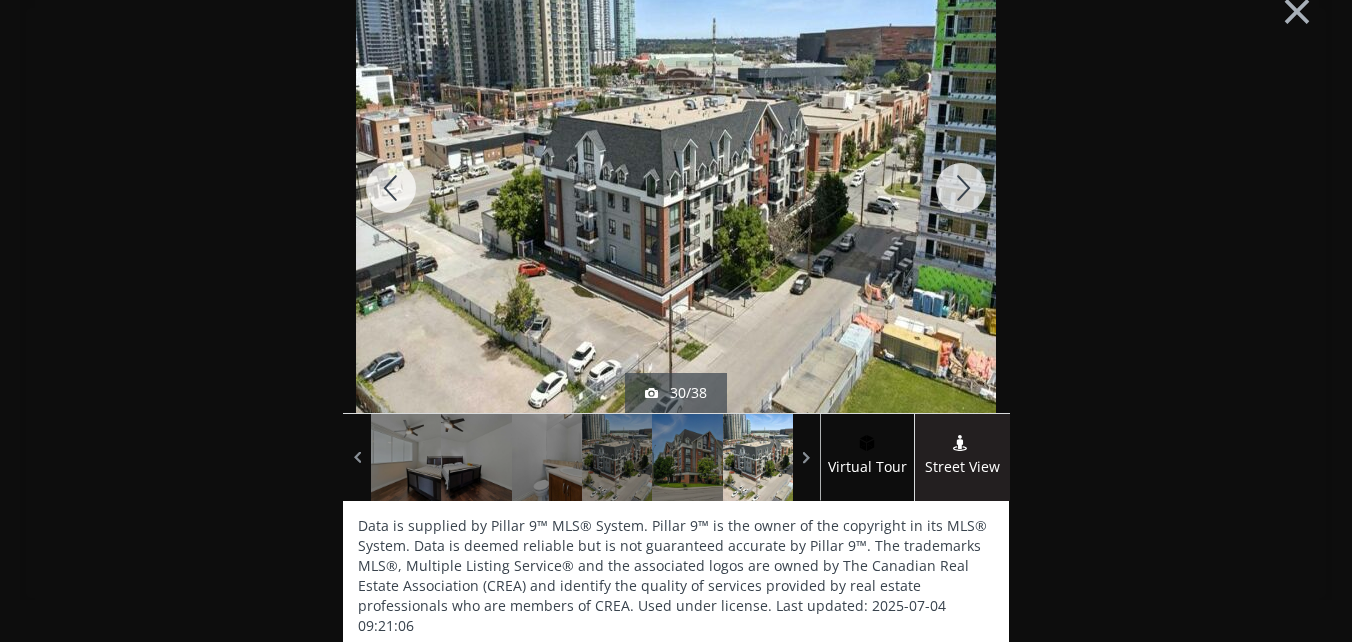 click at bounding box center [961, 188] 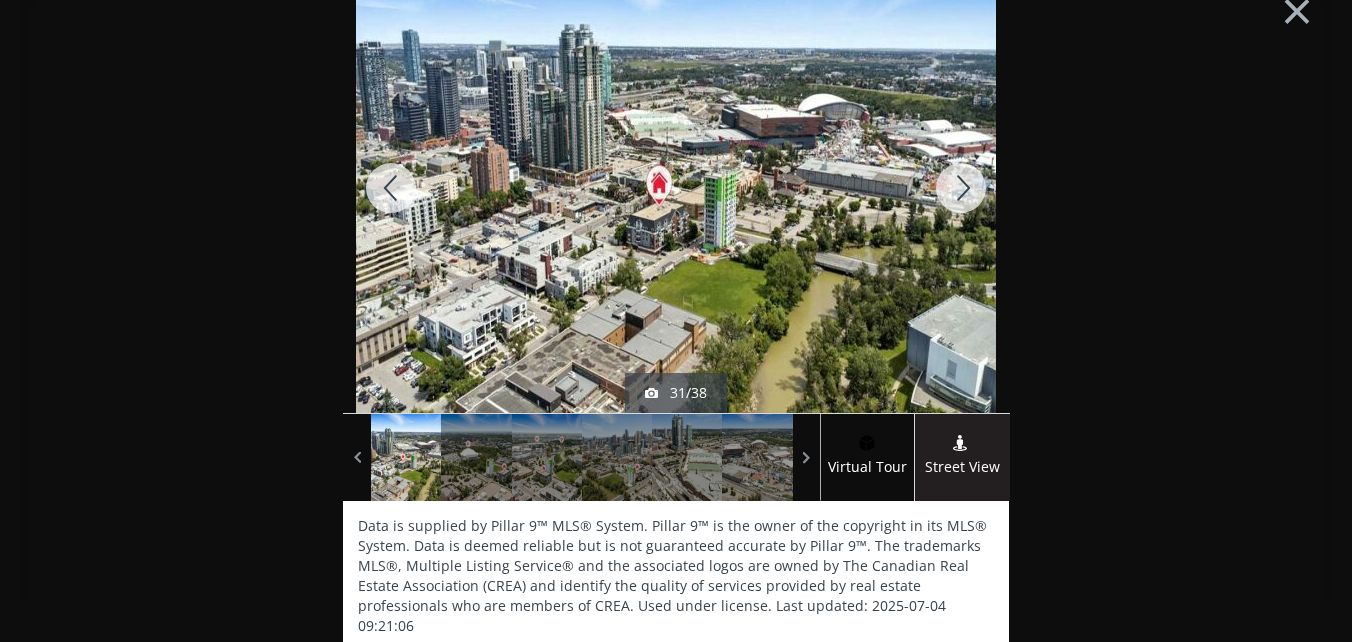 click at bounding box center [961, 188] 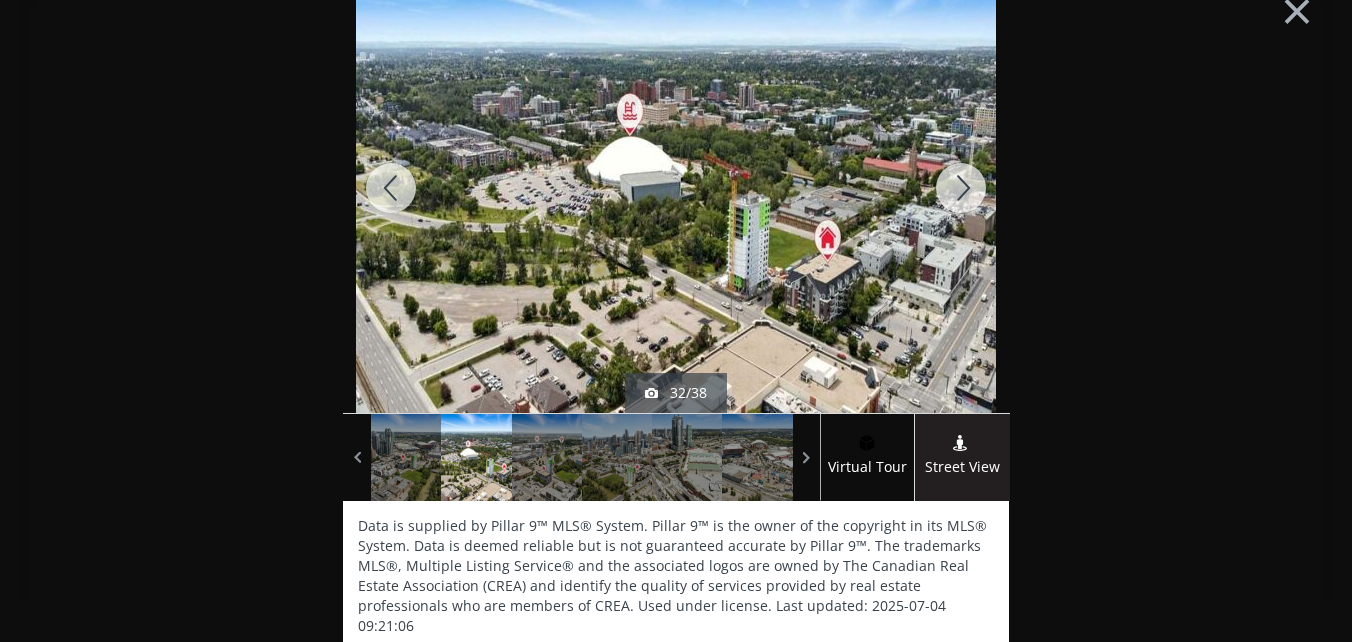 click at bounding box center [961, 188] 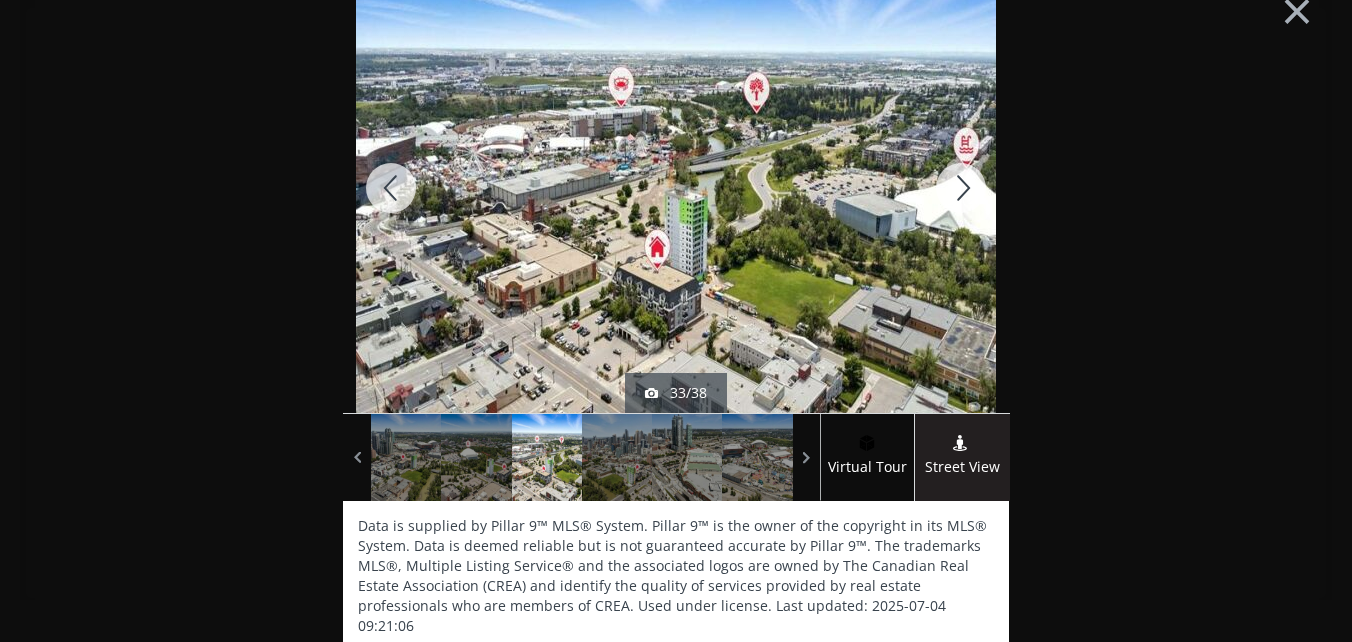 click at bounding box center (961, 188) 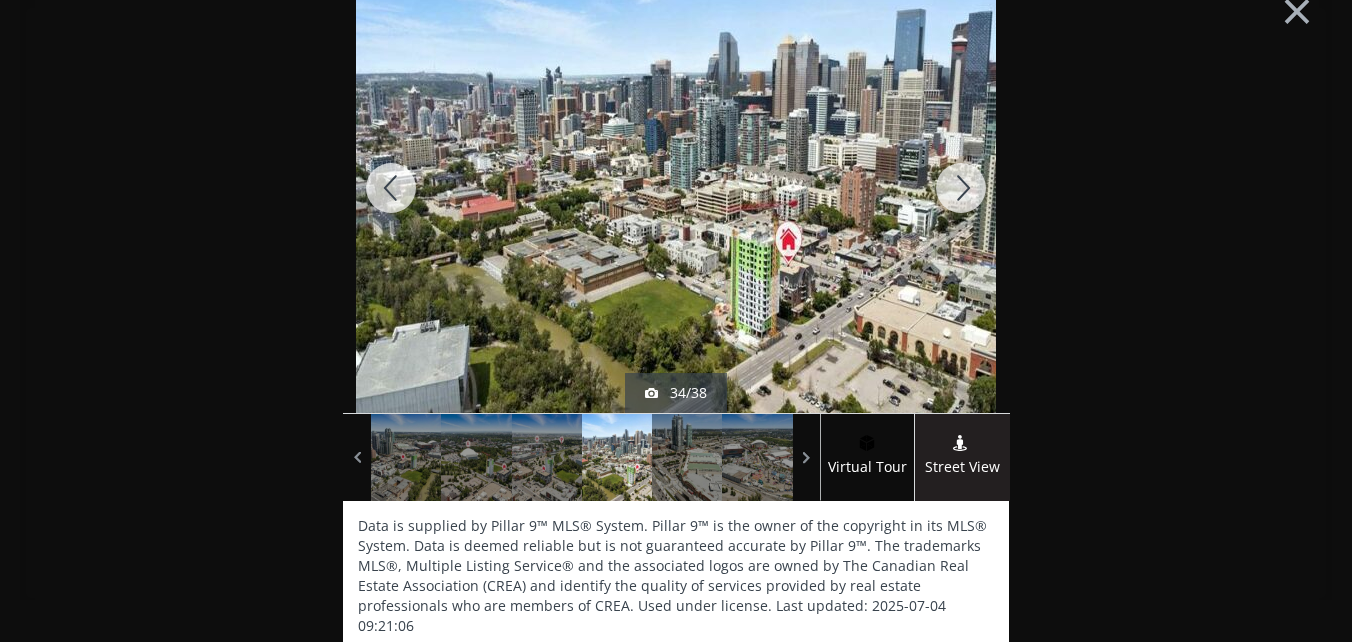 click at bounding box center (961, 188) 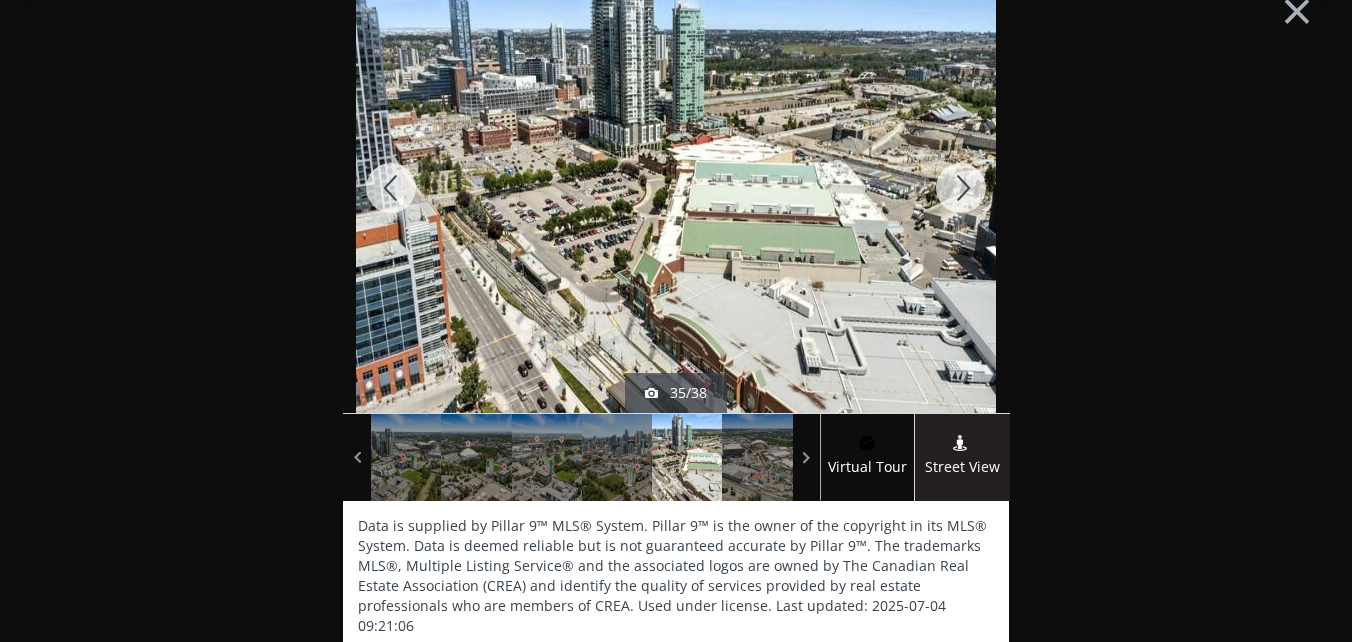 click at bounding box center [961, 188] 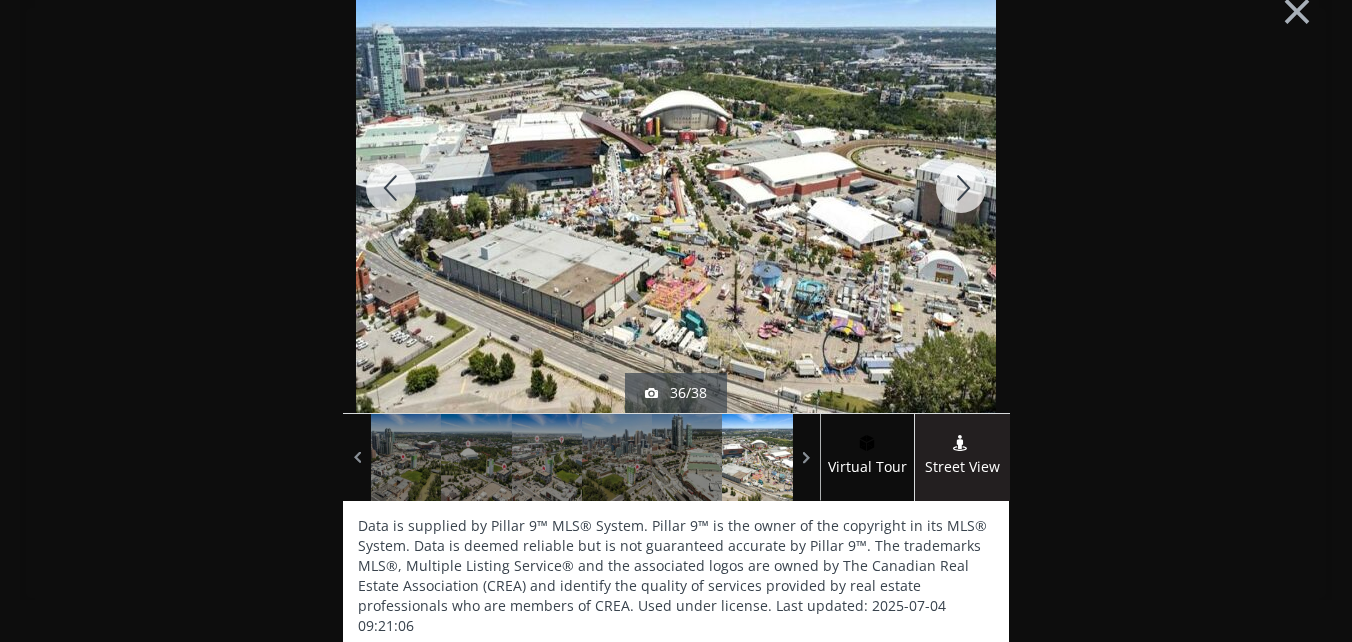 click at bounding box center [961, 188] 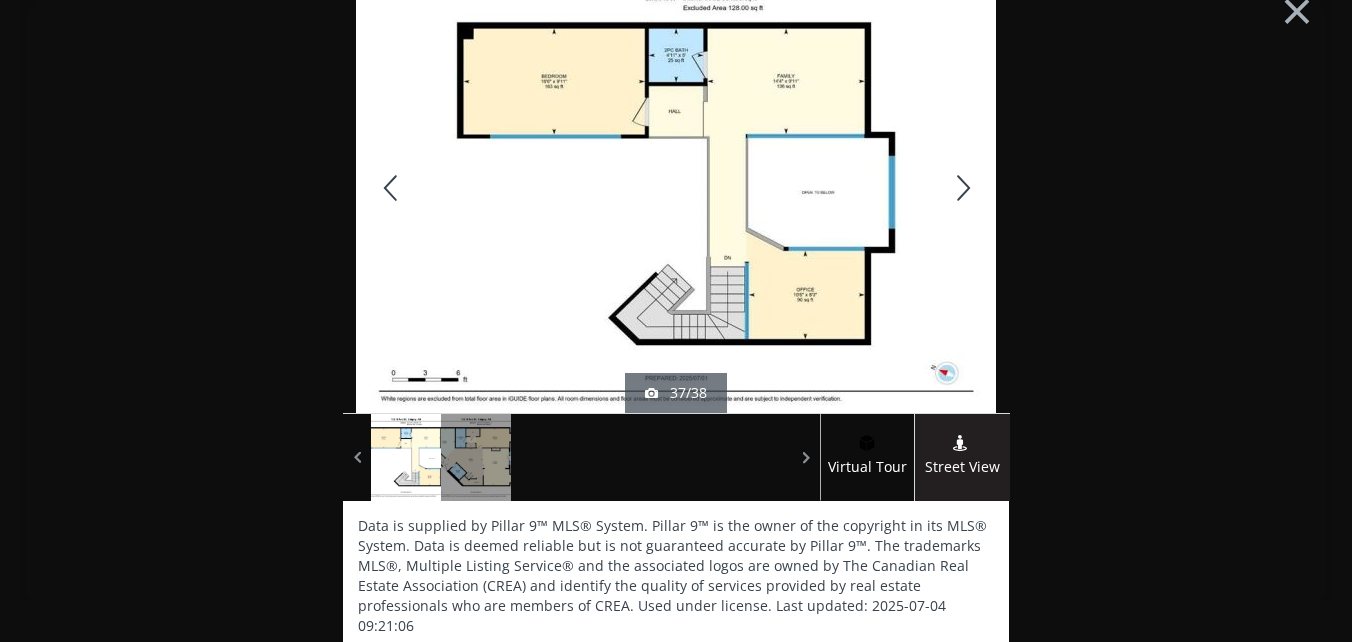 click at bounding box center (961, 188) 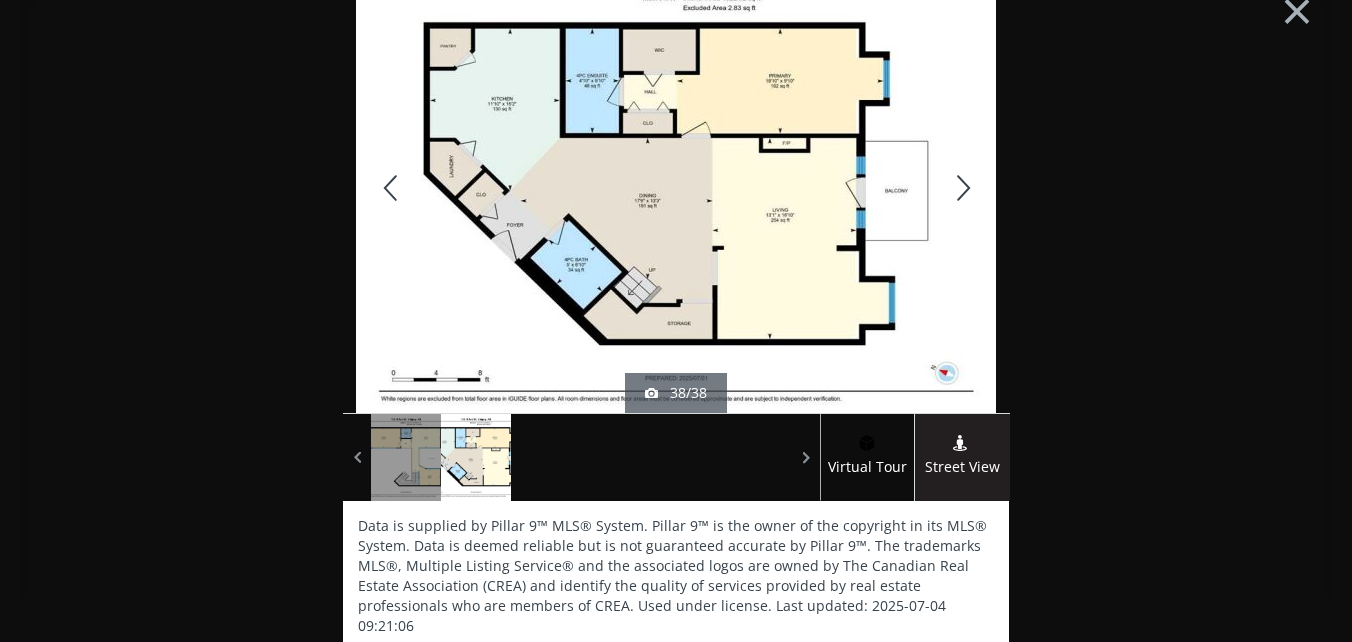 click at bounding box center [391, 188] 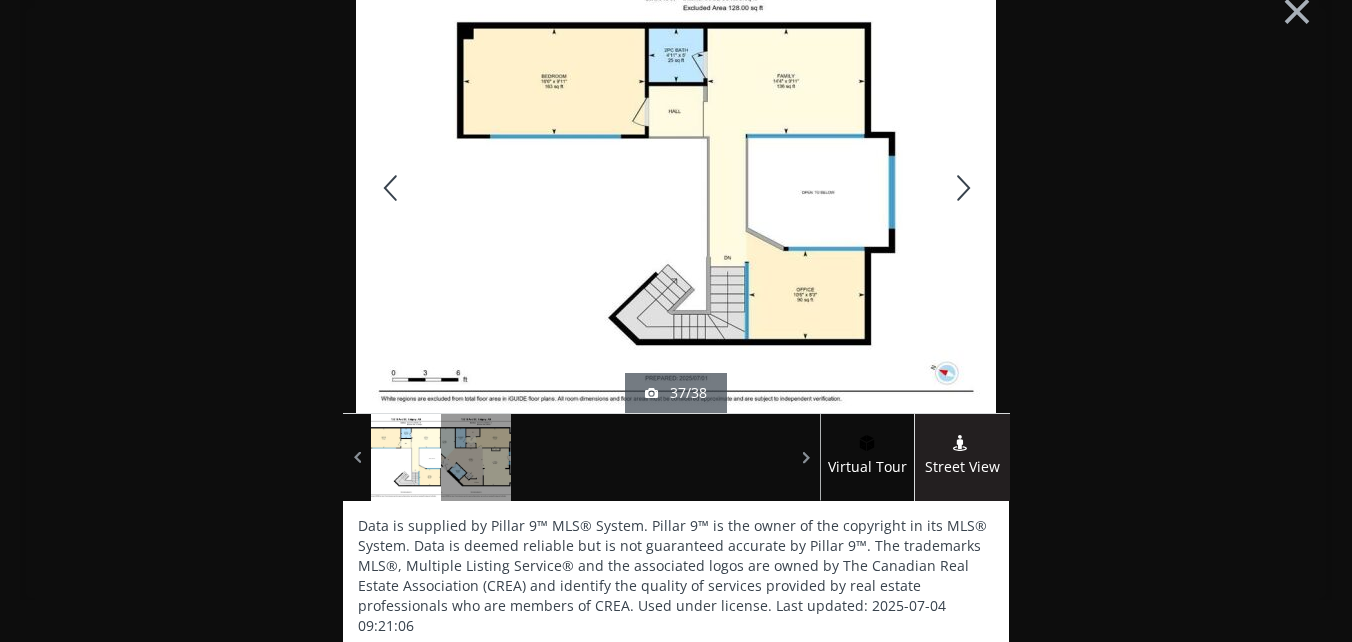 click at bounding box center [961, 188] 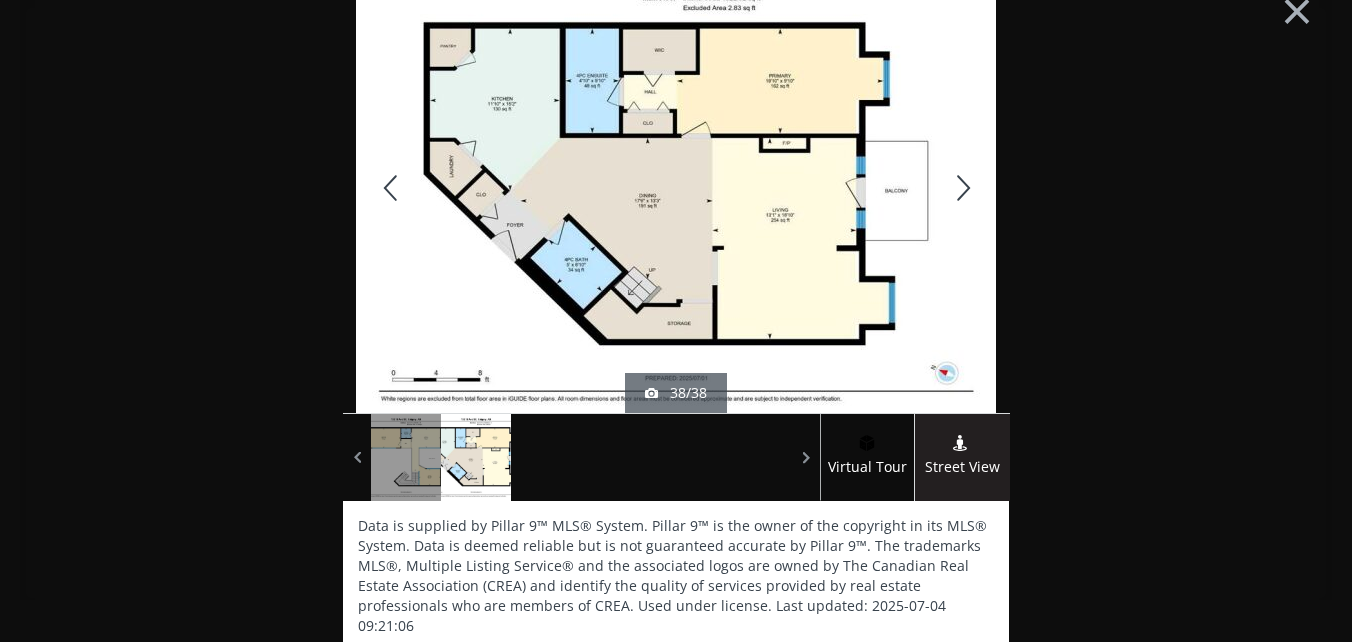 click at bounding box center (961, 188) 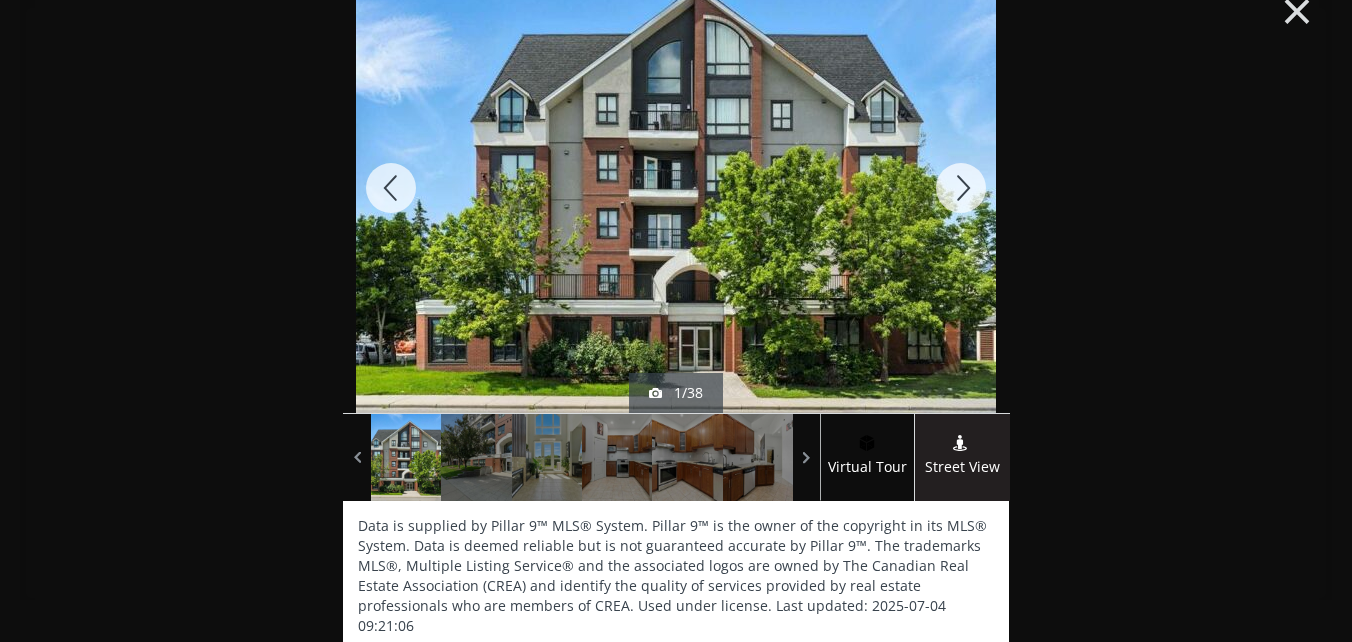 click on "×" at bounding box center [1297, 9] 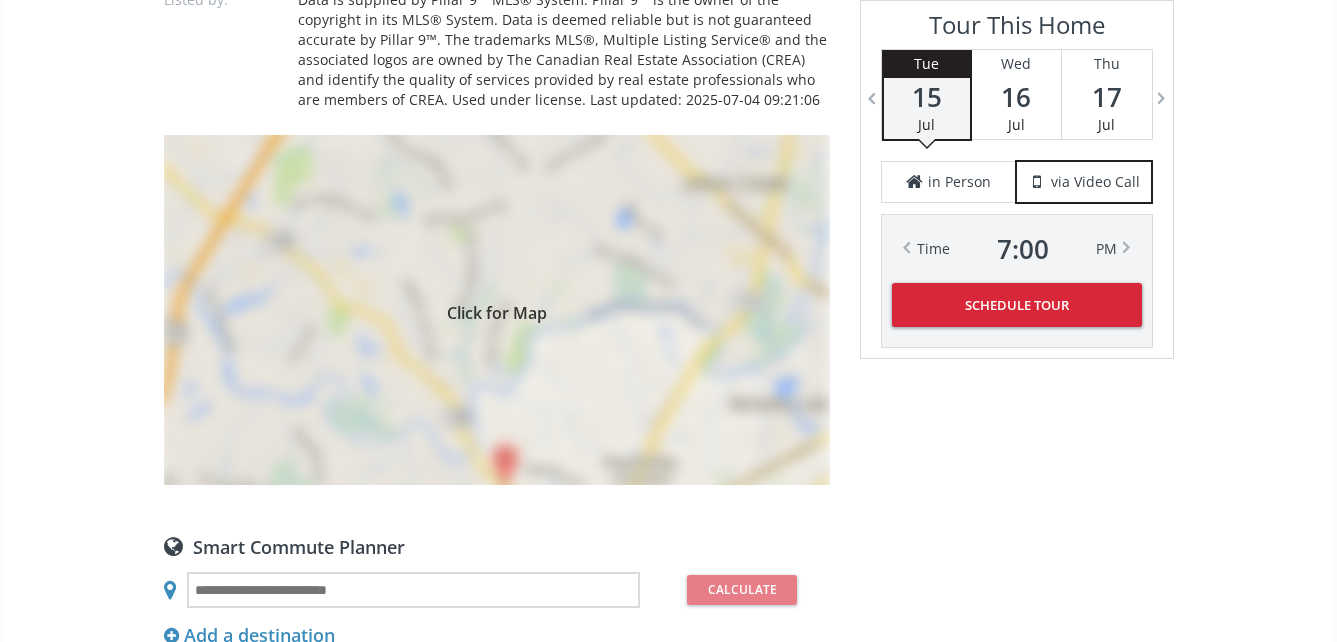 scroll, scrollTop: 1700, scrollLeft: 0, axis: vertical 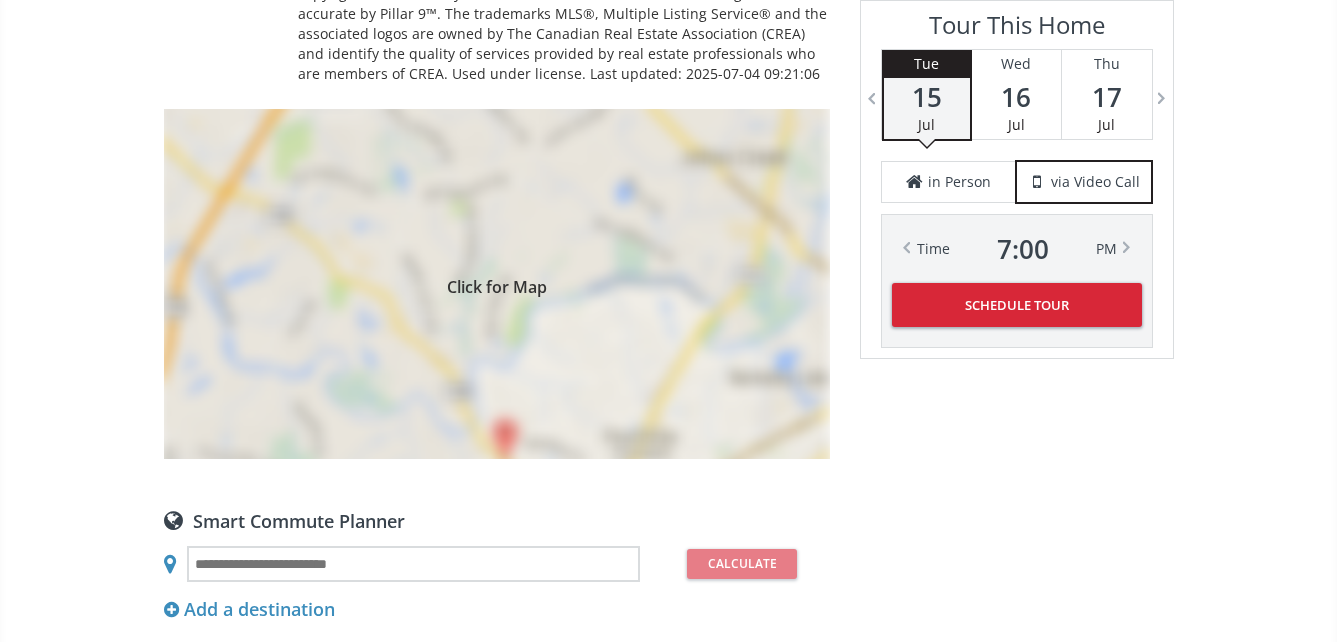 click on "Click for Map" at bounding box center (497, 284) 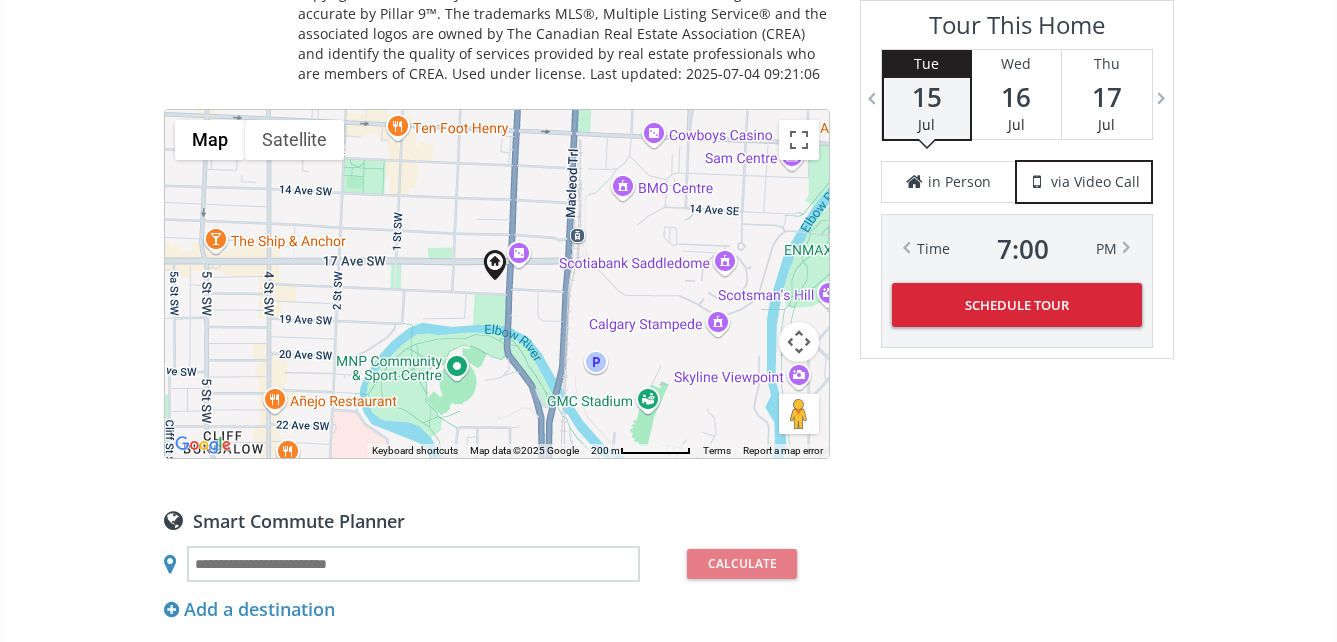 click on "To navigate, press the arrow keys." at bounding box center [497, 284] 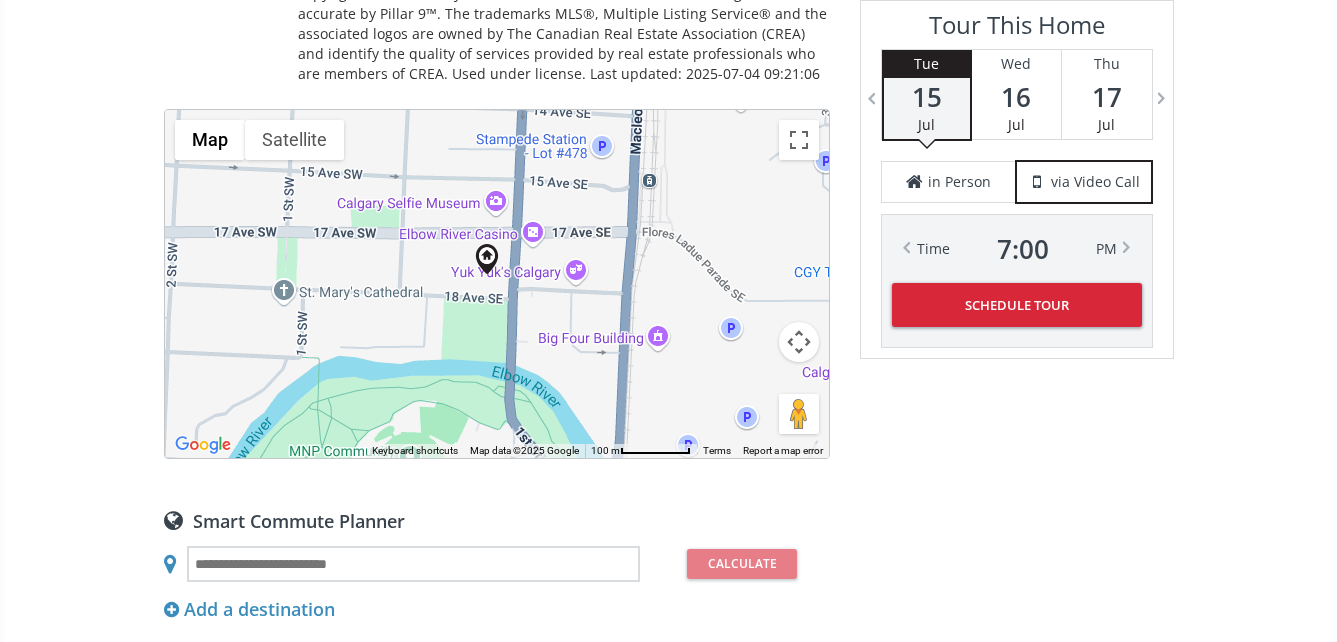click on "To navigate, press the arrow keys." at bounding box center [497, 284] 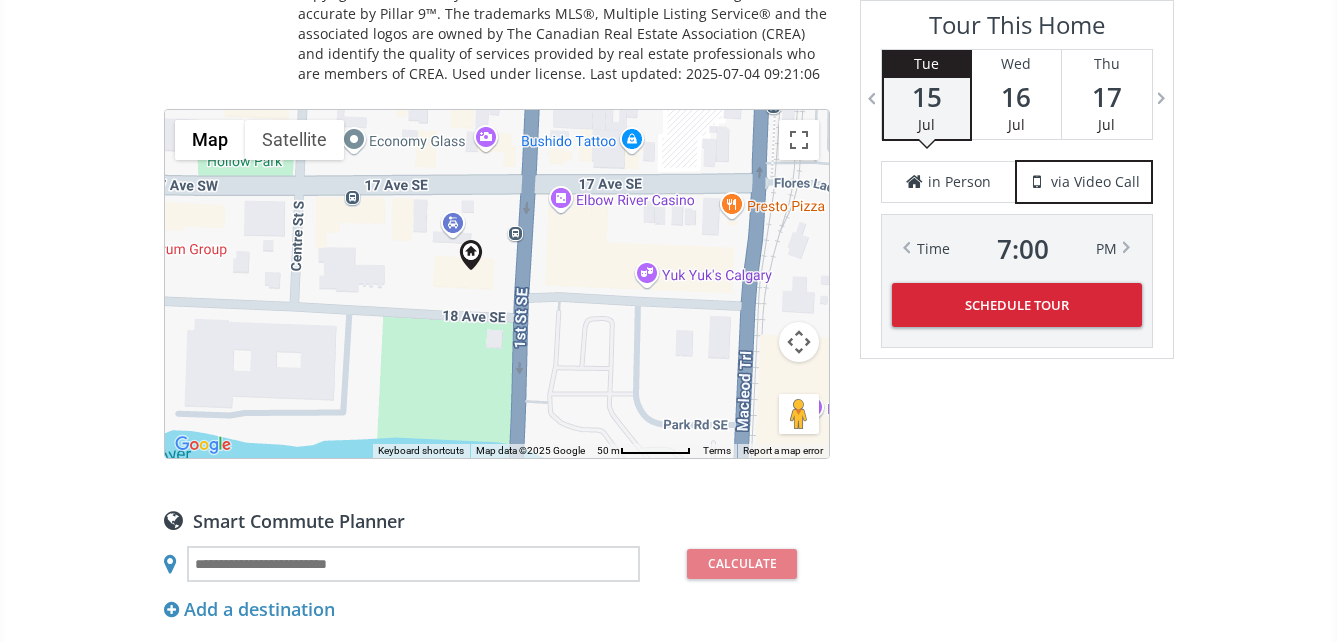 drag, startPoint x: 602, startPoint y: 254, endPoint x: 586, endPoint y: 266, distance: 20 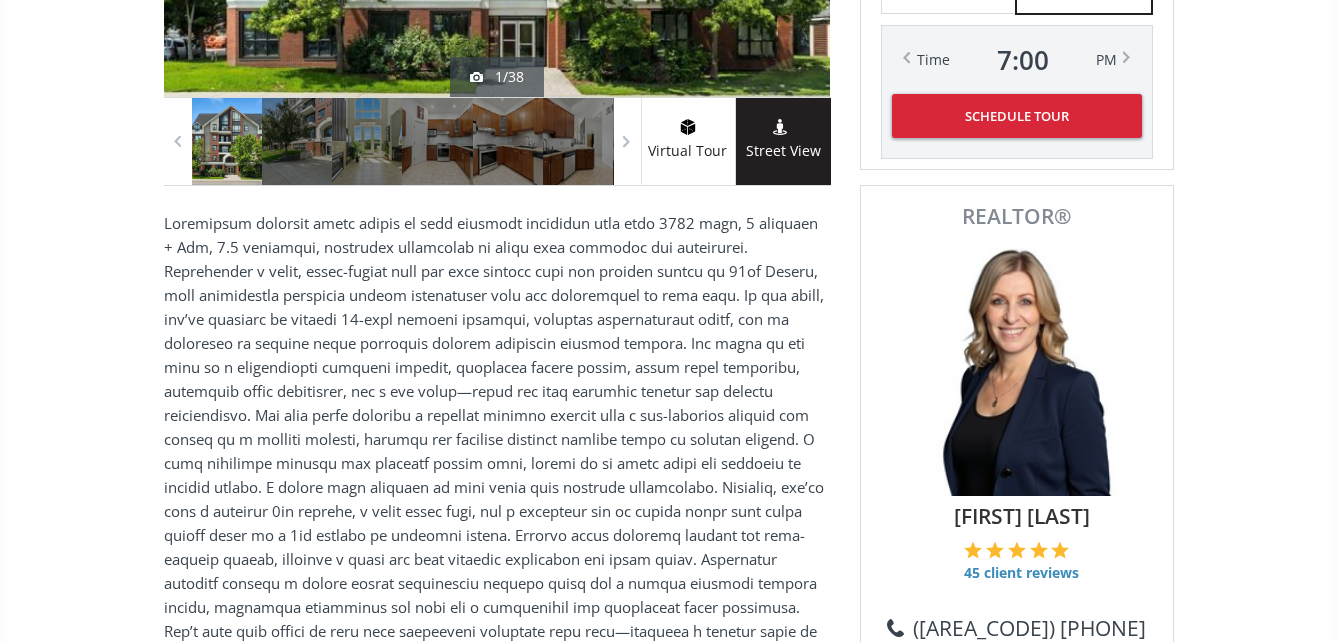 scroll, scrollTop: 200, scrollLeft: 0, axis: vertical 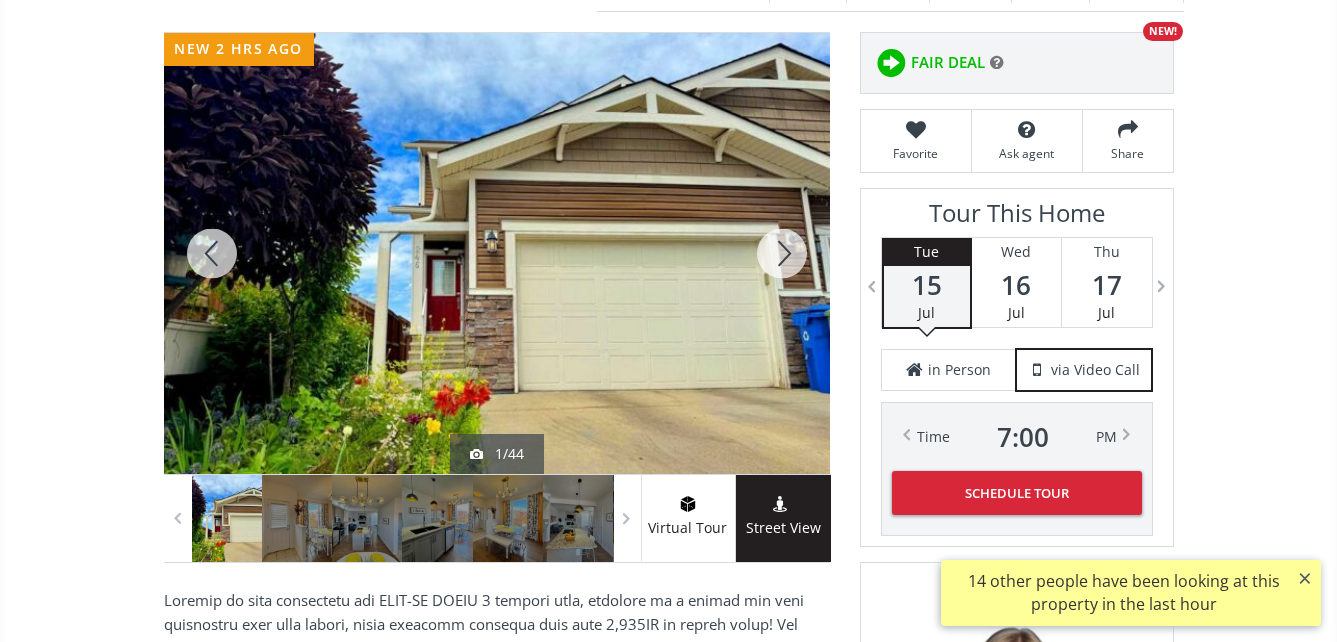 click at bounding box center [497, 253] 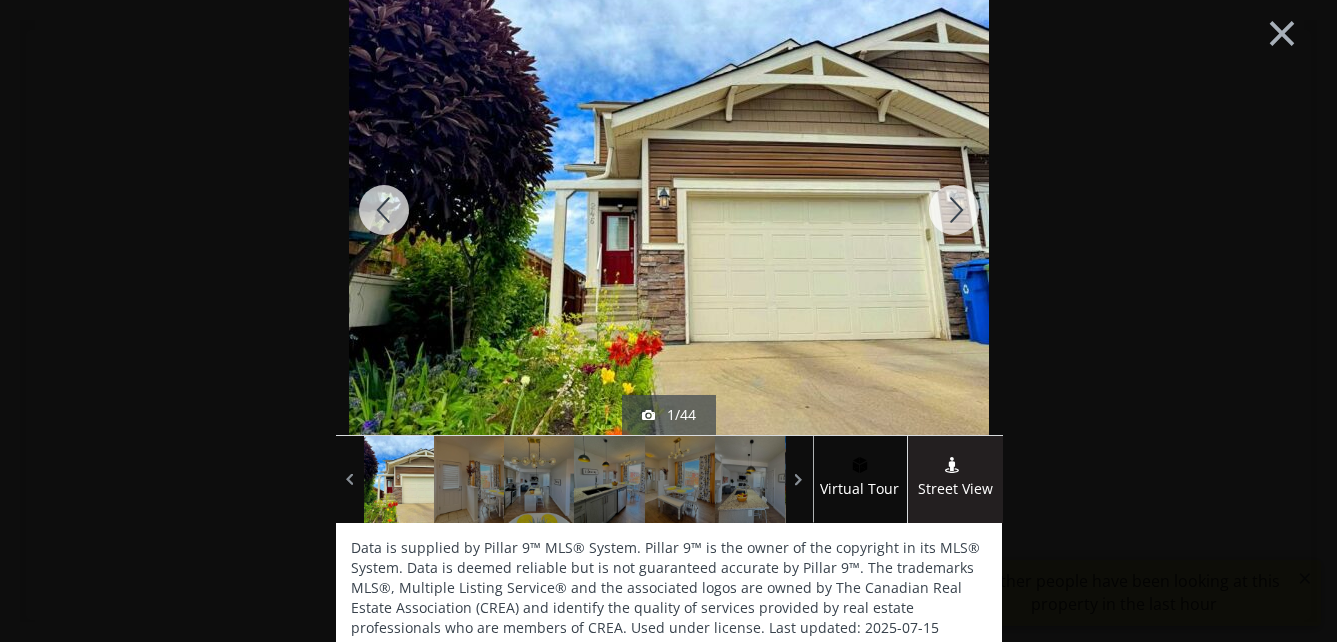 scroll, scrollTop: 0, scrollLeft: 0, axis: both 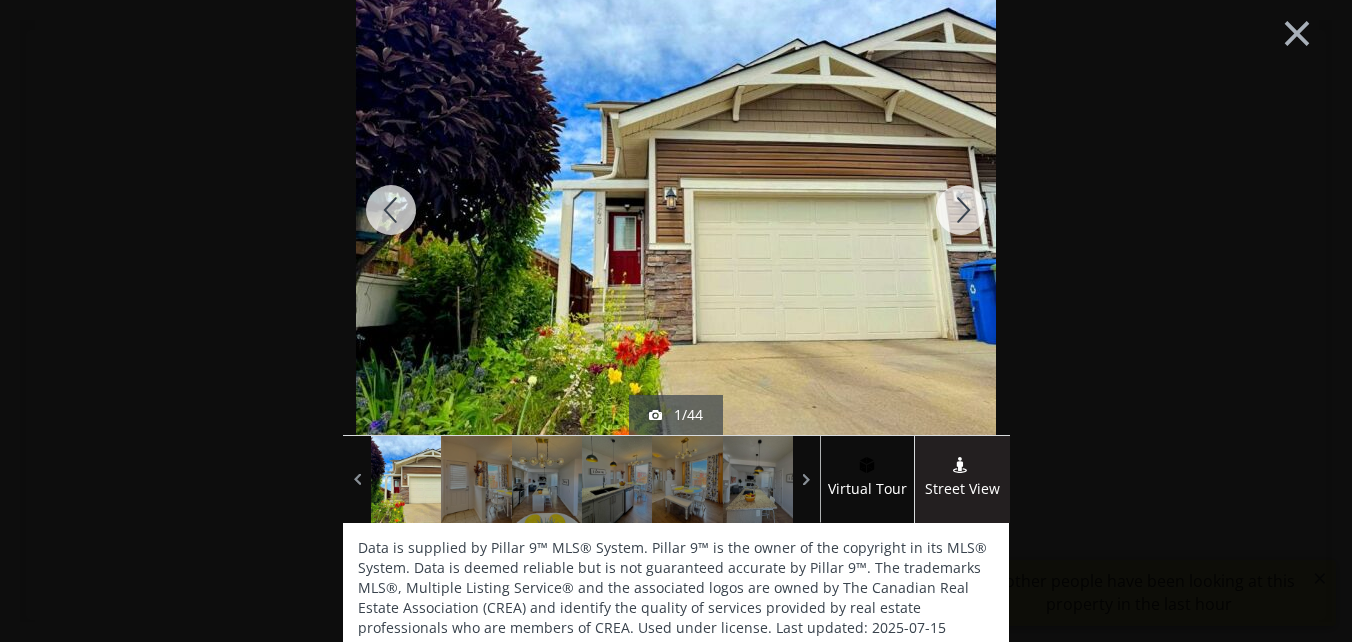 click at bounding box center (961, 210) 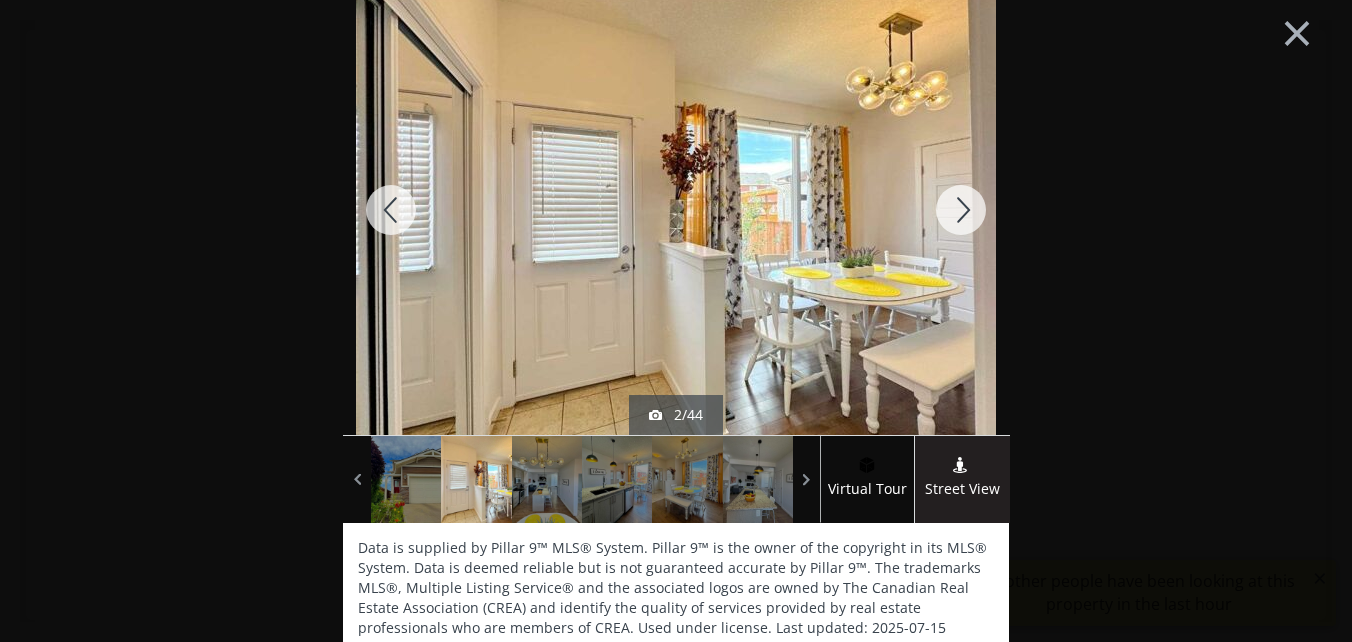 click at bounding box center (961, 210) 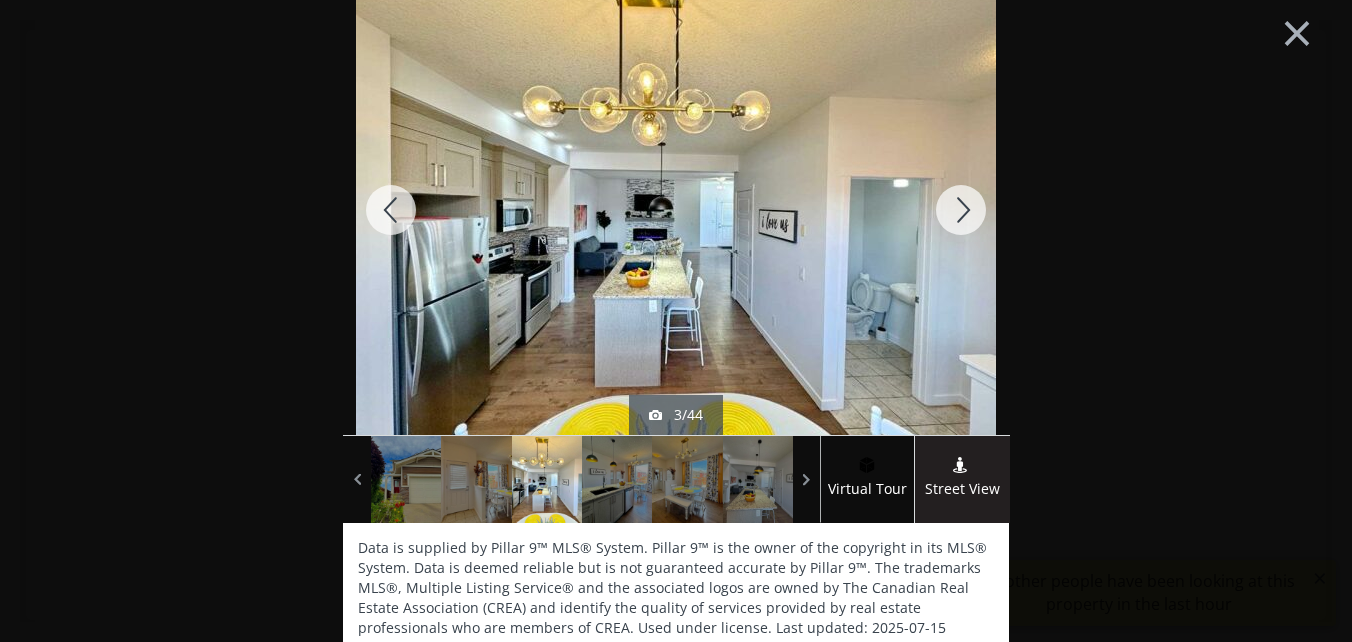 click at bounding box center (961, 210) 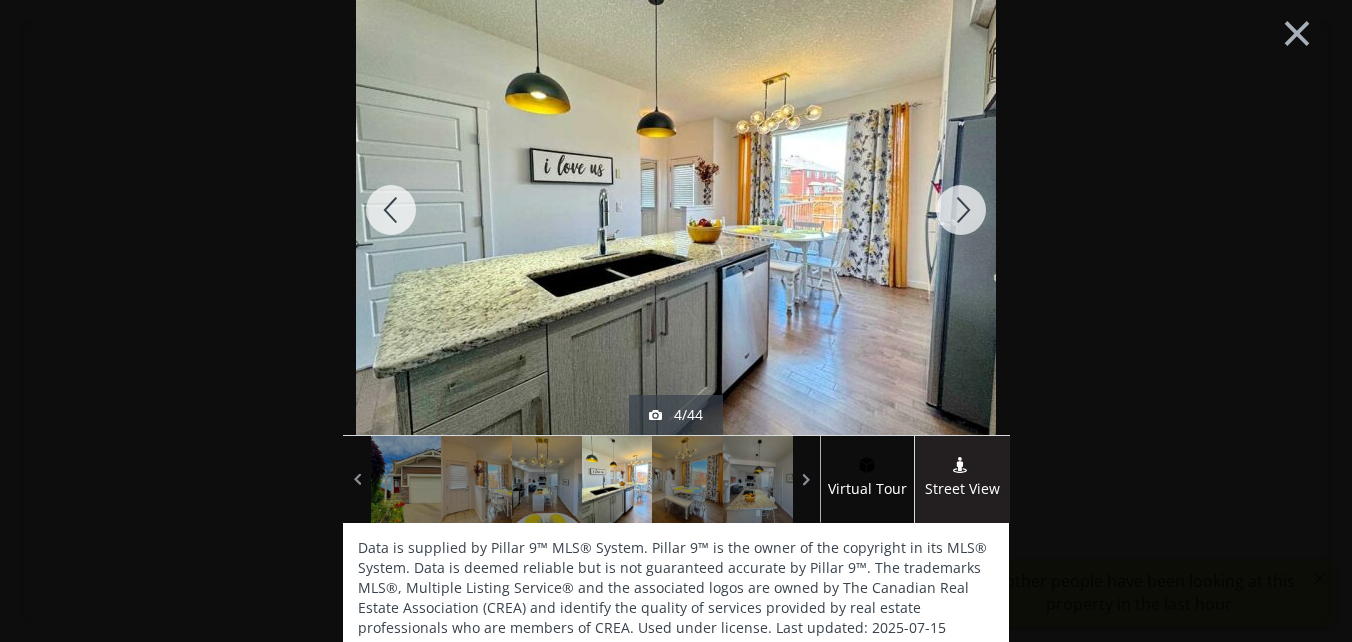 click at bounding box center (961, 210) 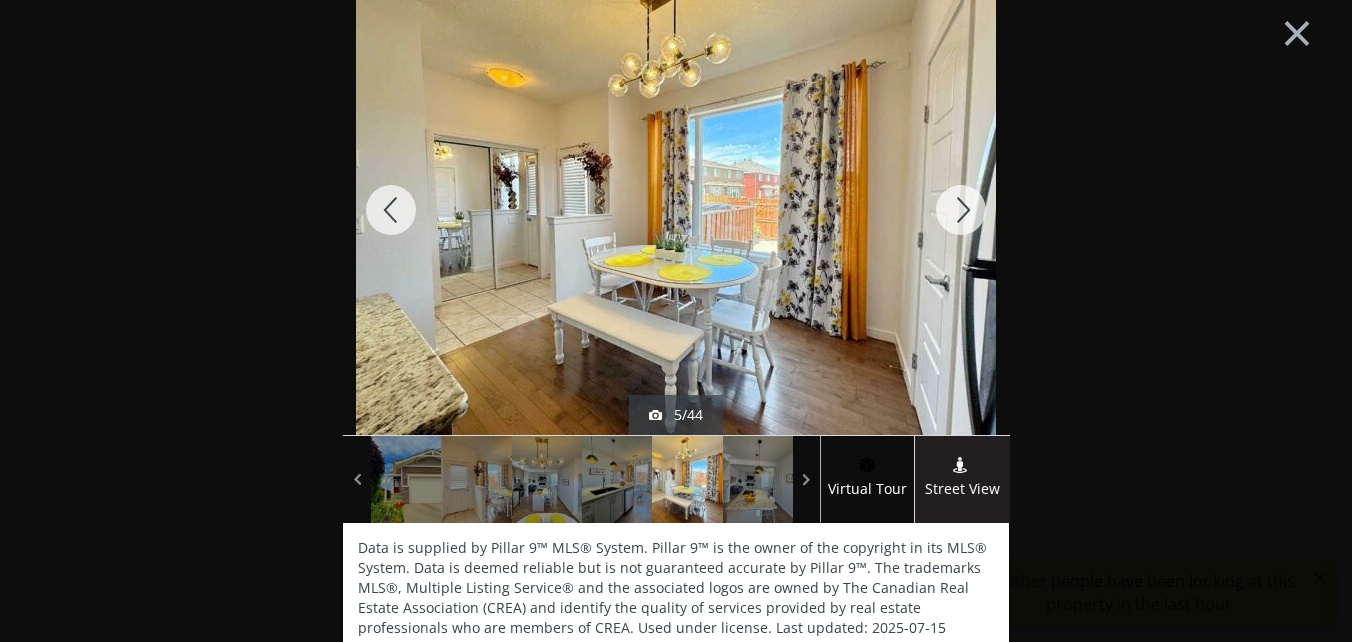 click at bounding box center (961, 210) 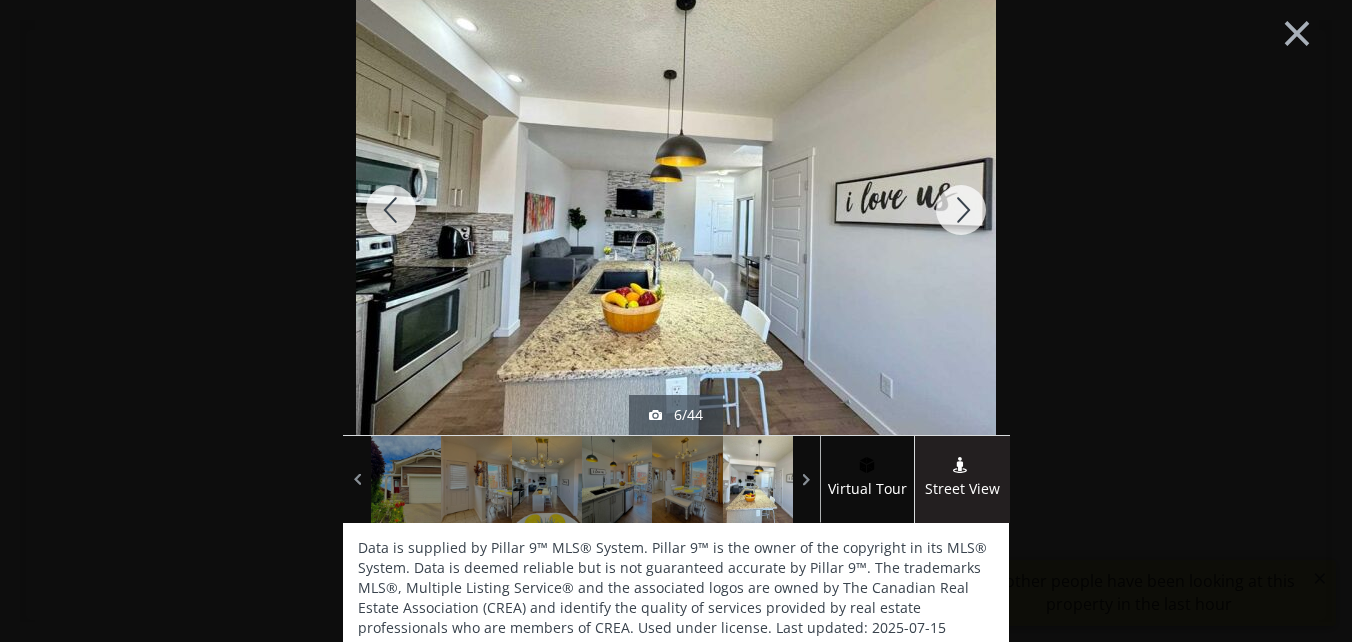 click at bounding box center (961, 210) 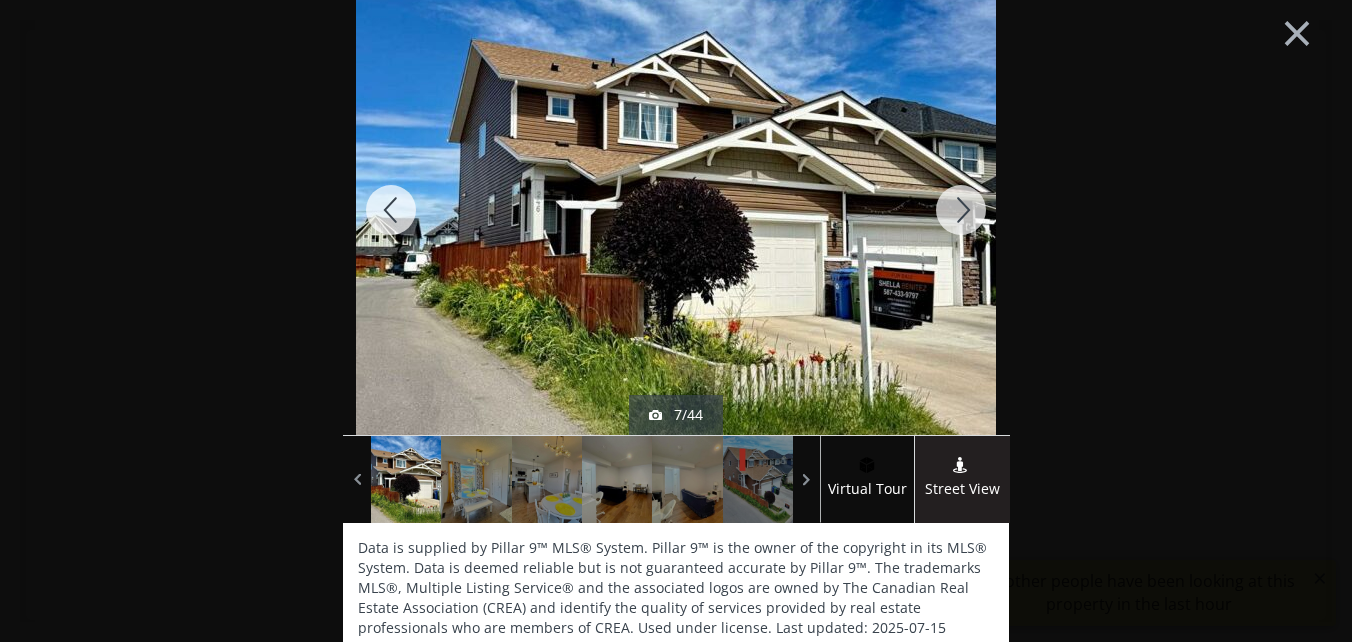 click at bounding box center (961, 210) 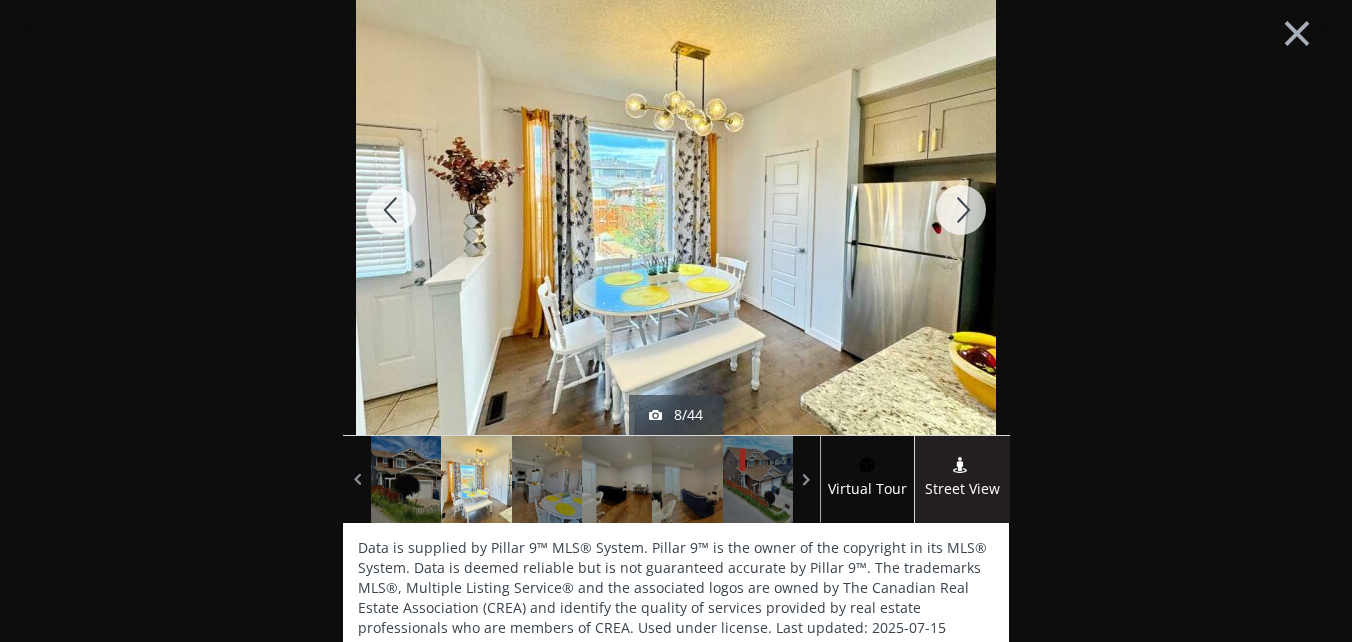 click at bounding box center (961, 210) 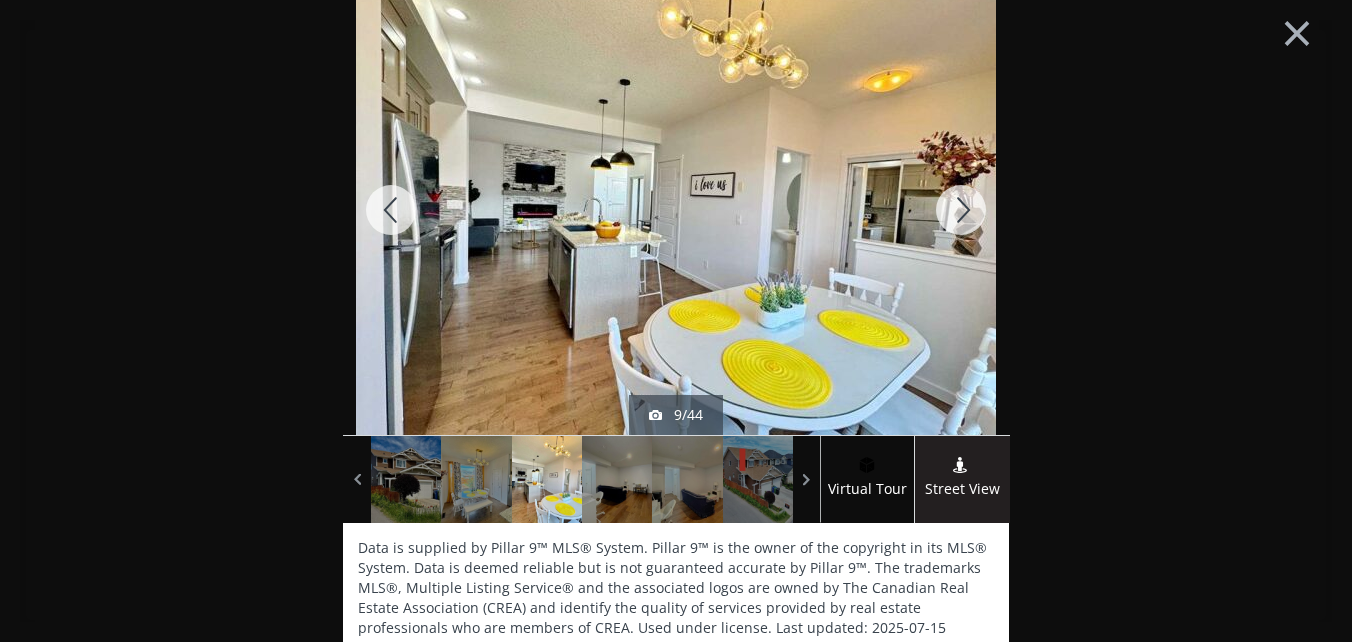 click at bounding box center (961, 210) 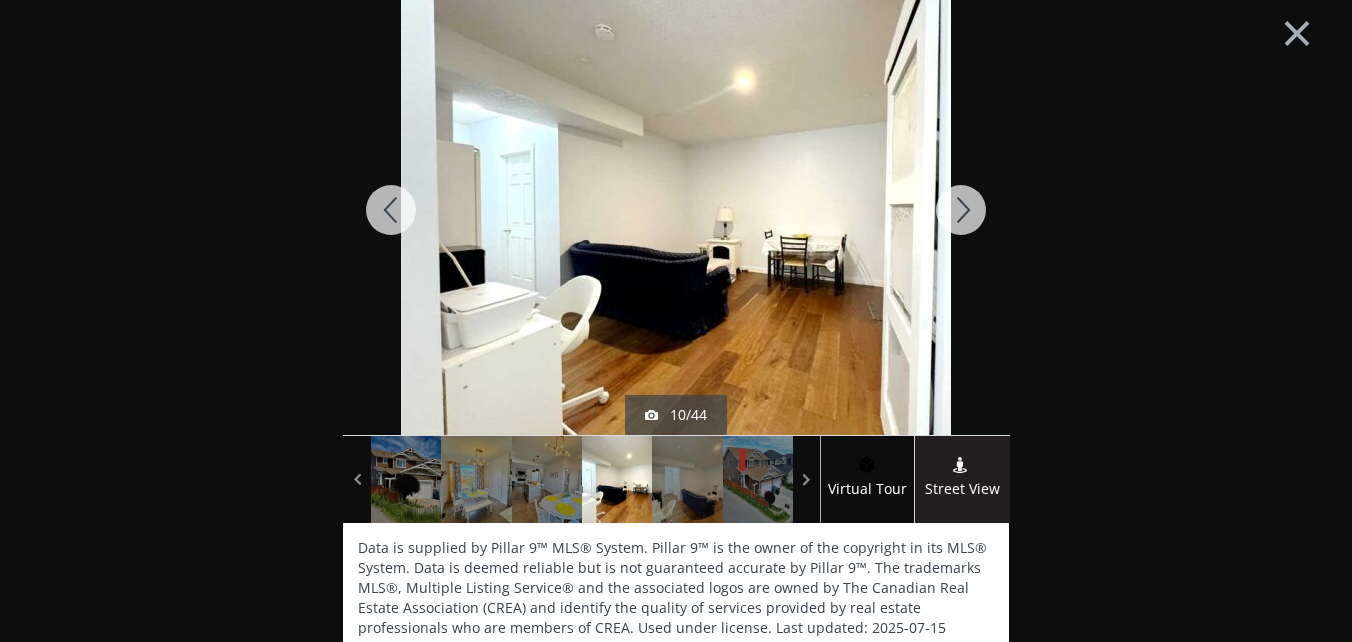 click at bounding box center (961, 210) 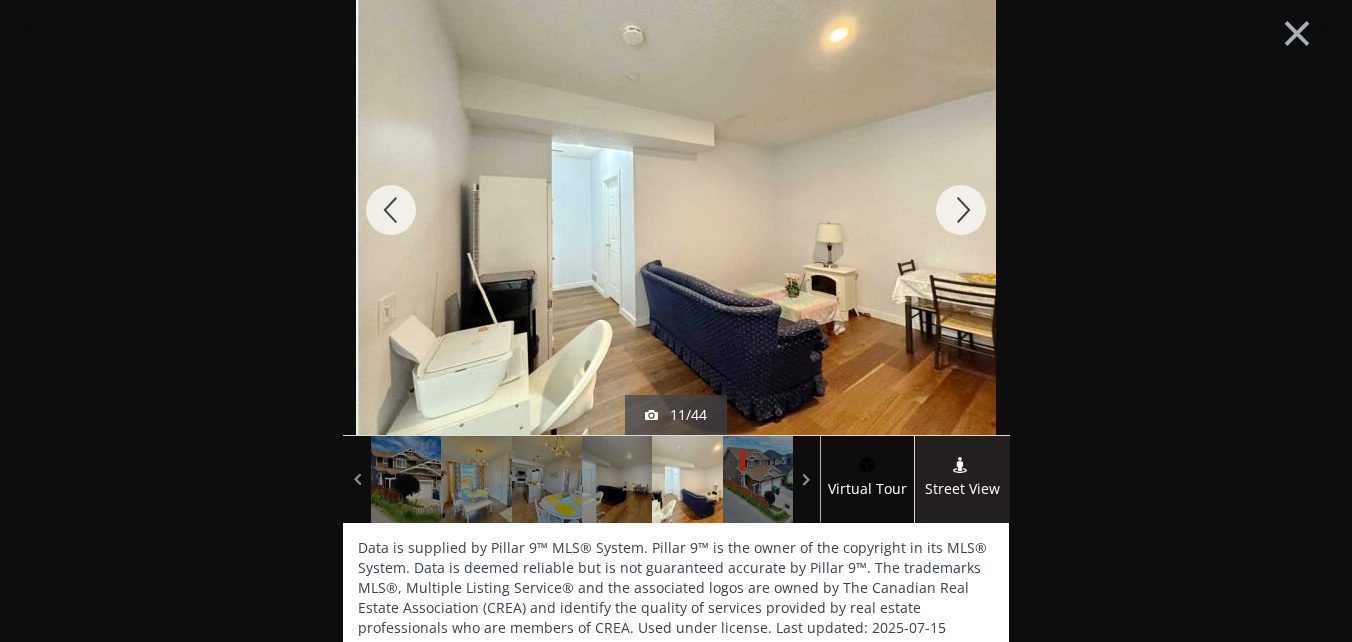 click at bounding box center (961, 210) 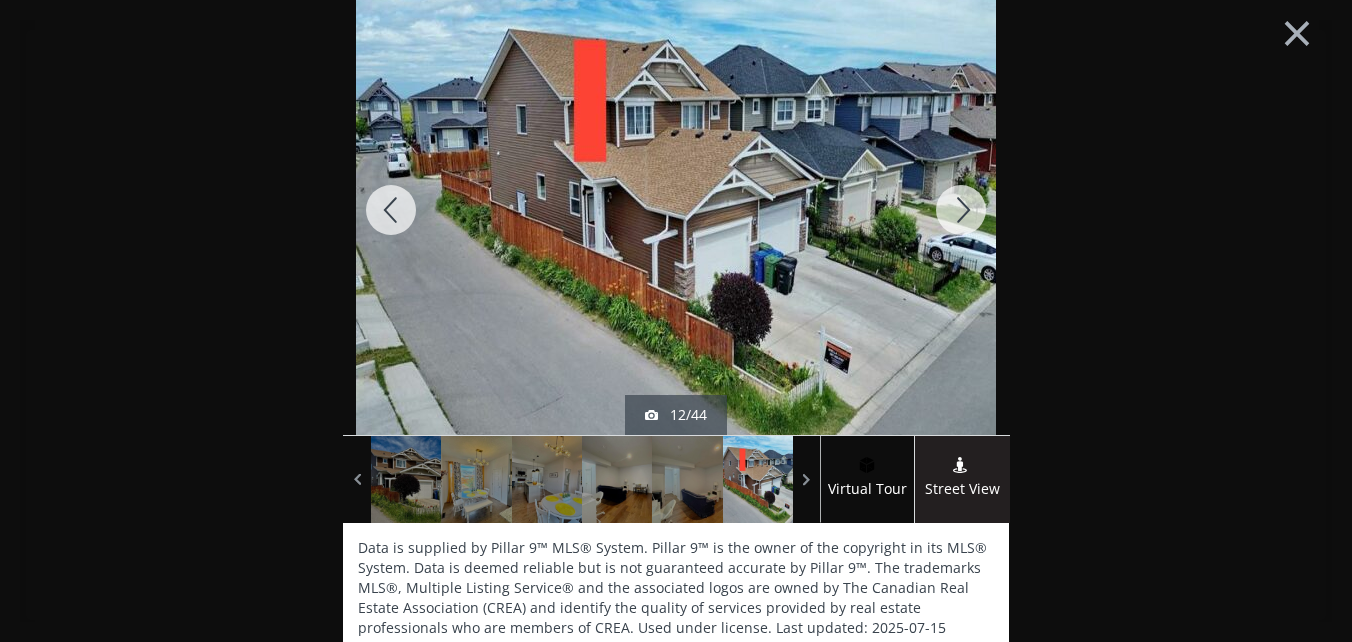 click at bounding box center [961, 210] 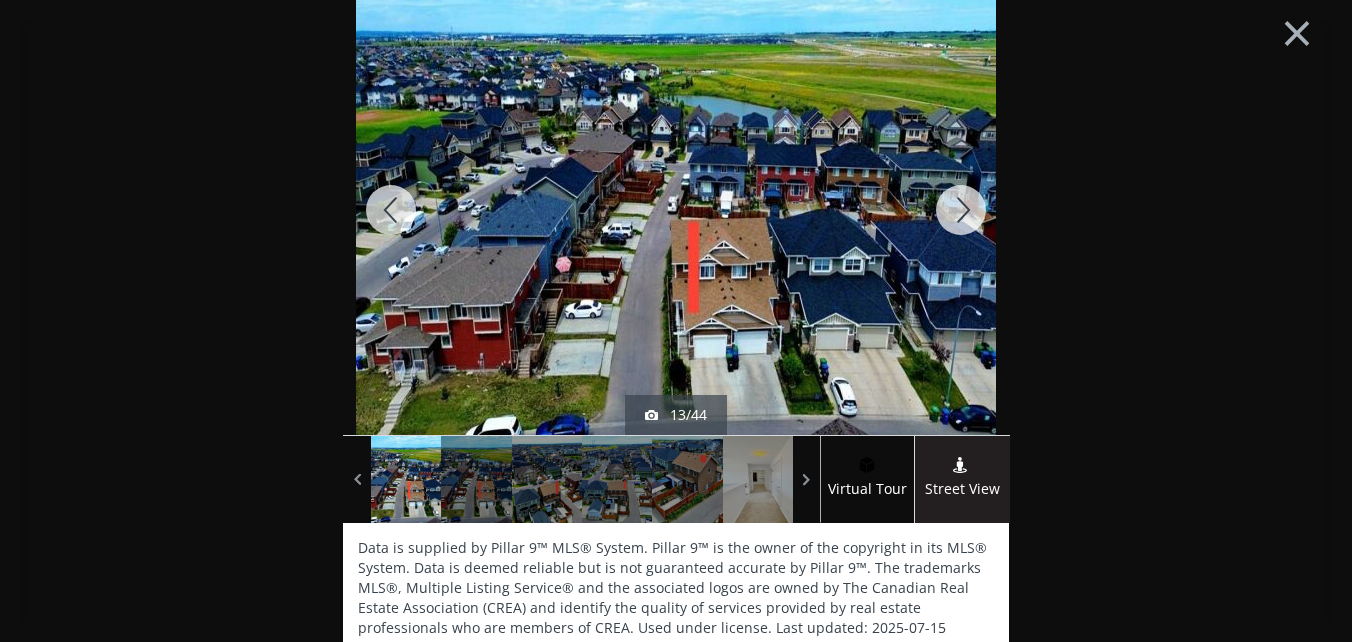 click at bounding box center [961, 210] 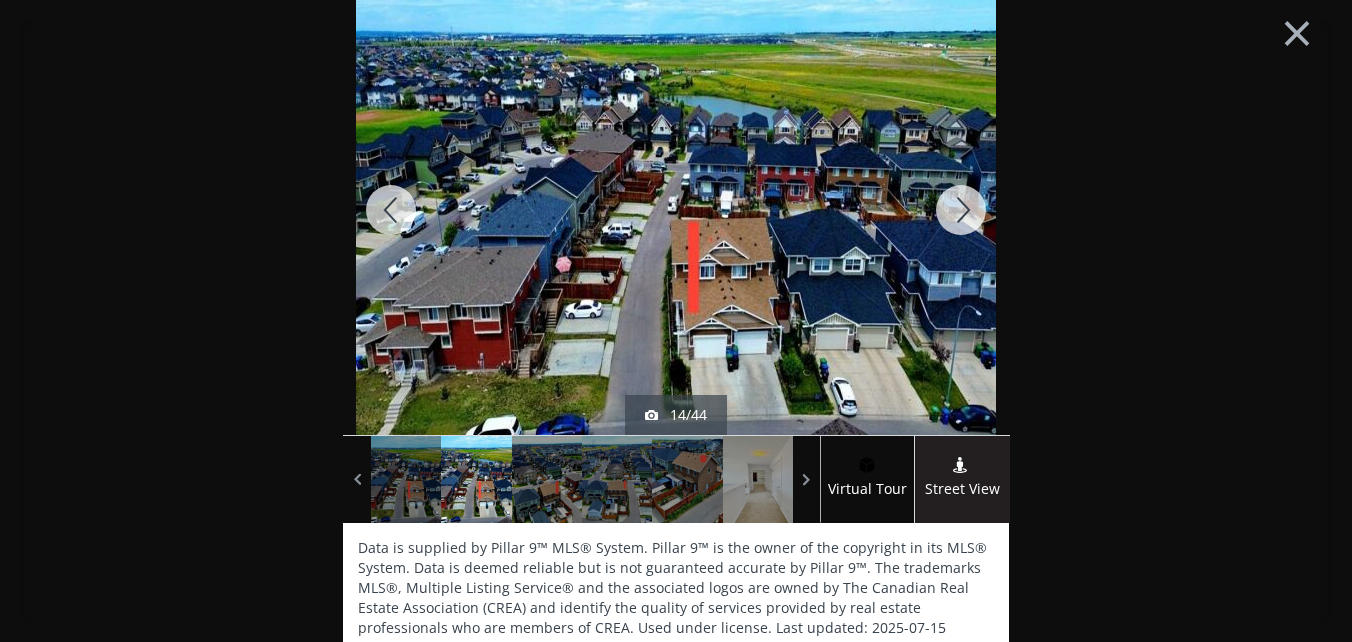 click at bounding box center [961, 210] 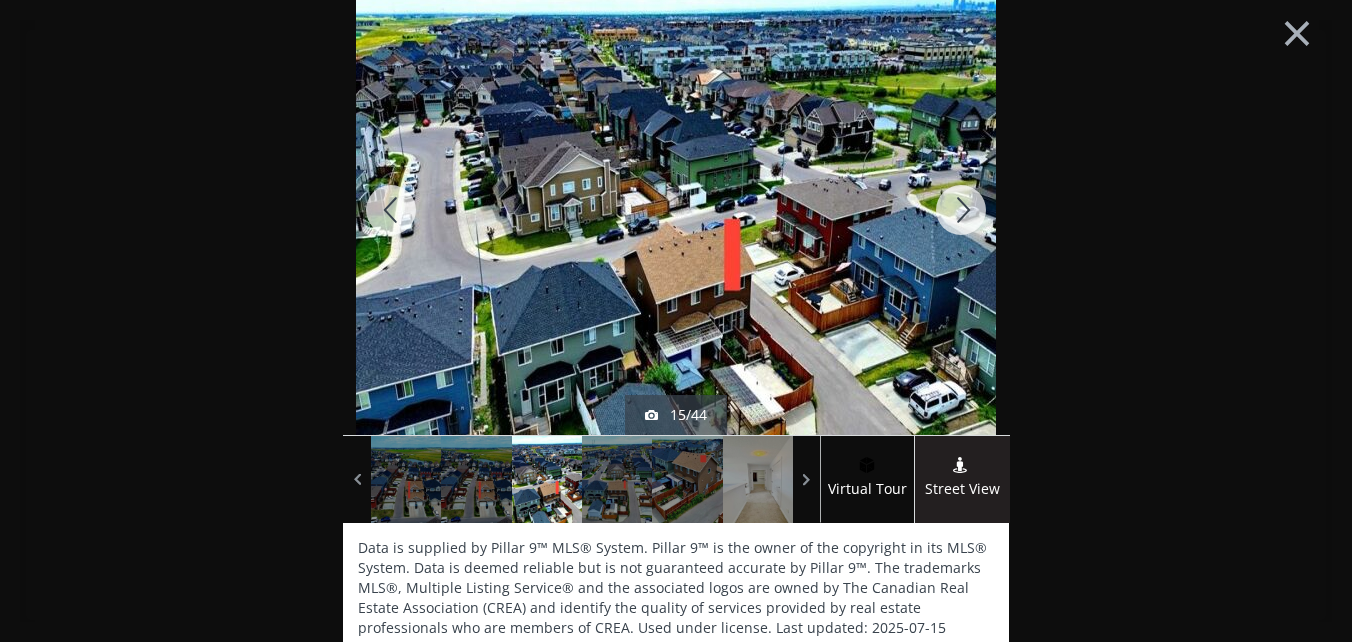 click at bounding box center [961, 210] 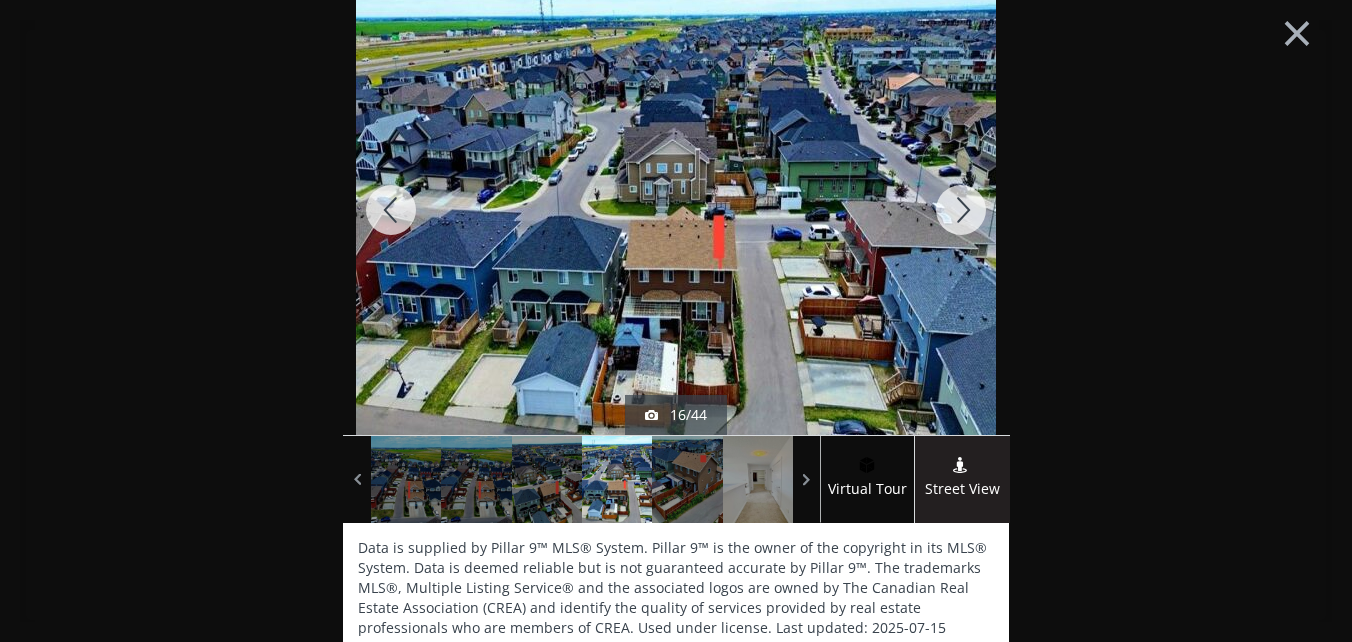 click at bounding box center (391, 210) 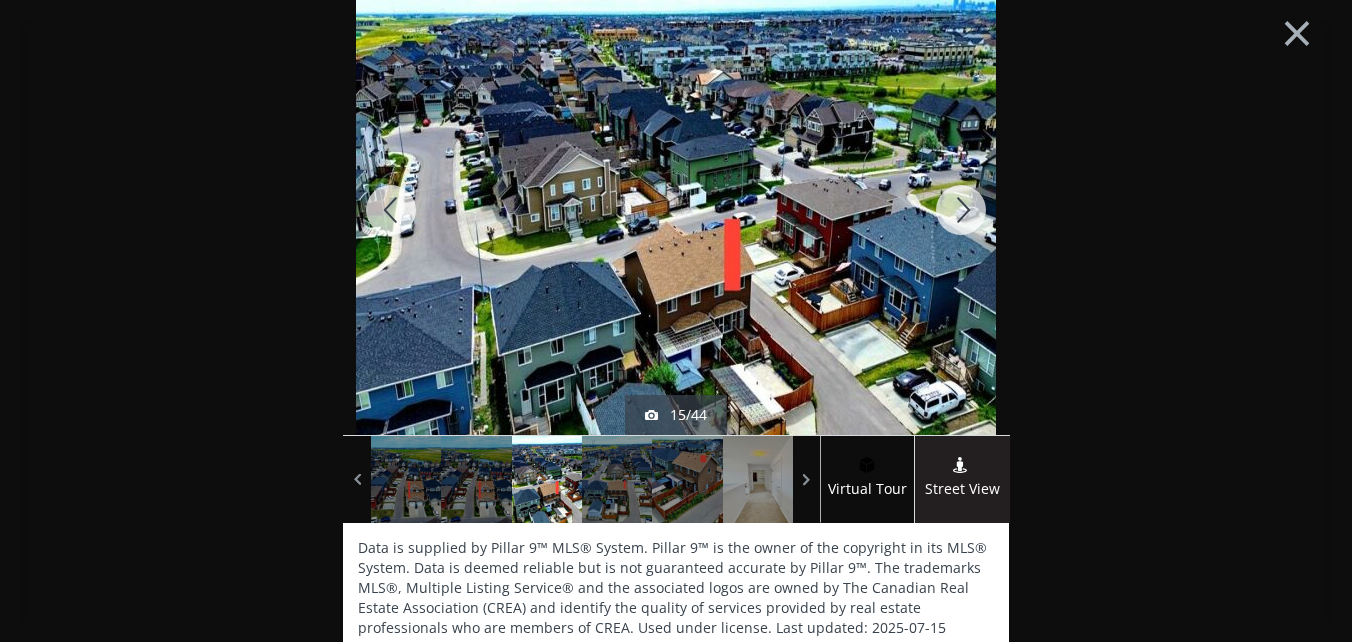 click at bounding box center [391, 210] 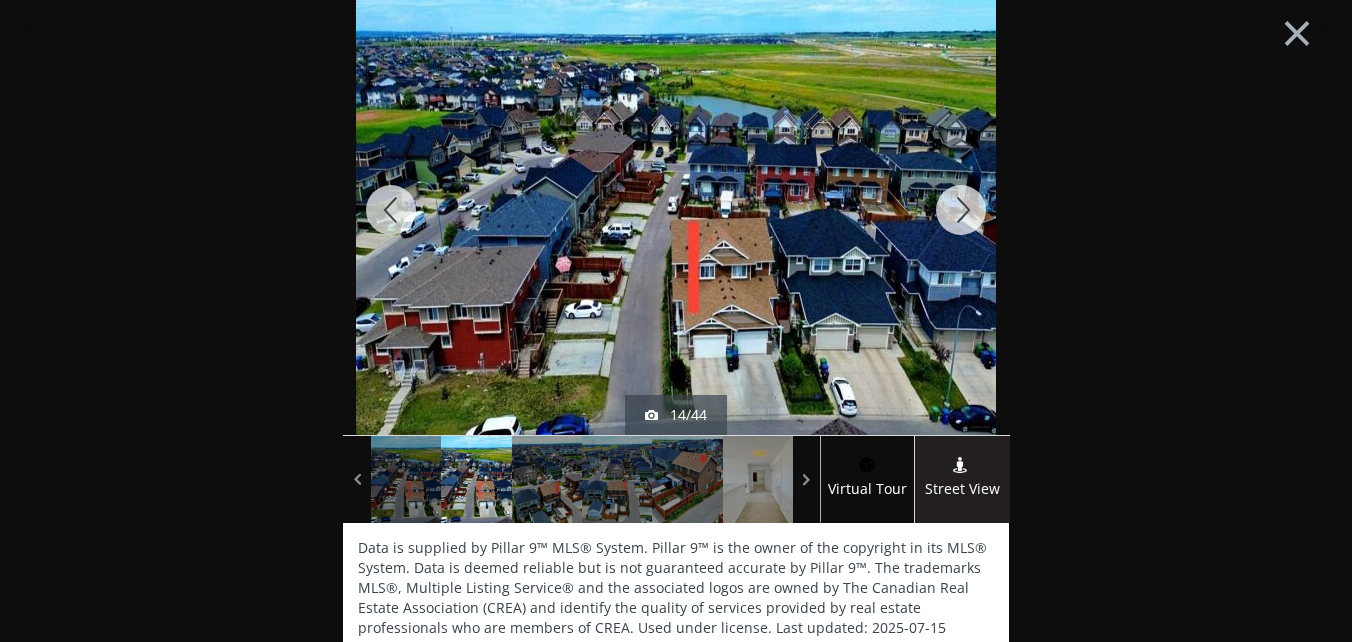 click at bounding box center (961, 210) 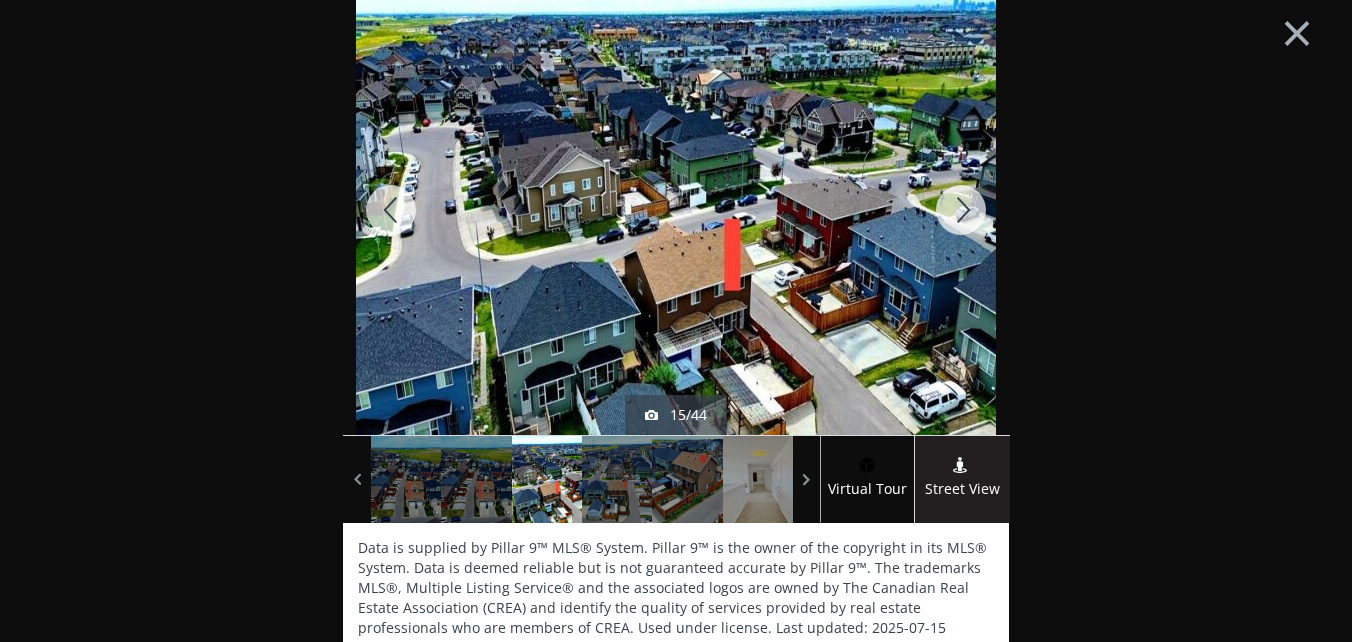 click at bounding box center (961, 210) 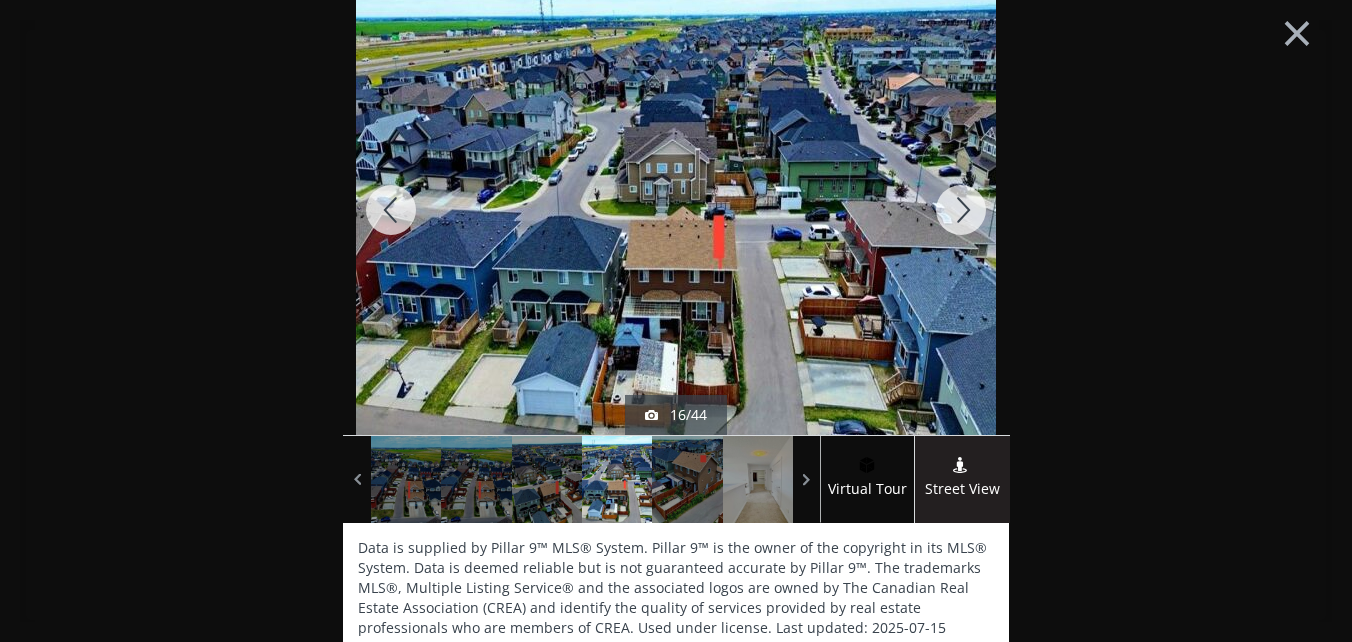 click at bounding box center (961, 210) 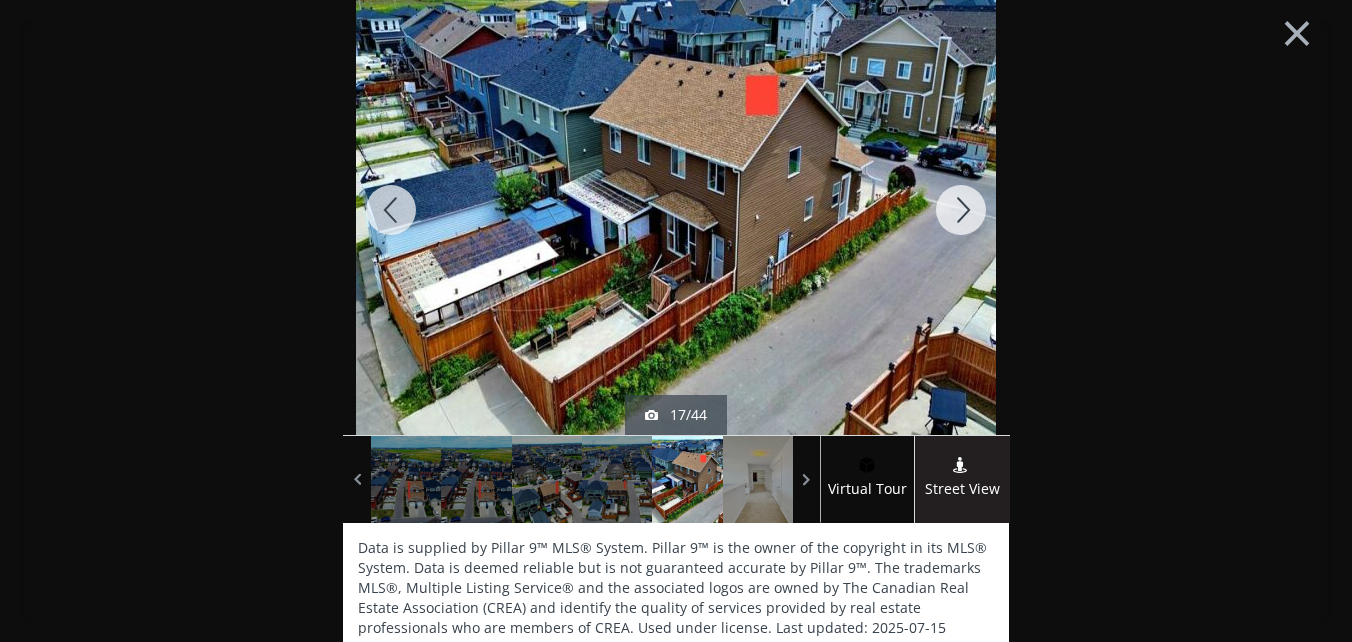 click at bounding box center (961, 210) 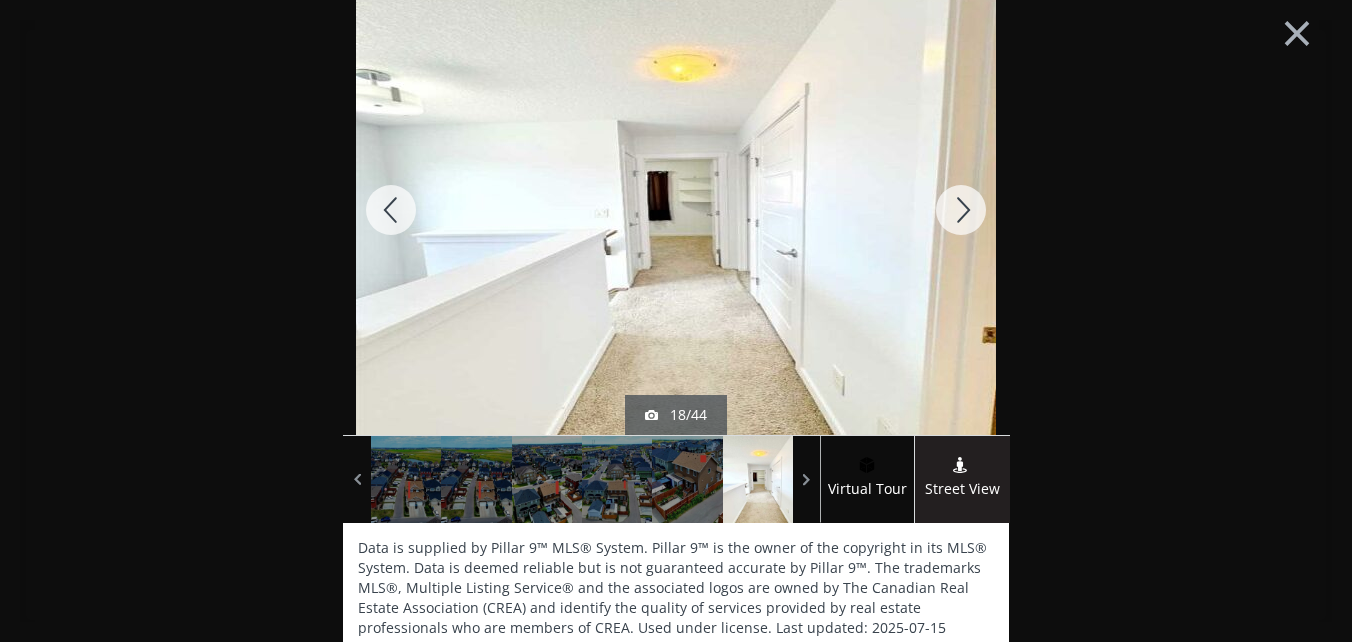 click at bounding box center [961, 210] 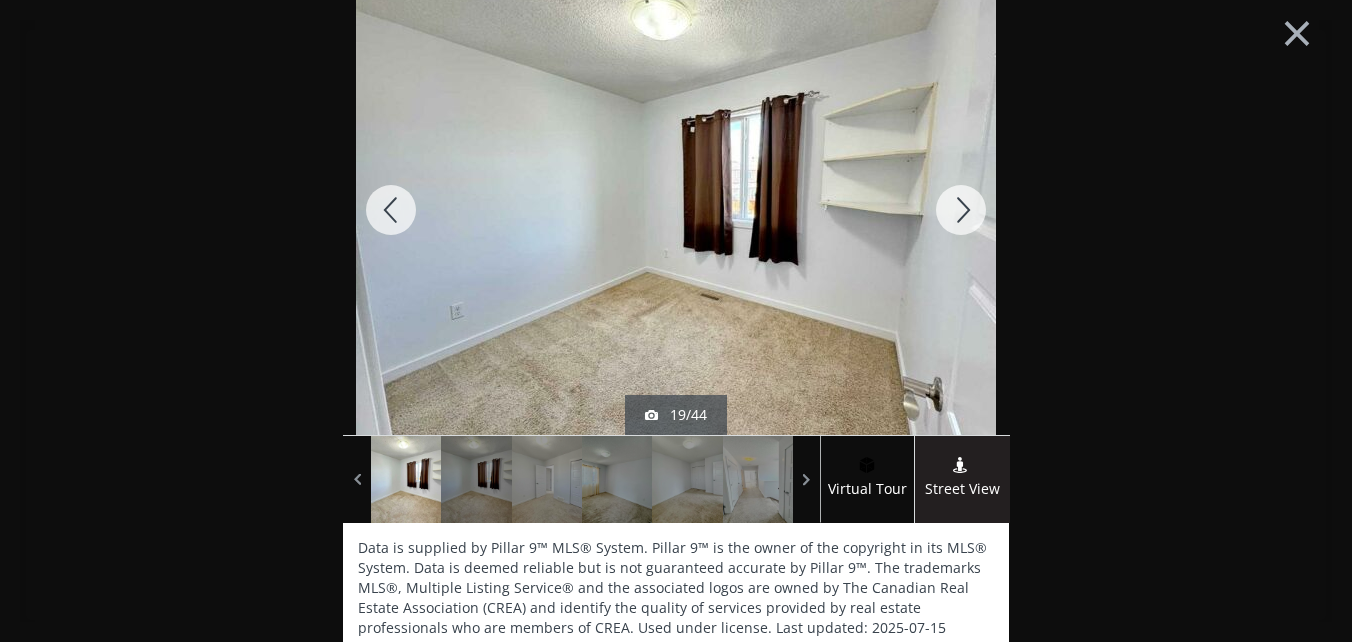 click at bounding box center [961, 210] 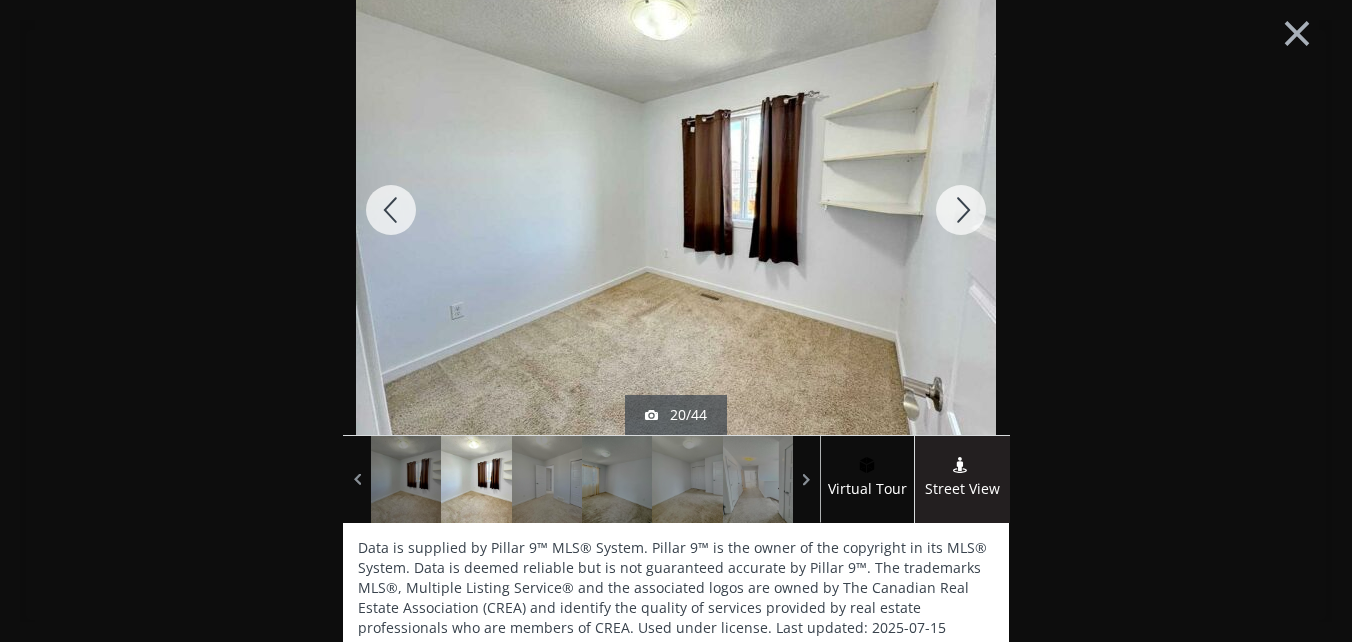 click at bounding box center [961, 210] 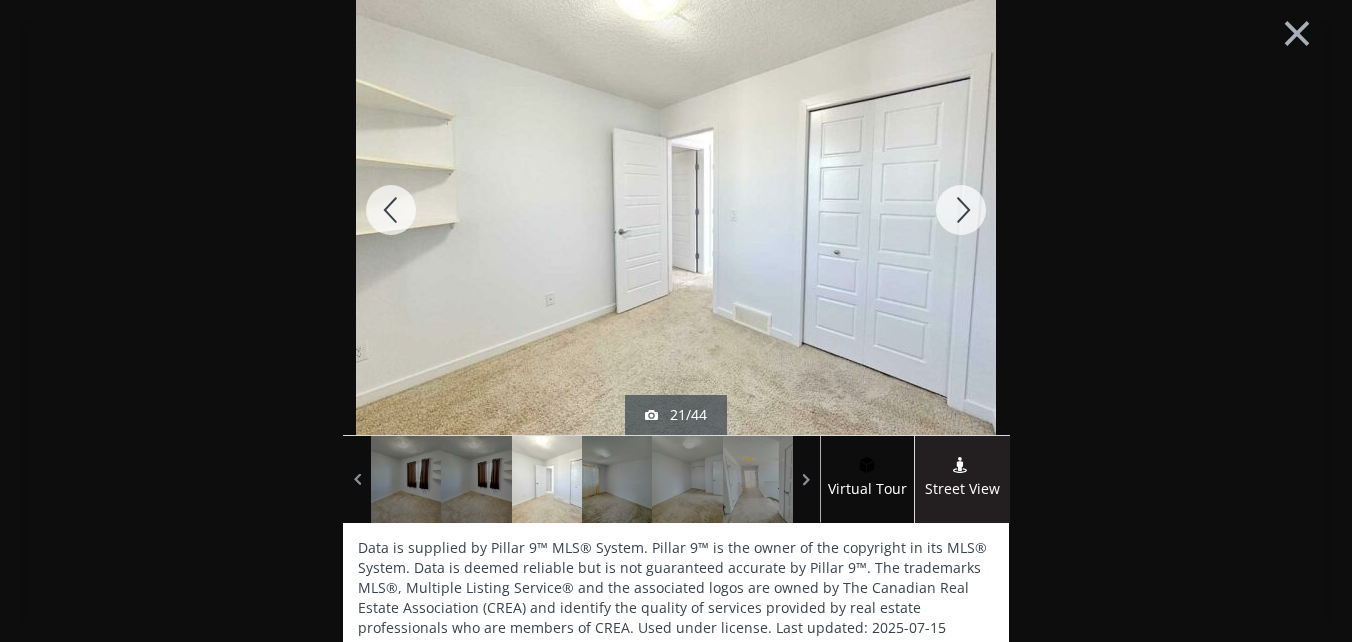 click at bounding box center [961, 210] 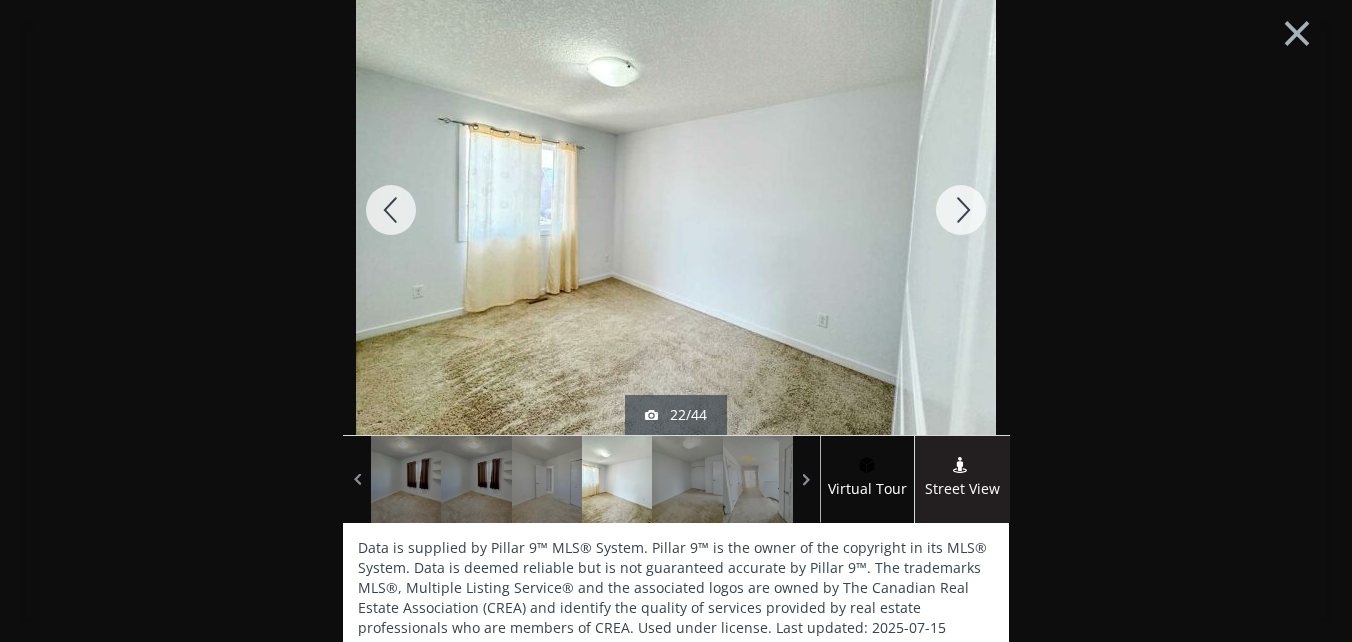 click at bounding box center (961, 210) 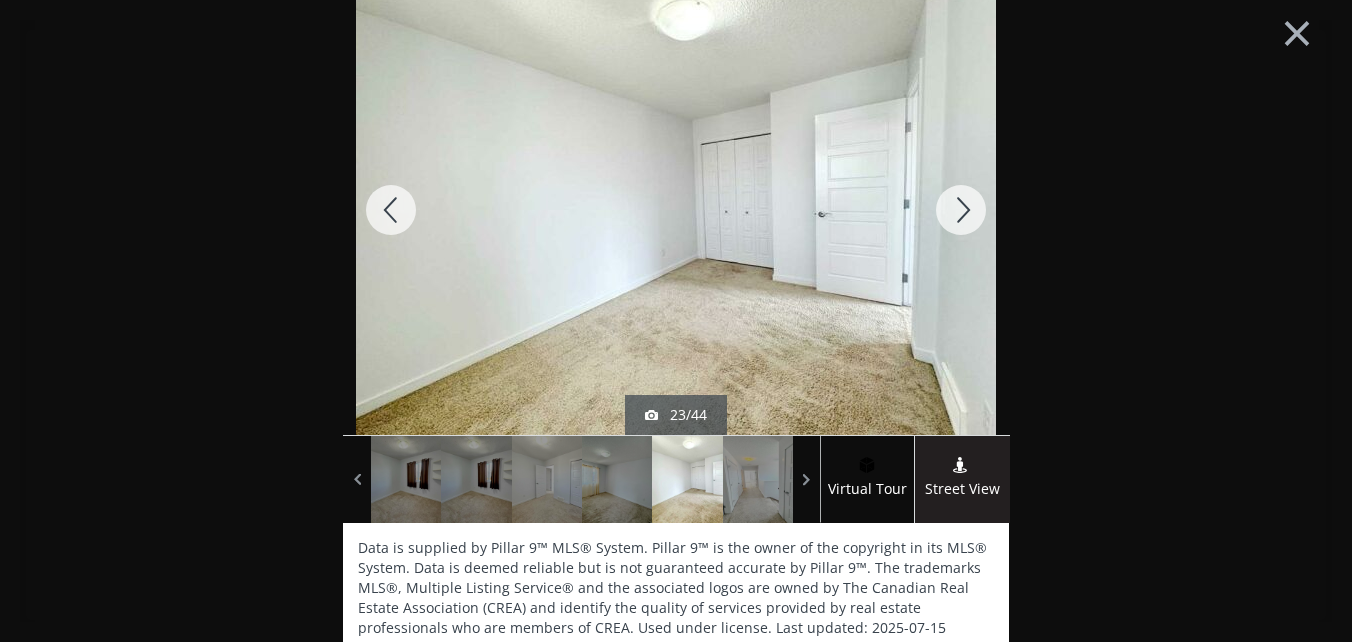 click at bounding box center [961, 210] 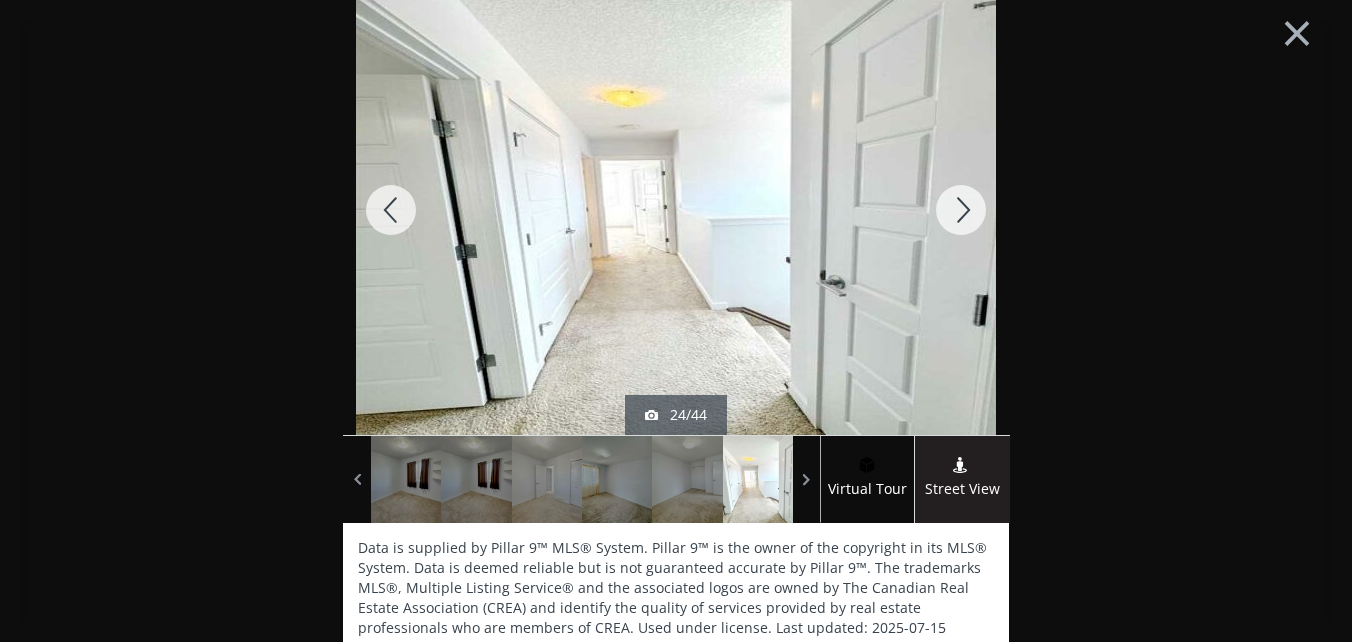 click at bounding box center [961, 210] 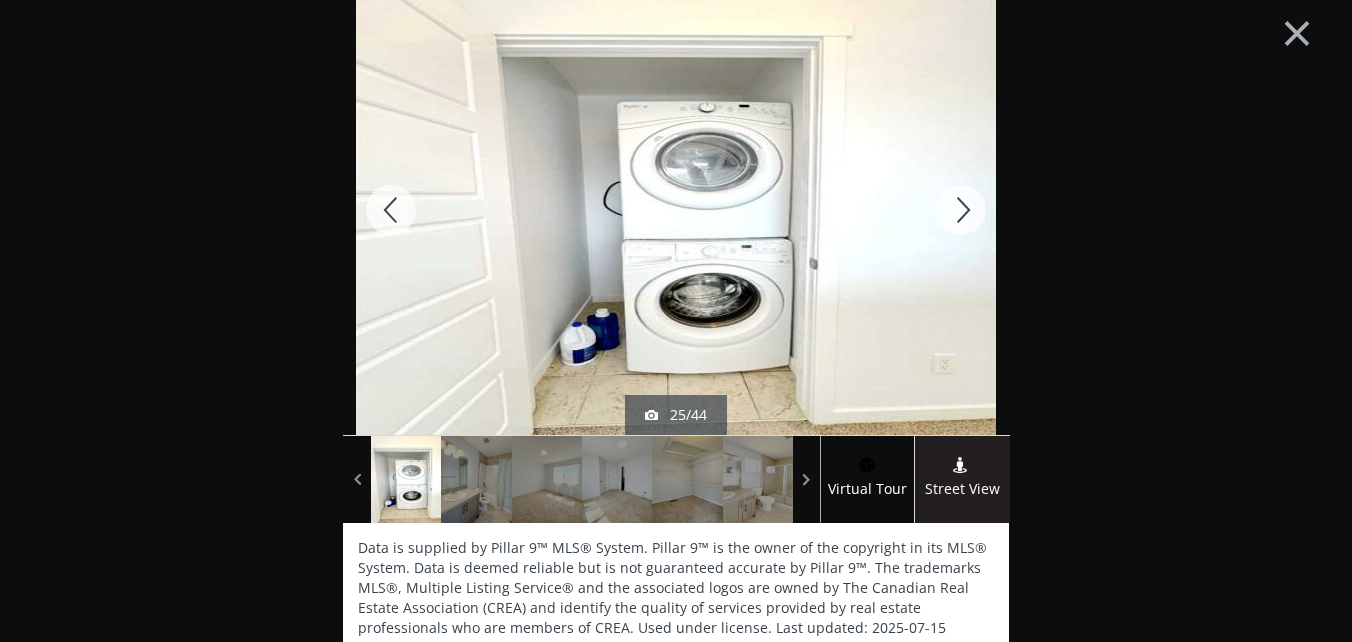 click at bounding box center (961, 210) 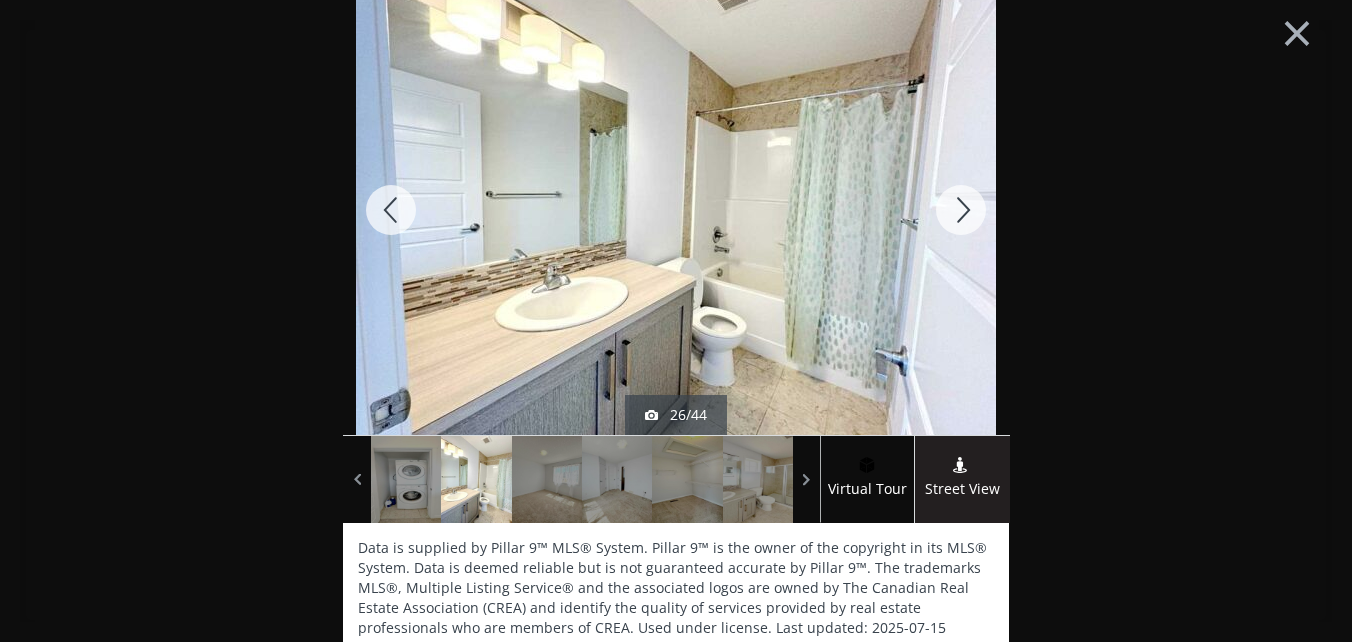 click at bounding box center [961, 210] 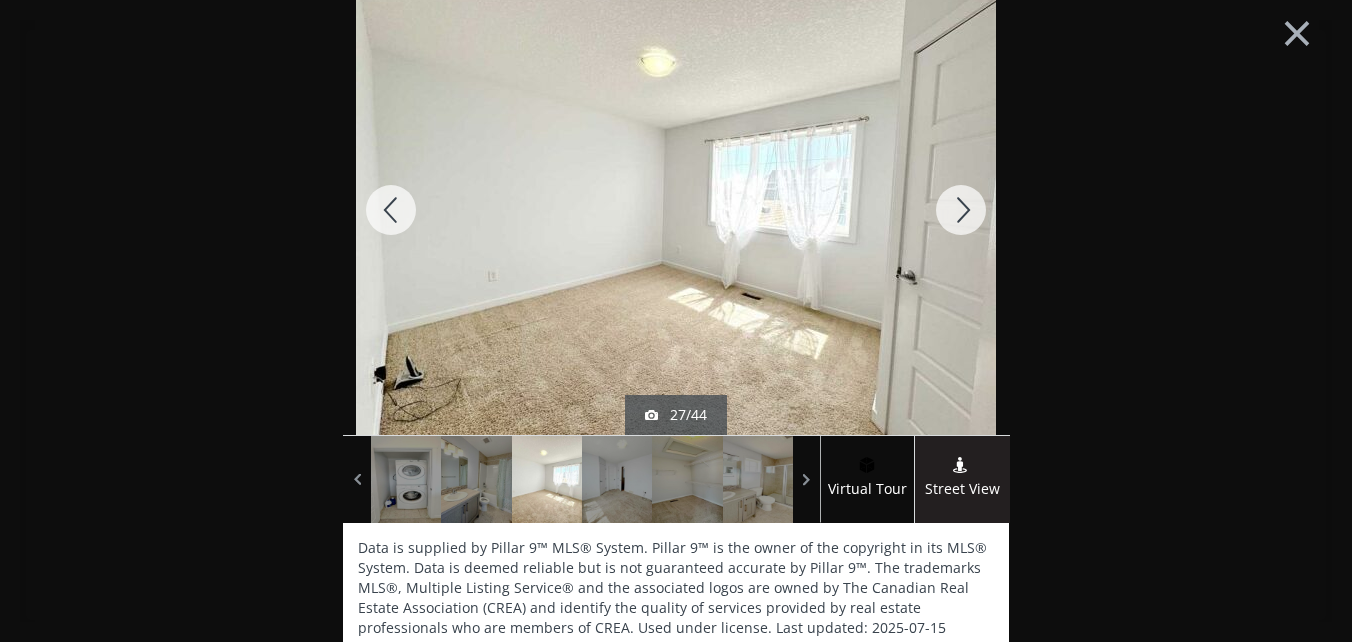 click at bounding box center [961, 210] 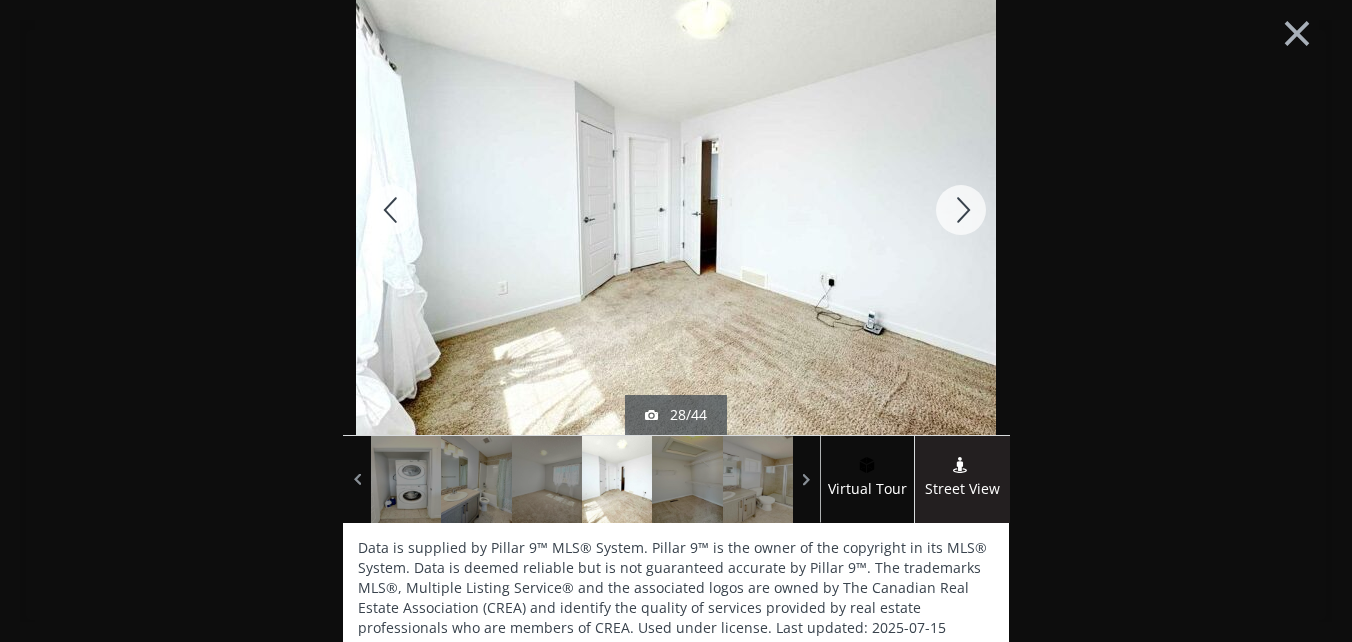 click at bounding box center (961, 210) 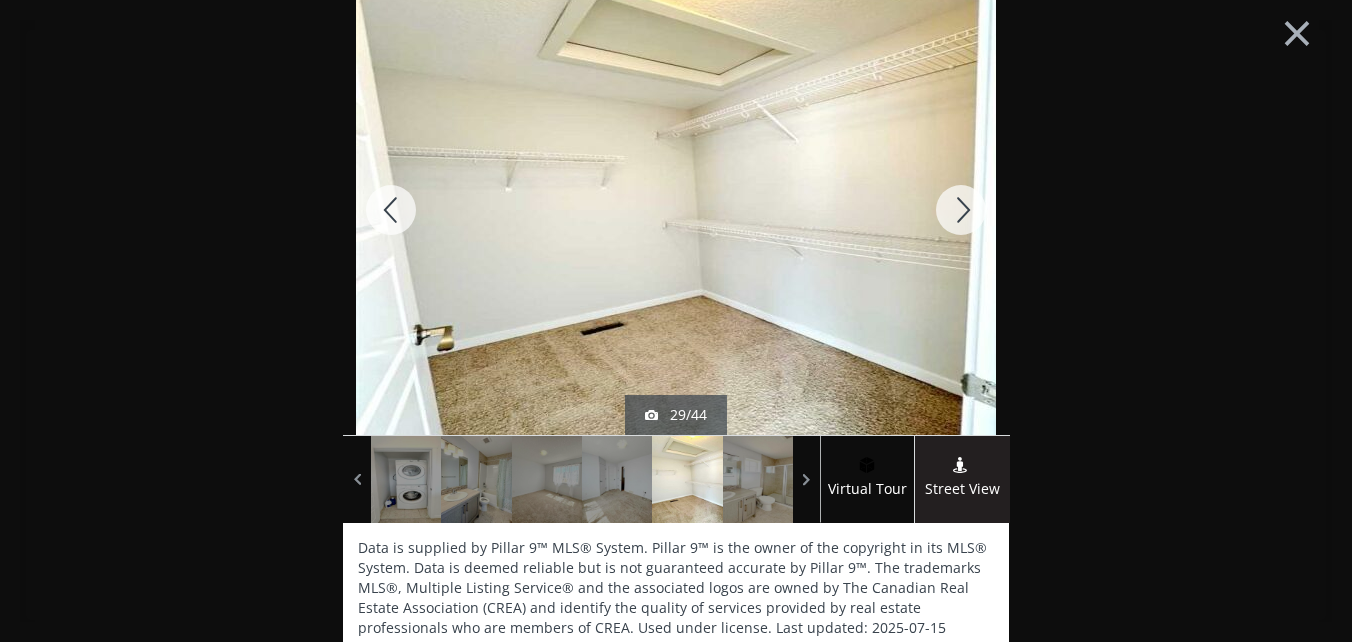 click at bounding box center (961, 210) 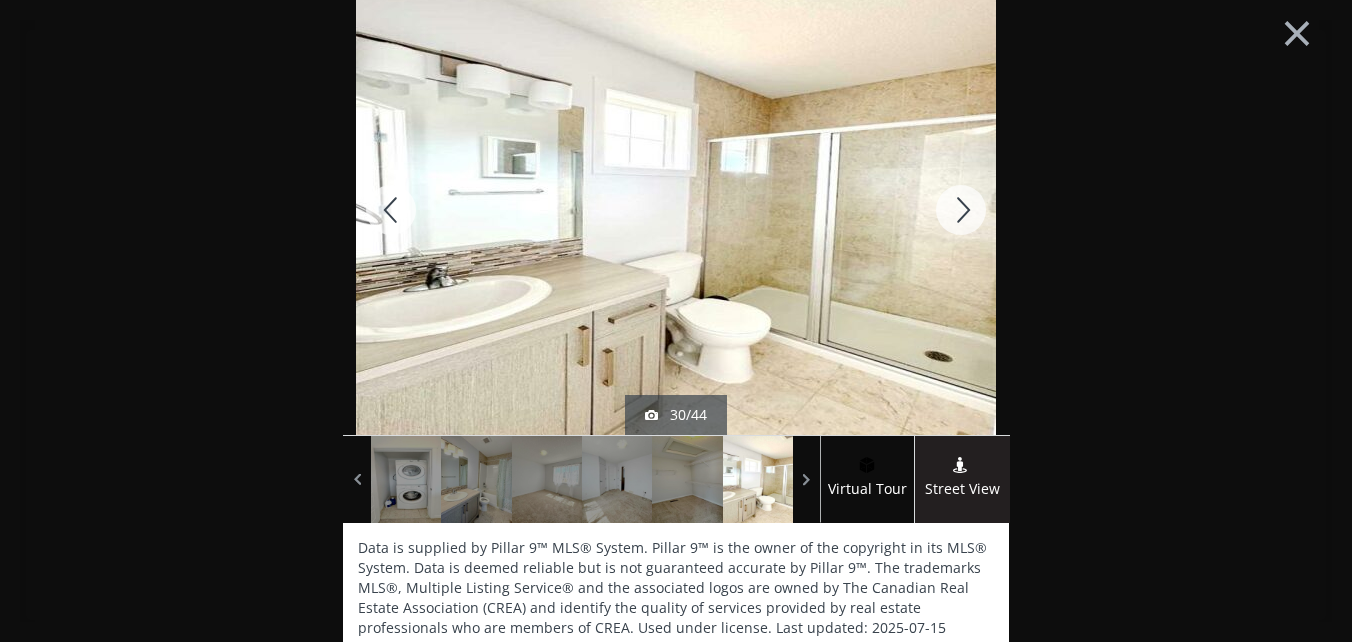 click at bounding box center (961, 210) 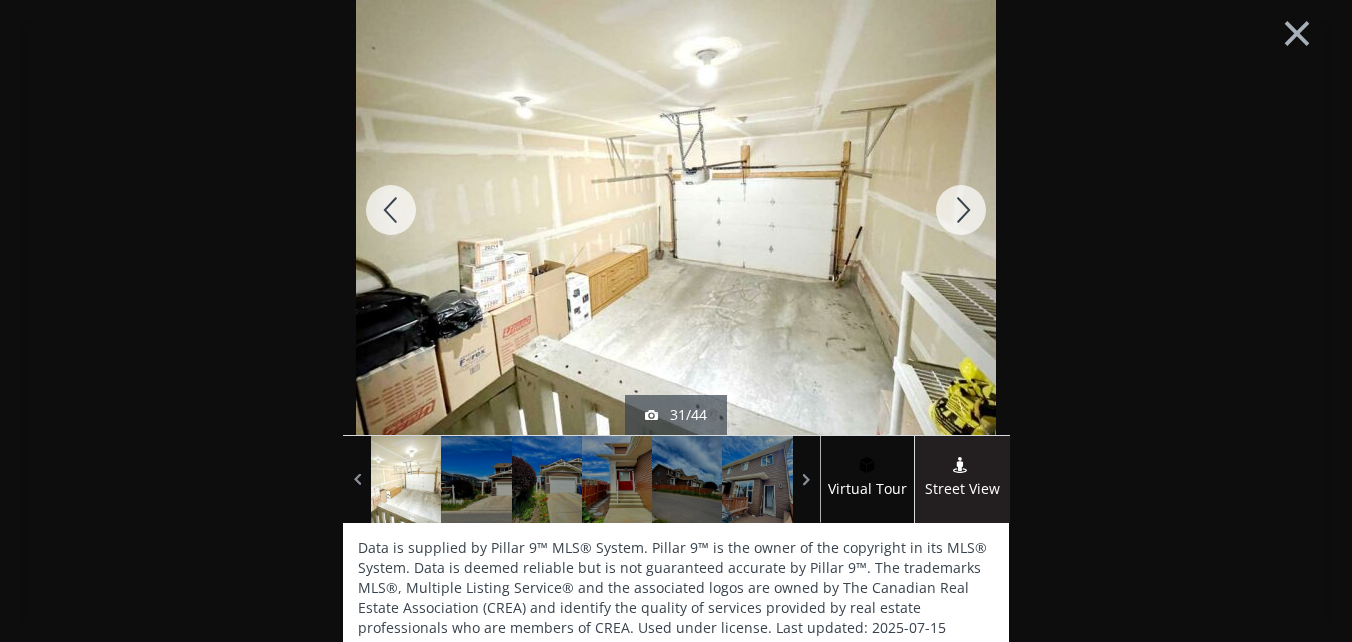 click at bounding box center [961, 210] 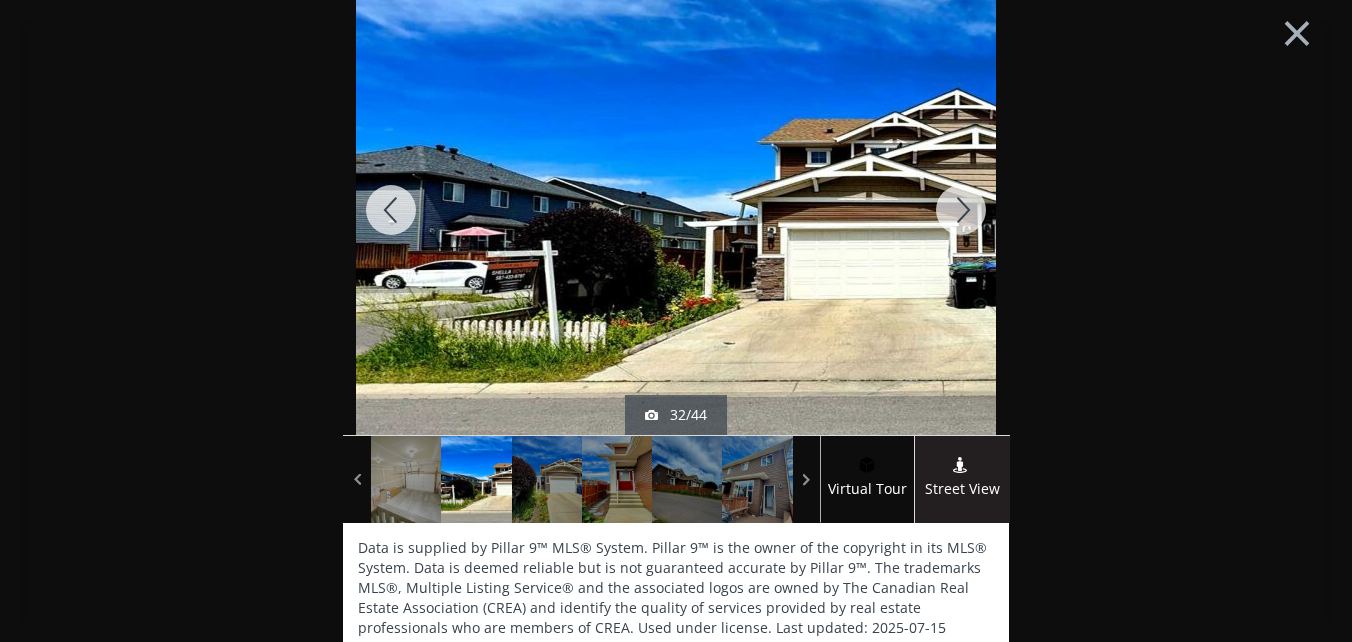 click at bounding box center (391, 210) 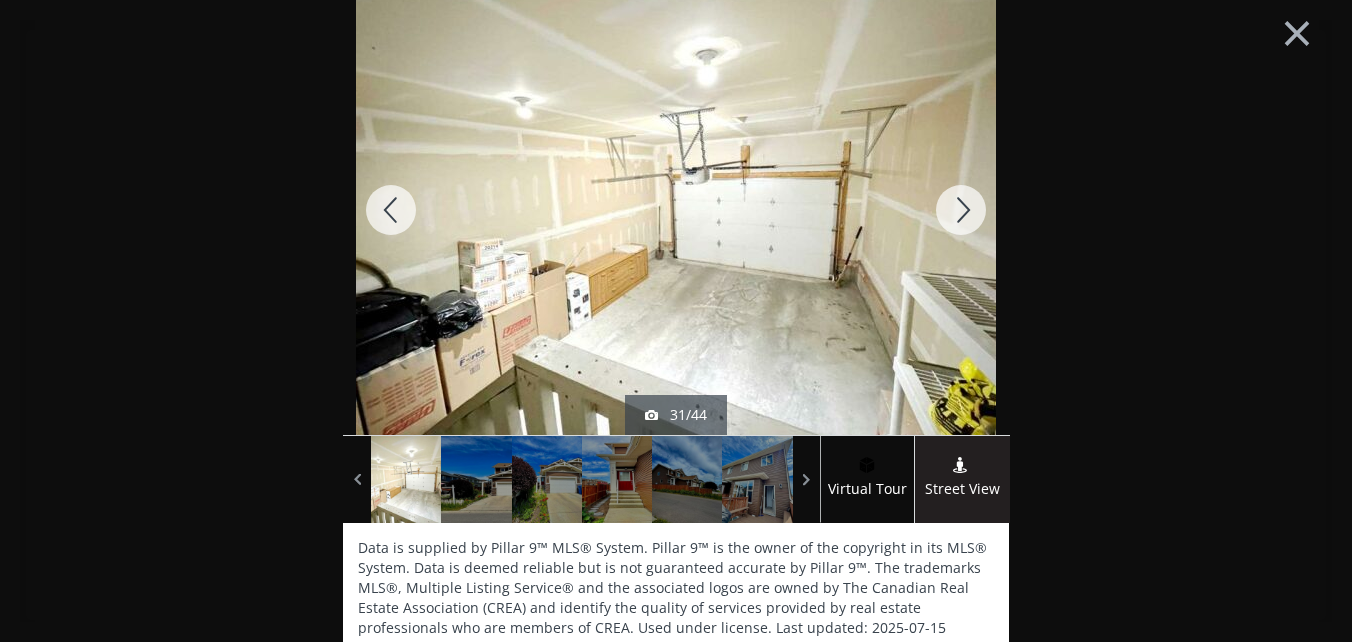 click at bounding box center (961, 210) 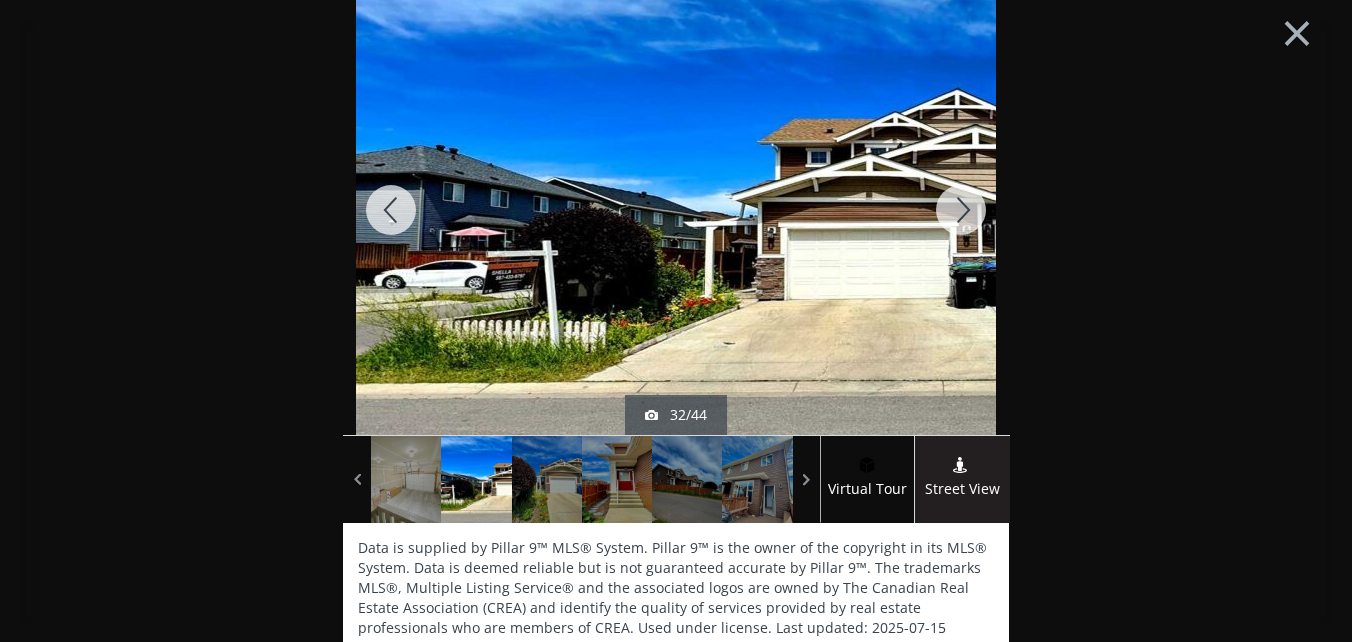 click at bounding box center [961, 210] 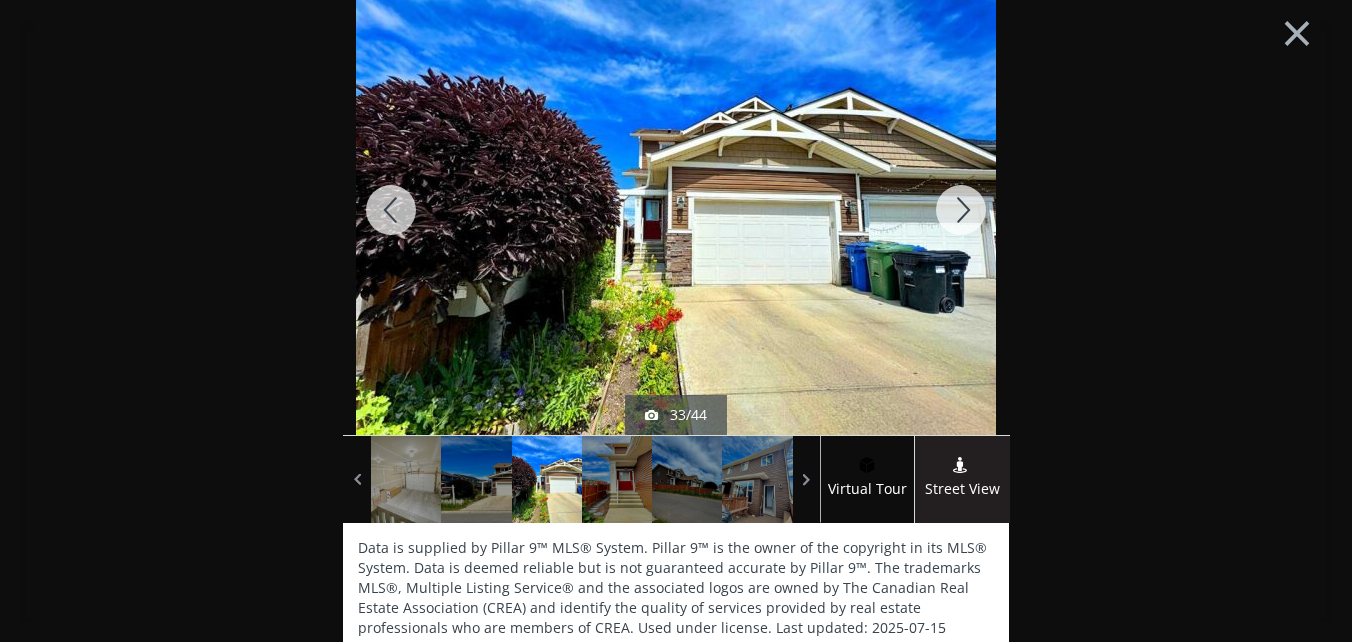 click at bounding box center [961, 210] 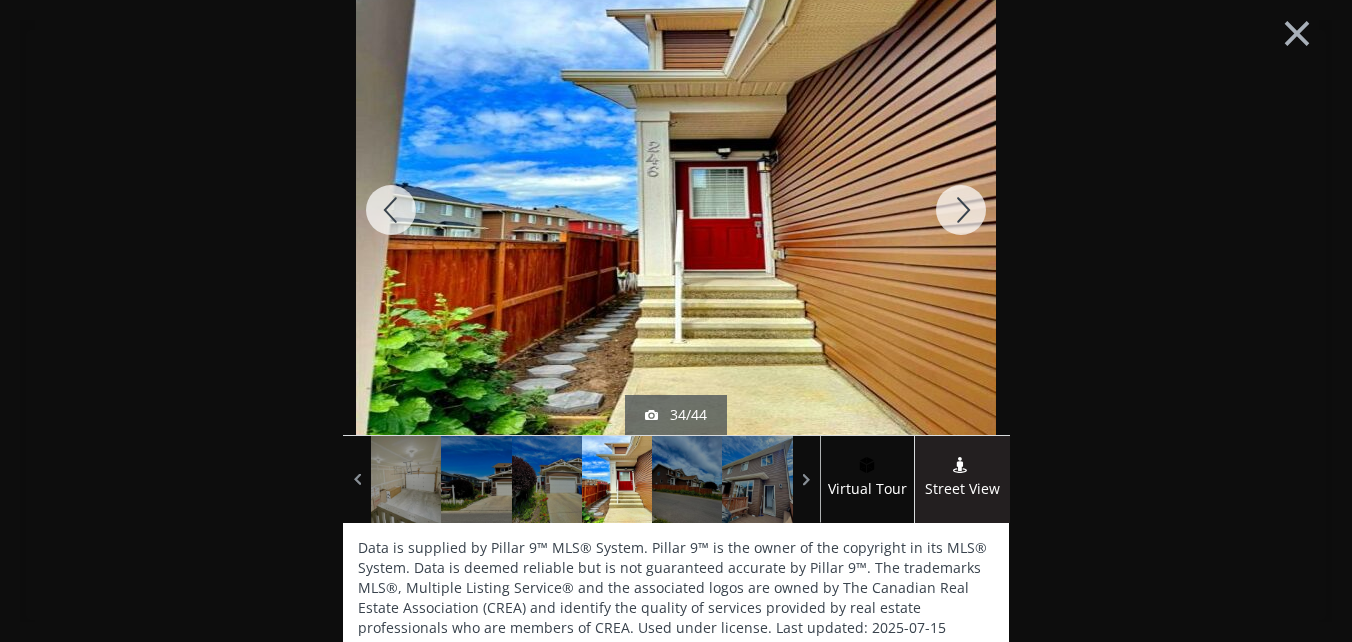 click at bounding box center [961, 210] 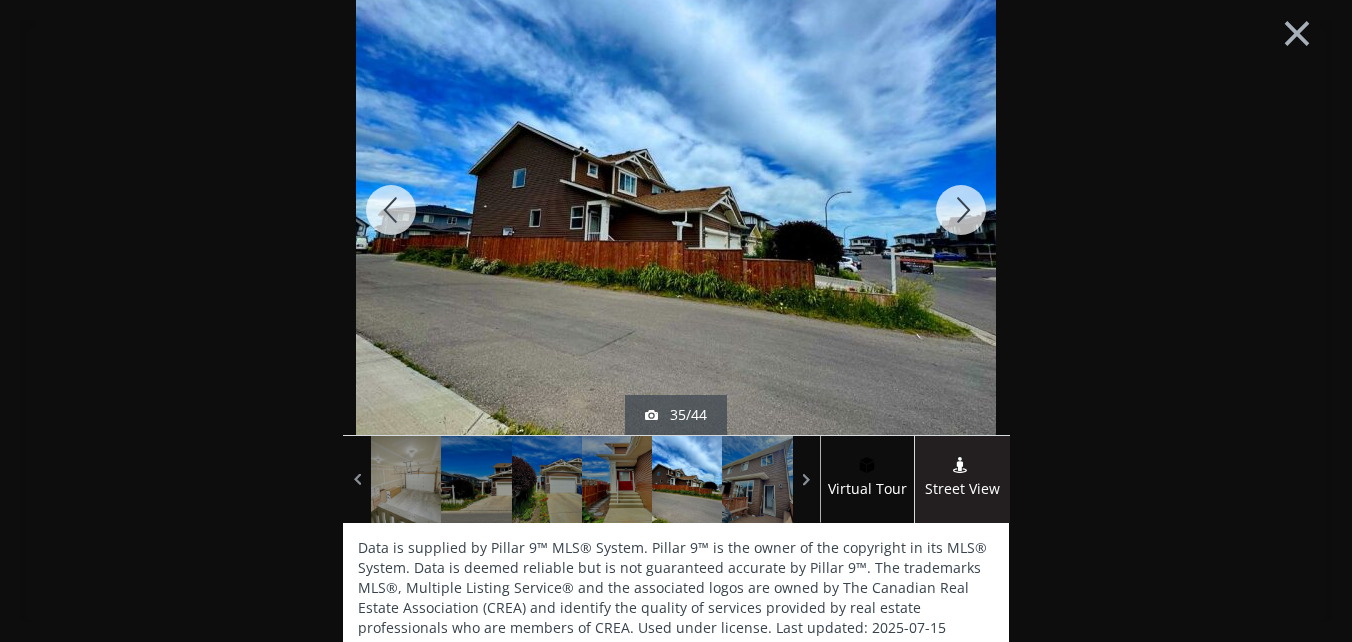 click at bounding box center (961, 210) 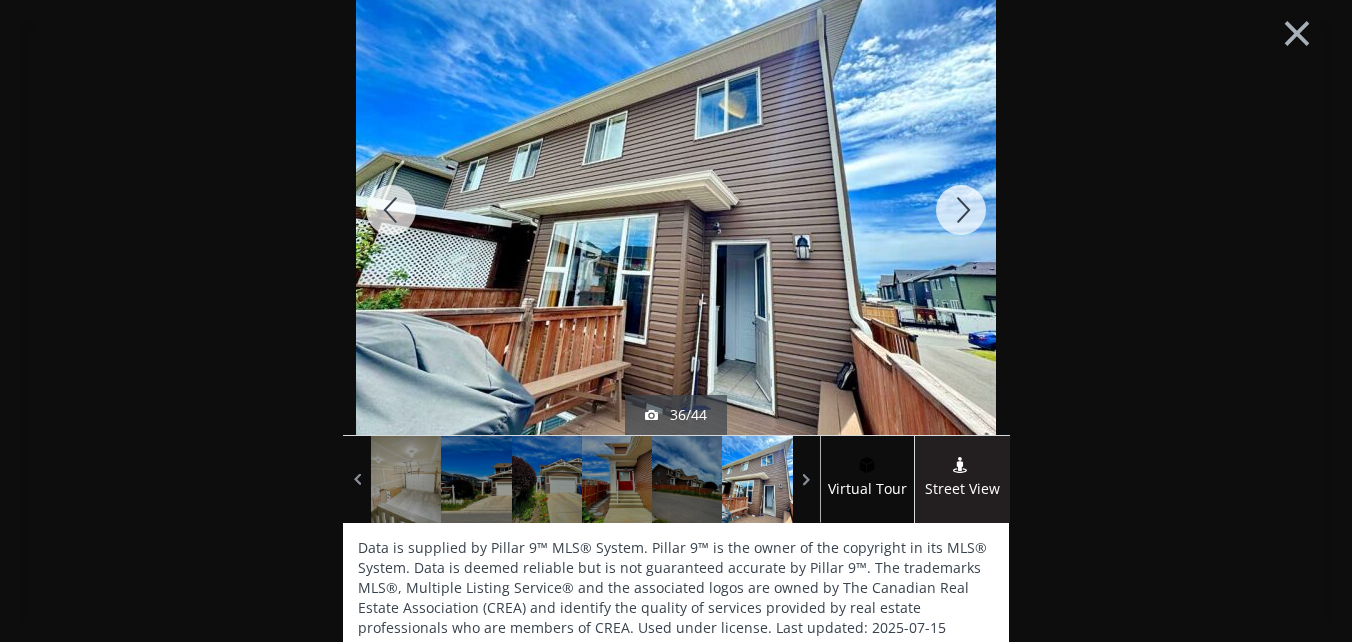 click at bounding box center (961, 210) 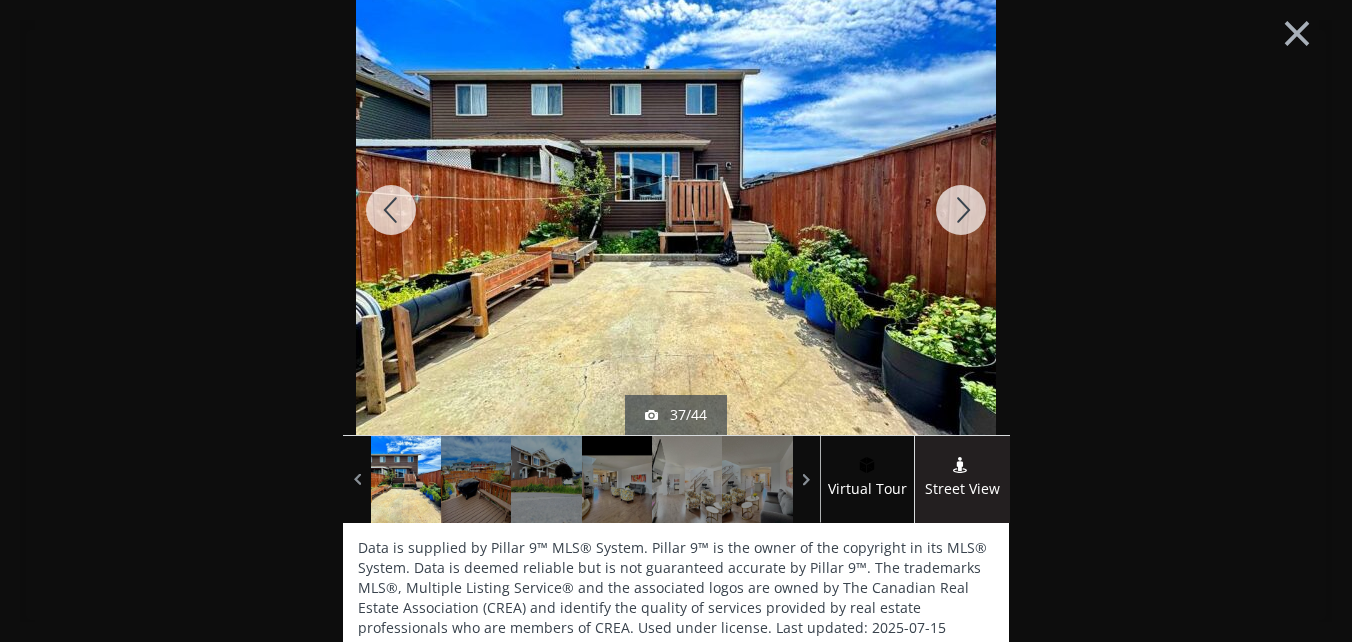 click at bounding box center [961, 210] 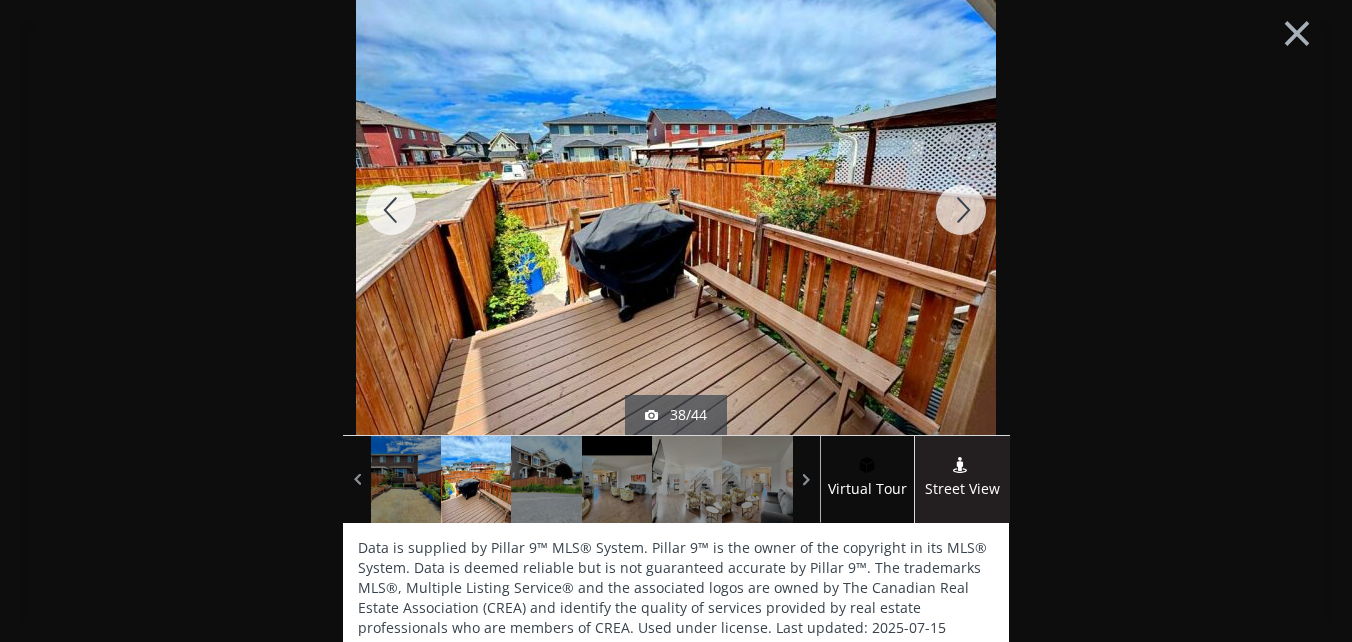 click at bounding box center [961, 210] 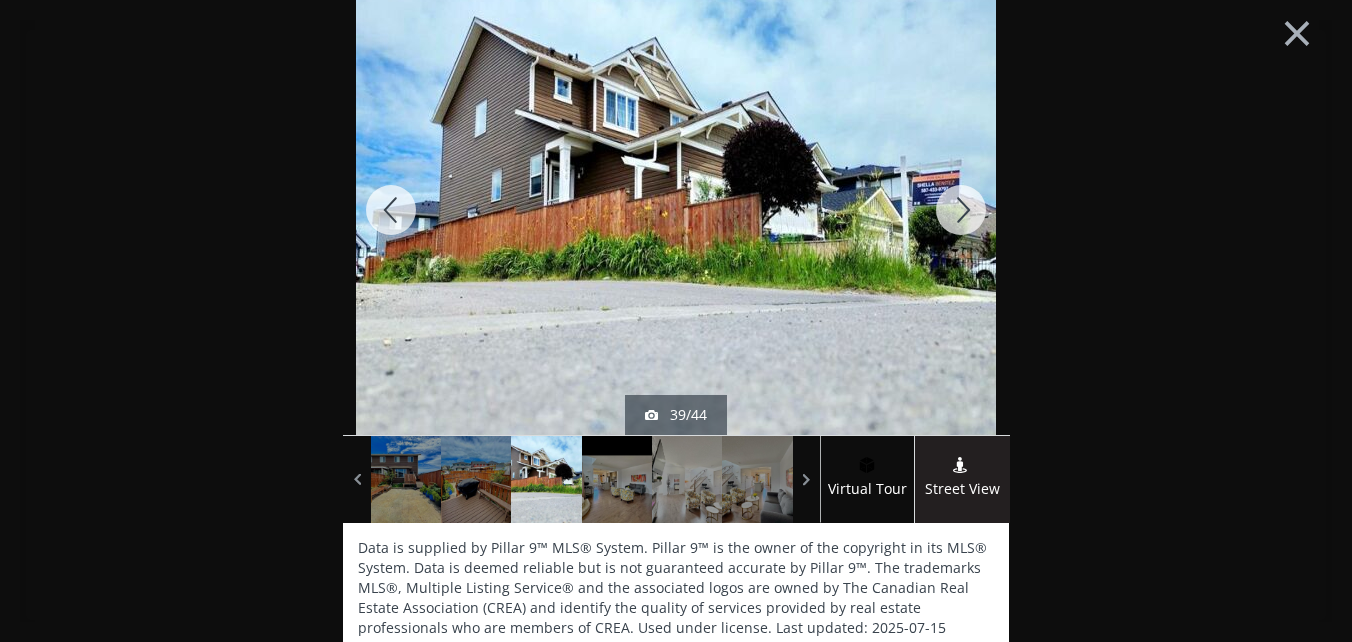click at bounding box center (961, 210) 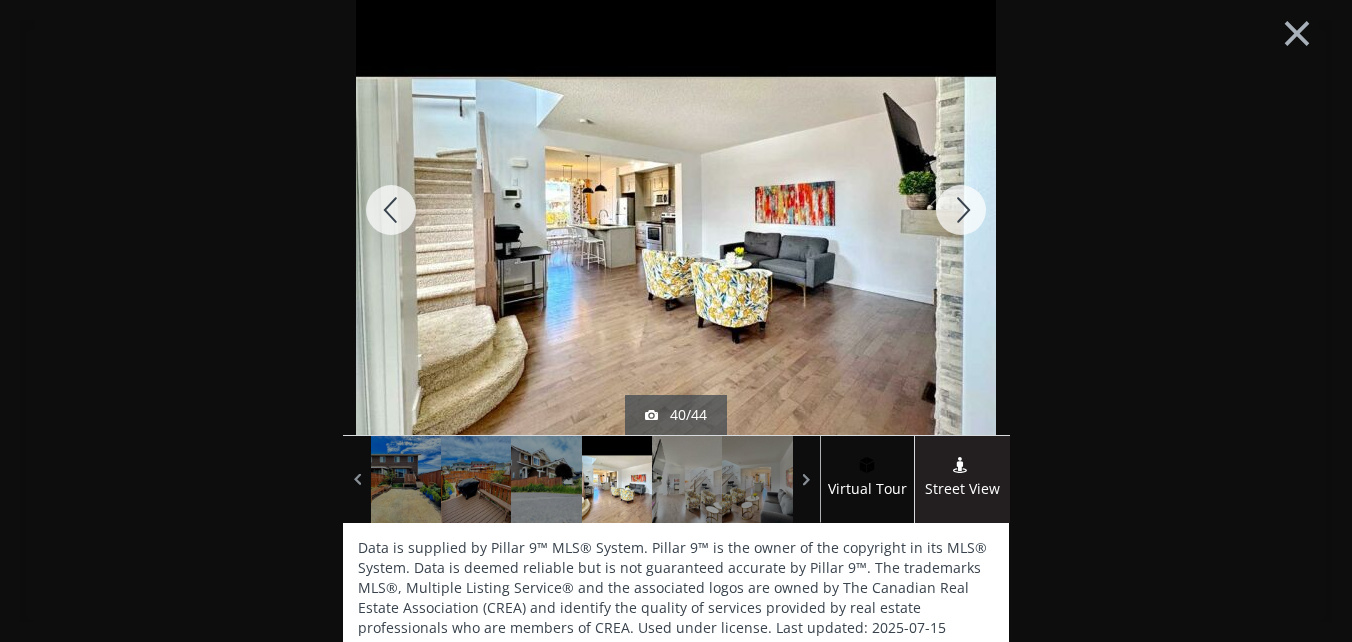 click at bounding box center (961, 210) 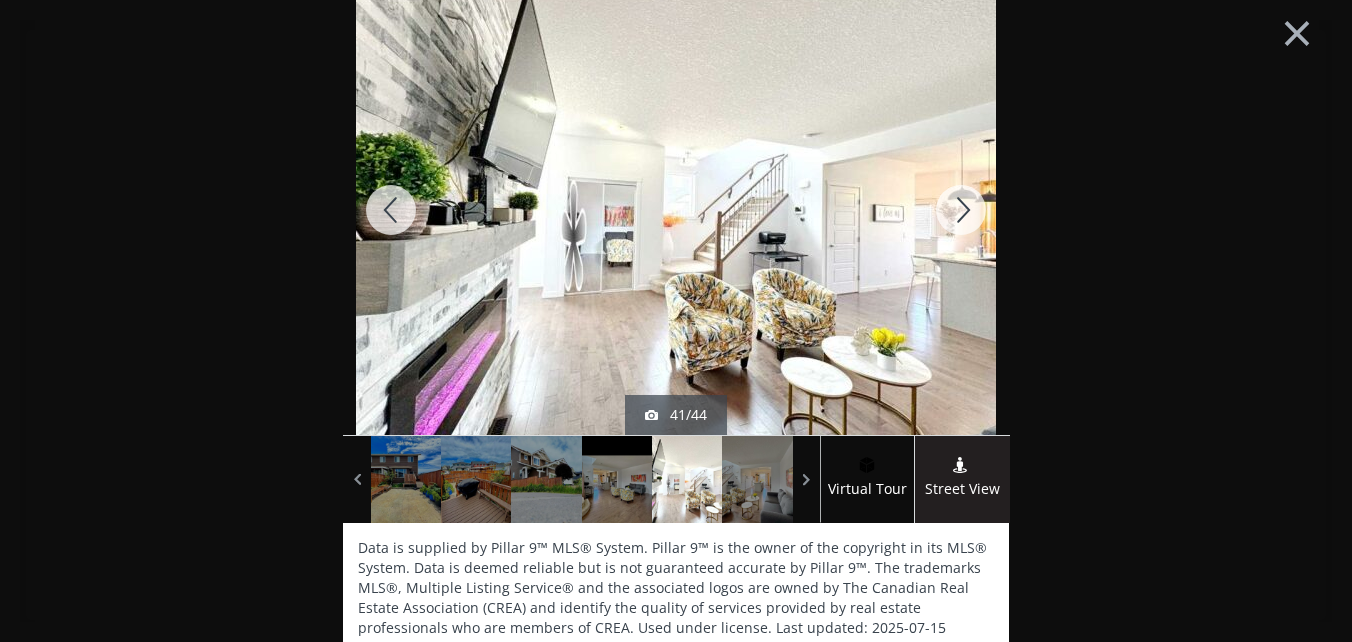 click at bounding box center (961, 210) 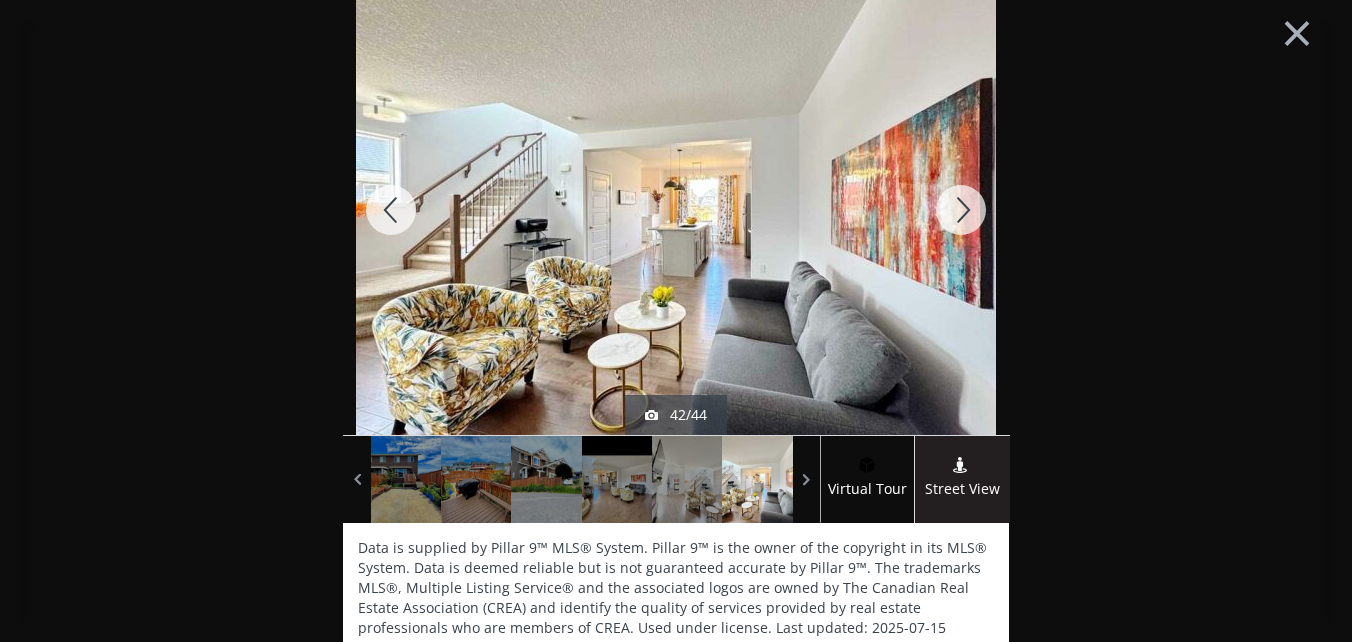 click at bounding box center [961, 210] 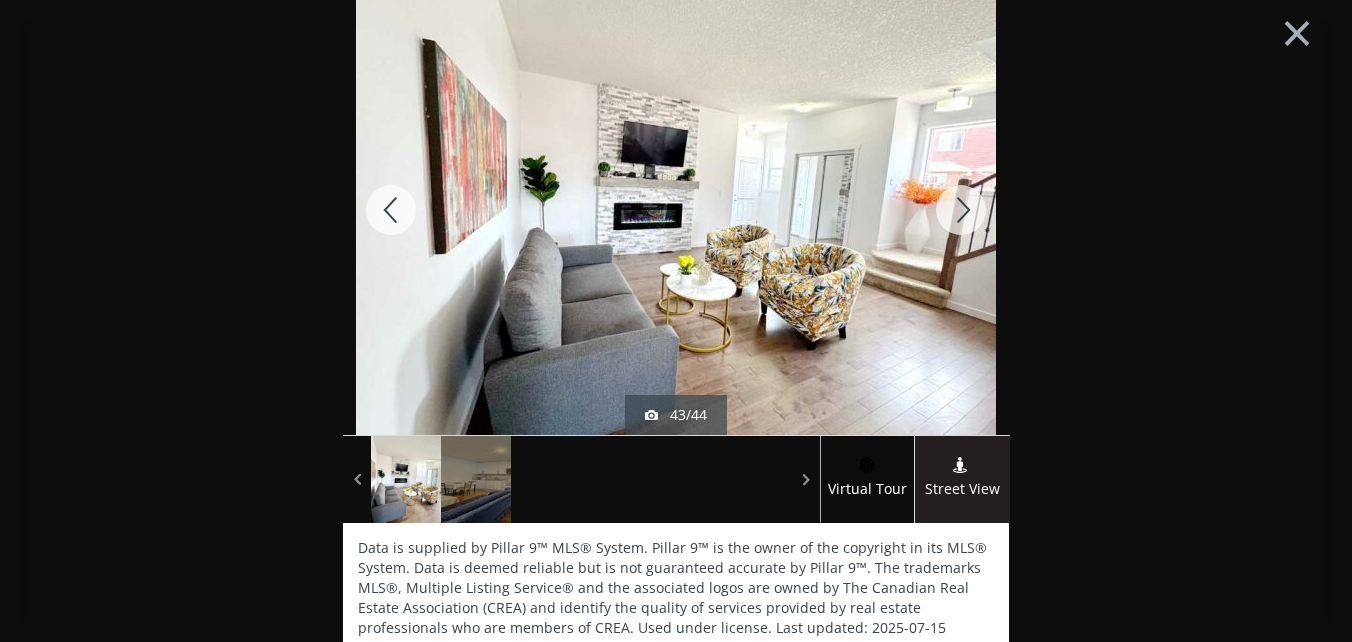 click at bounding box center (961, 210) 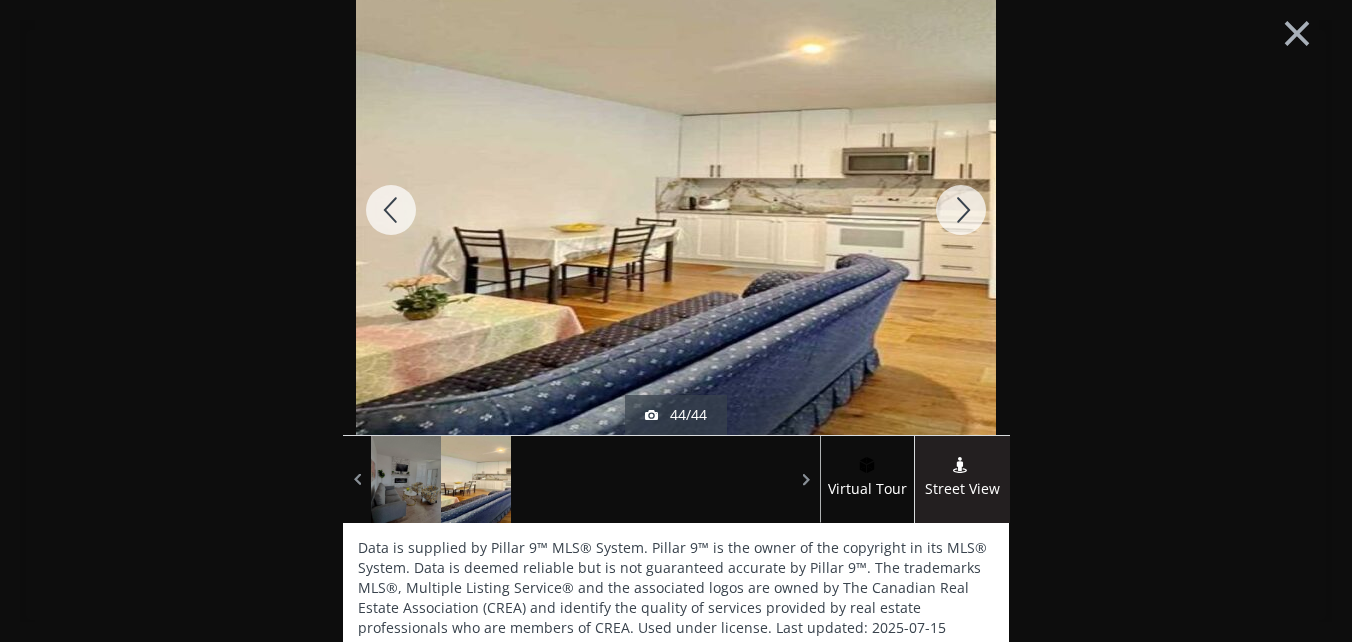 click at bounding box center [961, 210] 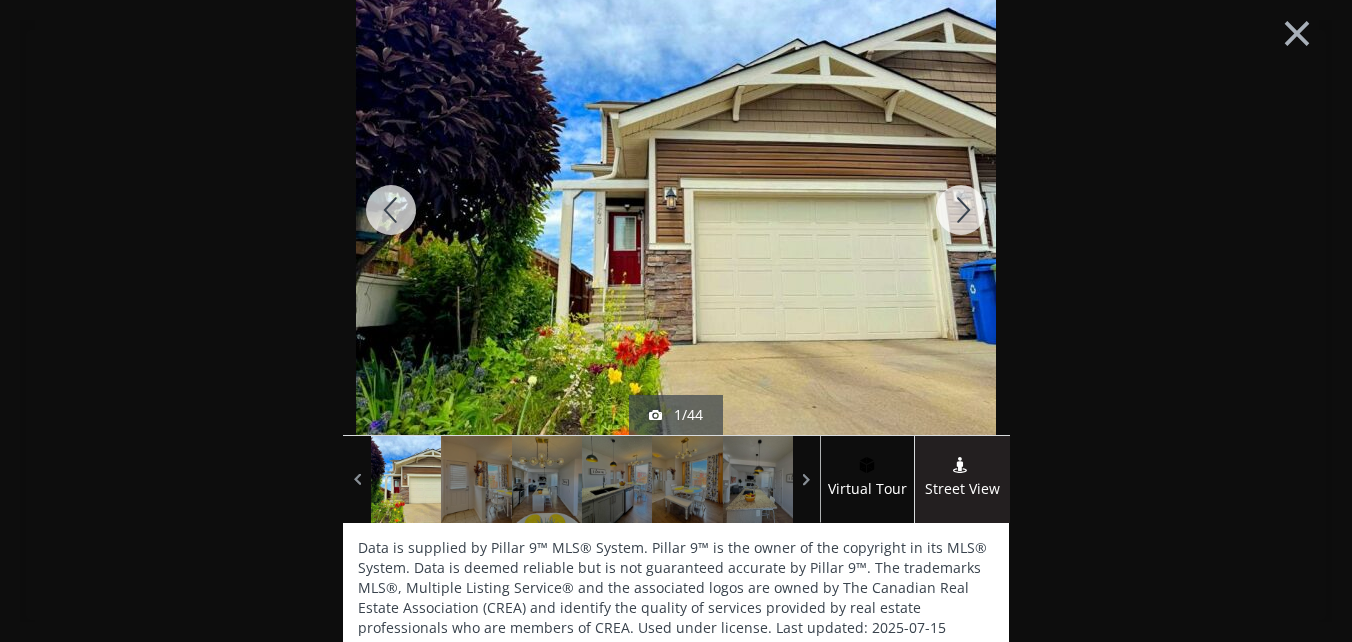 click at bounding box center (391, 210) 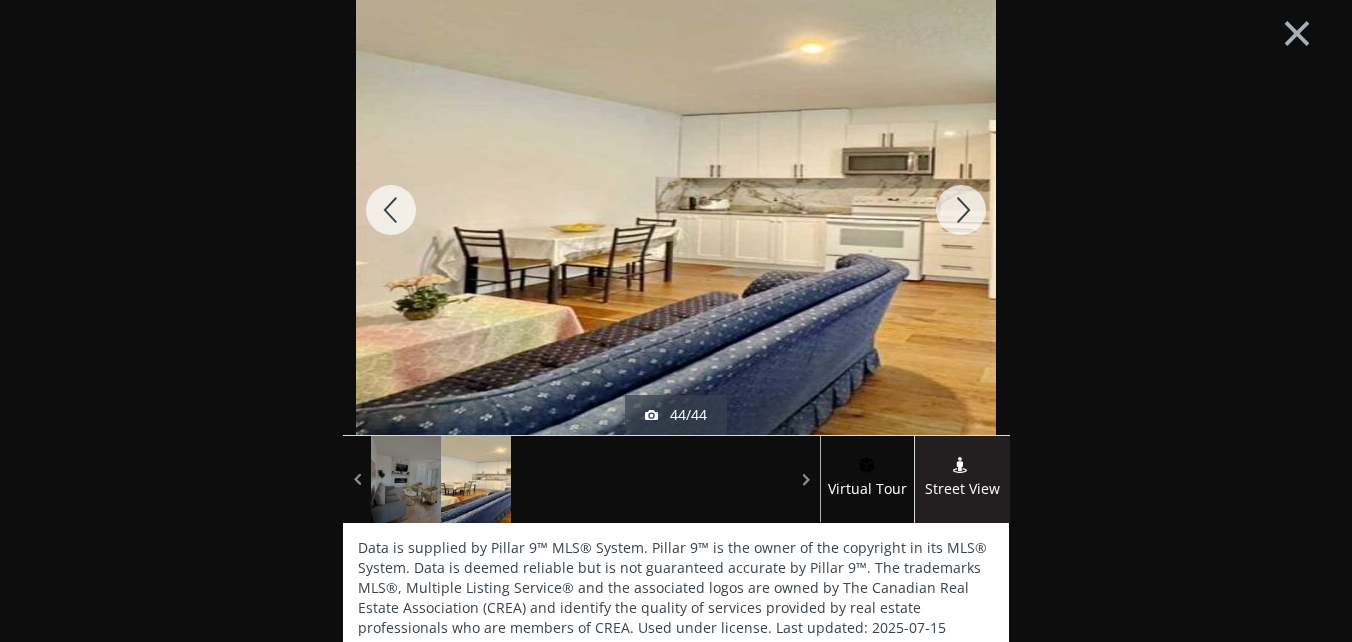 click at bounding box center (391, 210) 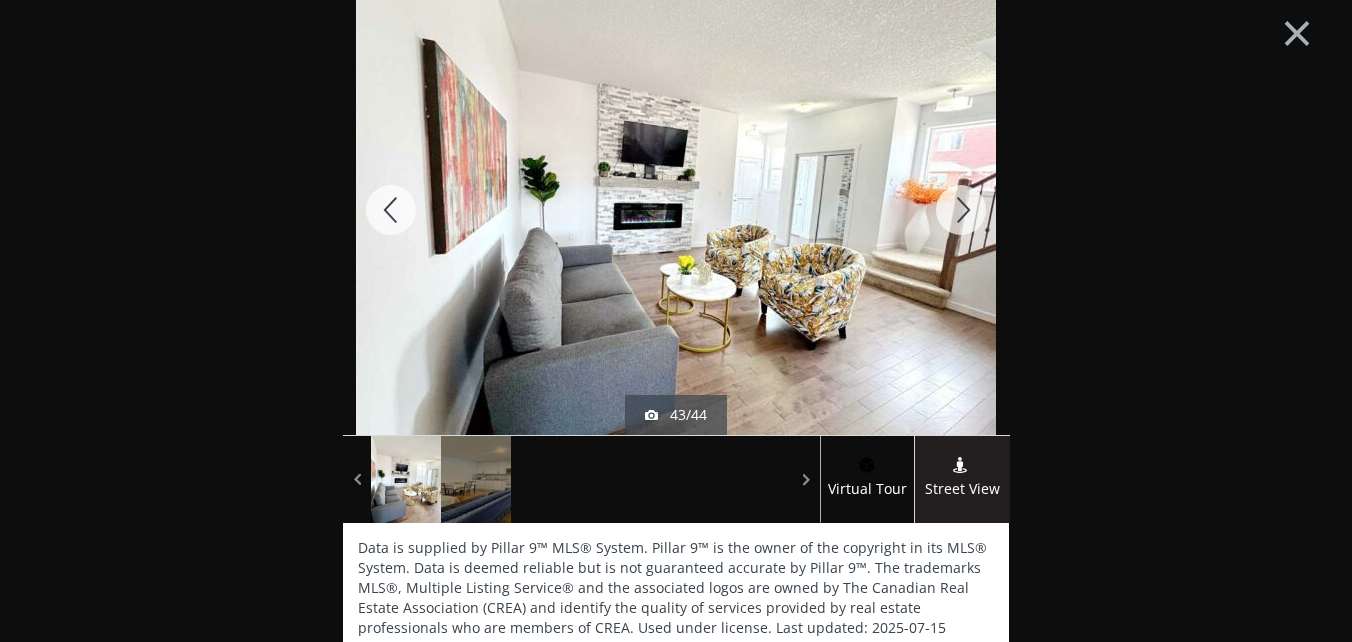 click at bounding box center [961, 210] 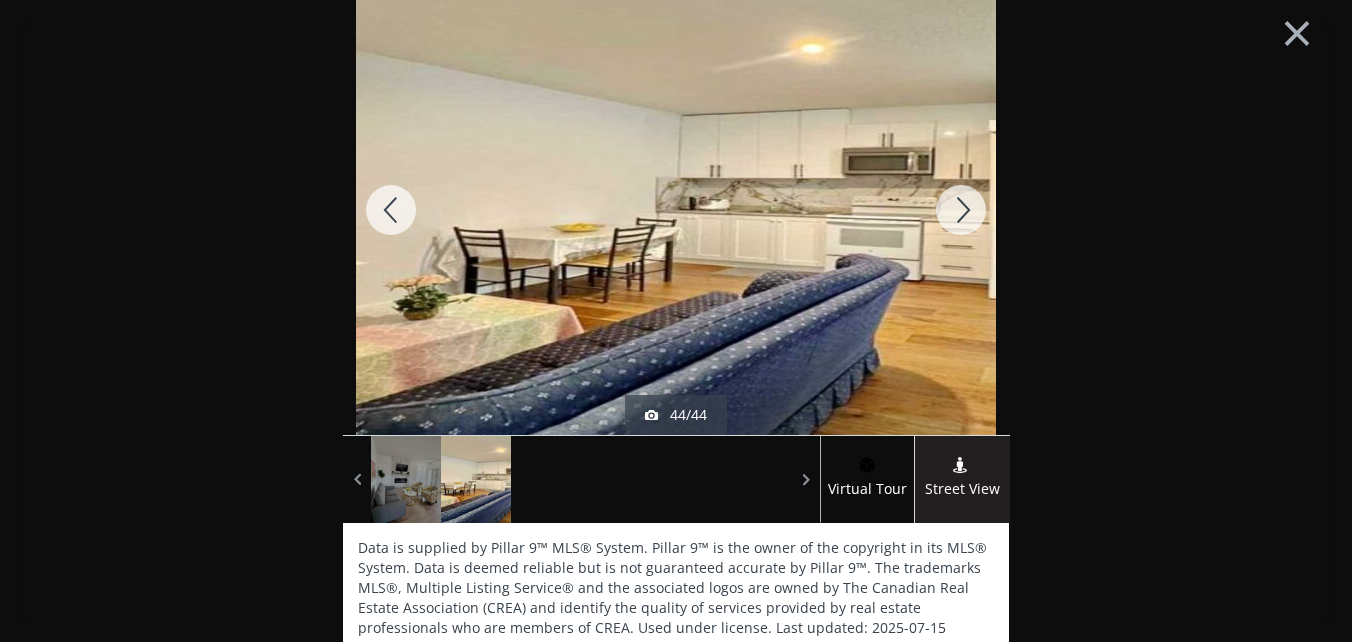 click at bounding box center (961, 210) 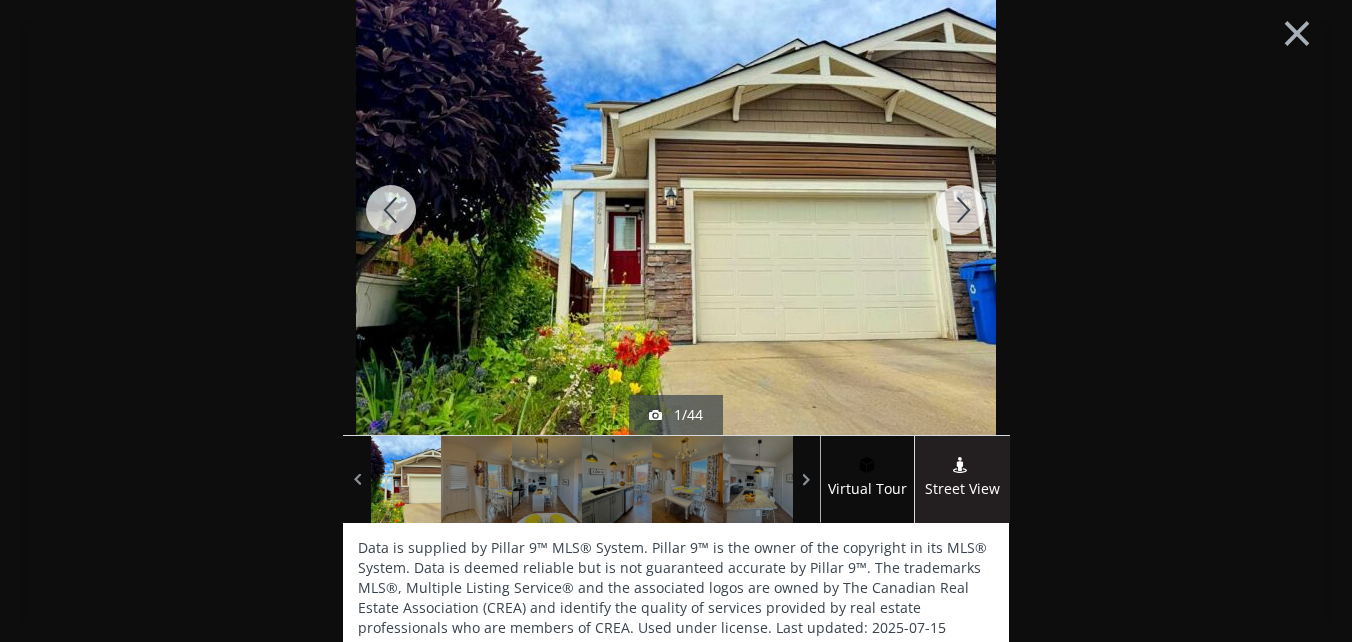 click at bounding box center (961, 210) 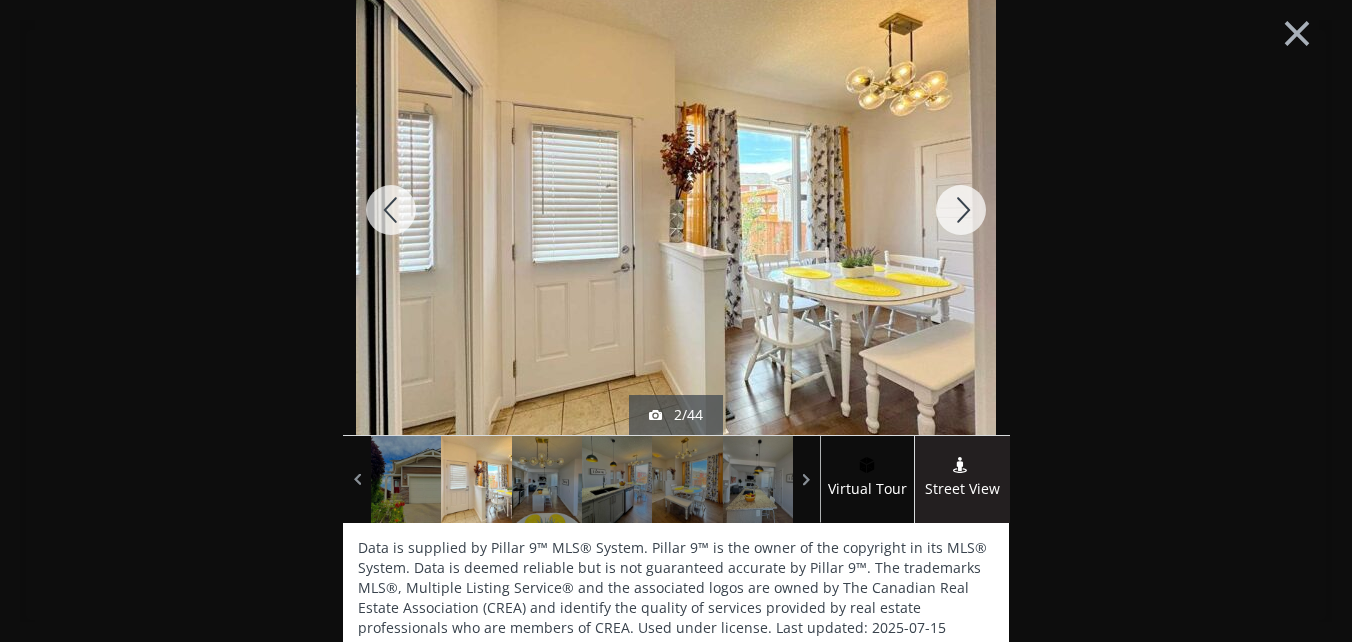 click at bounding box center (961, 210) 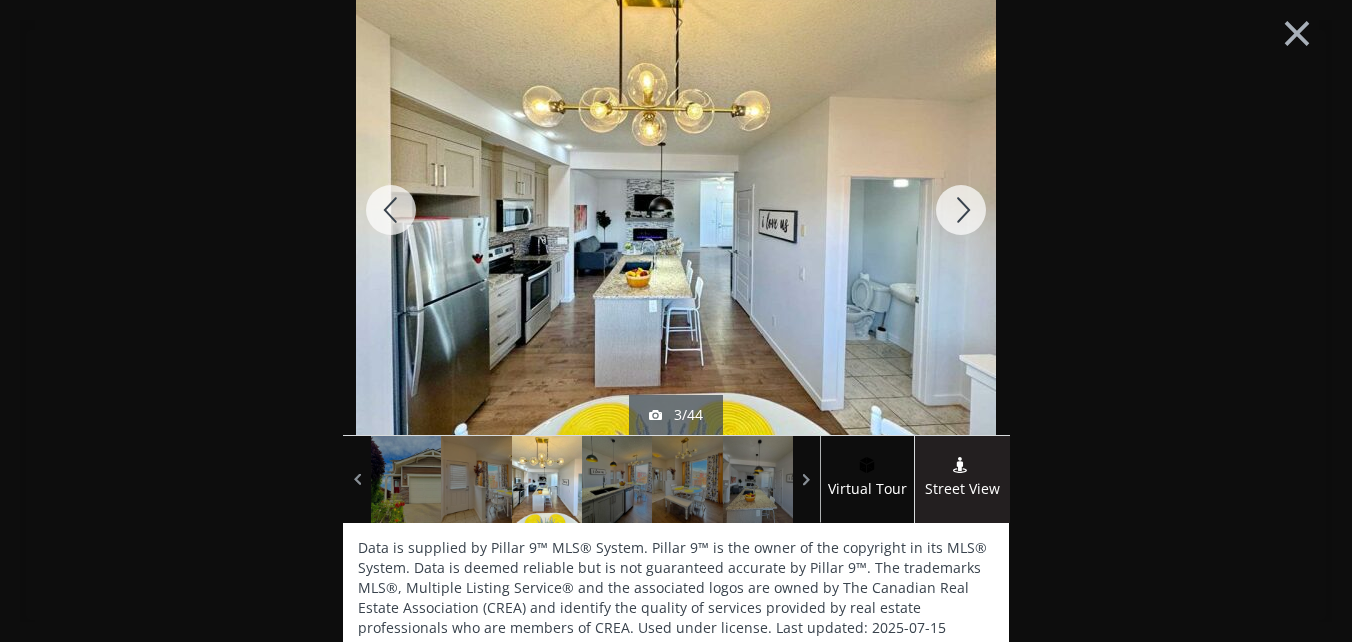 click at bounding box center [961, 210] 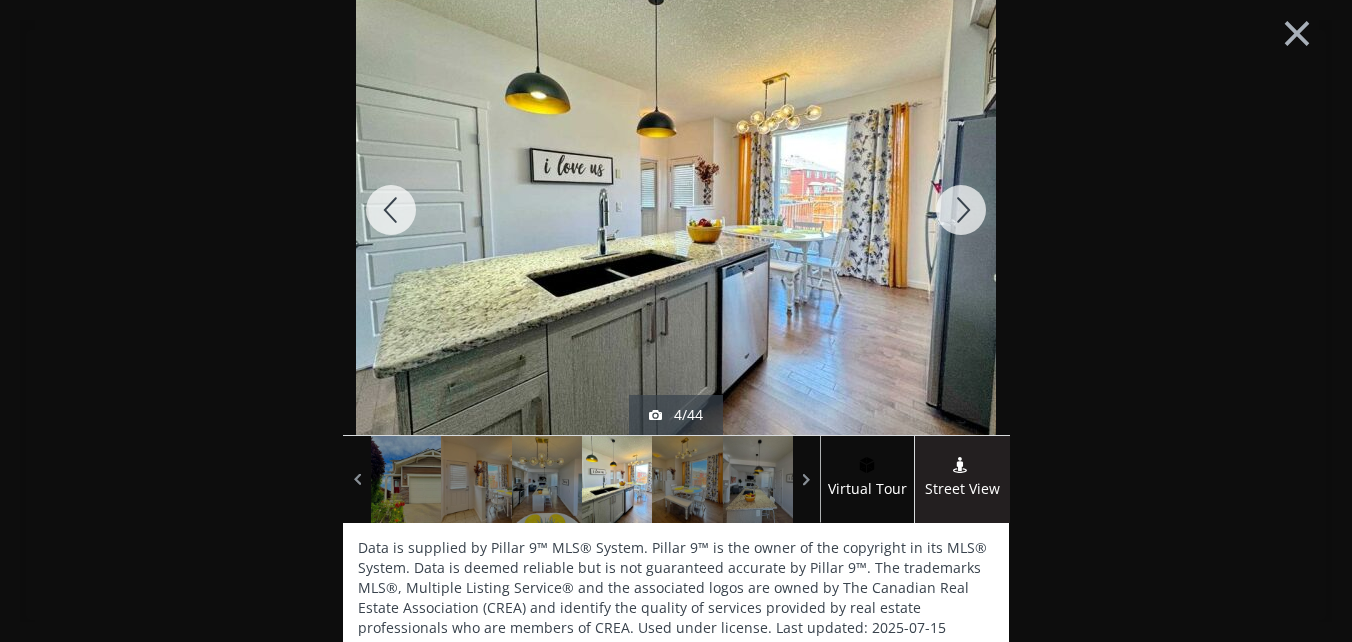 click at bounding box center (391, 210) 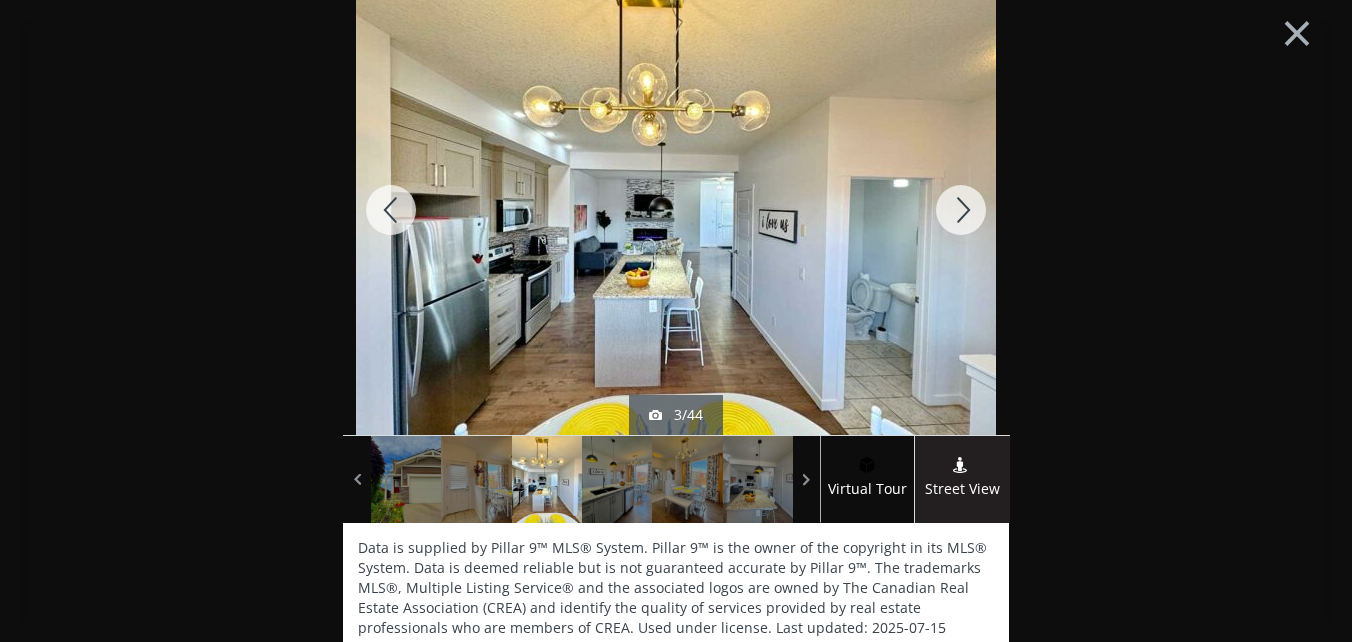 click at bounding box center [961, 210] 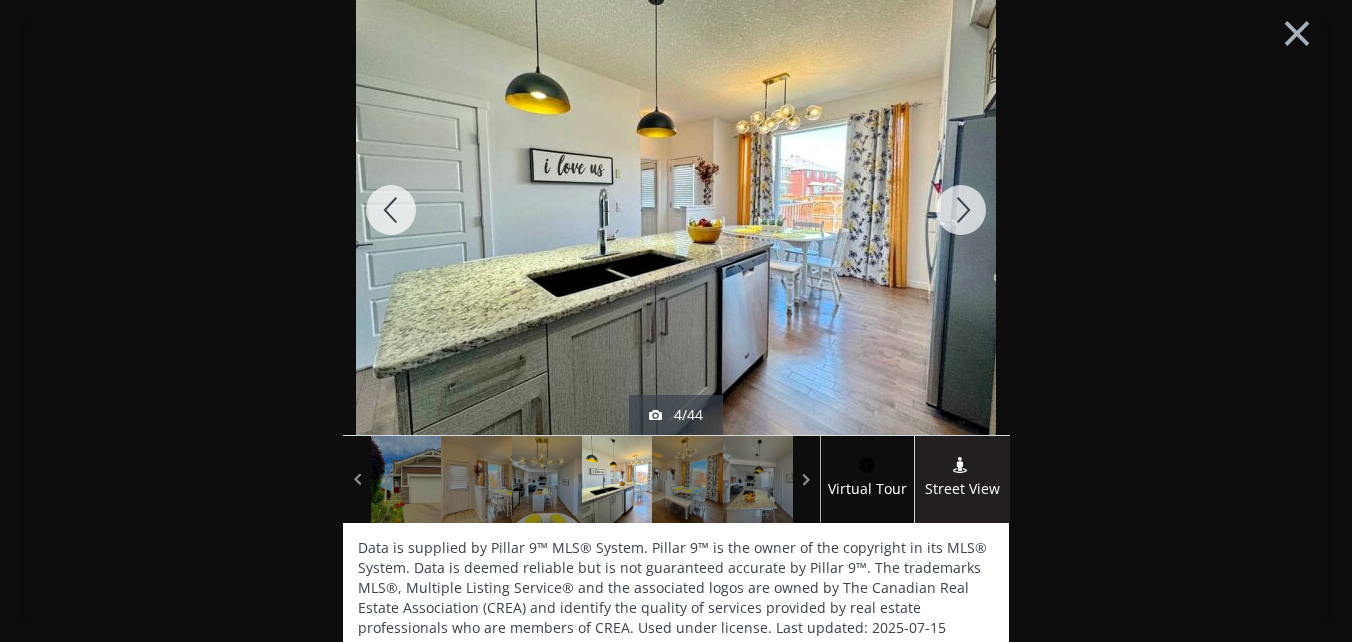 click at bounding box center (961, 210) 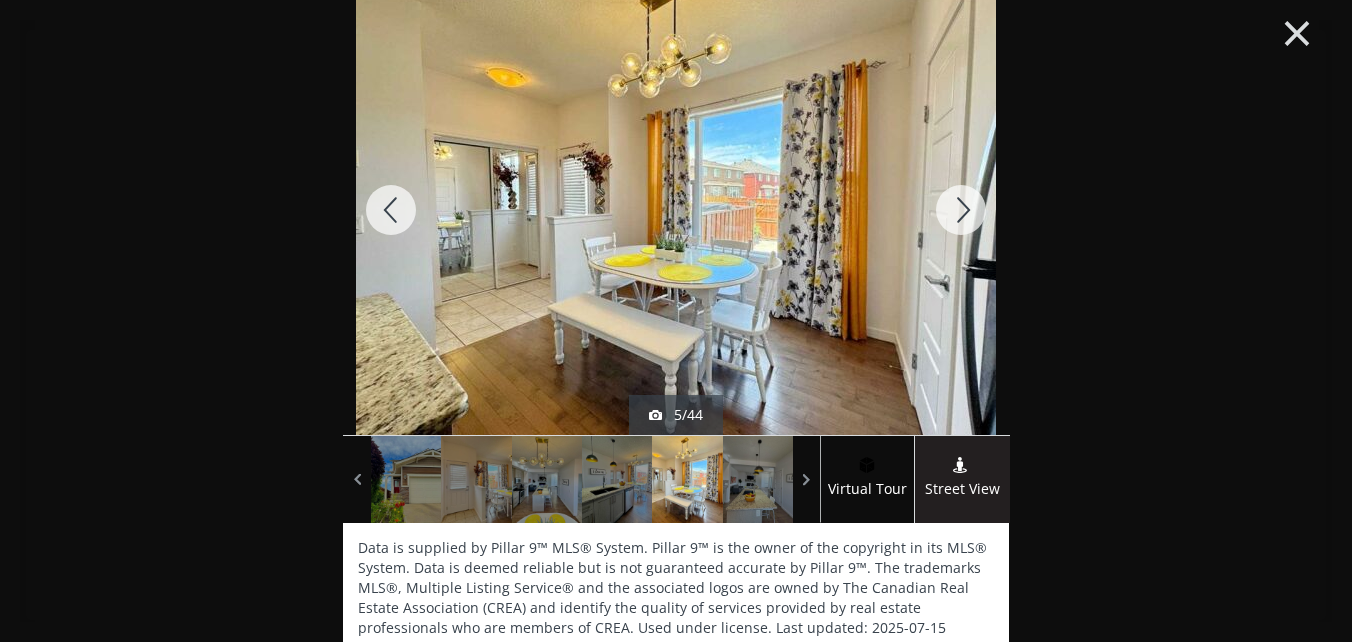 click on "×" at bounding box center [1297, 31] 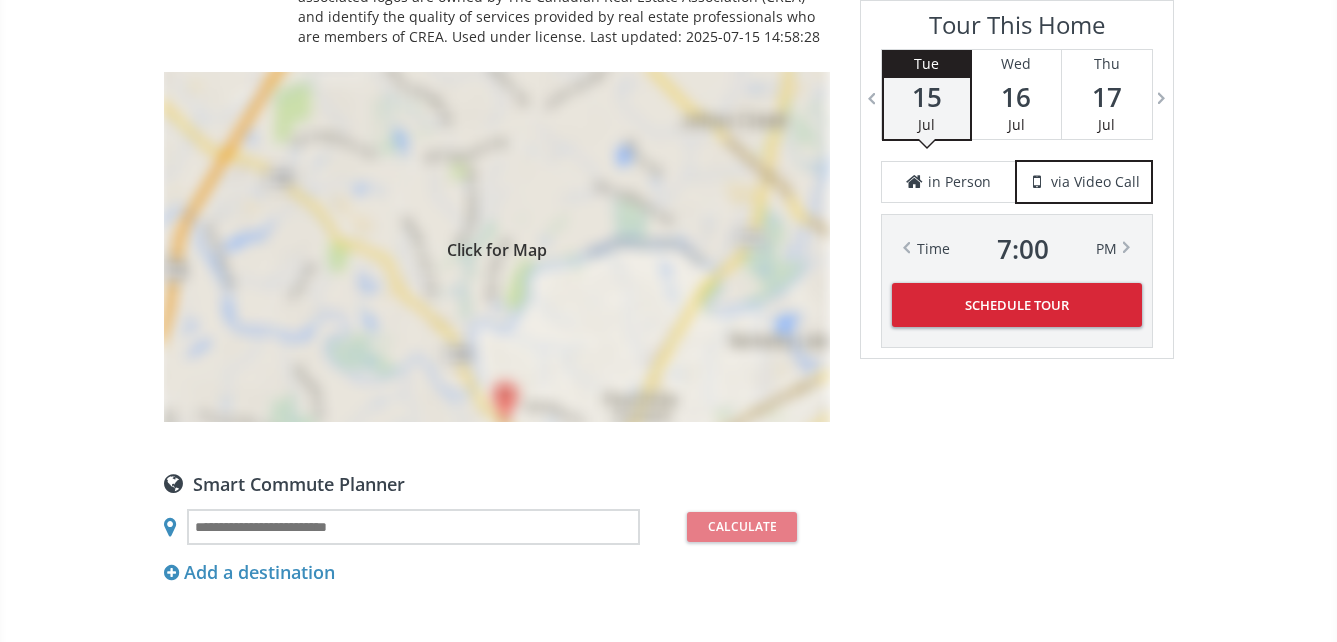 scroll, scrollTop: 1600, scrollLeft: 0, axis: vertical 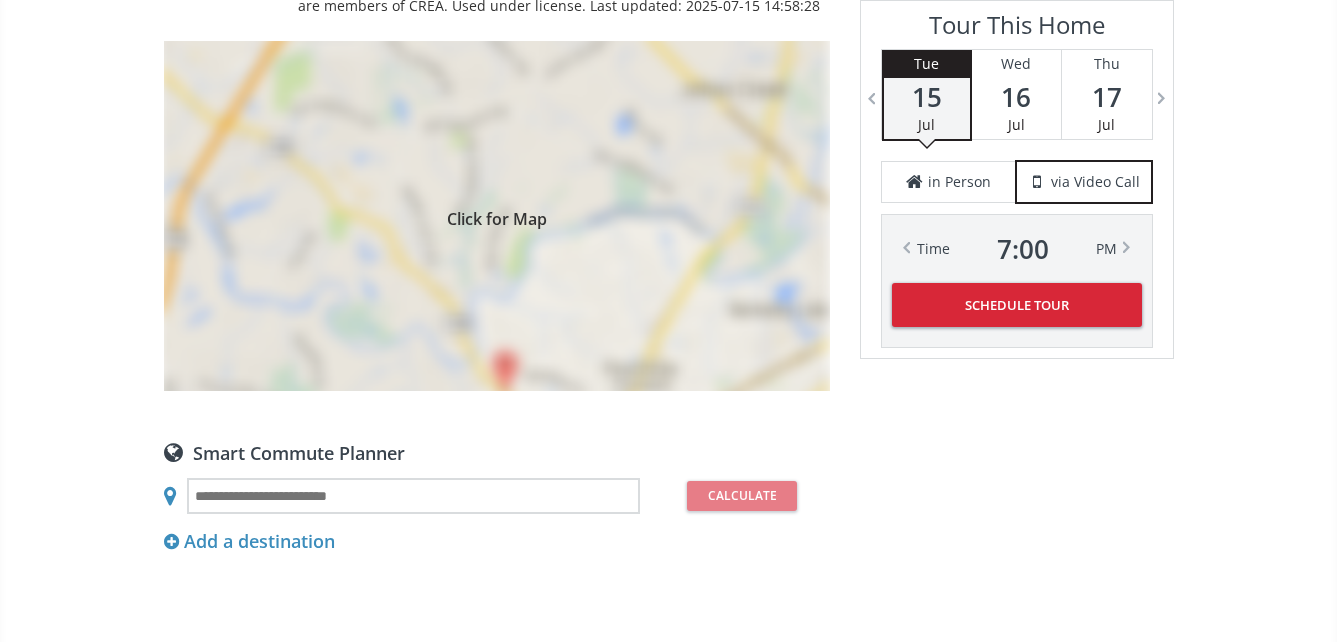 click on "Click for Map" at bounding box center (497, 216) 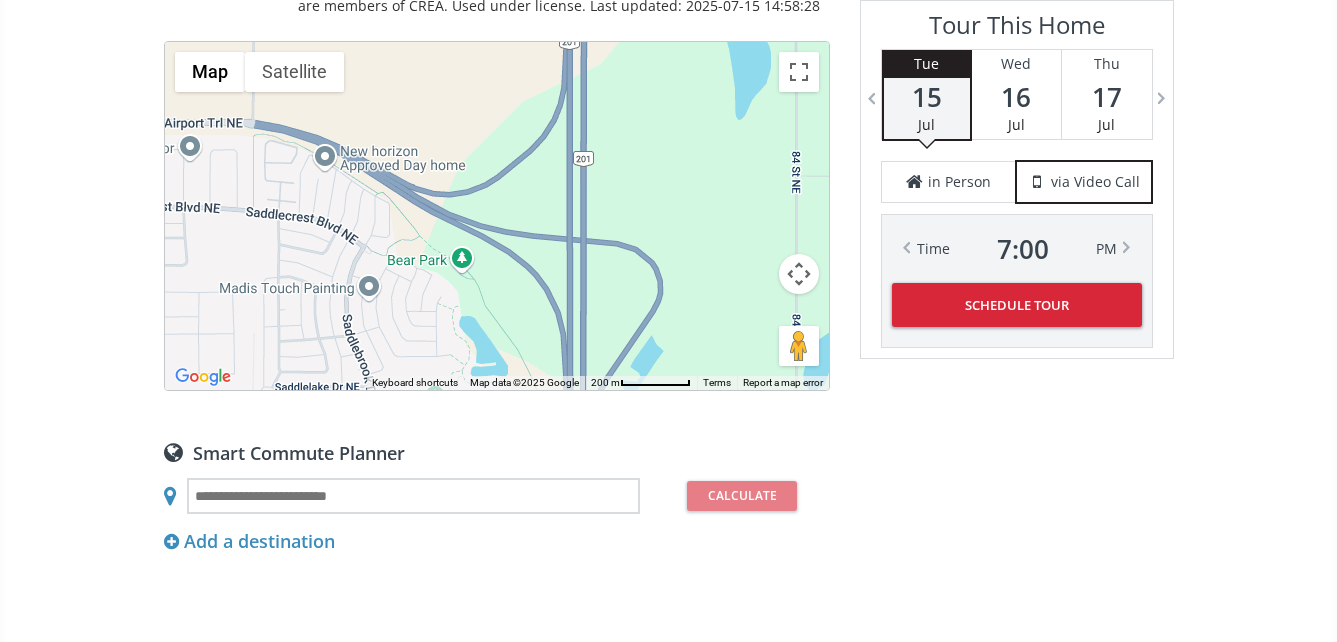 drag, startPoint x: 507, startPoint y: 231, endPoint x: 493, endPoint y: 447, distance: 216.45323 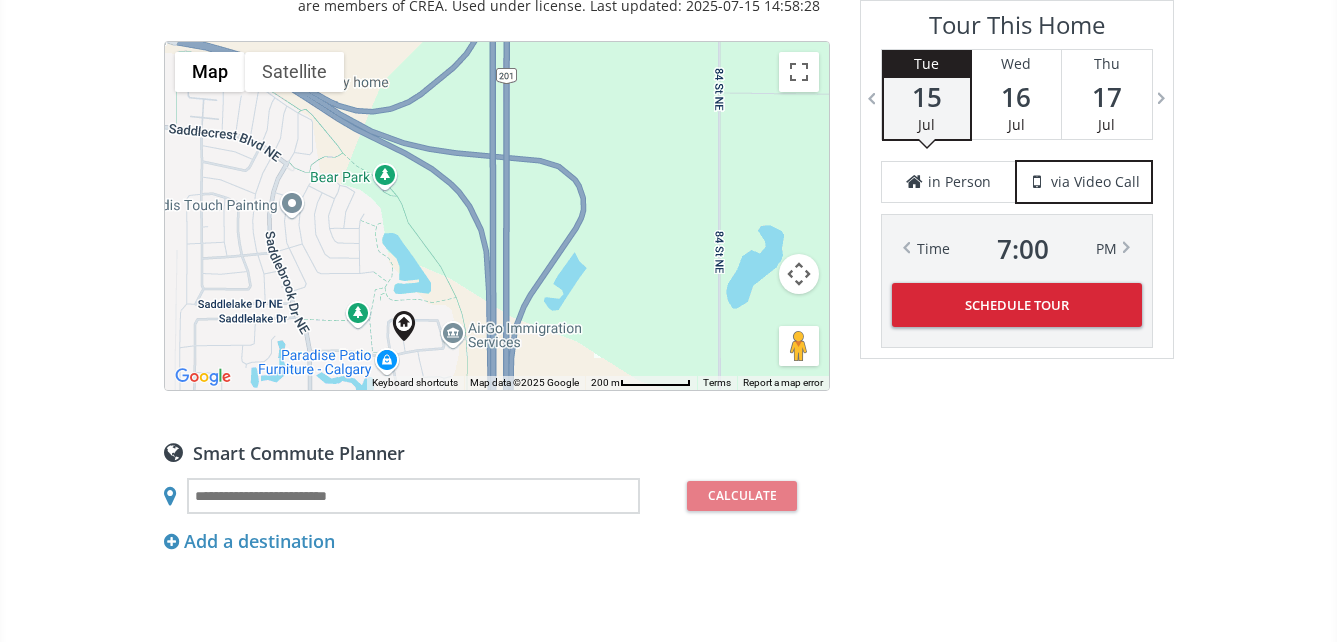 drag, startPoint x: 488, startPoint y: 257, endPoint x: 410, endPoint y: 171, distance: 116.1034 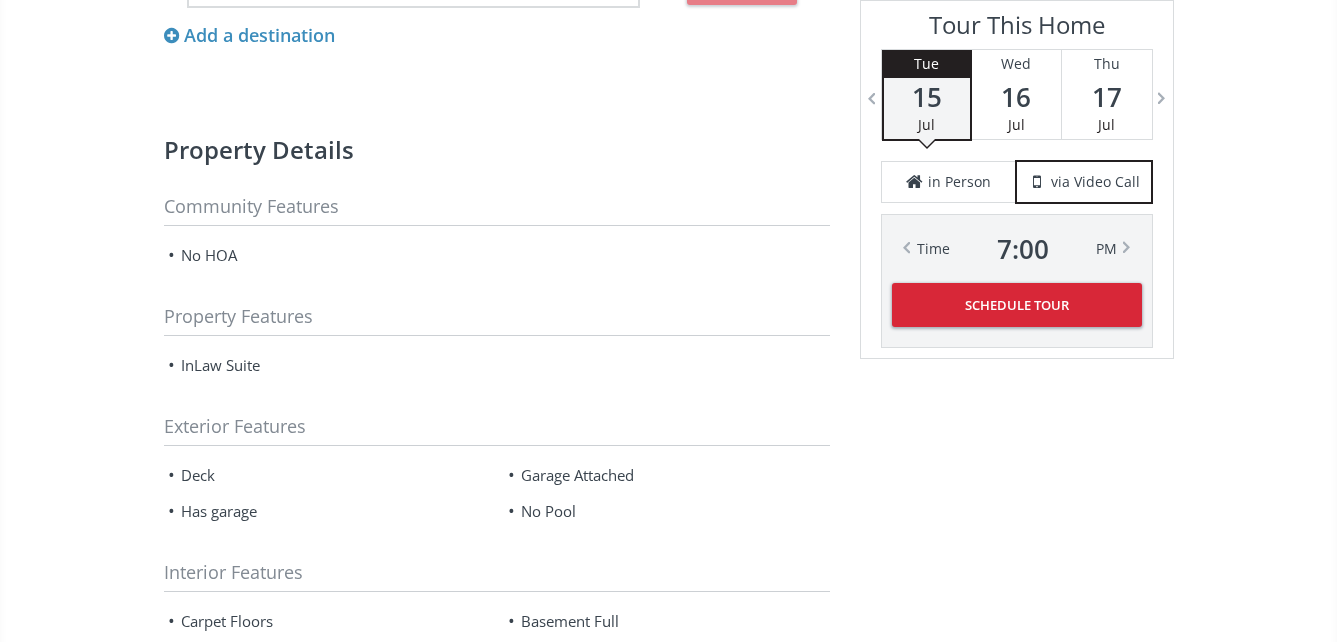 scroll, scrollTop: 2100, scrollLeft: 0, axis: vertical 